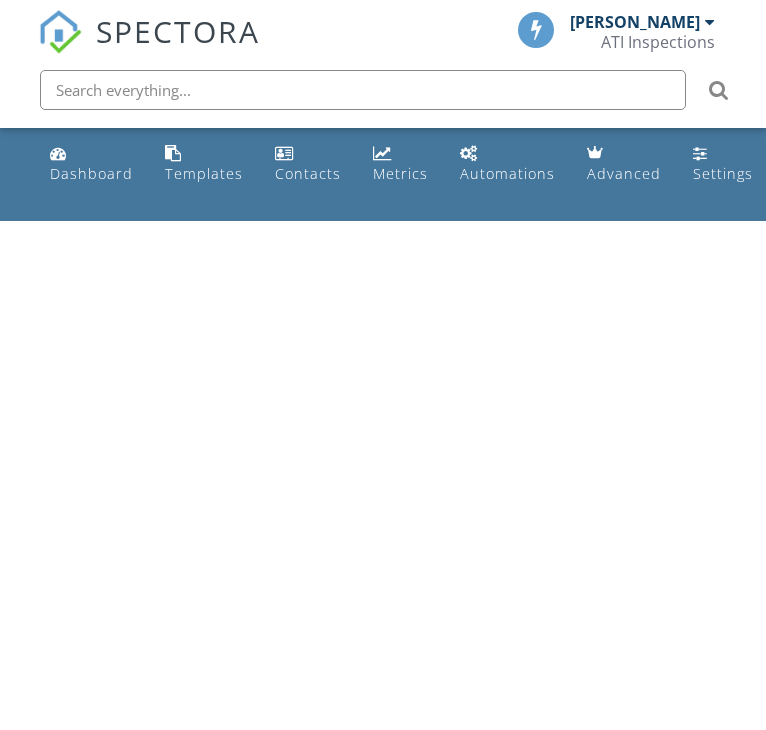scroll, scrollTop: 0, scrollLeft: 0, axis: both 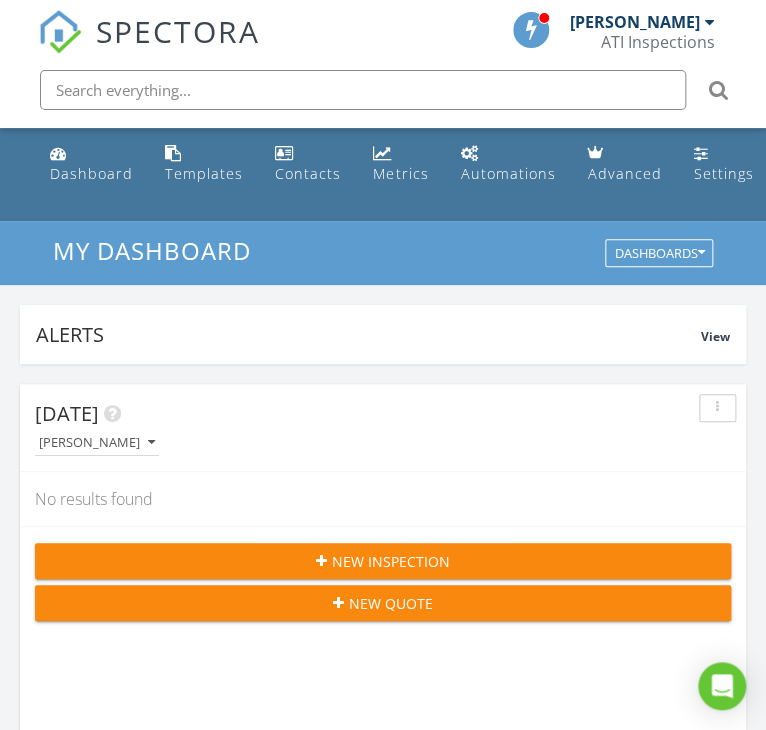 click on "New Inspection" at bounding box center [383, 561] 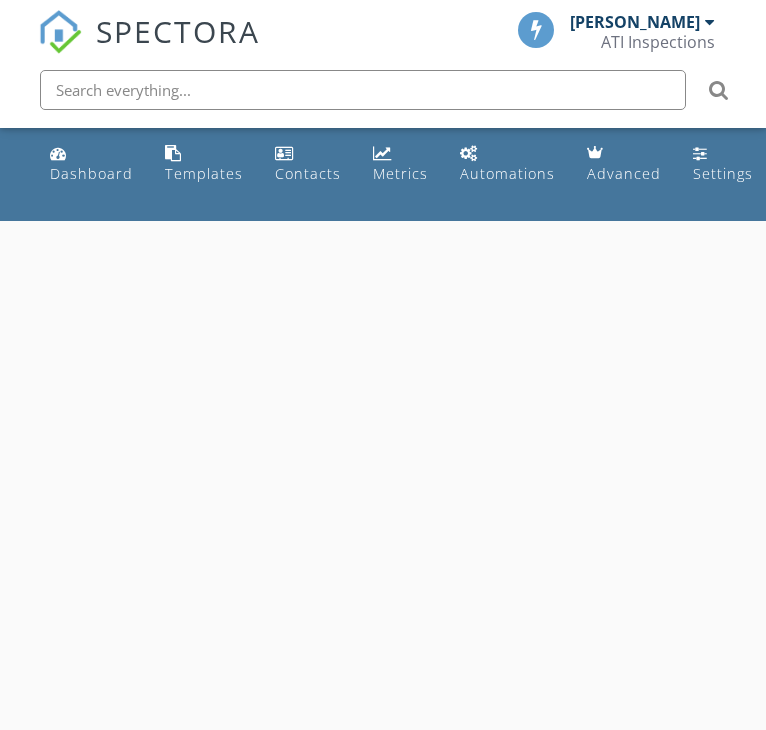 scroll, scrollTop: 0, scrollLeft: 0, axis: both 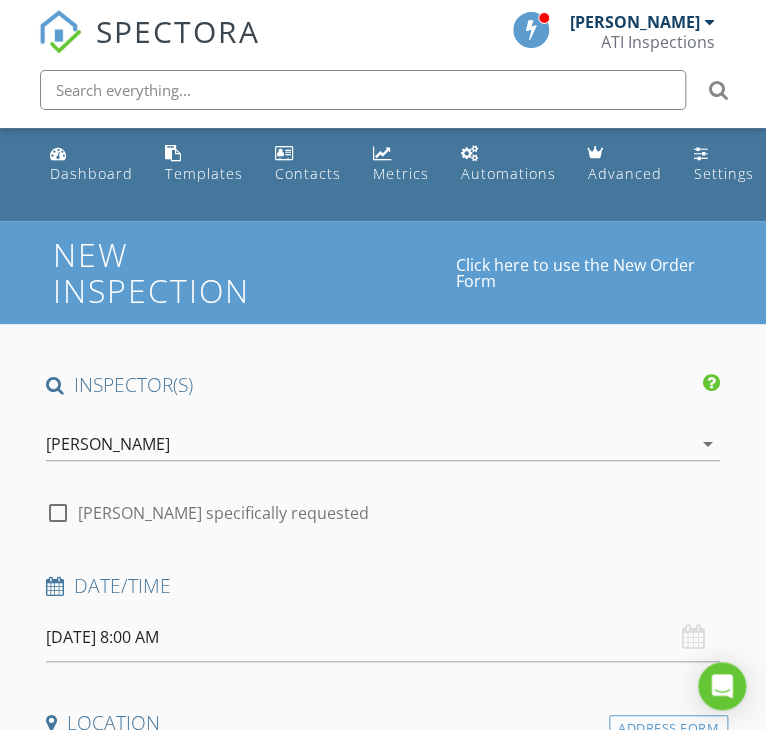 click on "Dashboard
Templates
Contacts
Metrics
Automations
Advanced
Settings
Support Center" at bounding box center [382, 174] 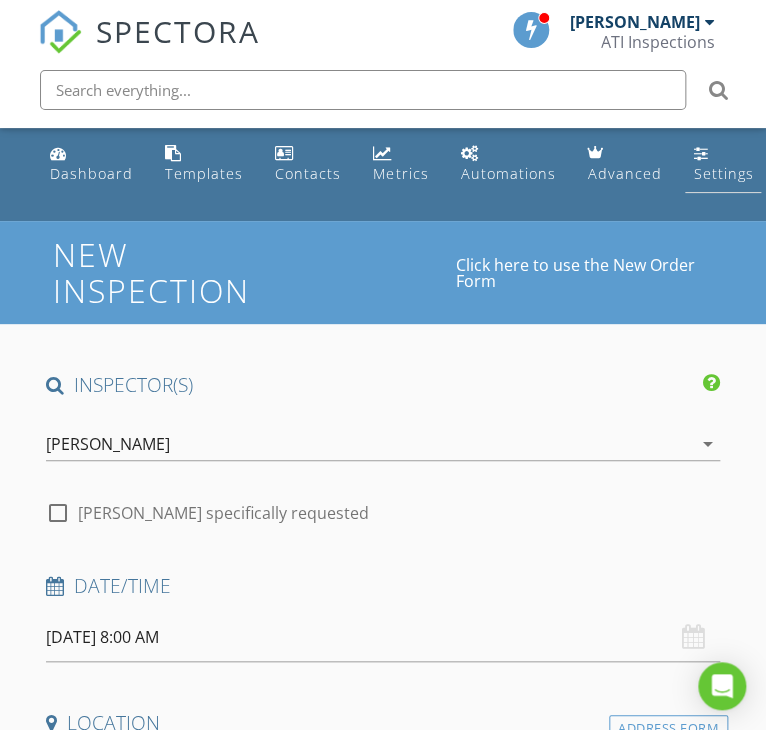 click on "Settings" at bounding box center (723, 173) 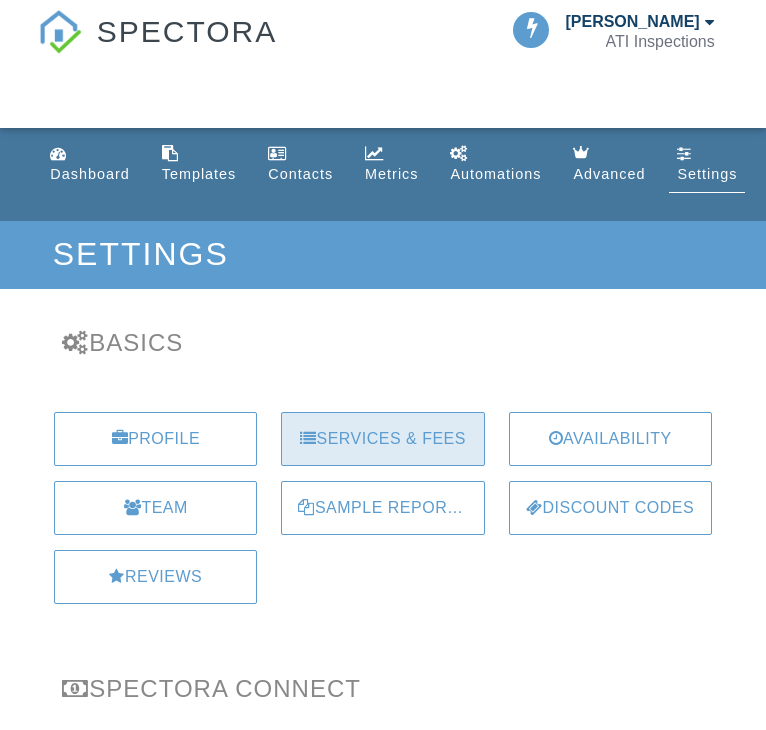 scroll, scrollTop: 0, scrollLeft: 0, axis: both 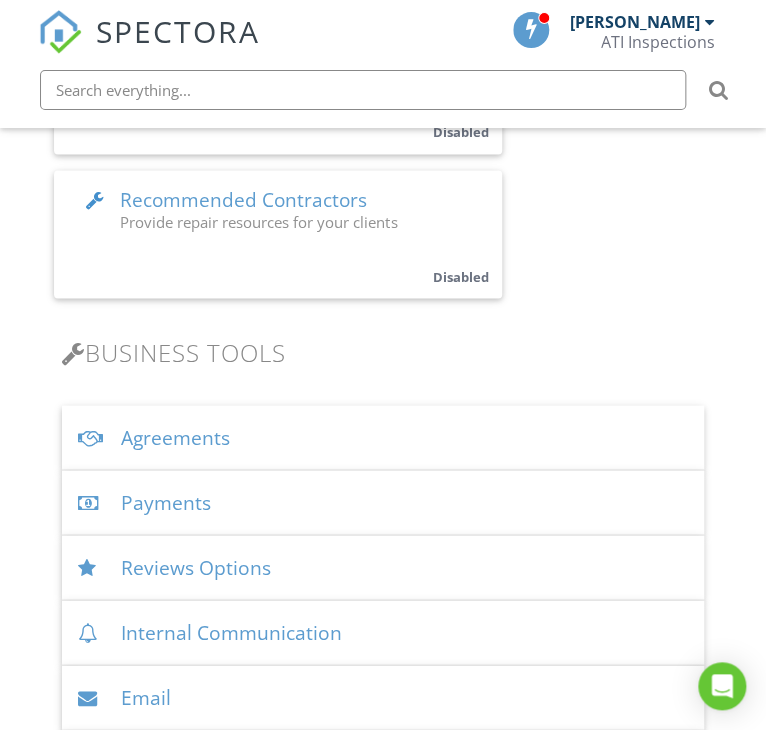 click on "Payments" at bounding box center (382, 502) 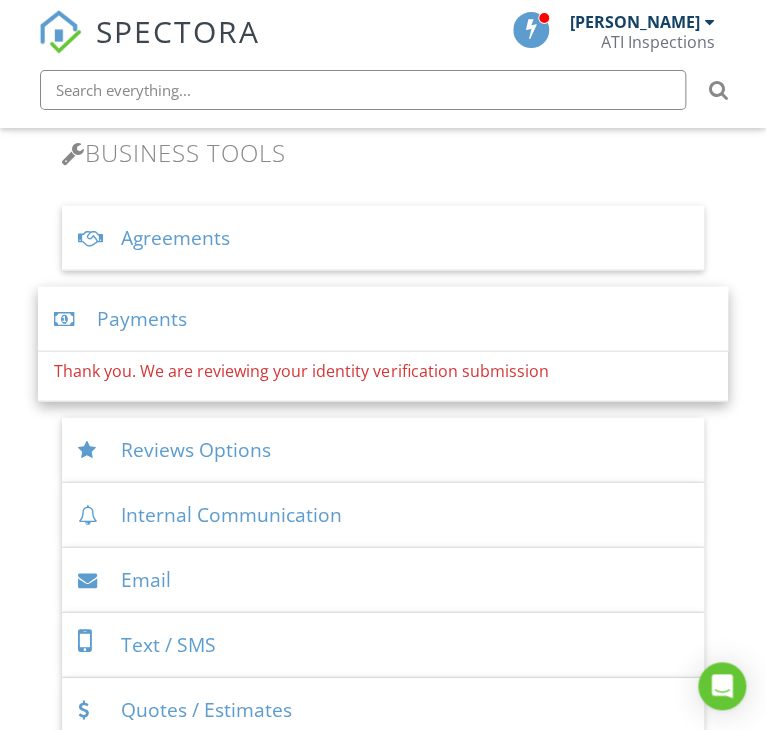 scroll, scrollTop: 963, scrollLeft: 0, axis: vertical 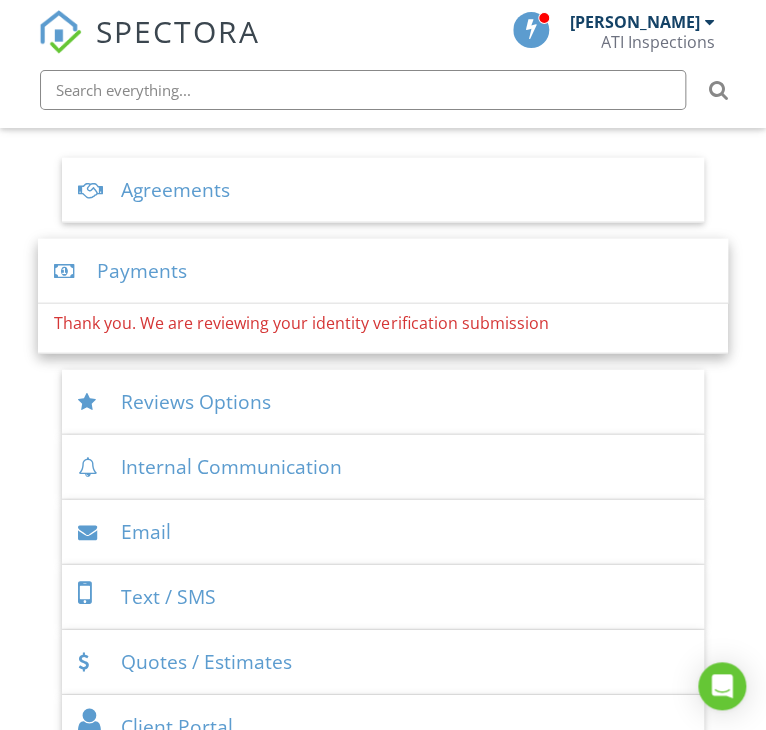 click on "Thank you. We are reviewing your identity verification submission" at bounding box center [382, 323] 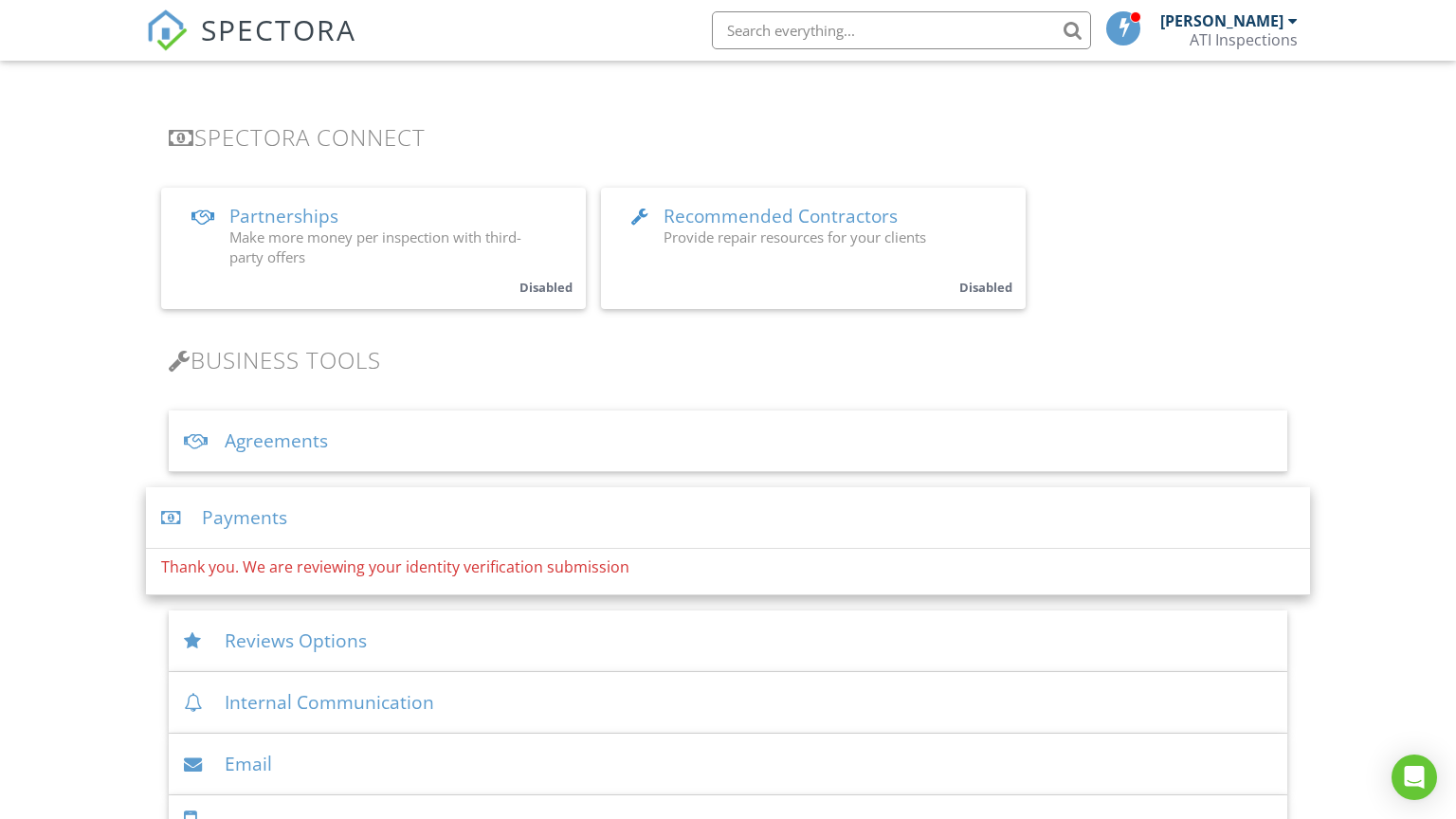 scroll, scrollTop: 0, scrollLeft: 0, axis: both 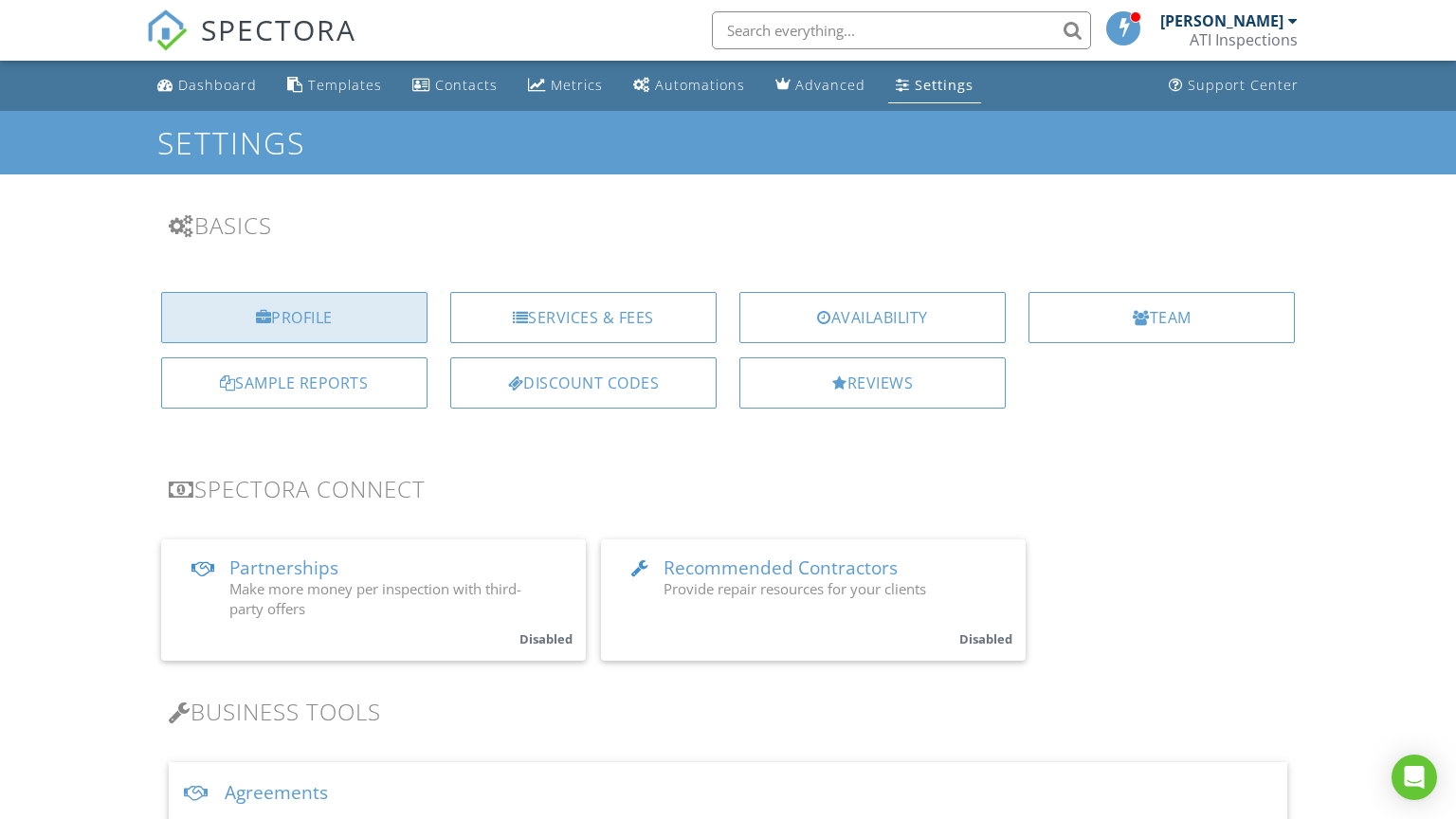 click on "Profile" at bounding box center [294, 318] 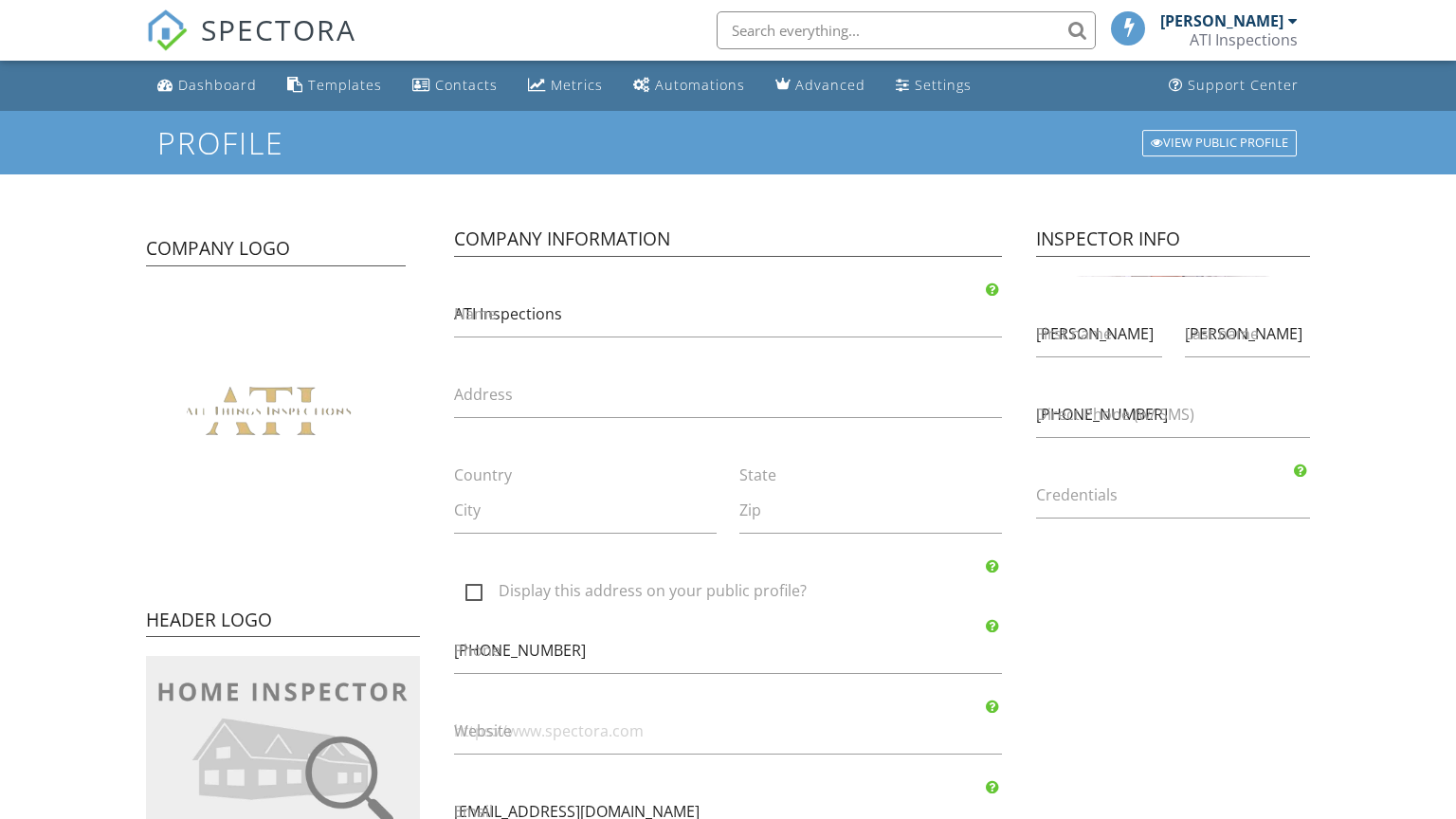 scroll, scrollTop: 0, scrollLeft: 0, axis: both 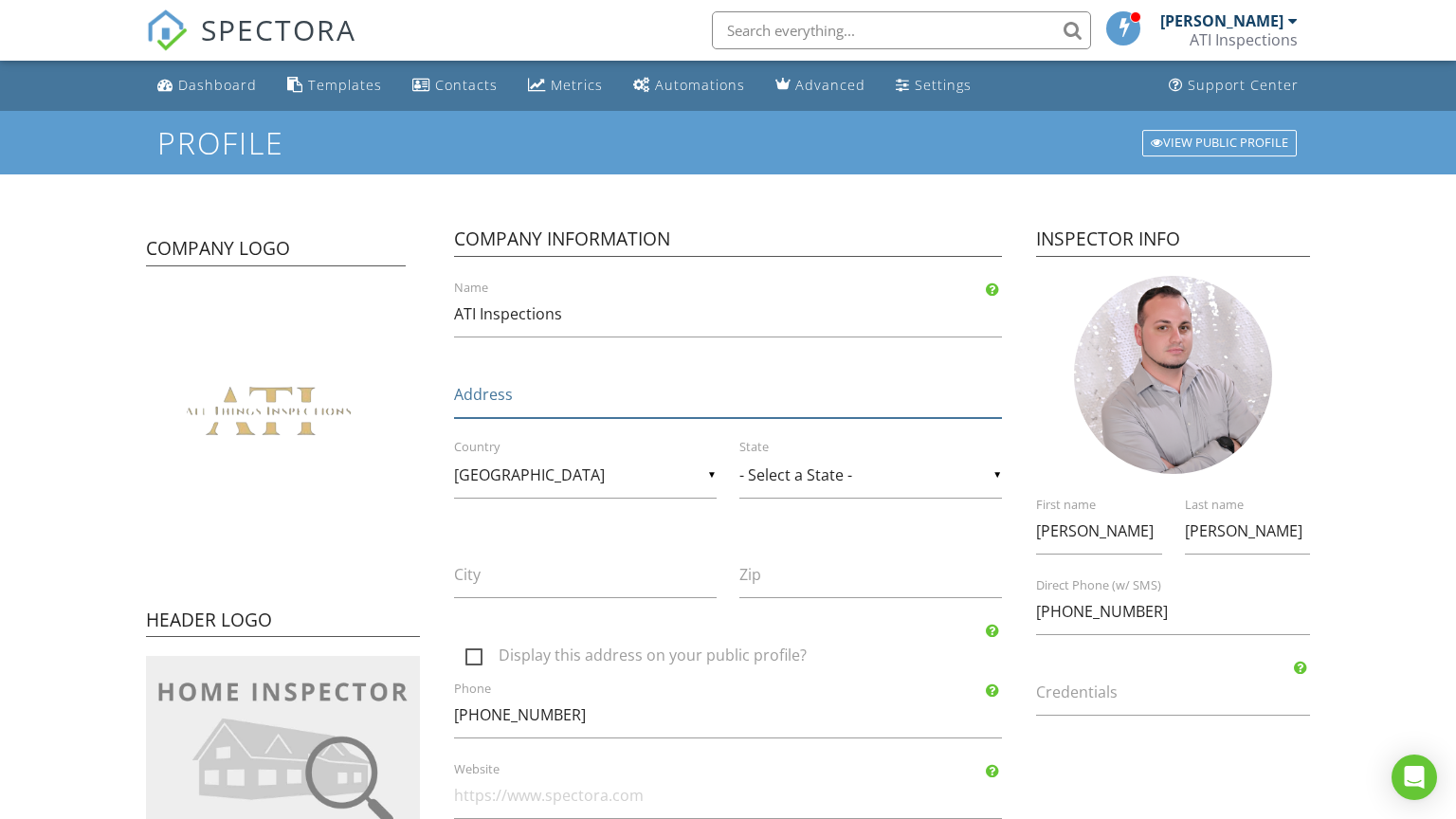 click on "Address" at bounding box center (728, 394) 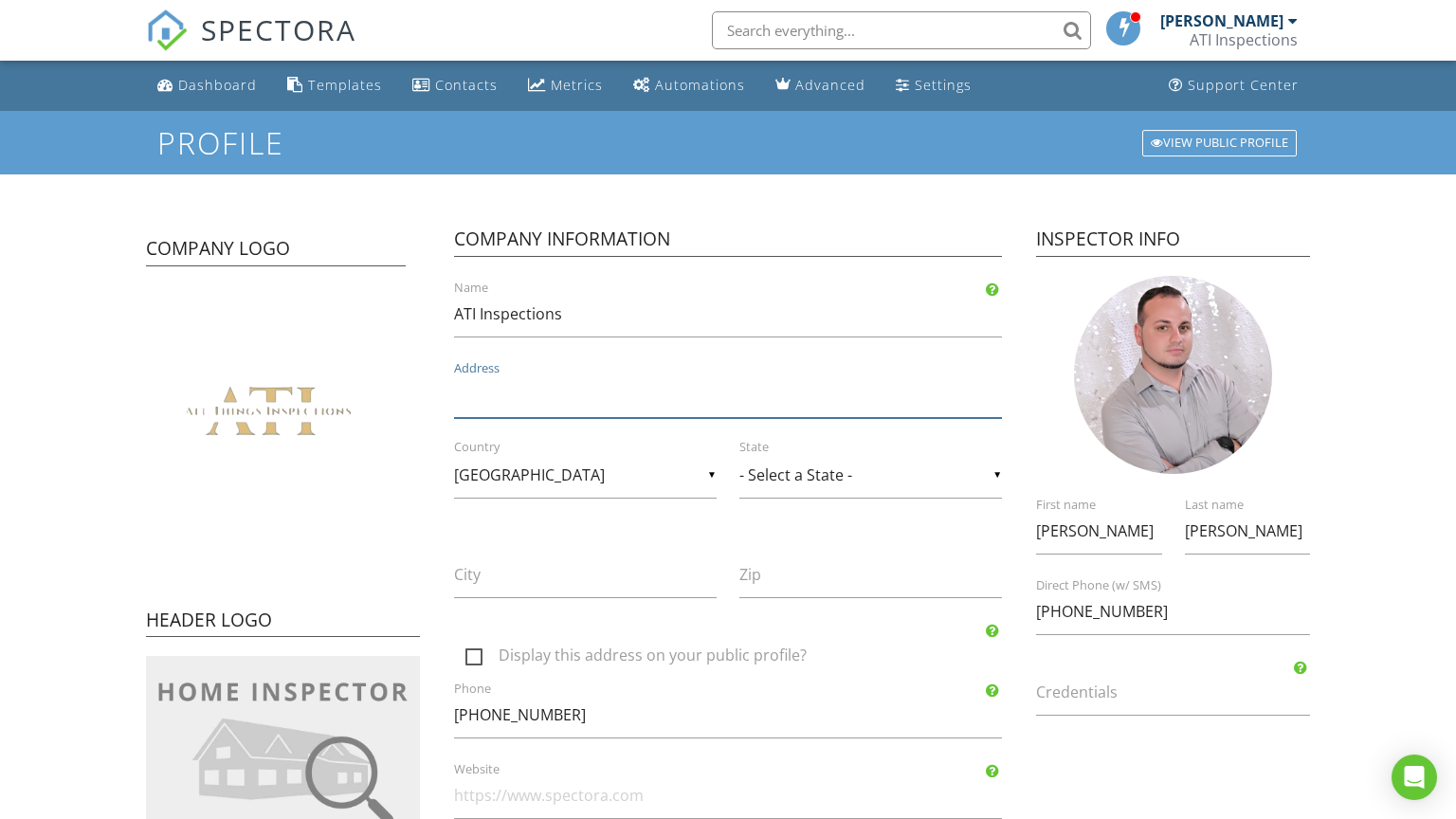 type on "[STREET_ADDRESS]" 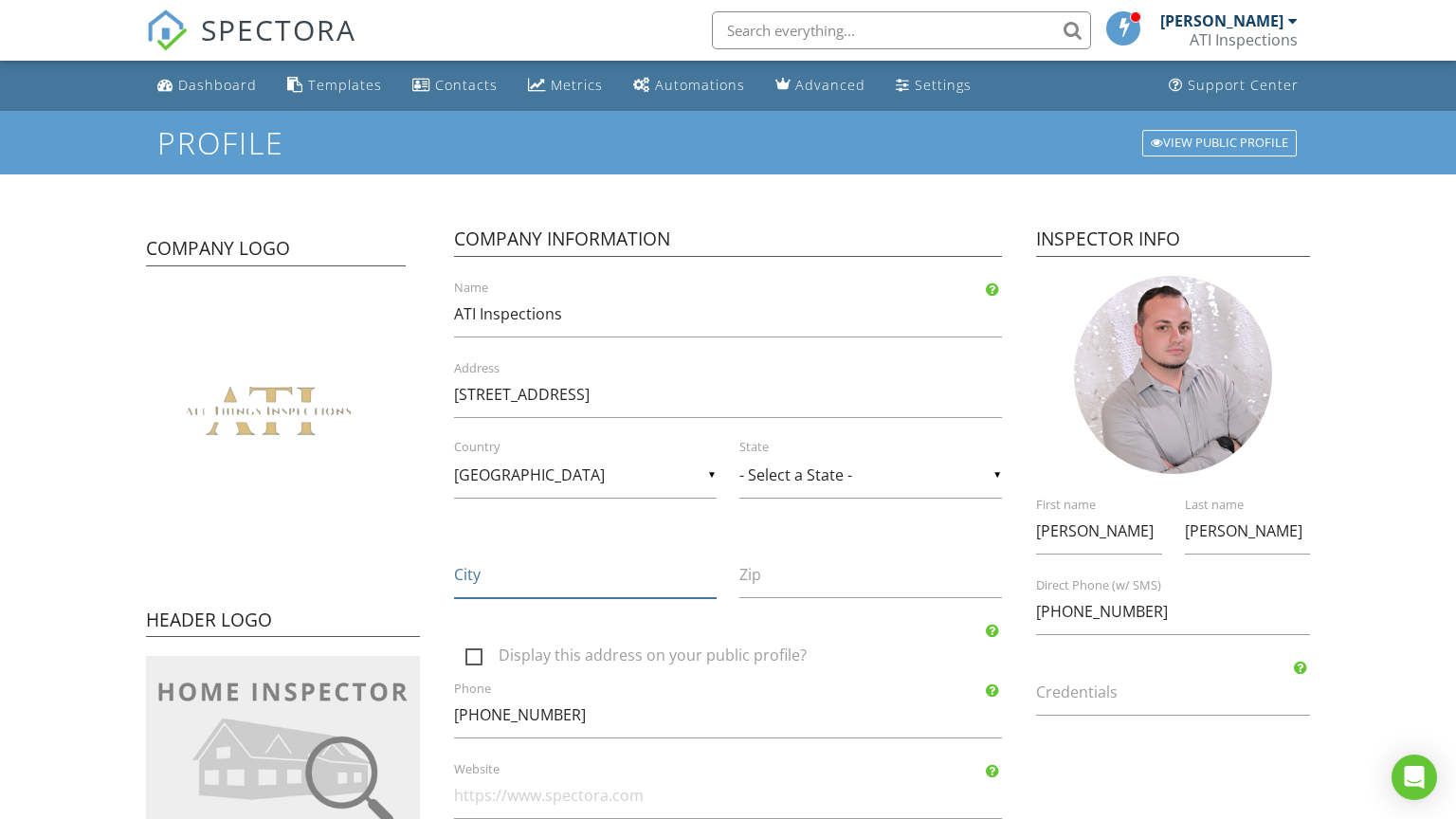 type on "Montgomery" 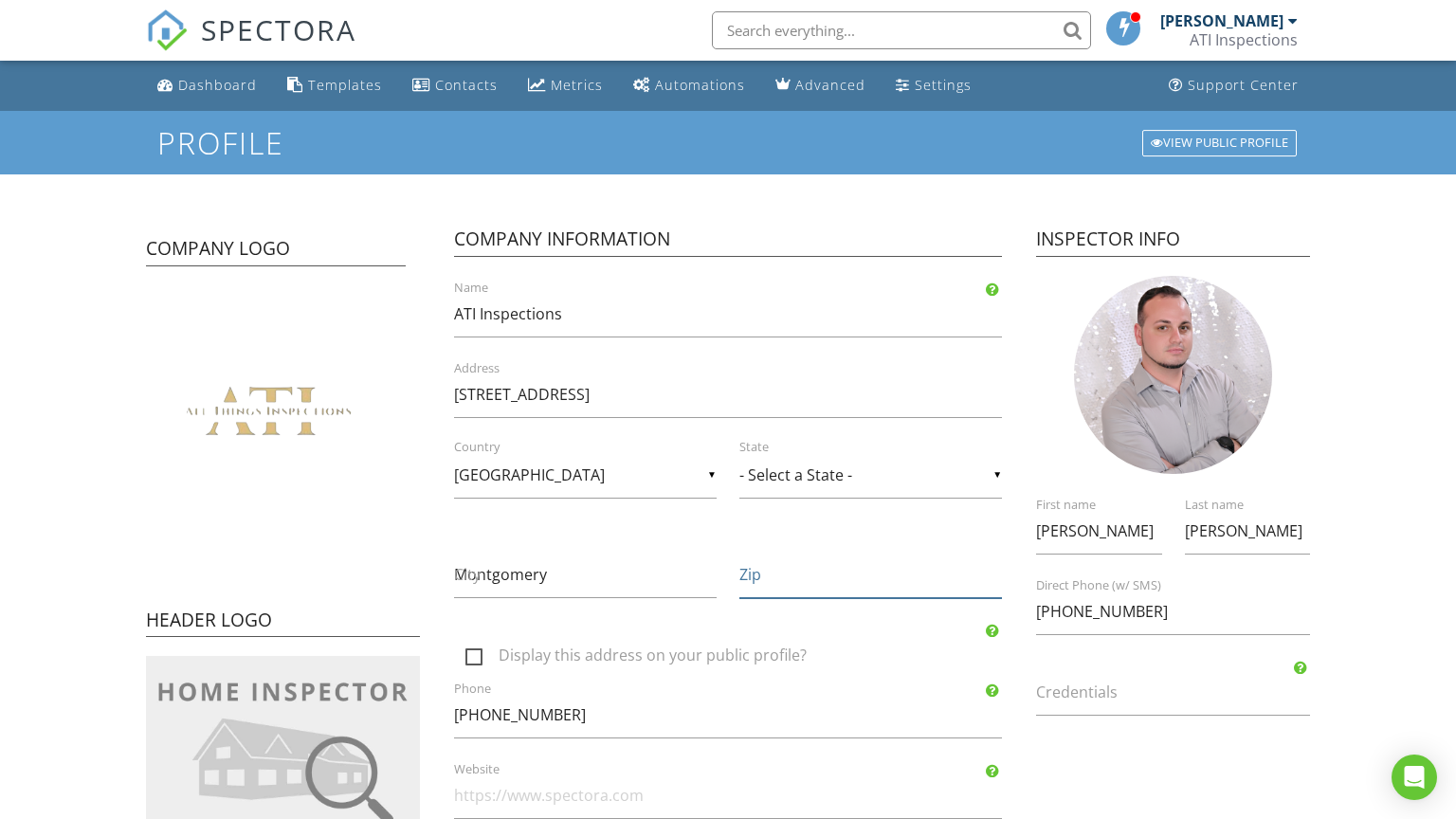 type on "77356" 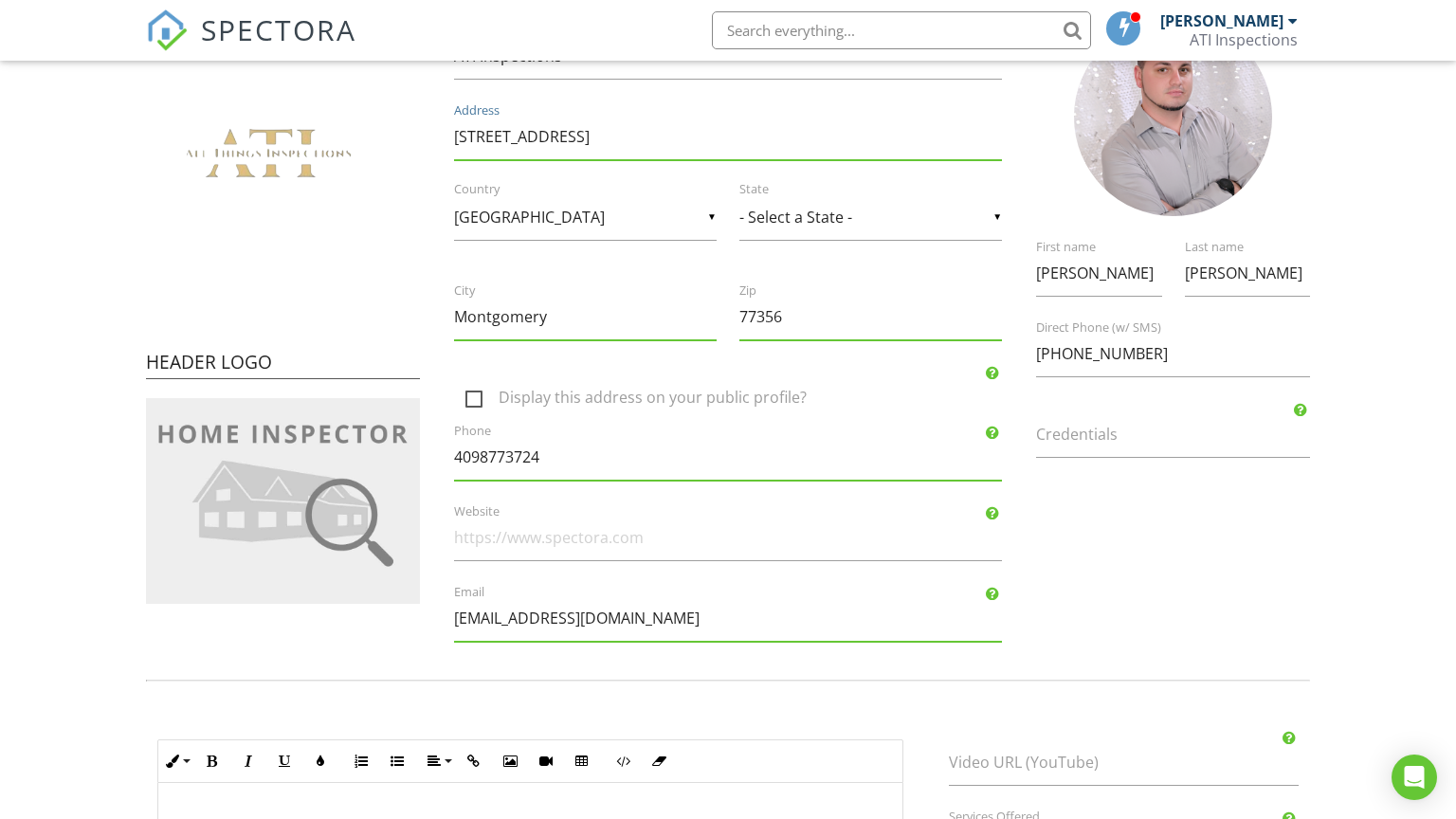 scroll, scrollTop: 321, scrollLeft: 0, axis: vertical 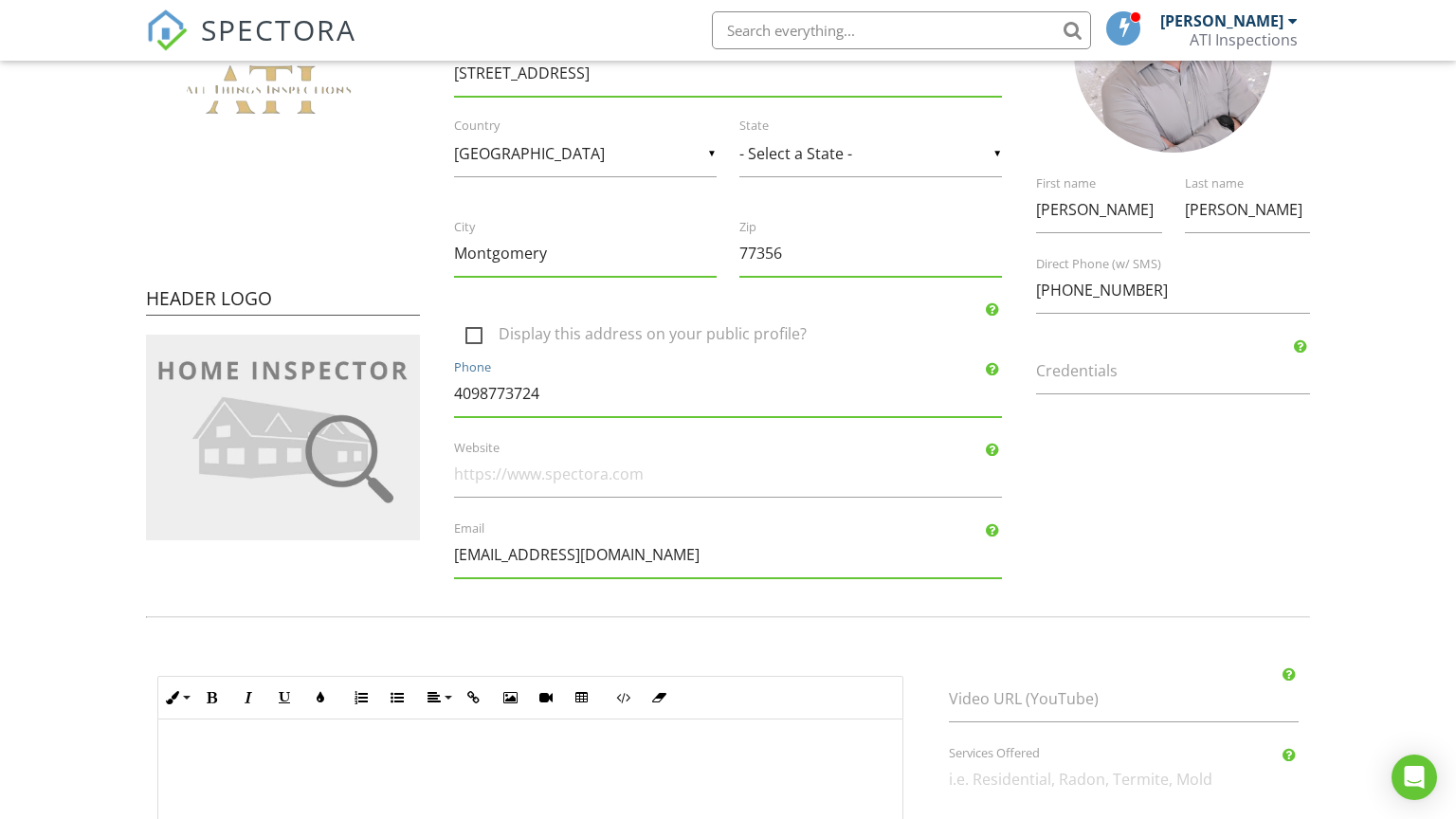 click on "4098773724" at bounding box center [728, 393] 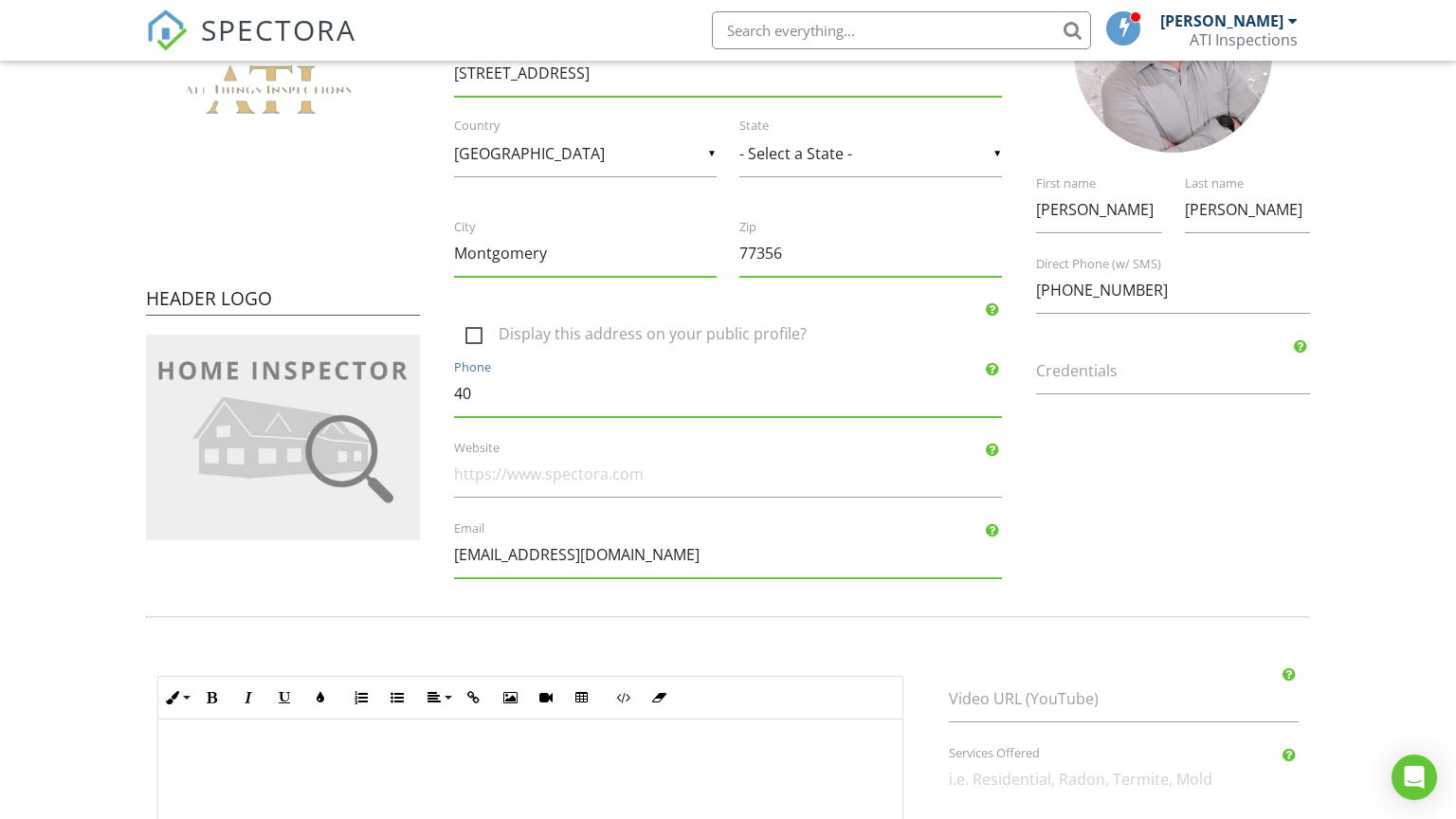 type on "4" 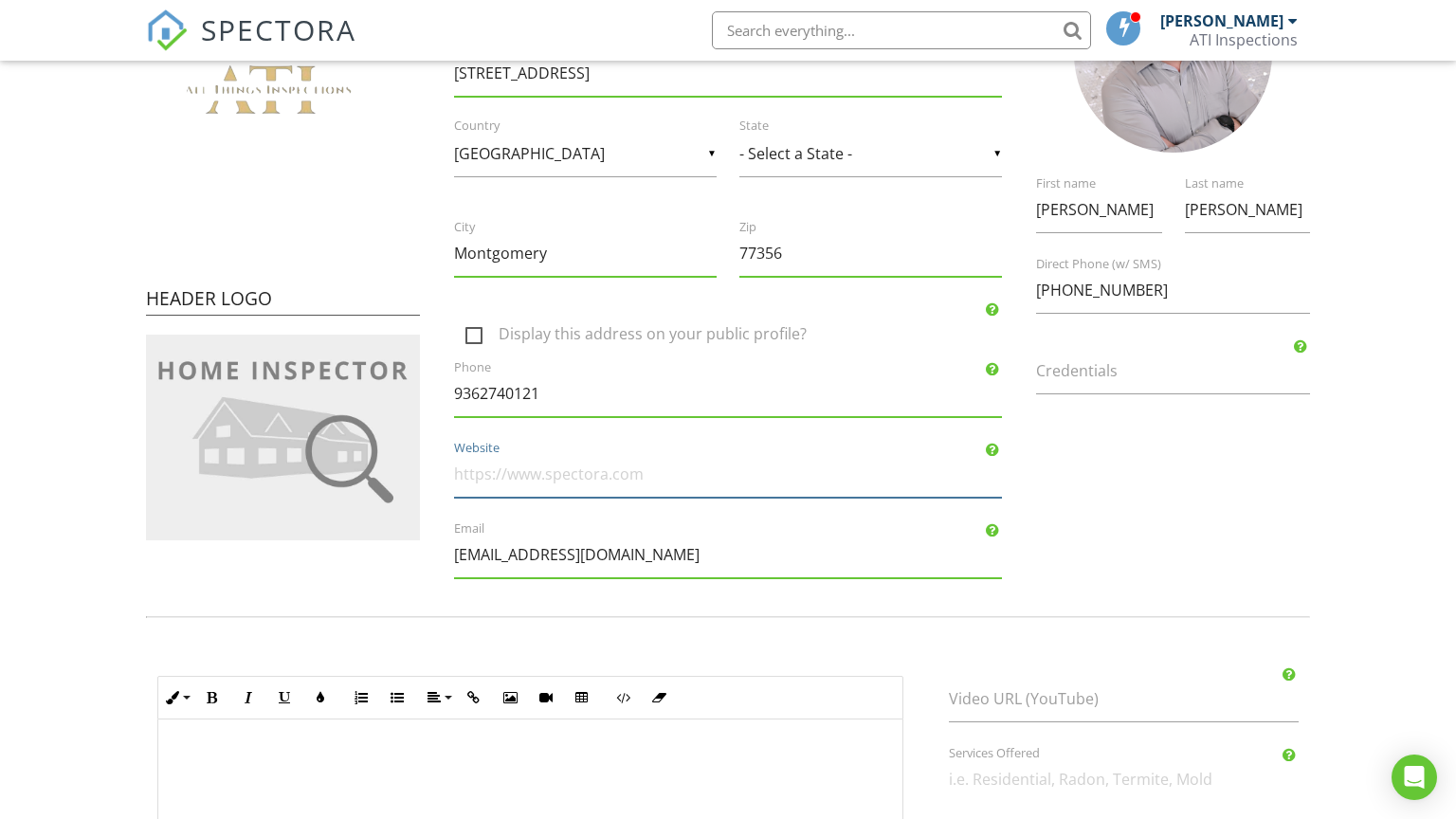 click on "Website" at bounding box center [728, 474] 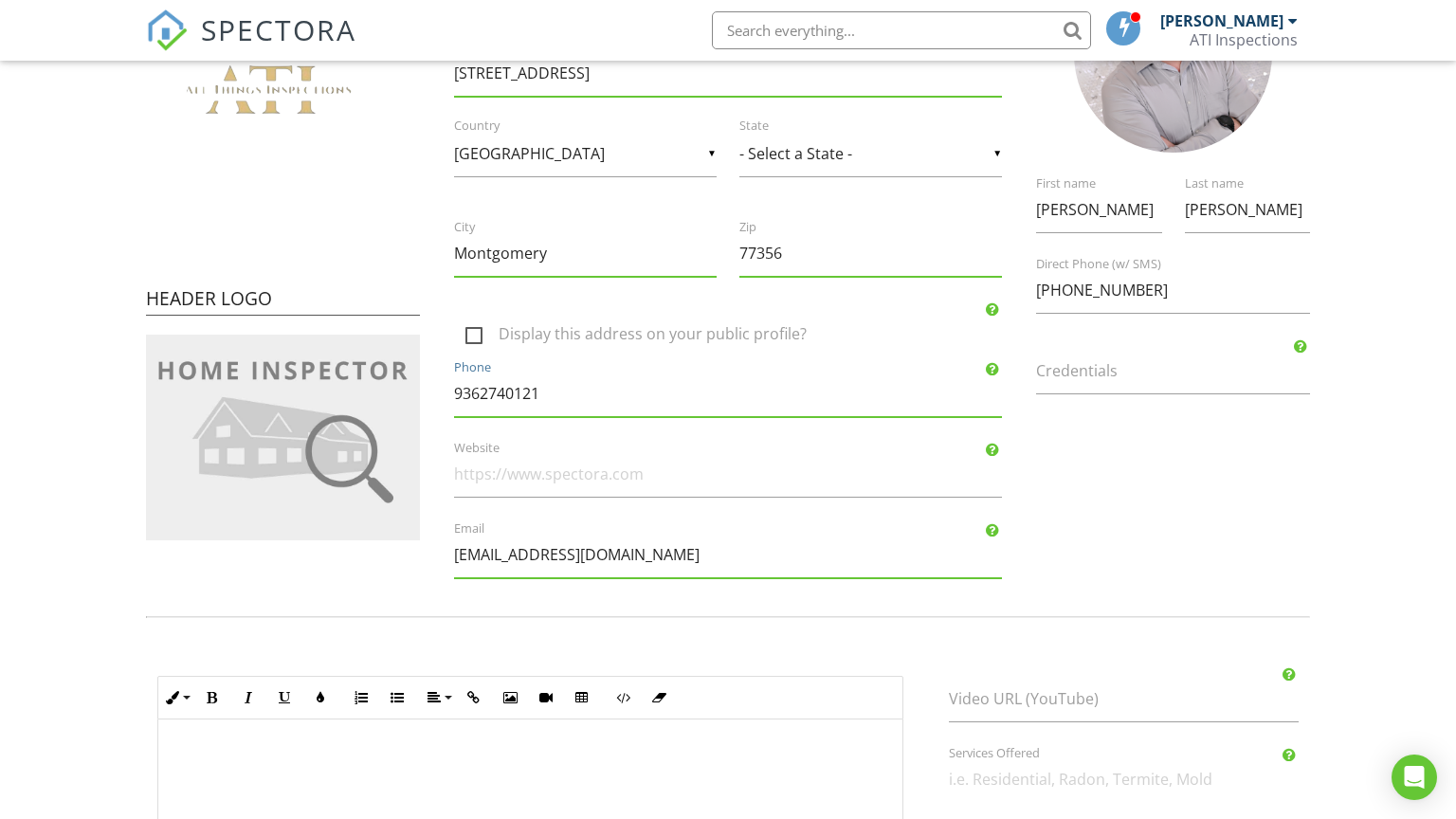 click on "9362740121" at bounding box center (728, 393) 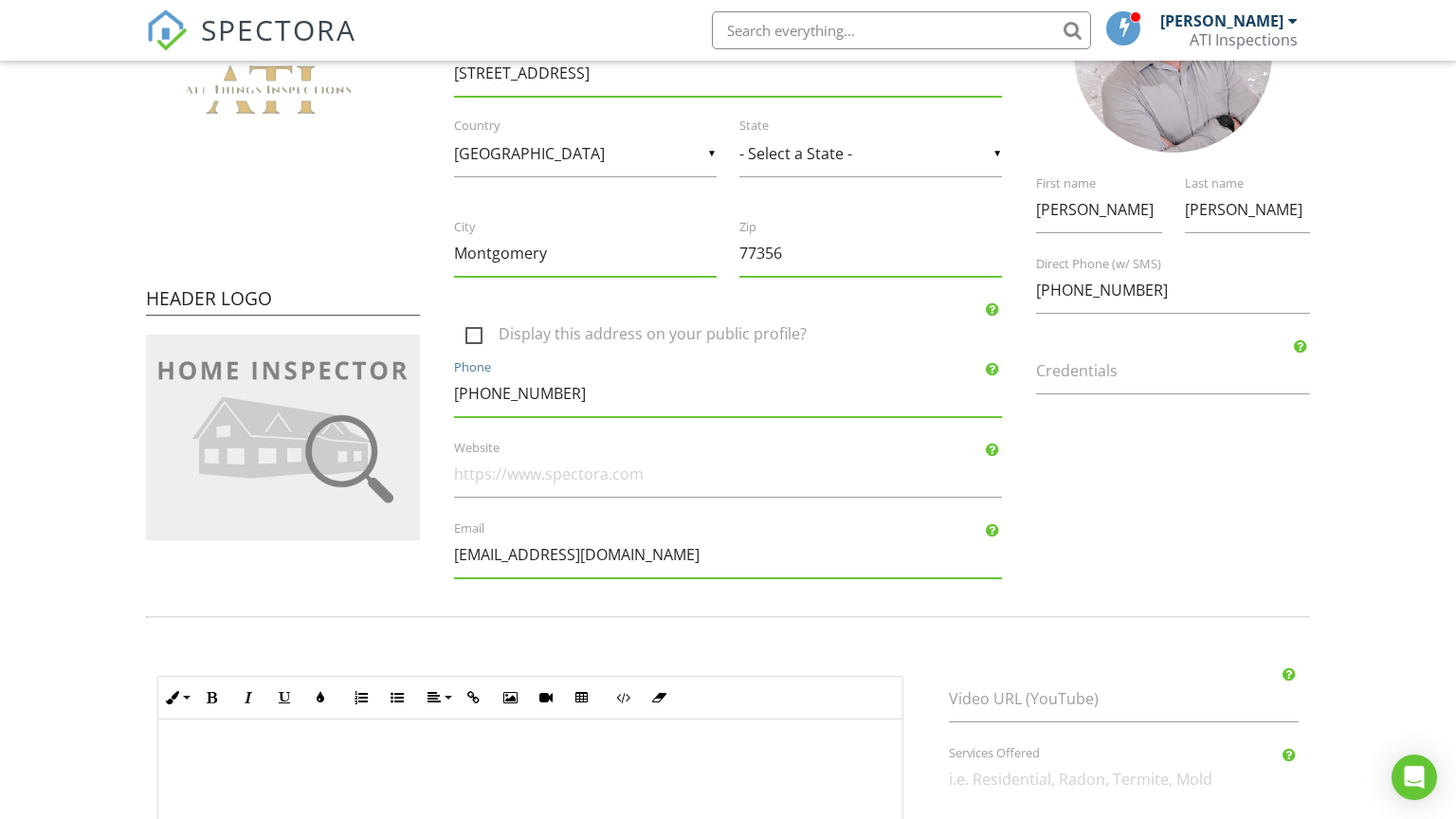 type on "936-274-0121" 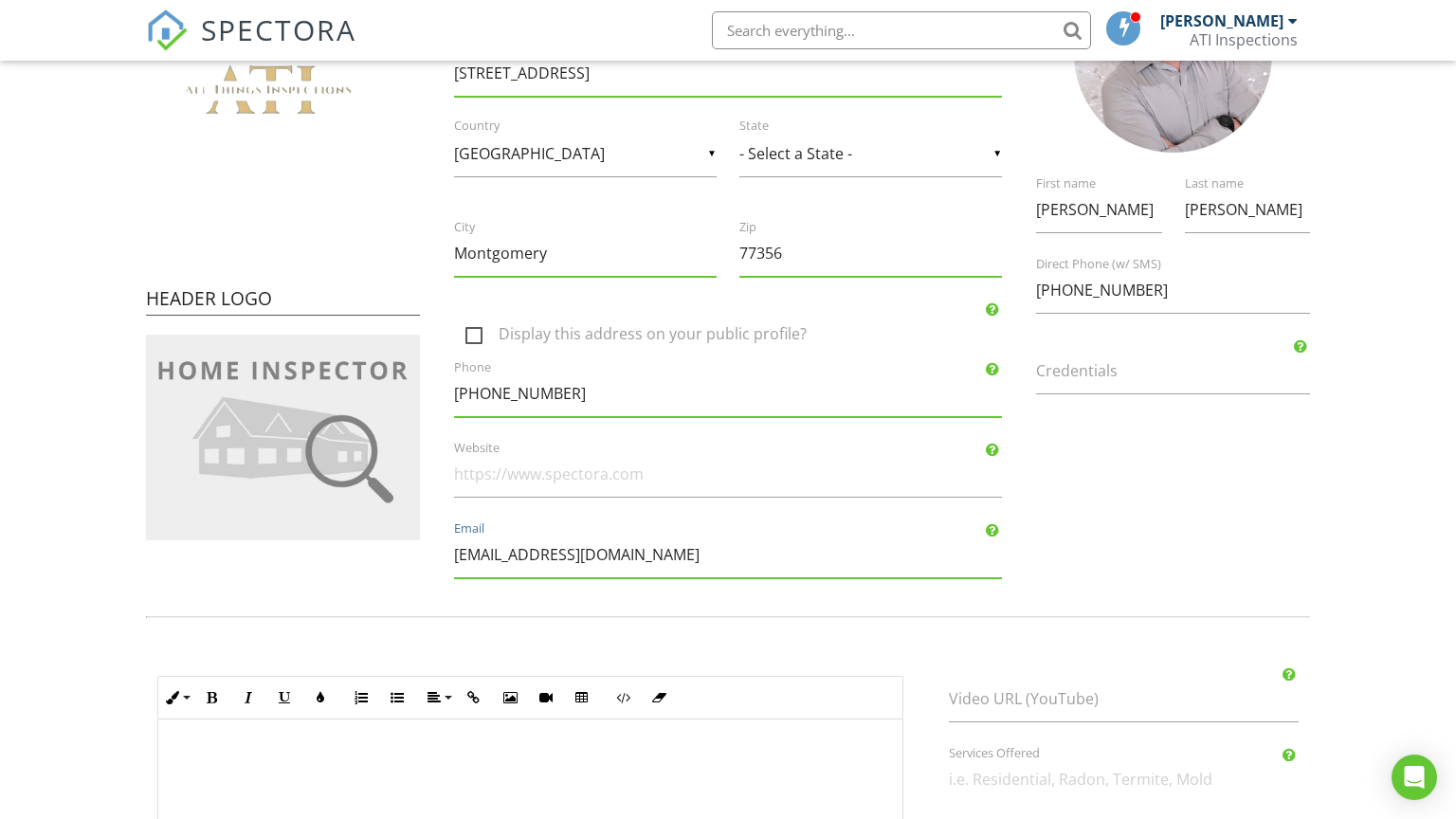 drag, startPoint x: 645, startPoint y: 554, endPoint x: 455, endPoint y: 561, distance: 190.1289 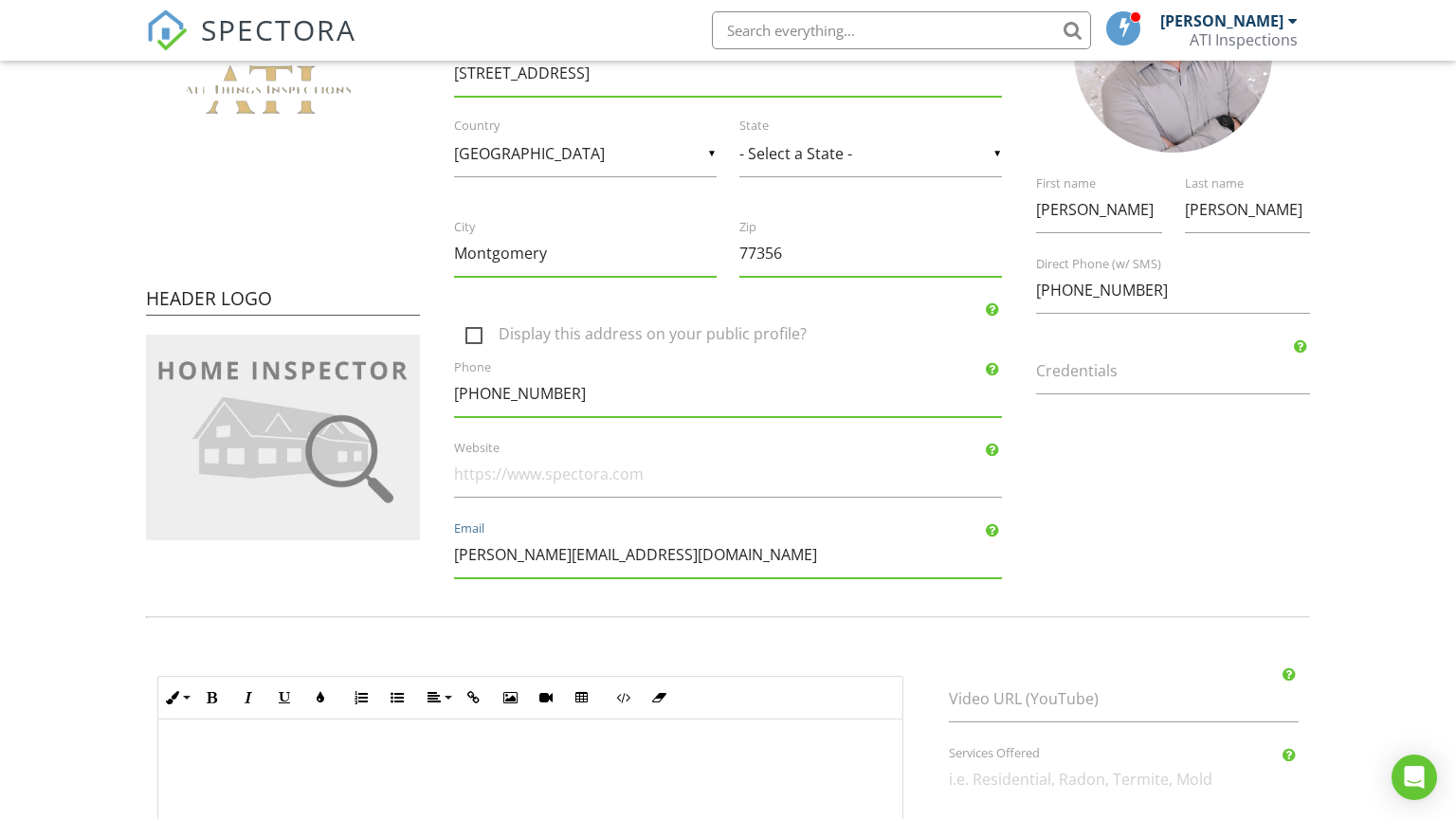 click on "ryan@allthings-inspections.com" at bounding box center (728, 555) 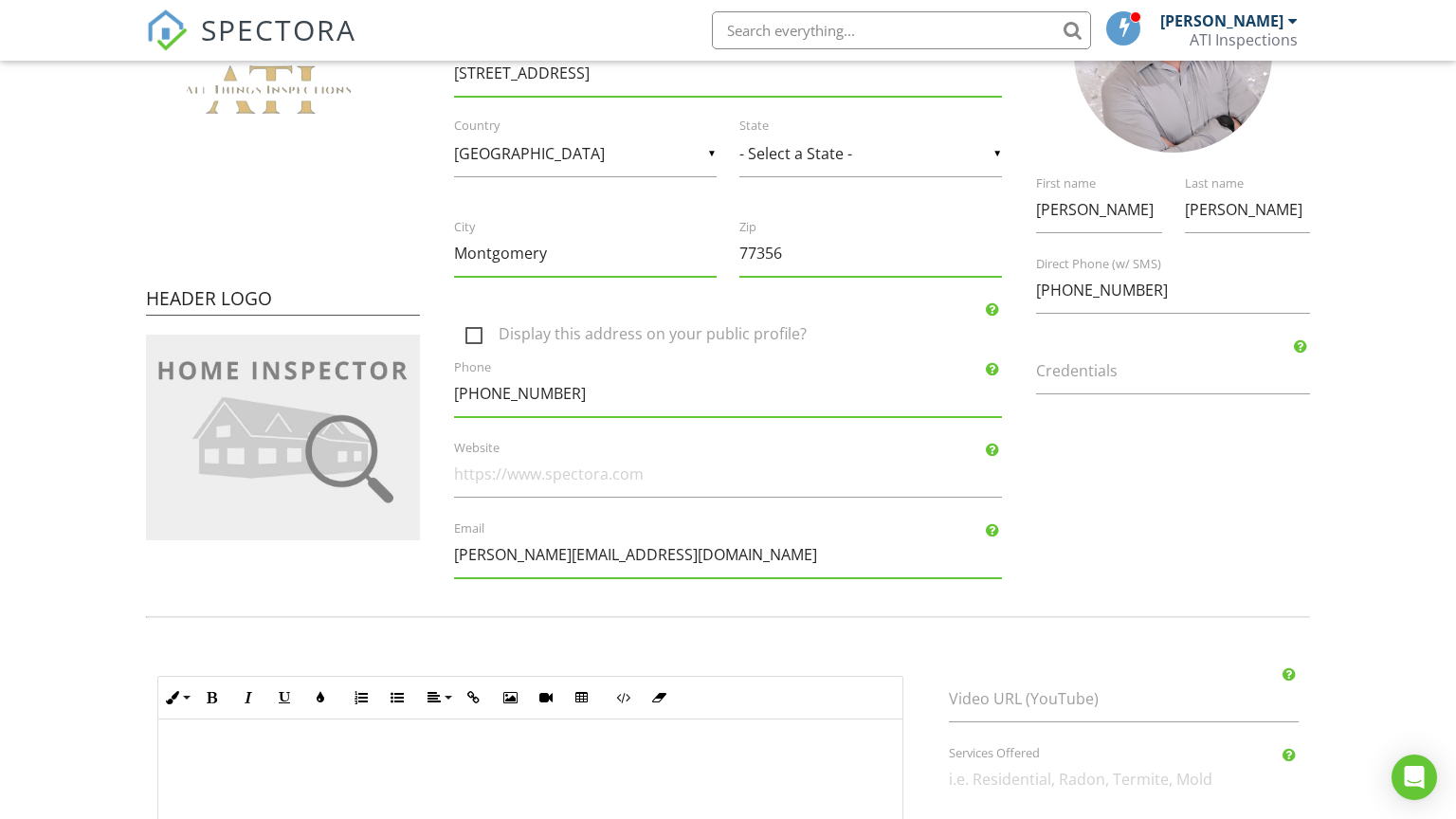 click on "Company Information
ATI Inspections
Name
18905 bear canyon dr
Address
▼ United States - Select a Country - United States Canada Australia United Kingdom New Zealand Afghanistan Albania Algeria American Samoa Andorra Angola Anguilla Antarctica Antigua and Barbuda Argentina Armenia Aruba Austria Azerbaijan Bahamas Bahrain Bangladesh Barbados Belarus Belgium Belize Benin Bermuda Bhutan Bolivia Bonaire Bosnia and Herzegovina Botswana Bouvet Island Brazil British Indian Ocean Territory British Virgin Islands Brunei Bulgaria Burkina Faso Burundi Cabo Verde Cambodia Cameroon Cayman Islands Central African Republic Chad Chile China Christmas Island Cocos [Keeling] Islands Colombia Comoros Congo Republic Cook Islands Costa Rica Croatia Cuba Curaçao Cyprus Czechia DR Congo Denmark Djibouti Dominica Dominican Republic East Timor Ecuador Egypt El Salvador Equatorial Guinea Eritrea Estonia Eswatini Ethiopia Falkland Islands Faroe Islands Federated States of Micronesia Fiji Finland France Gabon" at bounding box center [728, 237] 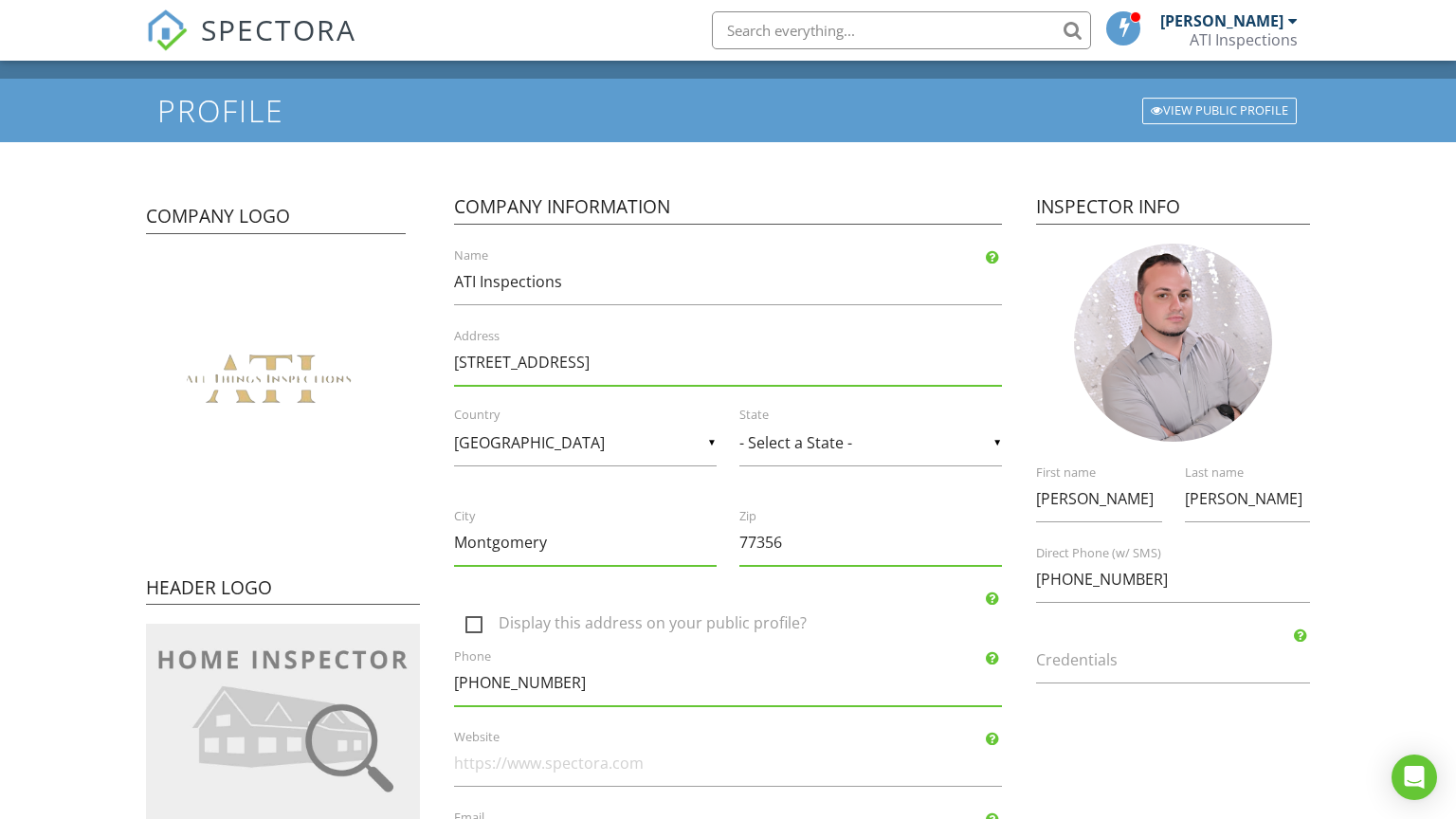 scroll, scrollTop: 0, scrollLeft: 0, axis: both 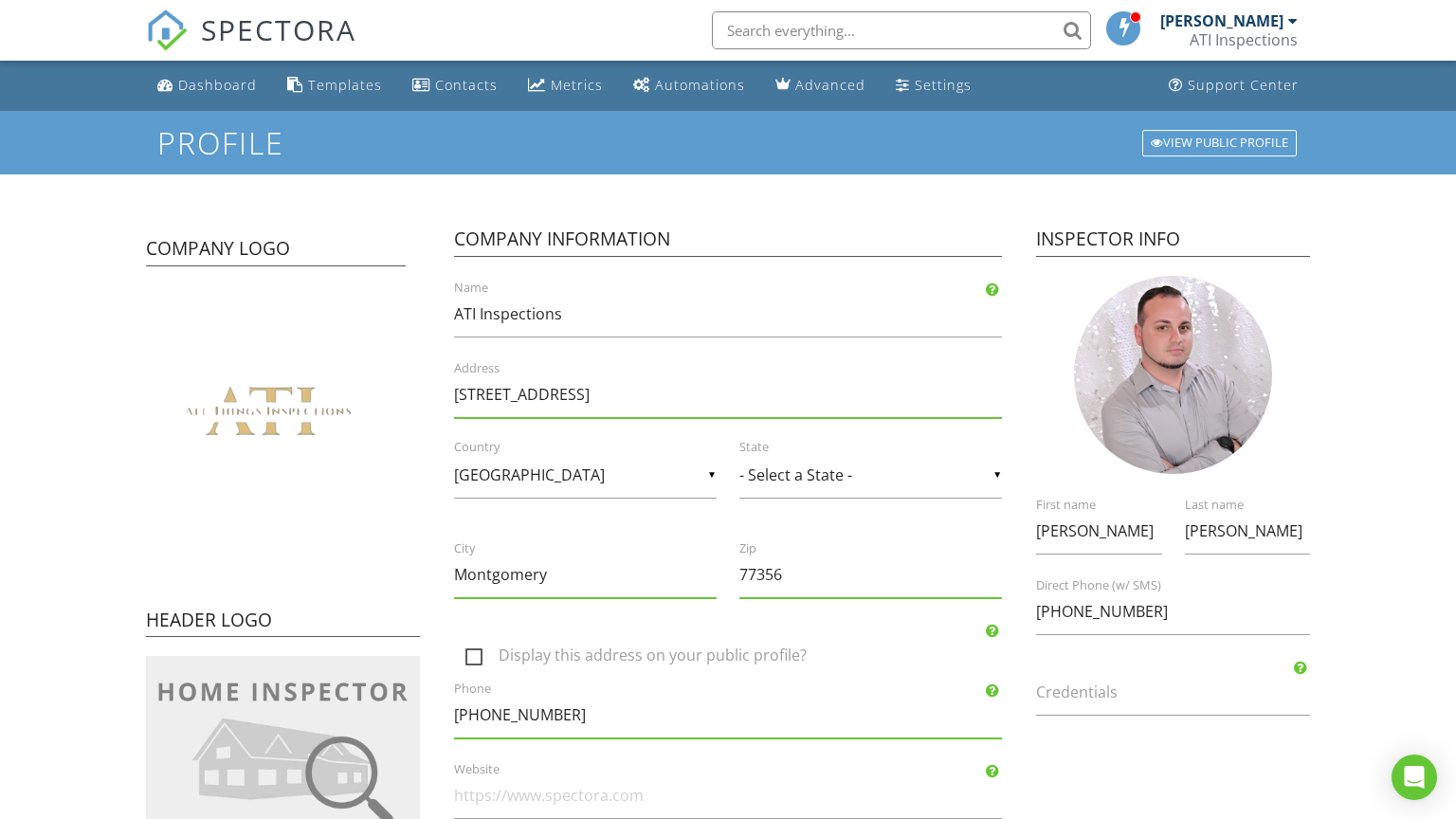click on "Inspector Info
Ryan
First name
Faust
Last name
+14098773724
Direct Phone (w/ SMS)
Credentials" at bounding box center [1173, 476] 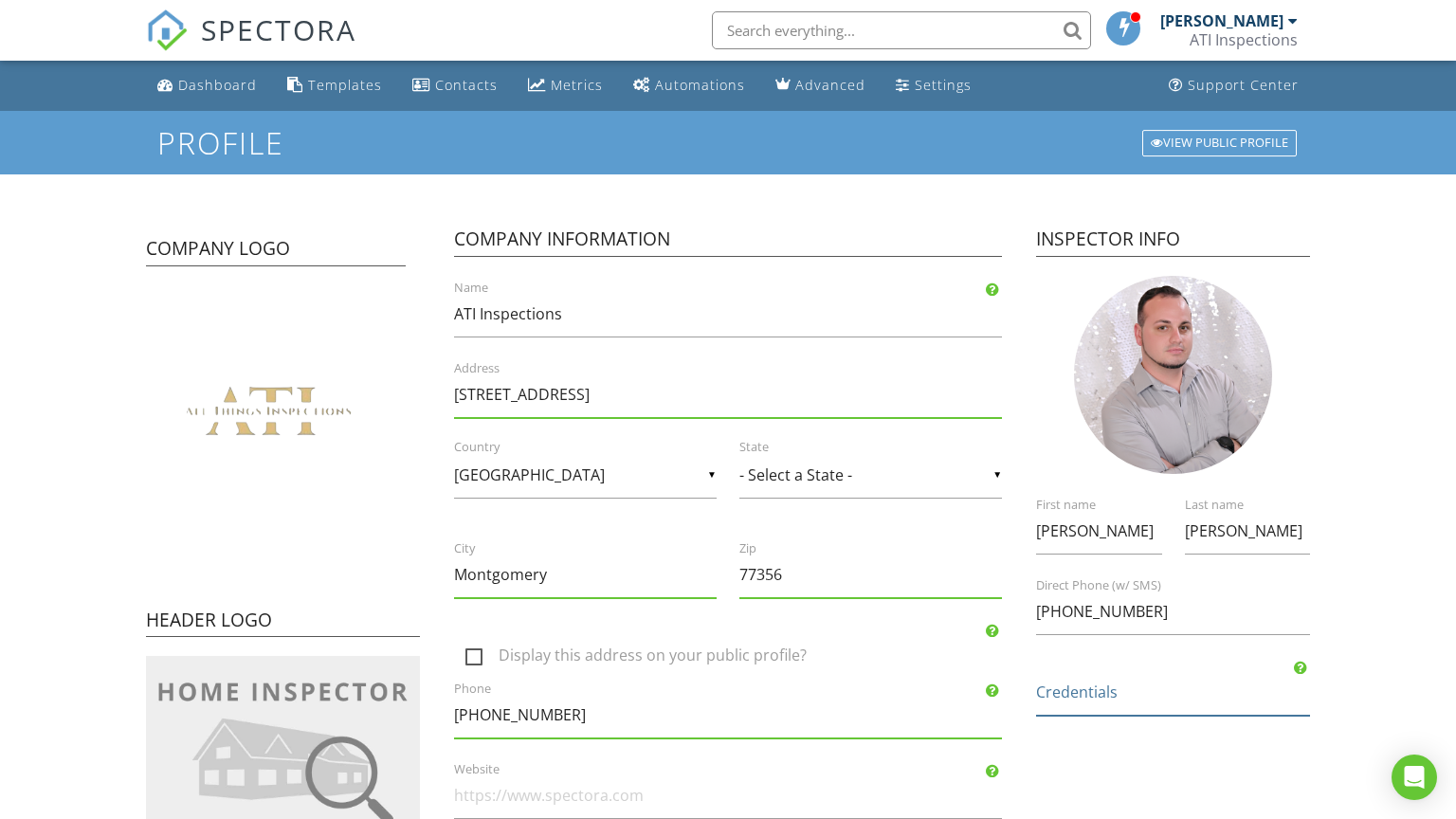 click on "Credentials" at bounding box center [1173, 692] 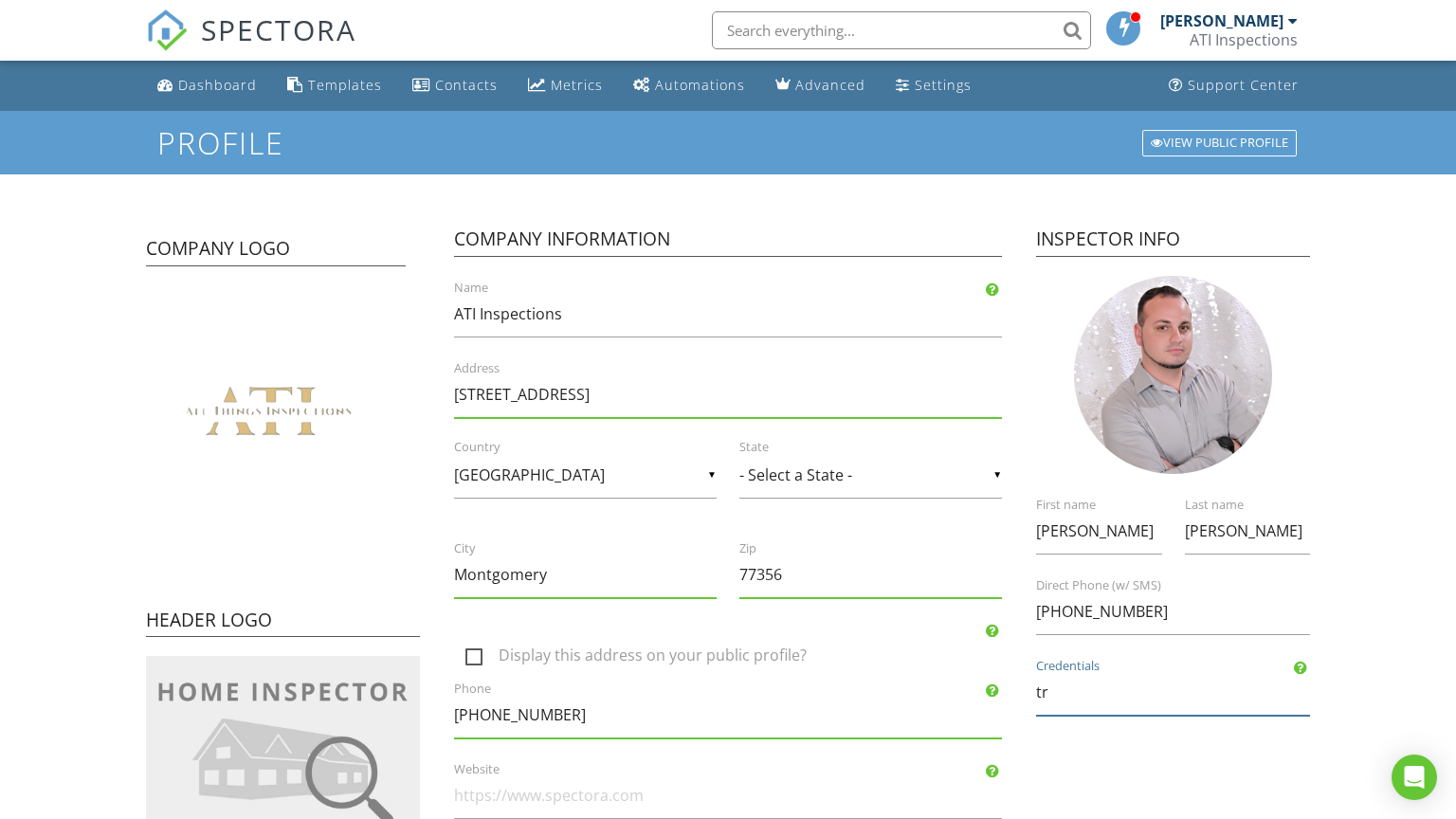 type on "t" 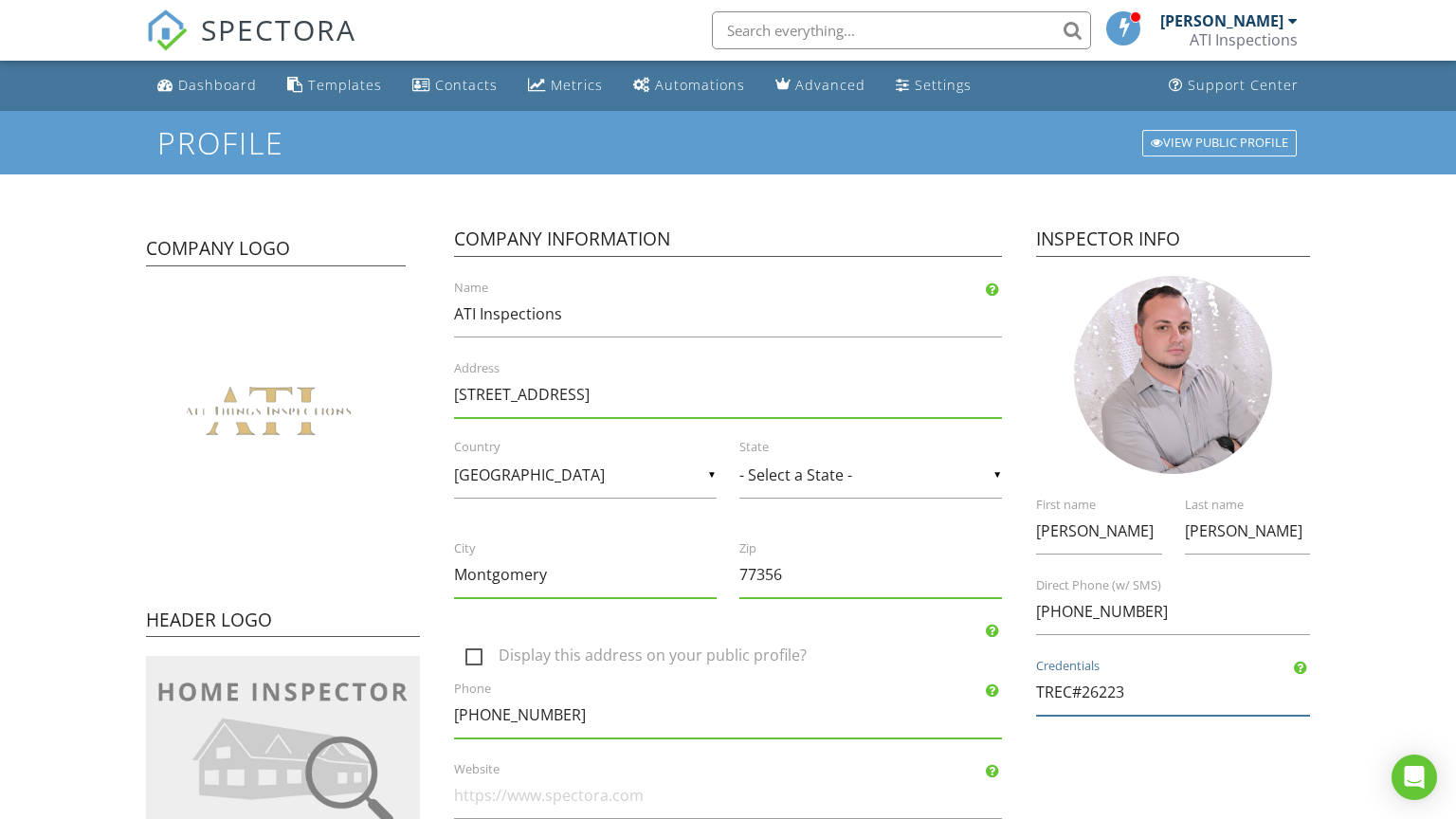 type on "TREC#26223" 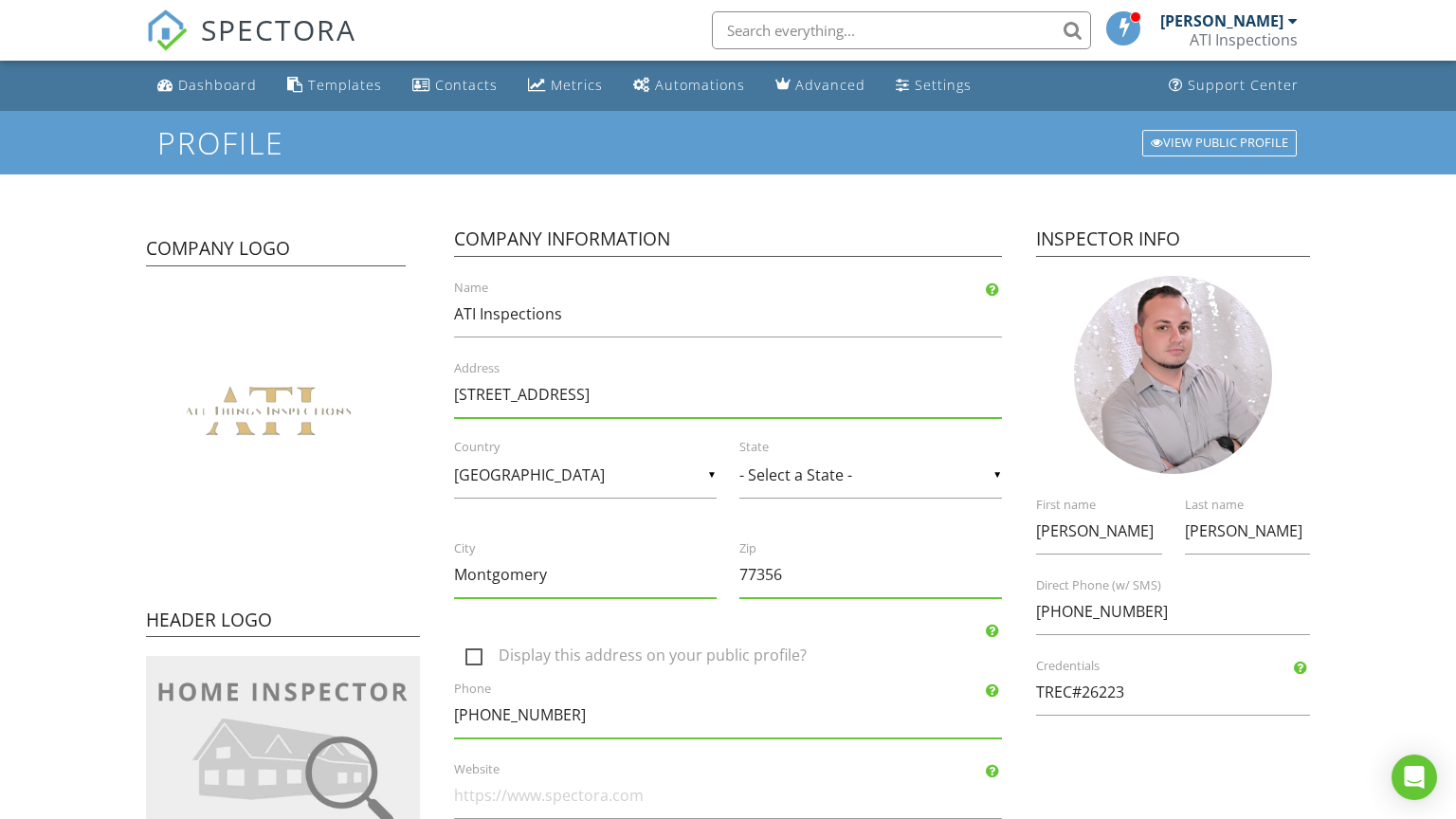click on "Company Logo
Header Logo
Company Information
ATI Inspections
Name
18905 bear canyon dr
Address
▼ United States - Select a Country - United States Canada Australia United Kingdom New Zealand Afghanistan Albania Algeria American Samoa Andorra Angola Anguilla Antarctica Antigua and Barbuda Argentina Armenia Aruba Austria Azerbaijan Bahamas Bahrain Bangladesh Barbados Belarus Belgium Belize Benin Bermuda Bhutan Bolivia Bonaire Bosnia and Herzegovina Botswana Bouvet Island Brazil British Indian Ocean Territory British Virgin Islands Brunei Bulgaria Burkina Faso Burundi Cabo Verde Cambodia Cameroon Cayman Islands Central African Republic Chad Chile China Christmas Island Cocos [Keeling] Islands Colombia Comoros Congo Republic Cook Islands Costa Rica Croatia Cuba Curaçao Cyprus Czechia DR Congo Denmark Djibouti Dominica Dominican Republic East Timor Ecuador Egypt El Salvador Equatorial Guinea Eritrea Estonia Eswatini Ethiopia Falkland Islands" at bounding box center [728, 558] 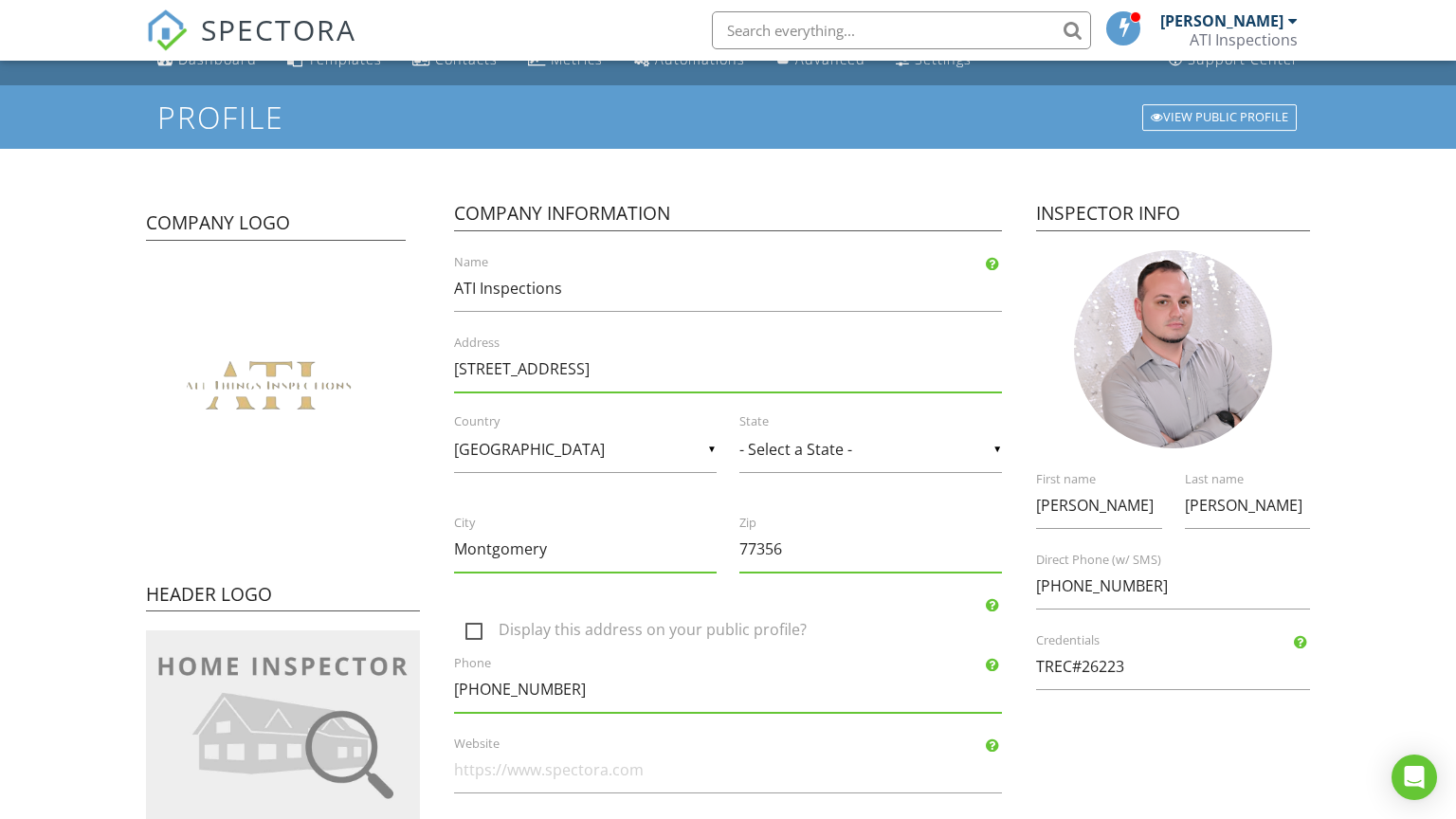 scroll, scrollTop: 136, scrollLeft: 0, axis: vertical 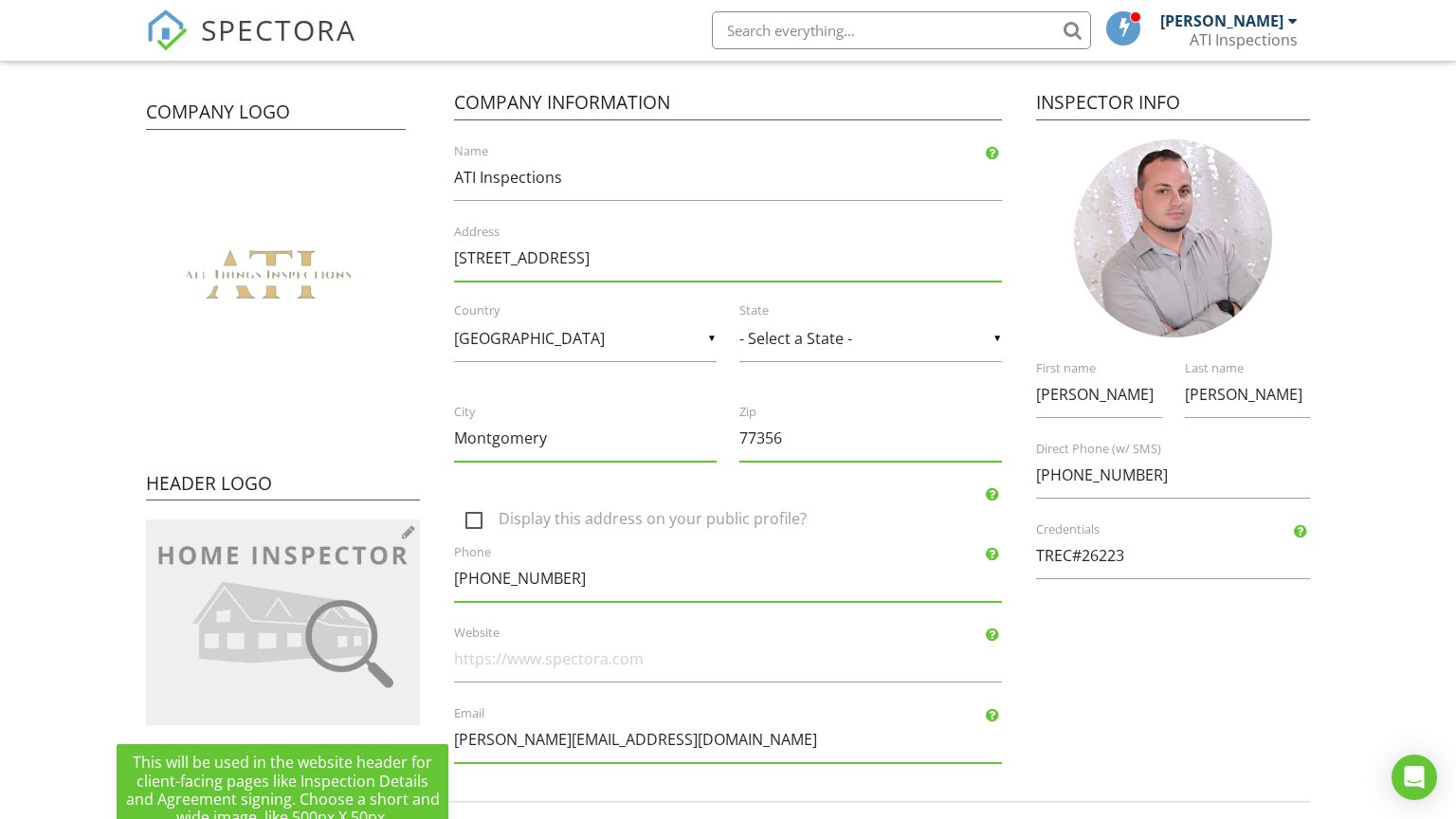 click at bounding box center [409, 532] 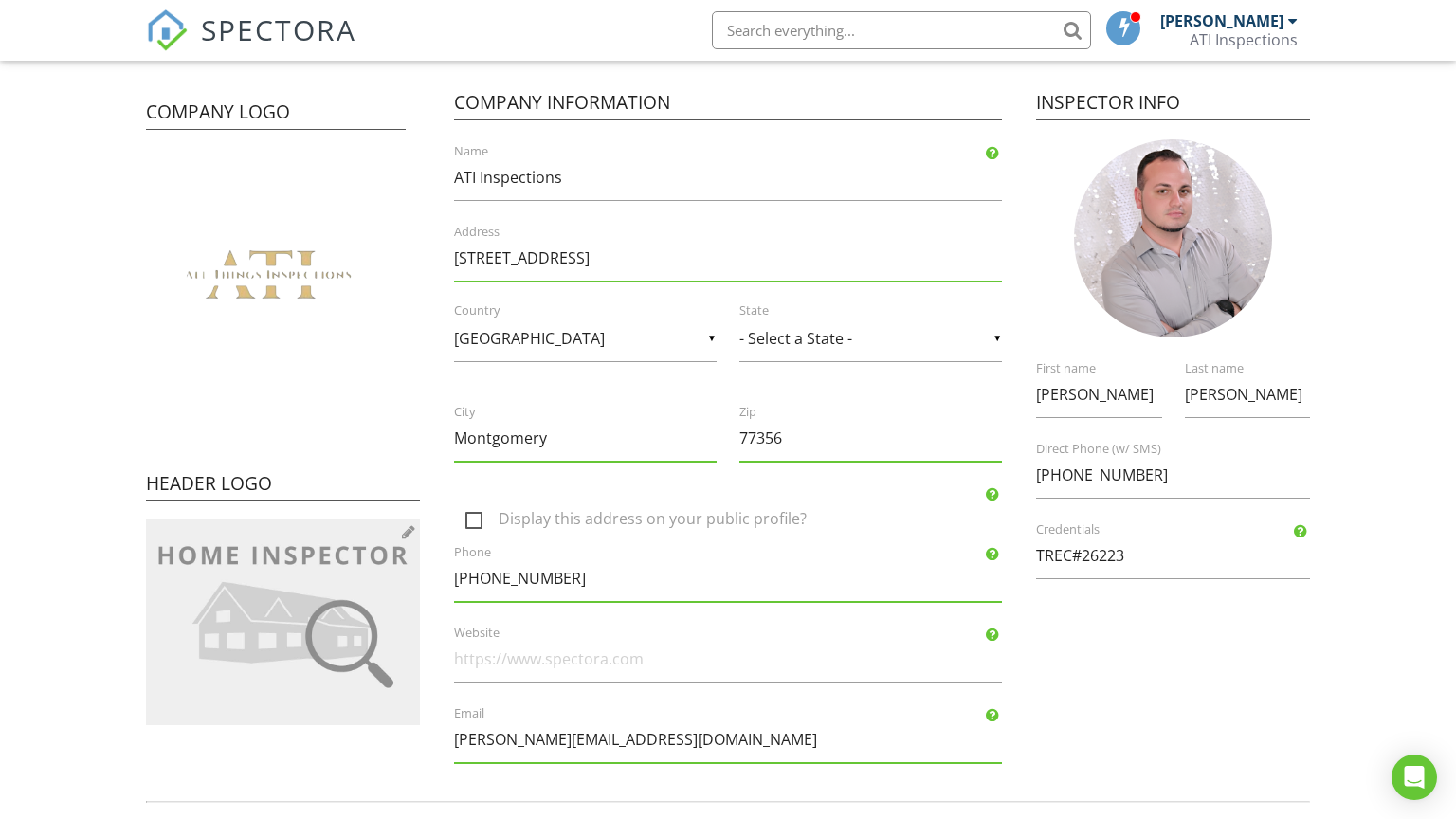 click at bounding box center [409, 532] 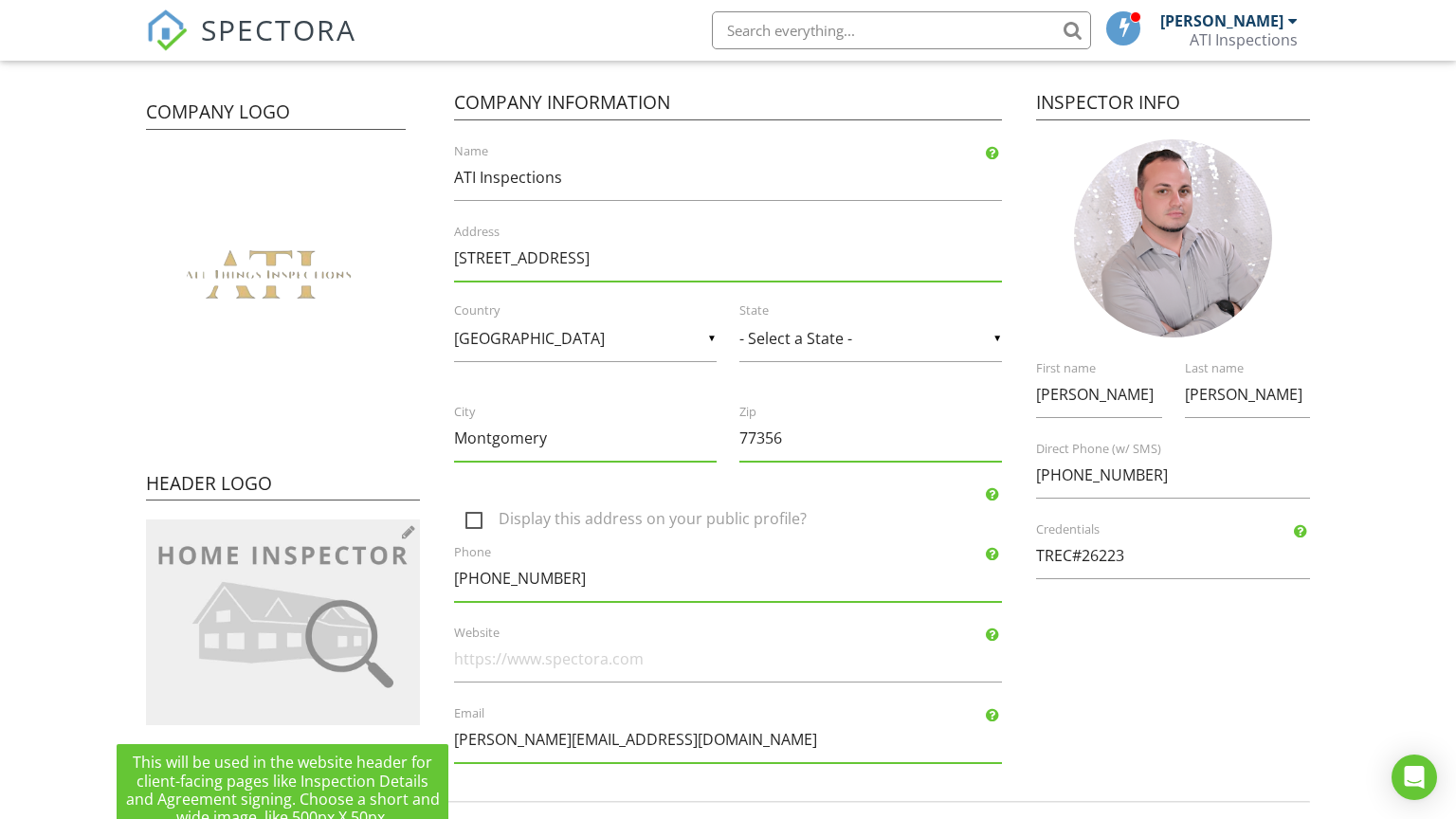 type on "C:\fakepath\ATI logo.png" 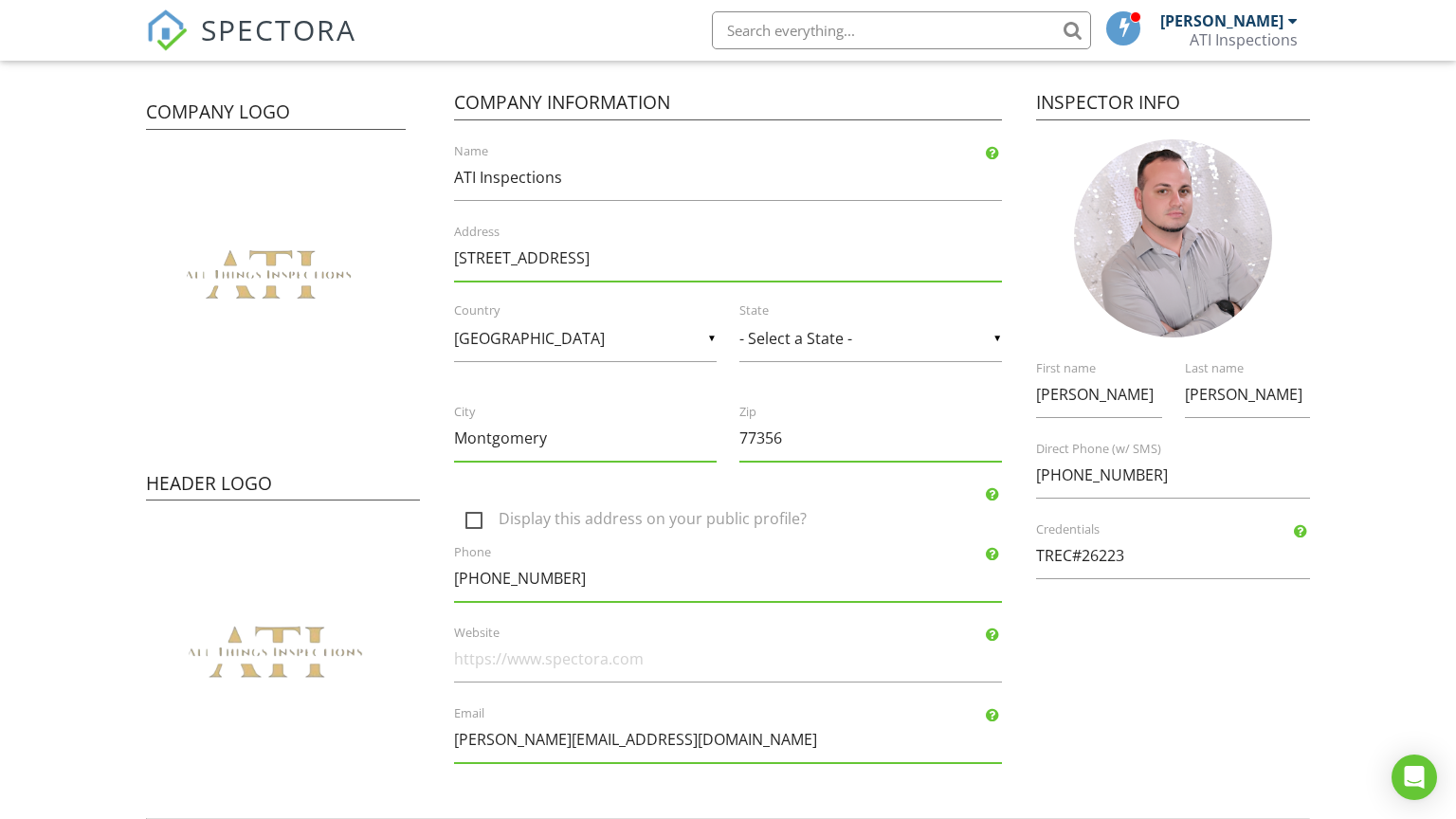 scroll, scrollTop: 607, scrollLeft: 0, axis: vertical 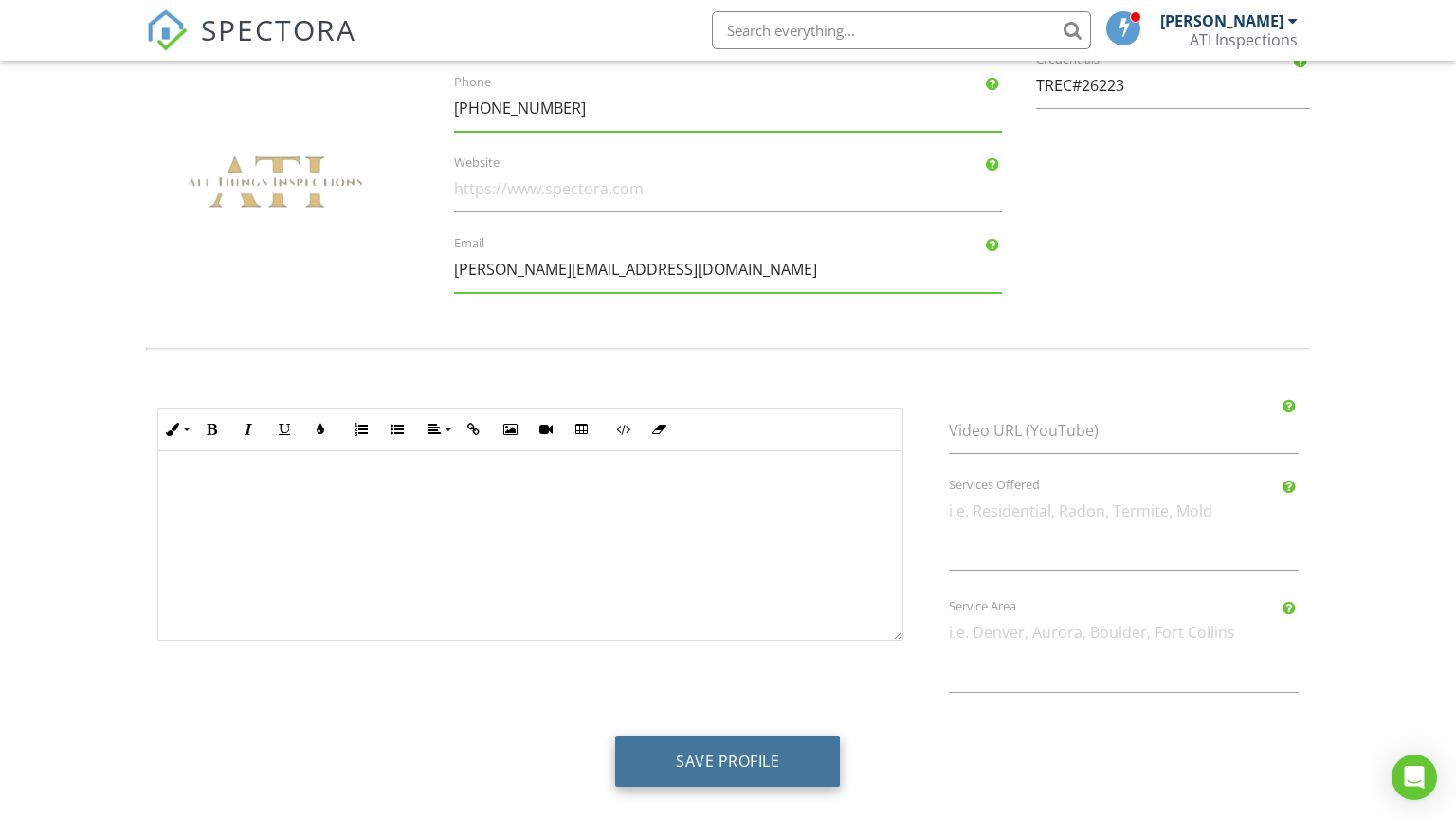 click on "Save Profile" at bounding box center [727, 761] 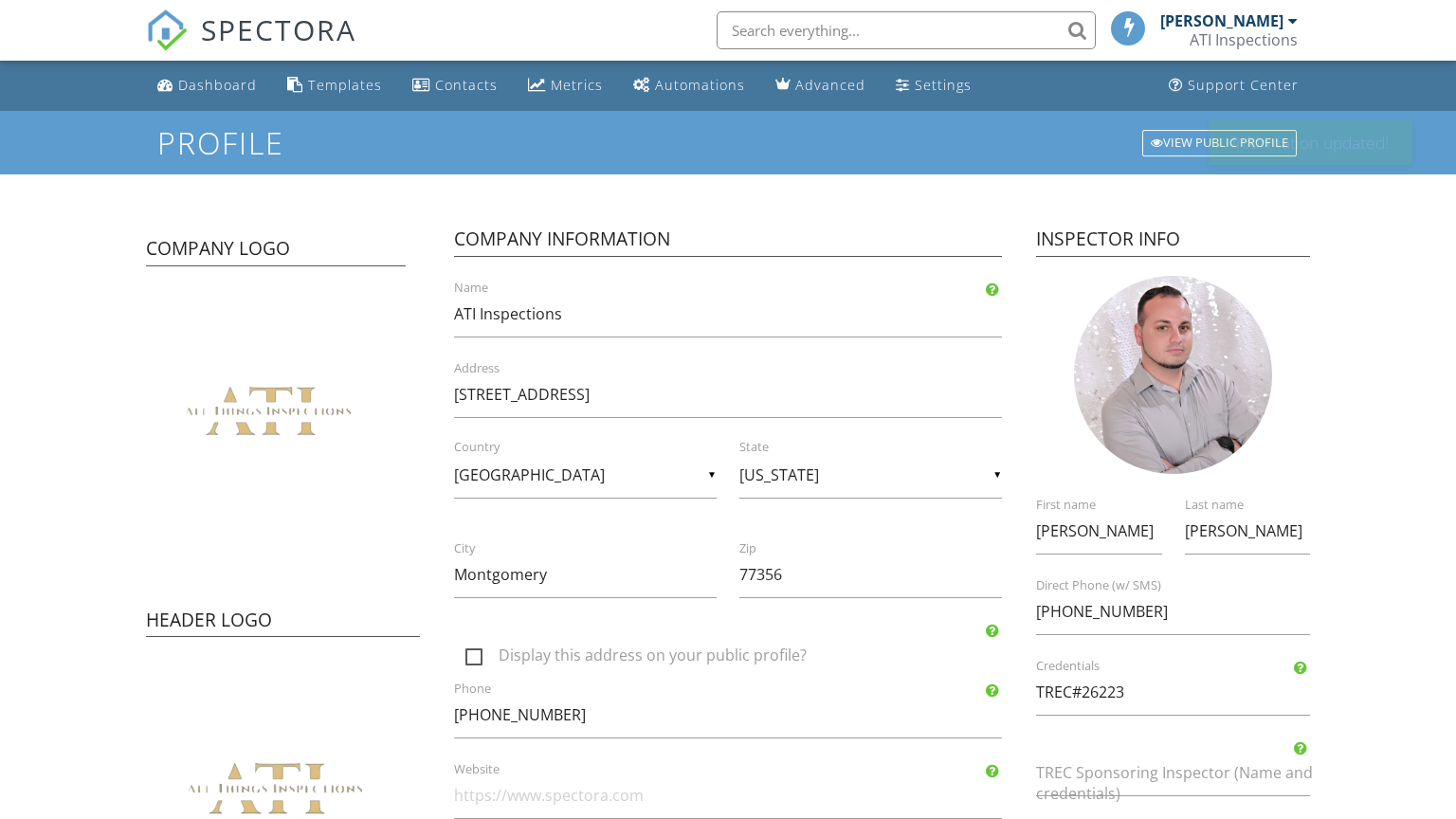 scroll, scrollTop: 0, scrollLeft: 0, axis: both 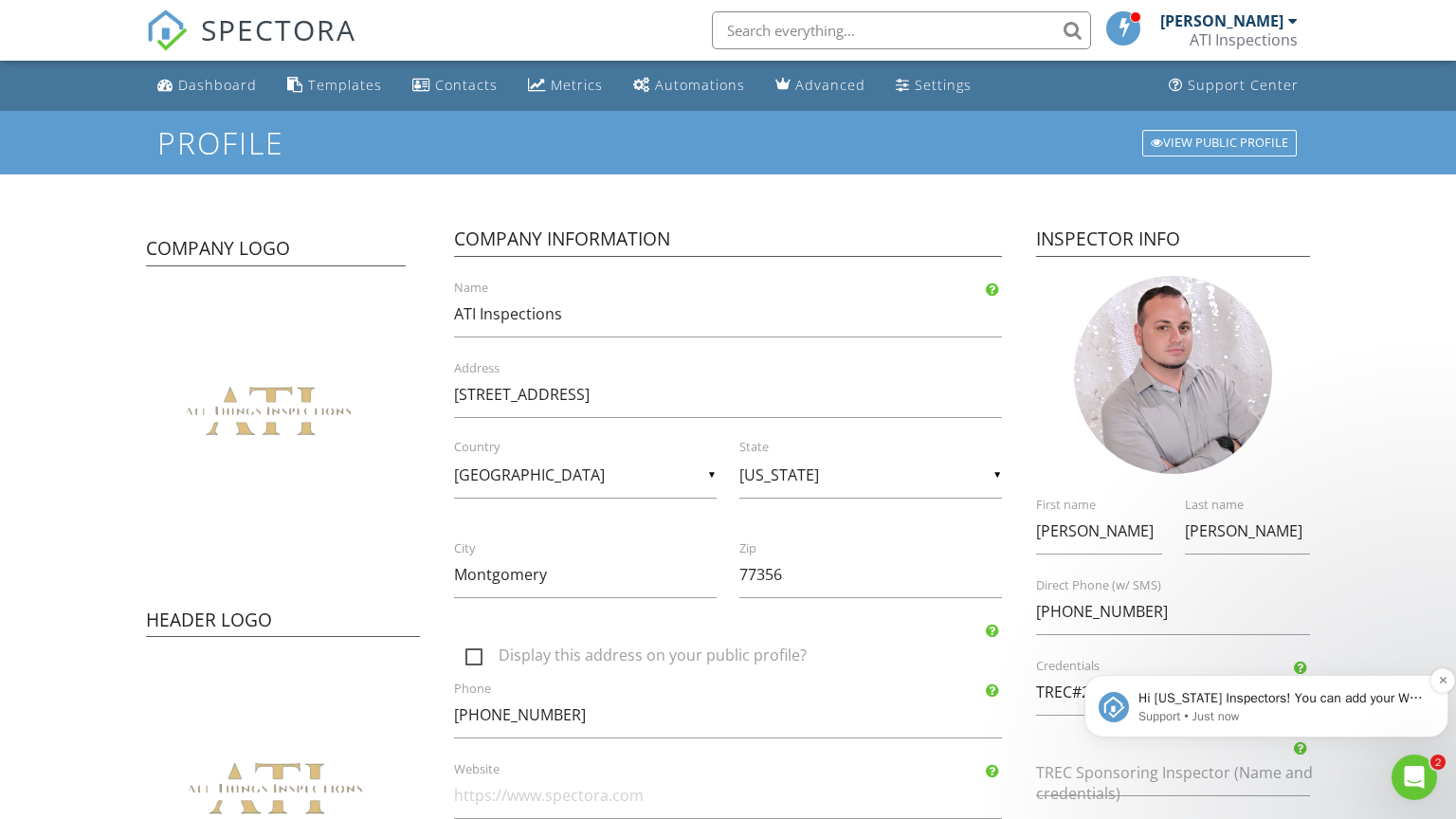 click on "Support • Just now" at bounding box center [1282, 717] 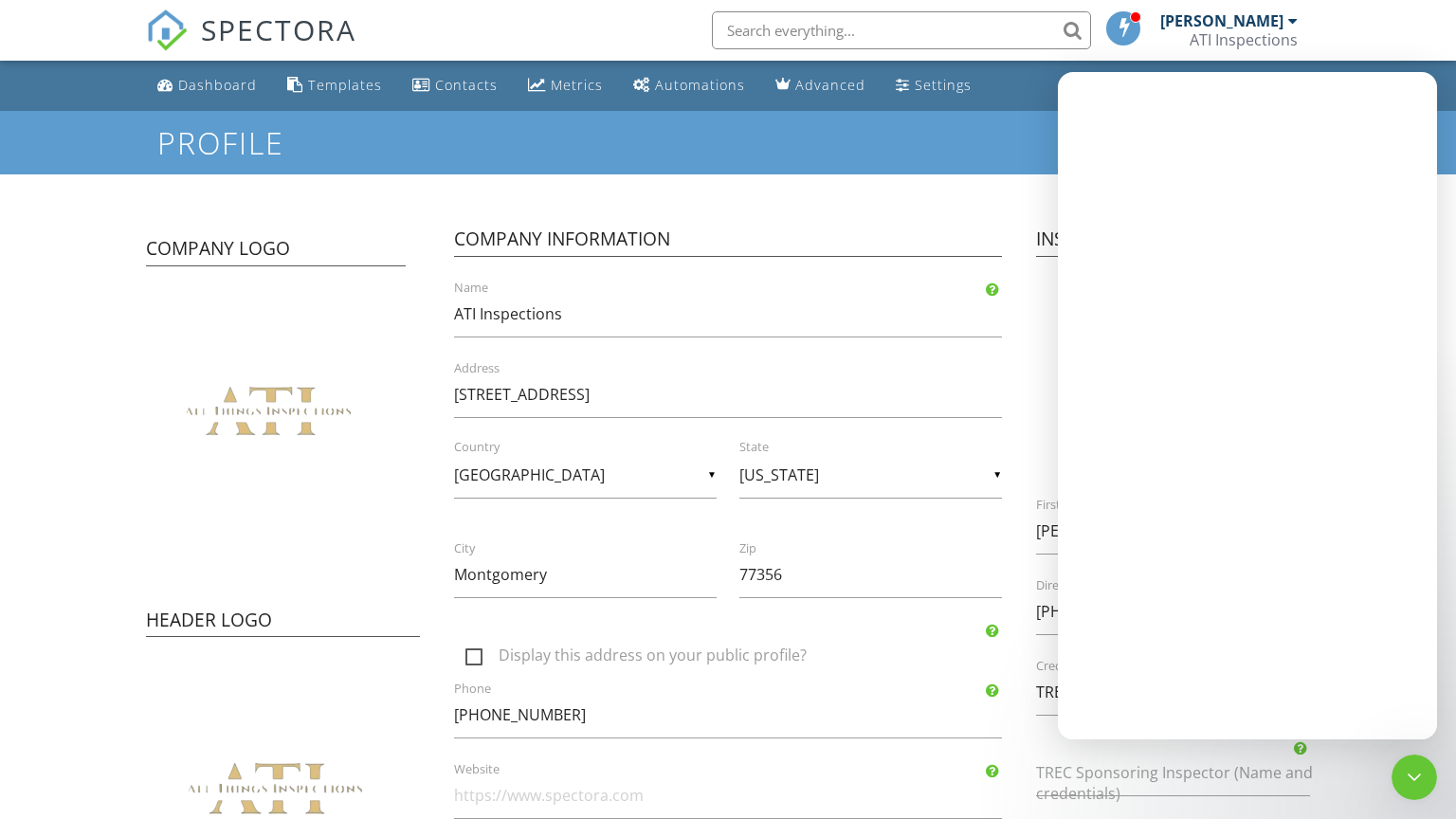 scroll, scrollTop: 0, scrollLeft: 0, axis: both 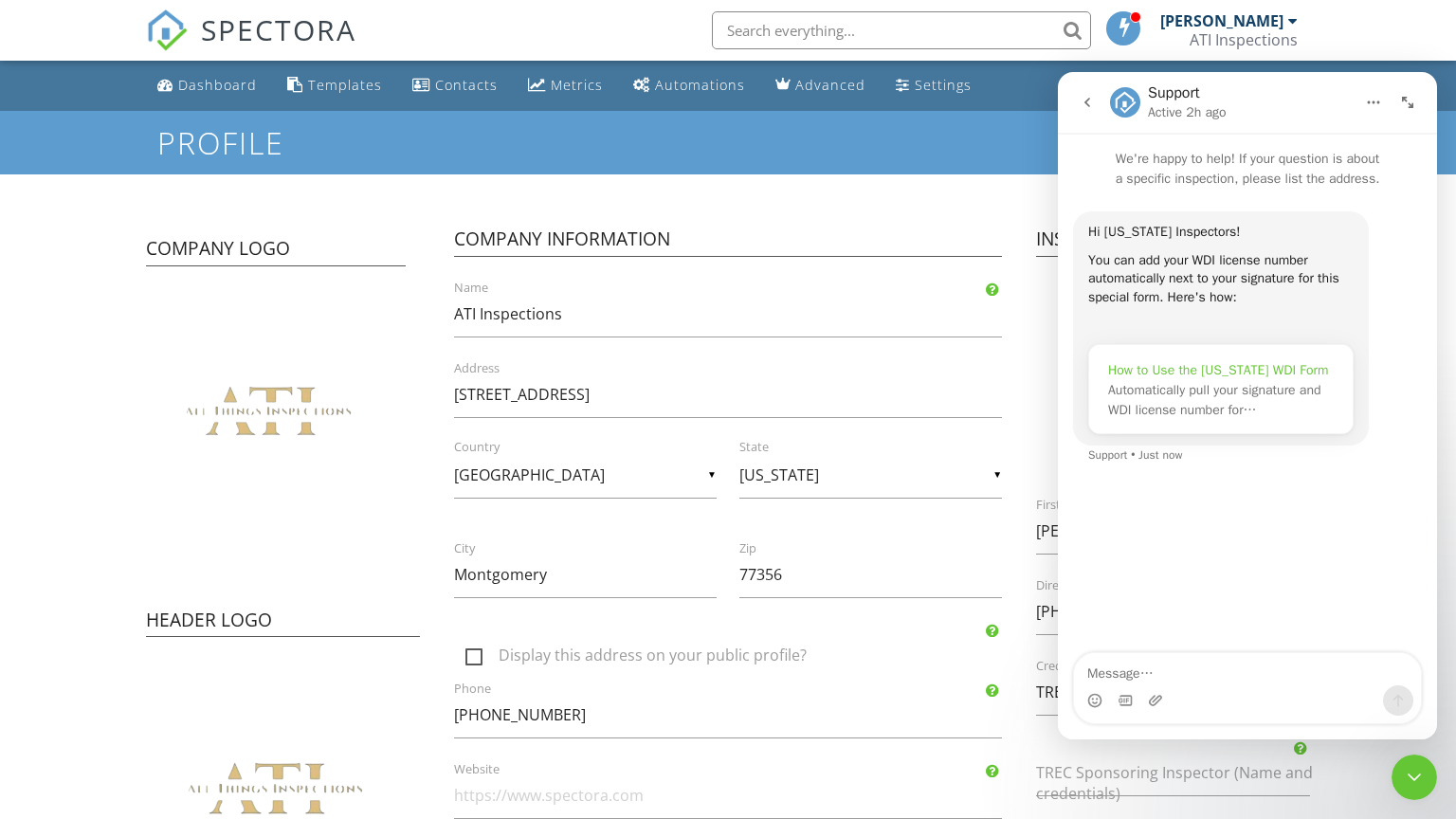click on "Automatically pull your signature and WDI license number for…" at bounding box center (1214, 400) 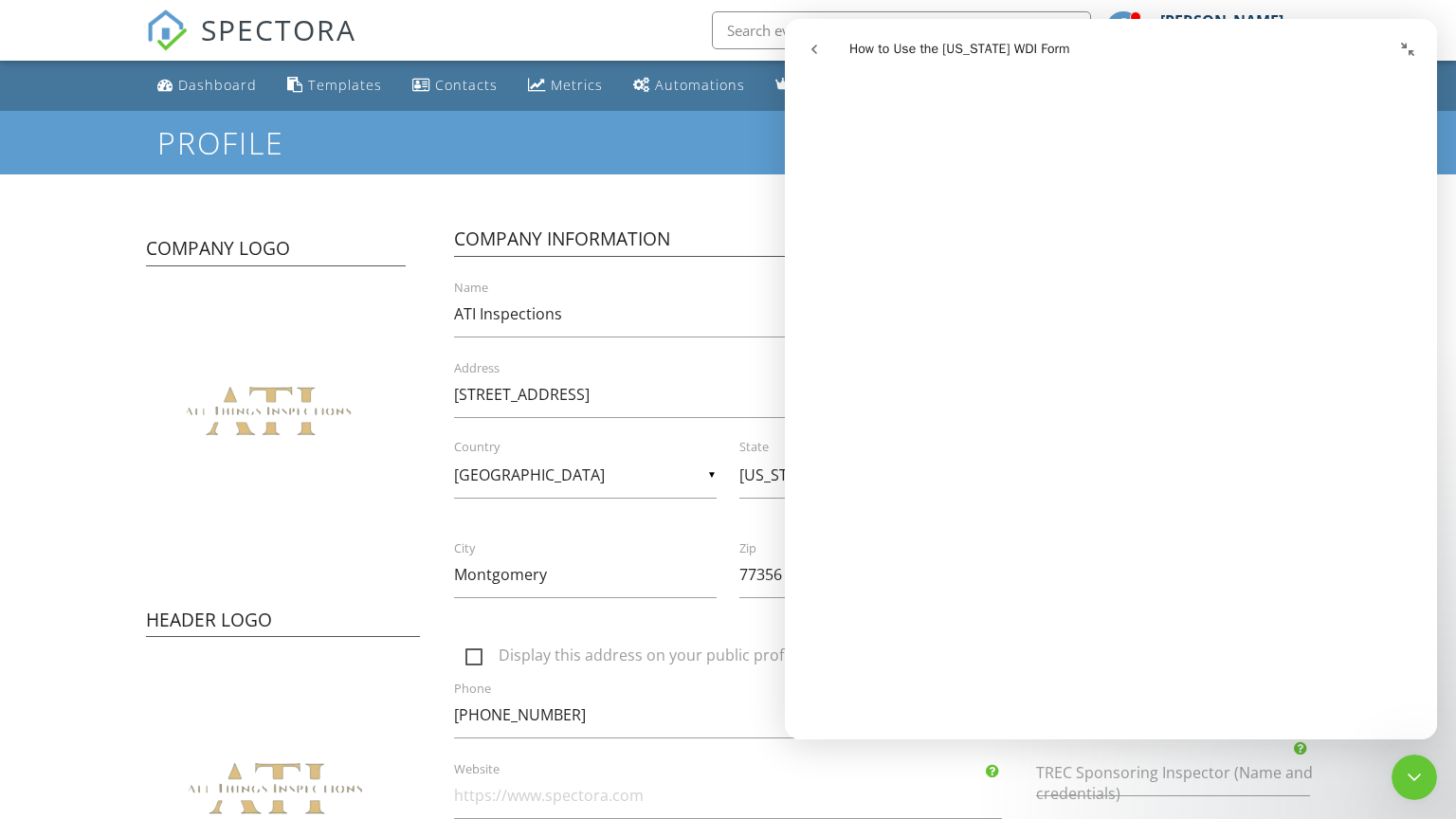 scroll, scrollTop: 795, scrollLeft: 0, axis: vertical 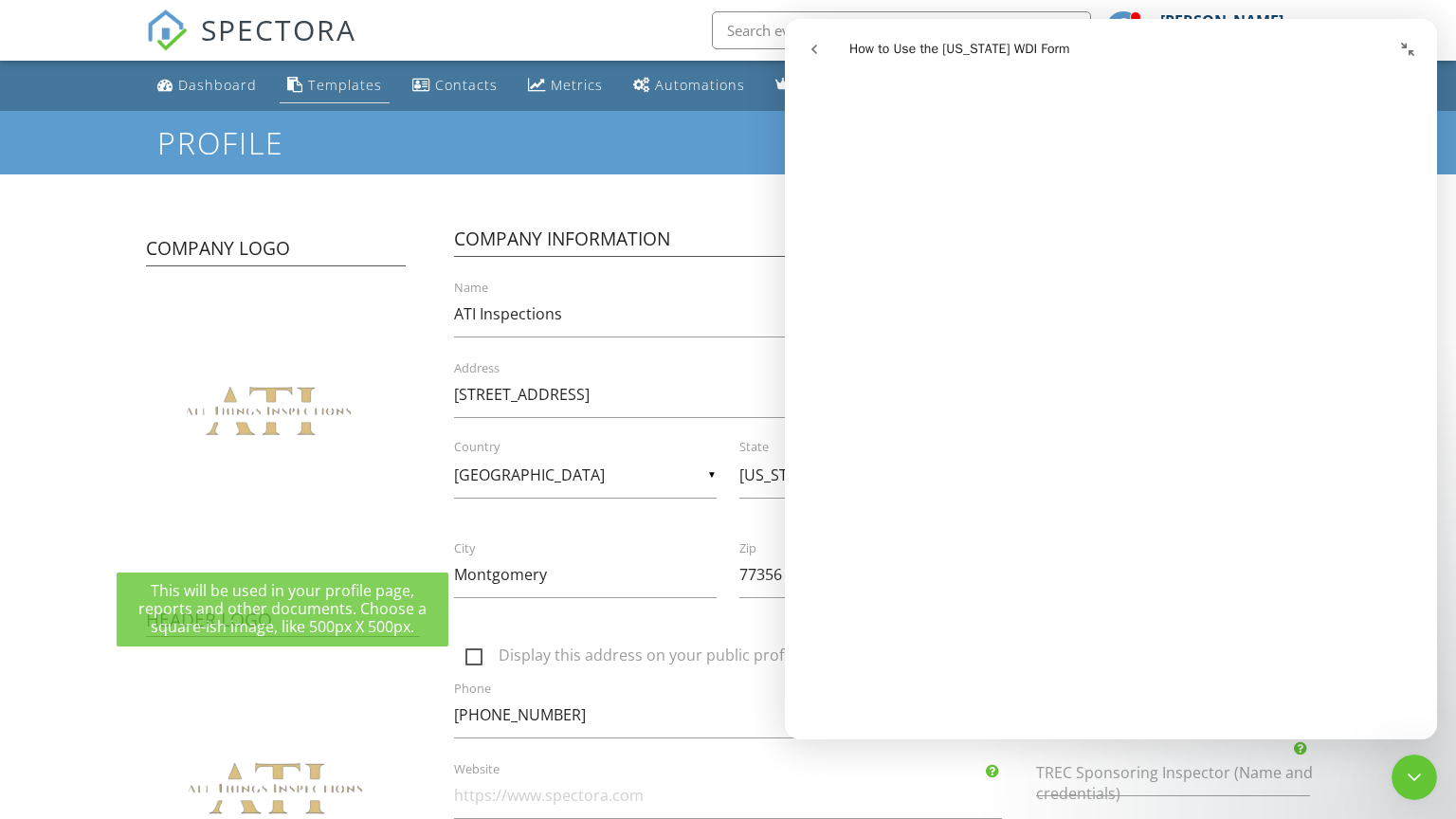 click on "Templates" at bounding box center (335, 85) 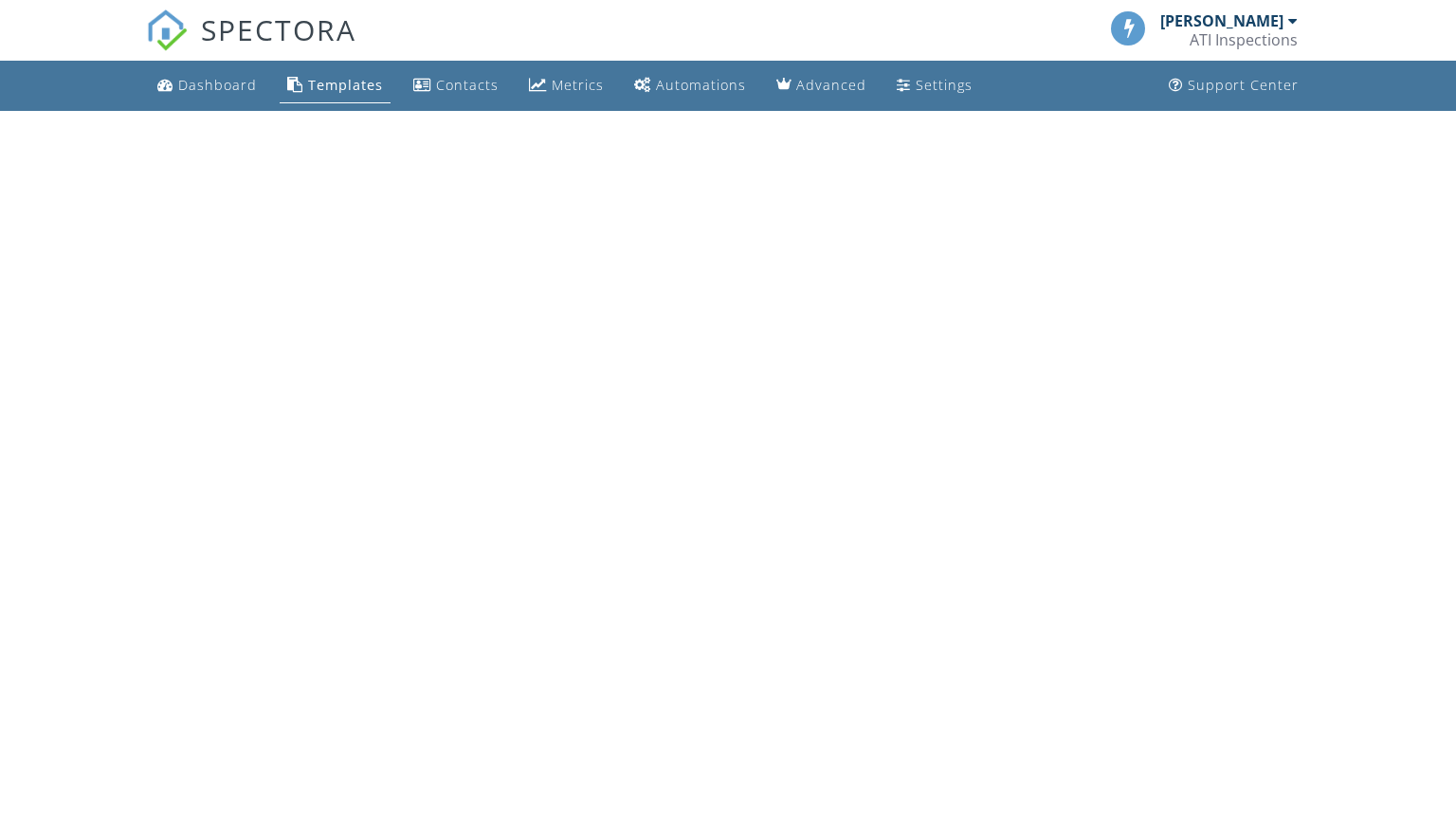 scroll, scrollTop: 0, scrollLeft: 0, axis: both 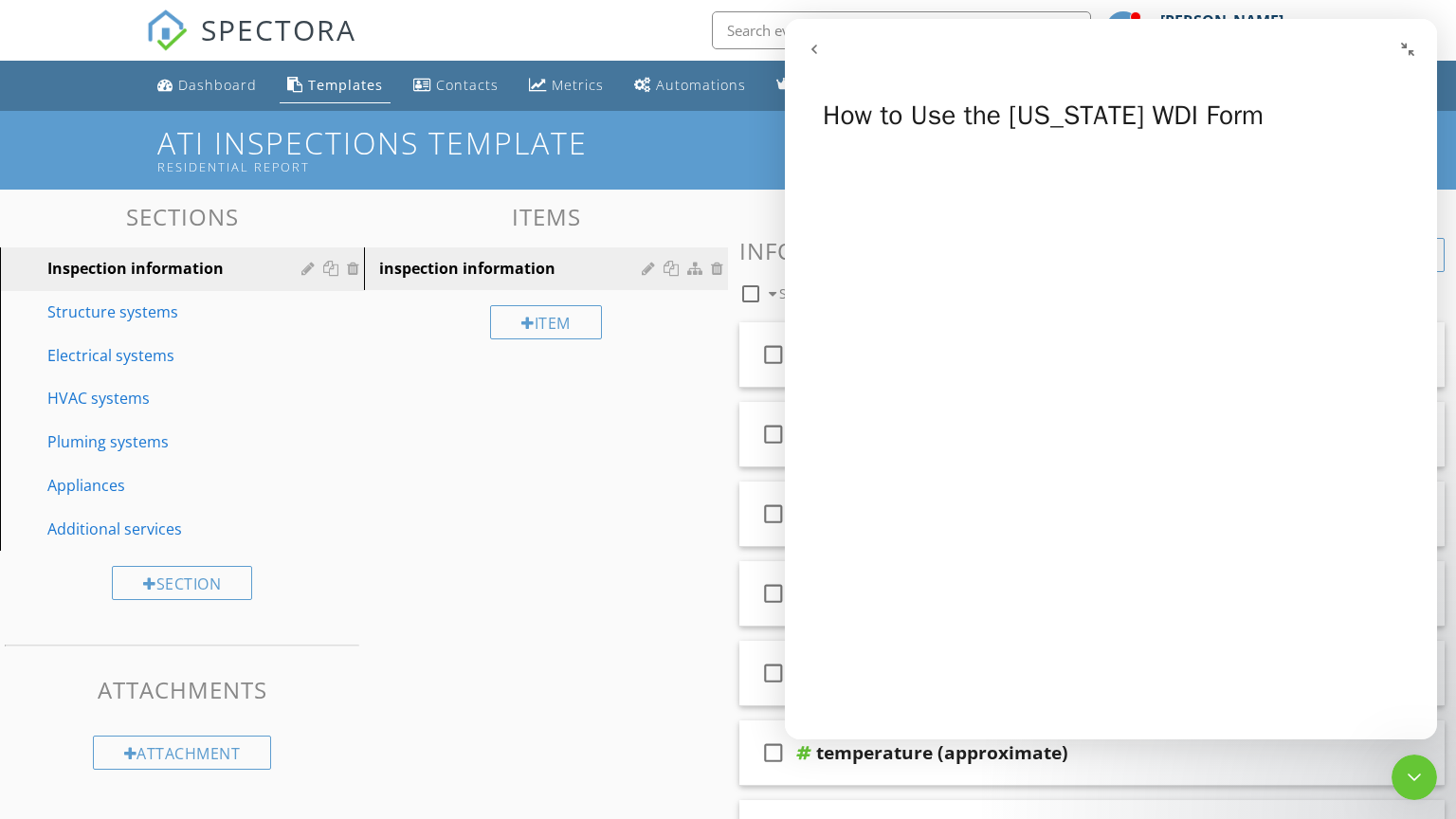 click 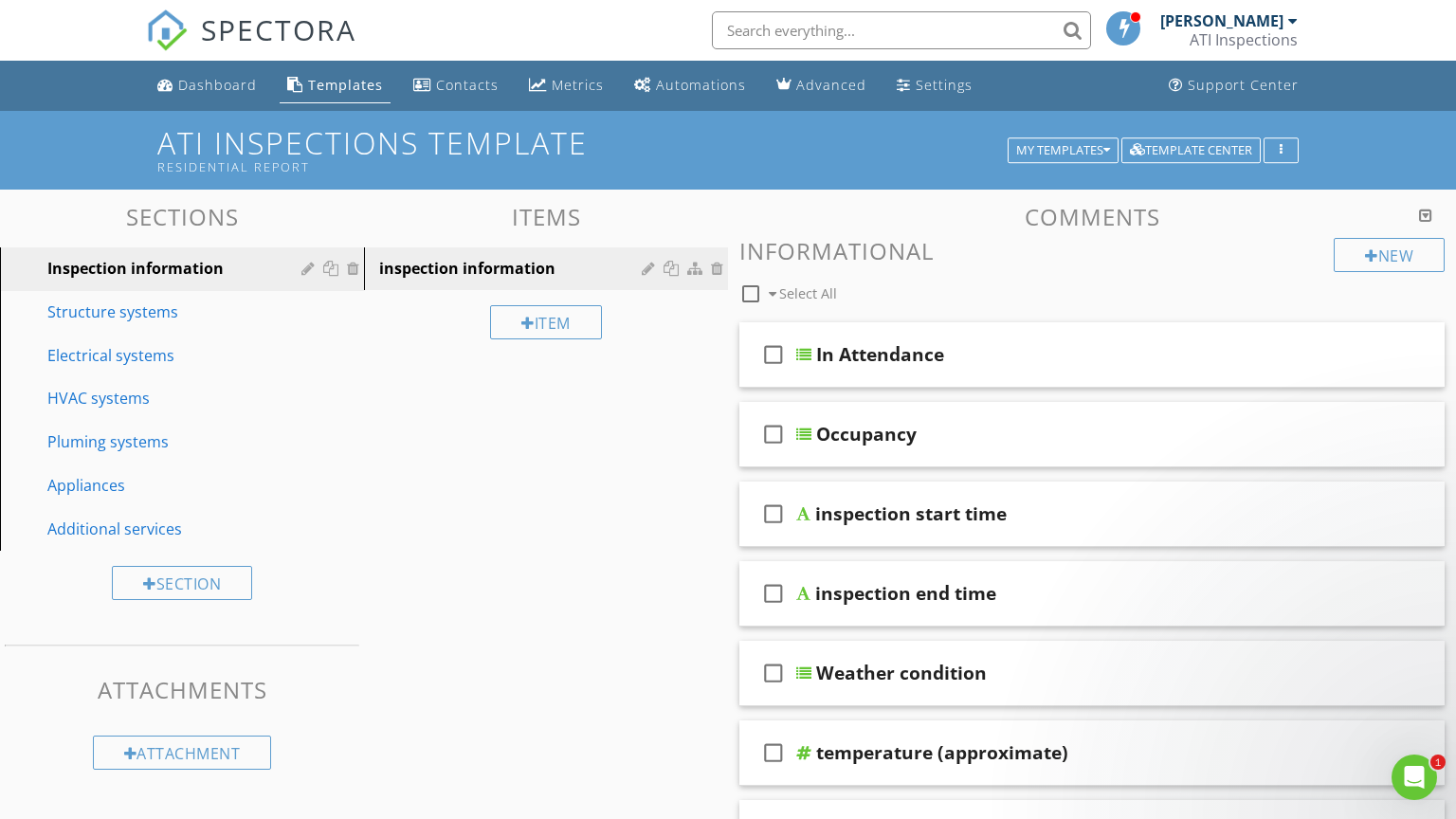 scroll, scrollTop: 0, scrollLeft: 0, axis: both 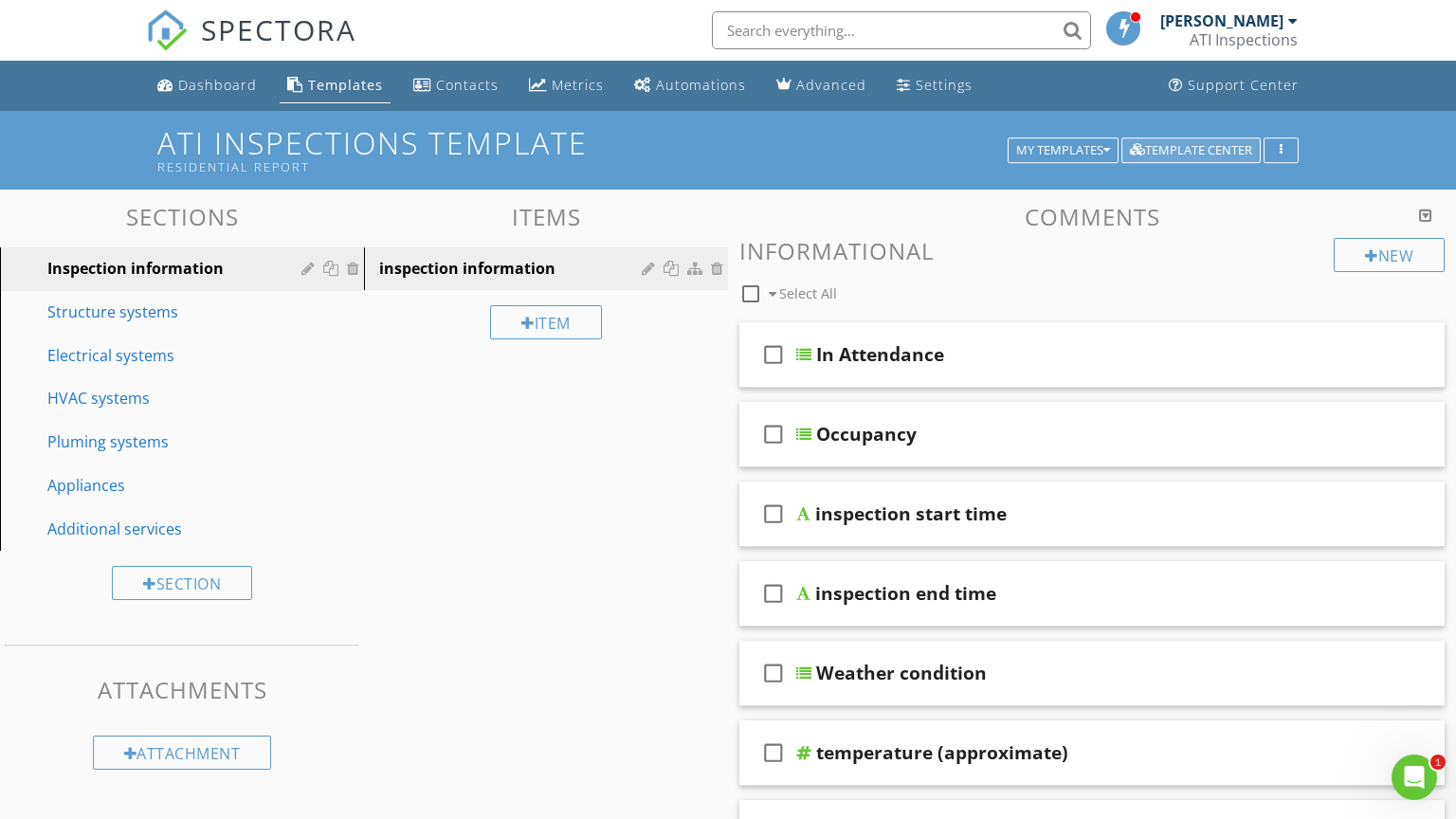 click on "Template Center" at bounding box center (1191, 151) 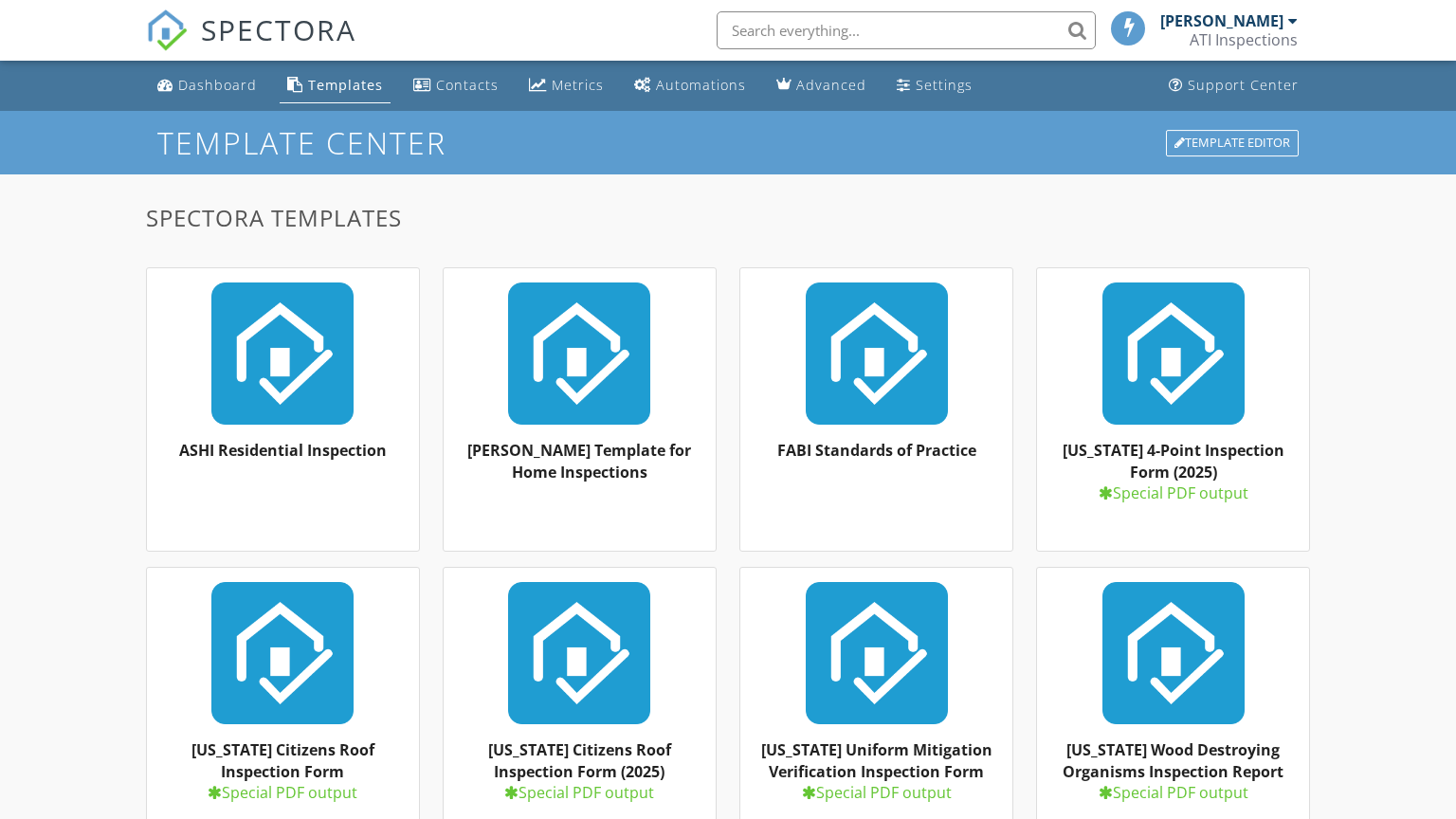 scroll, scrollTop: 0, scrollLeft: 0, axis: both 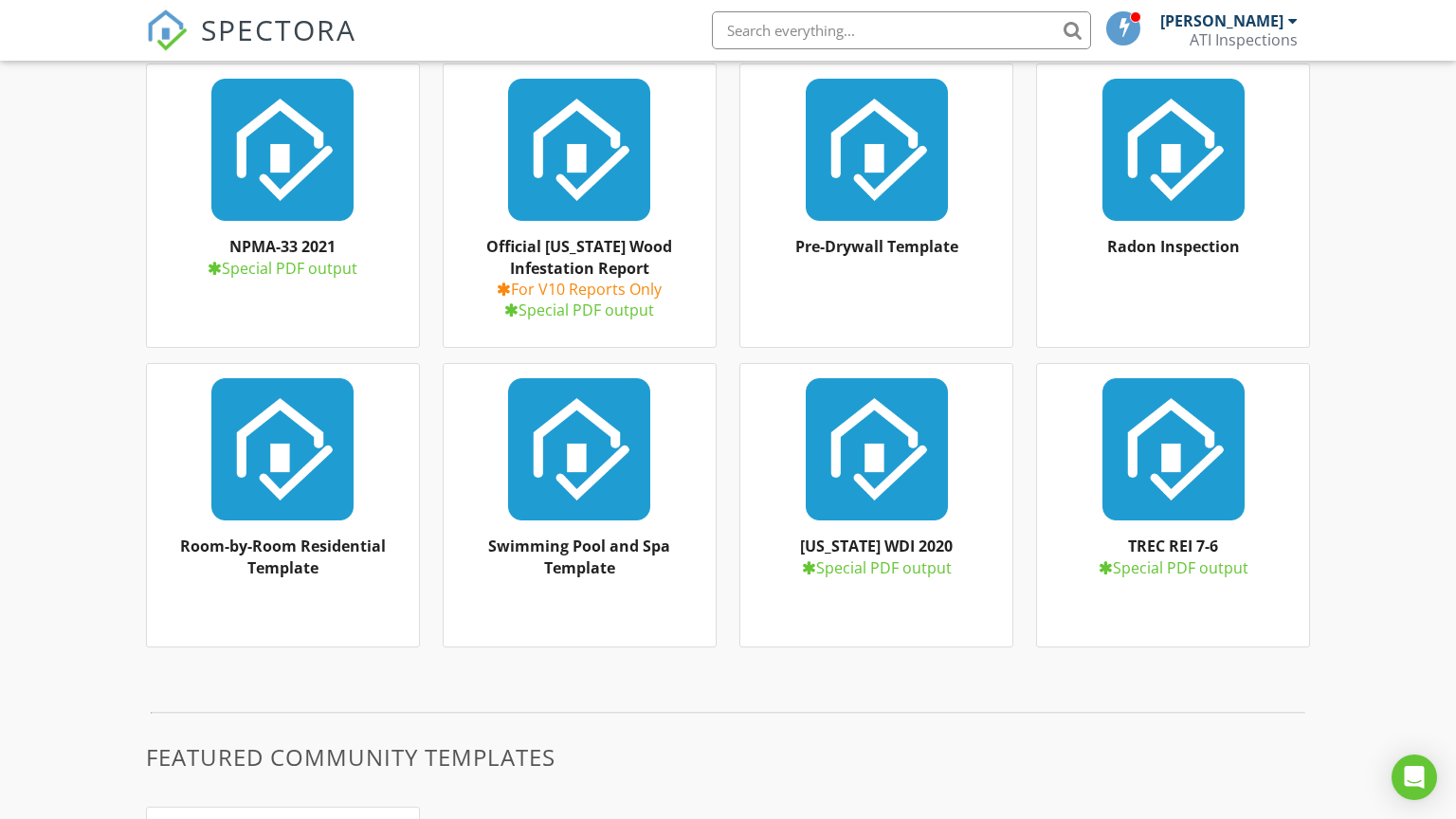 click on "Texas WDI 2020" at bounding box center [876, 546] 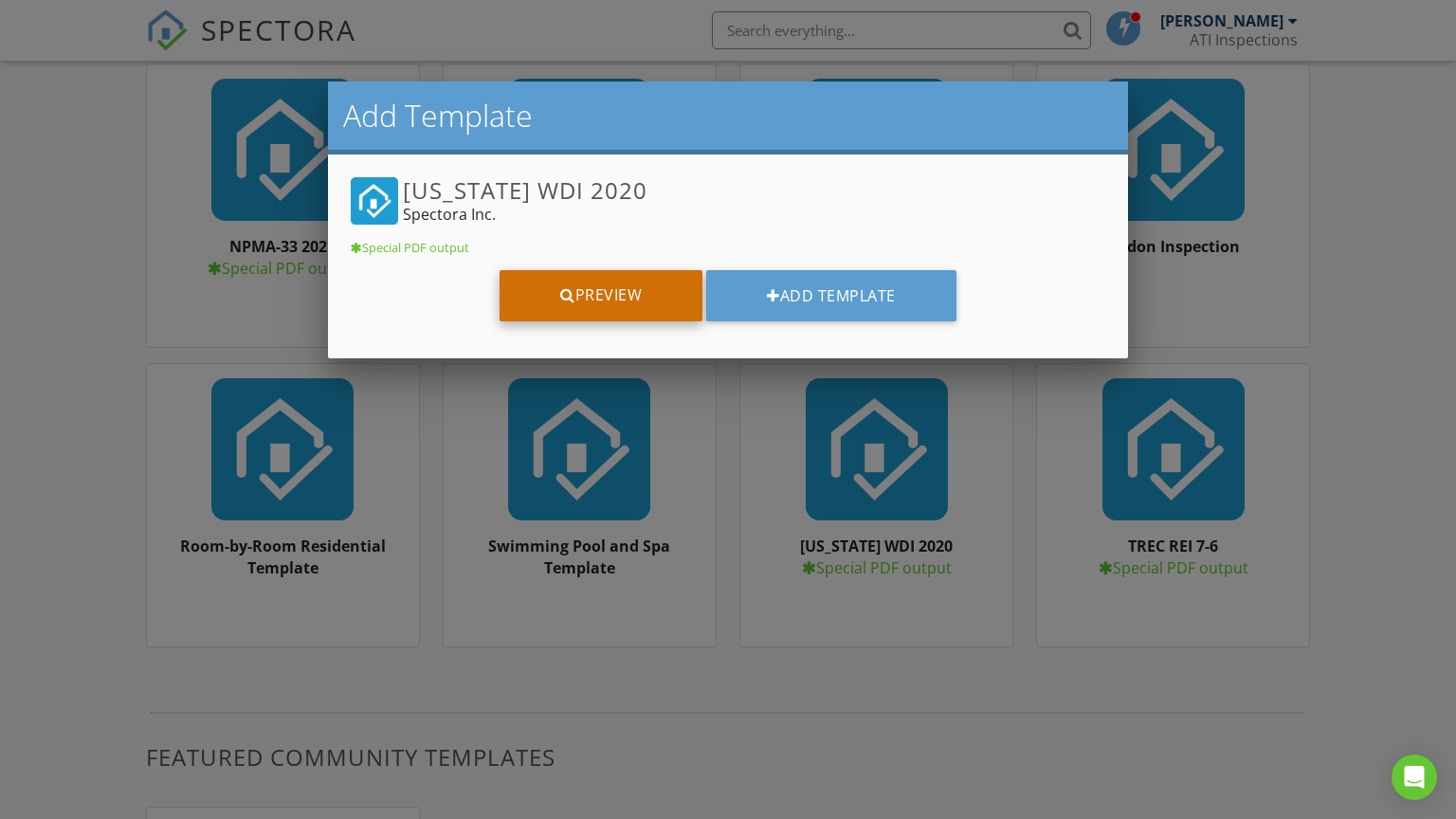 click on "Preview" at bounding box center (601, 296) 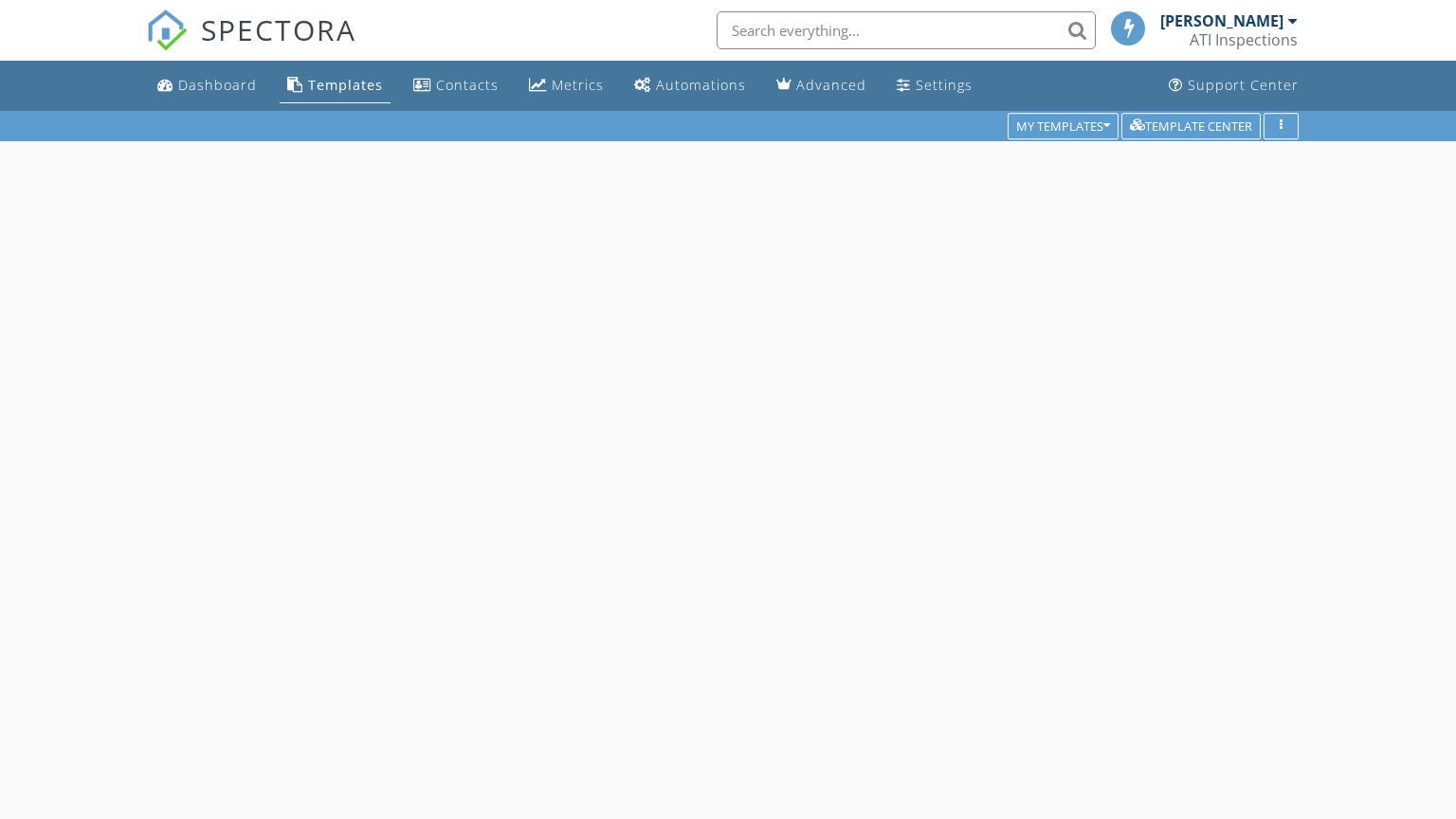 scroll, scrollTop: 0, scrollLeft: 0, axis: both 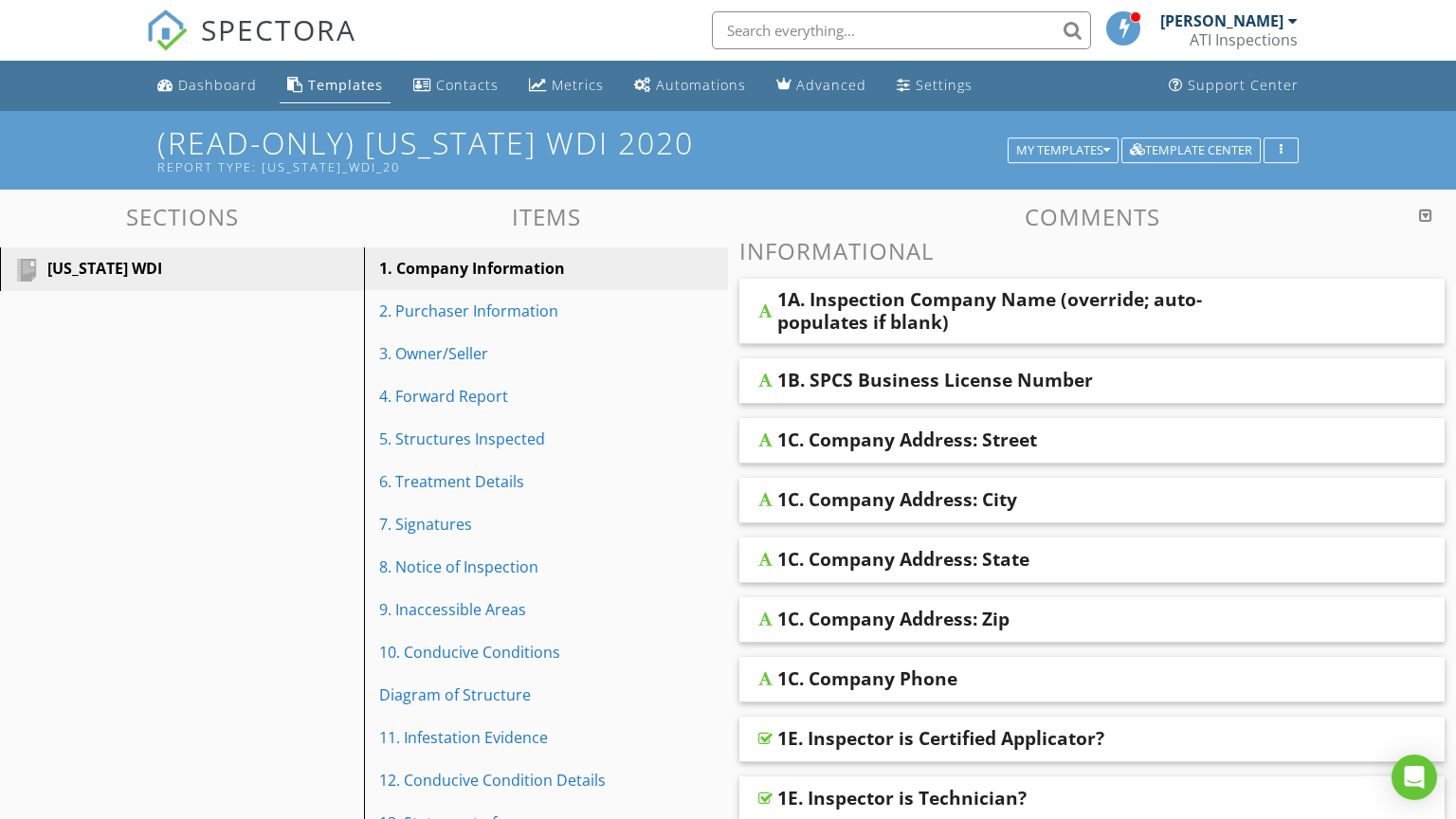click on "1A. Inspection Company Name (override; auto-populates if blank)" at bounding box center [1028, 311] 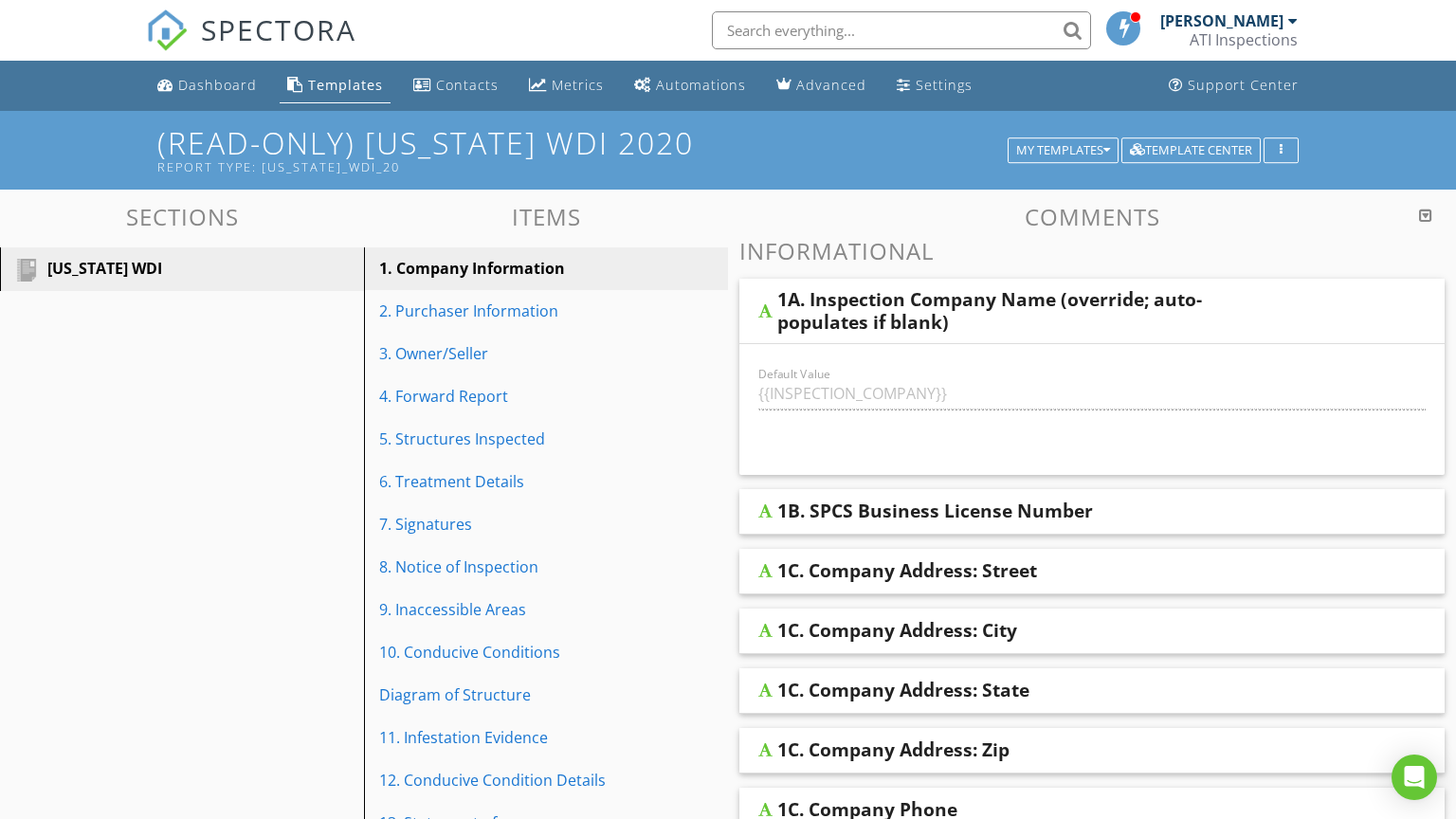click on "1A. Inspection Company Name (override; auto-populates if blank)" at bounding box center (1028, 311) 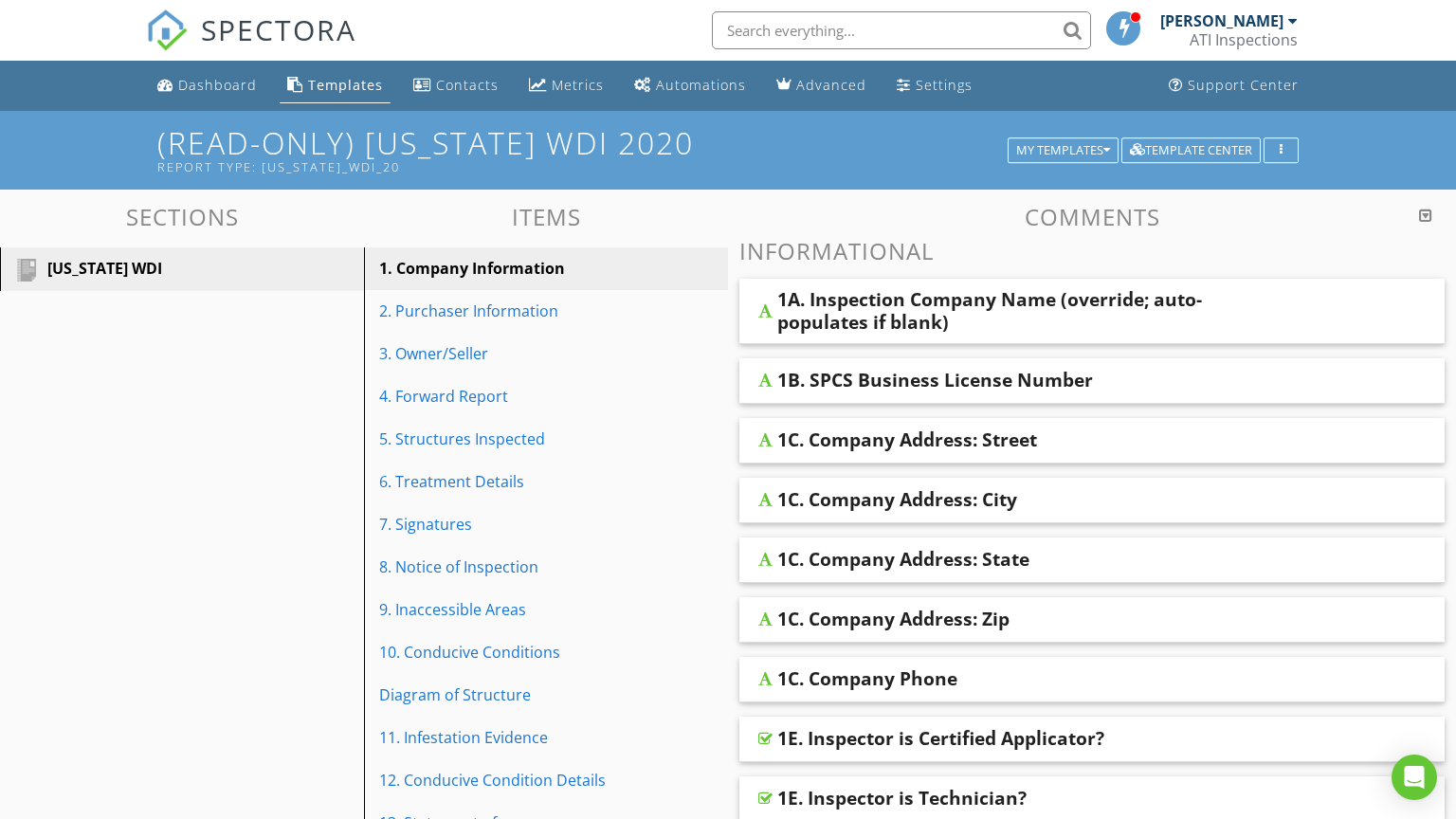 click on "1B. SPCS Business License Number" at bounding box center [935, 380] 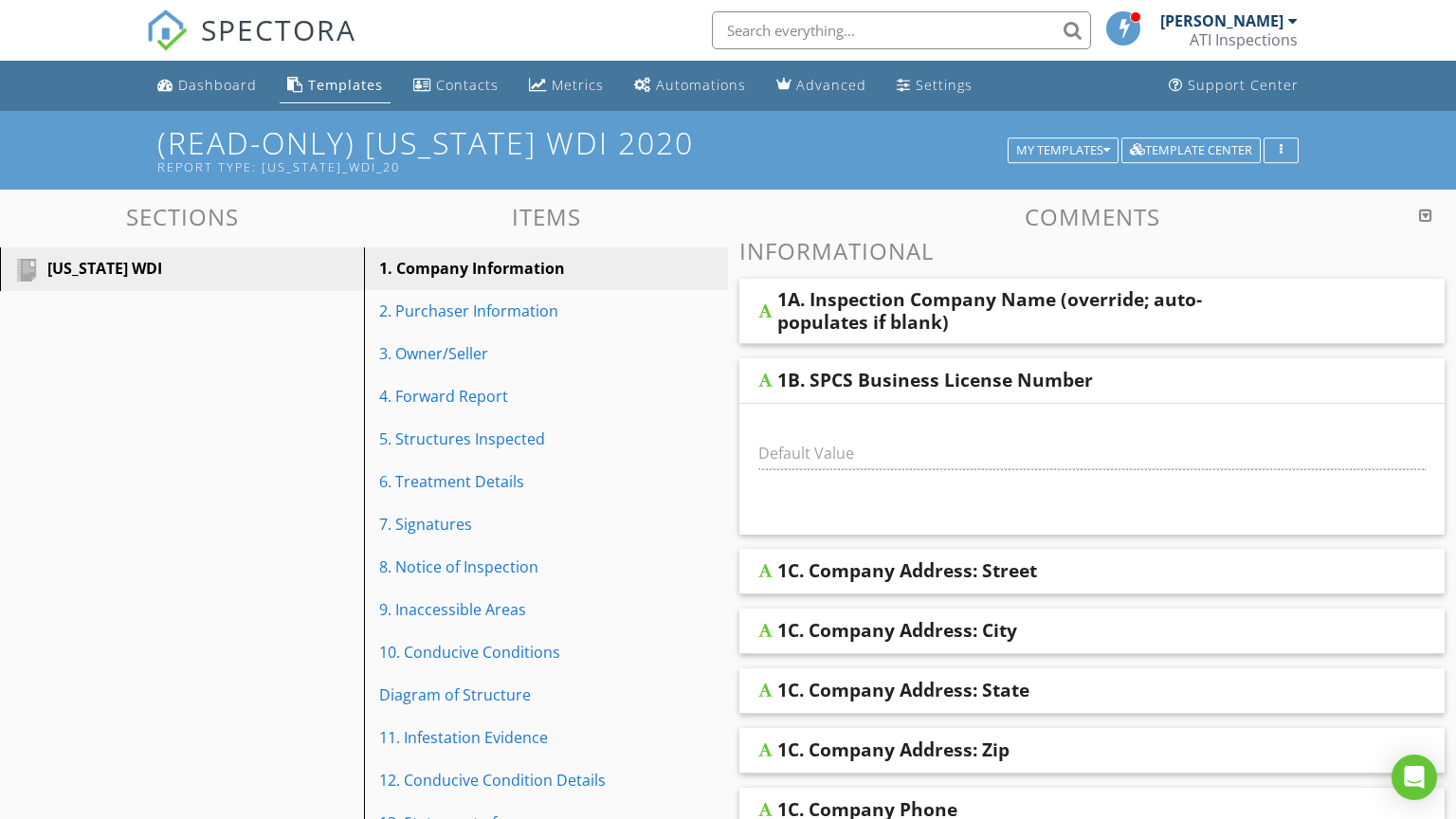 click on "1B. SPCS Business License Number" at bounding box center [935, 380] 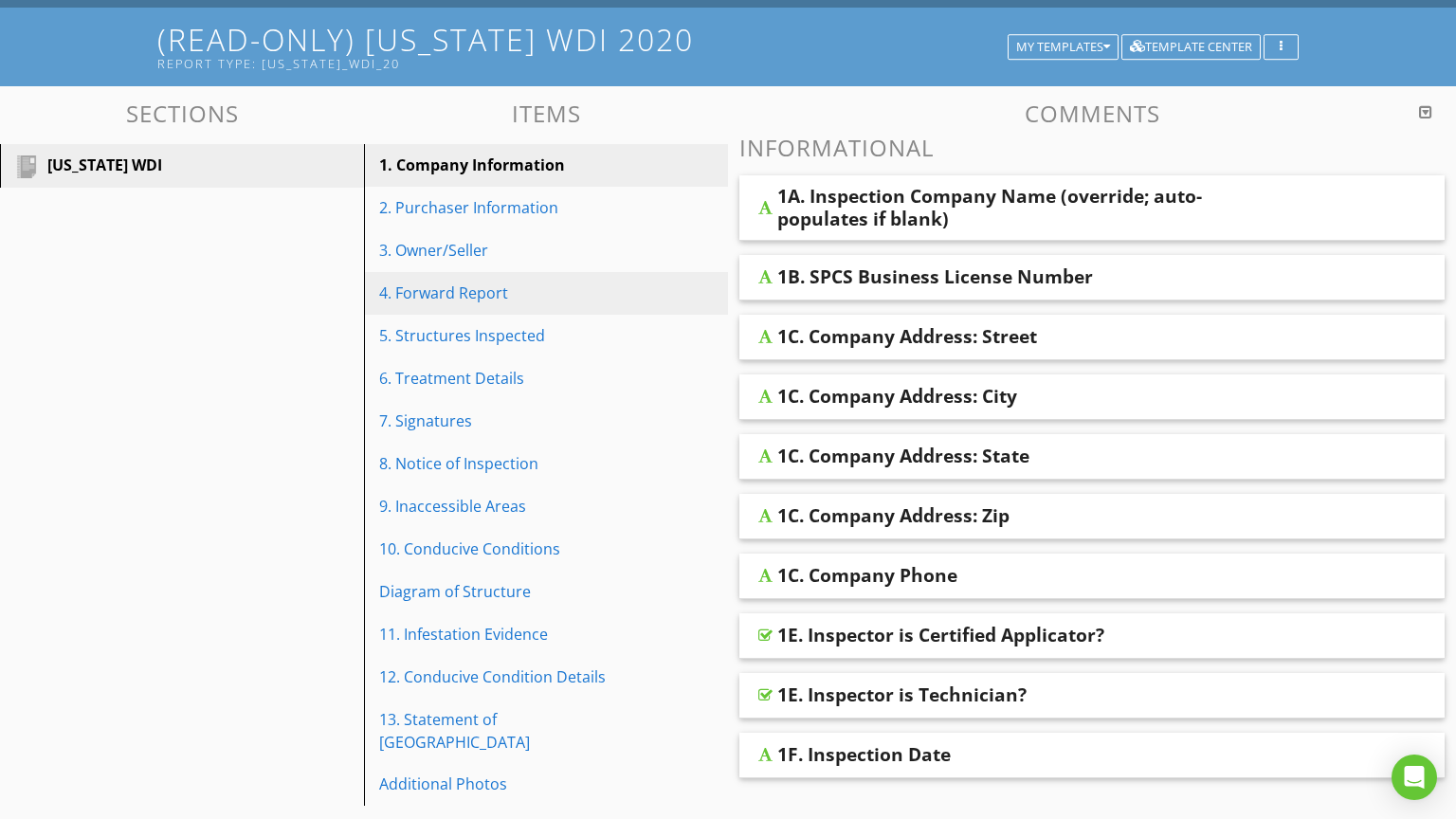 scroll, scrollTop: 0, scrollLeft: 0, axis: both 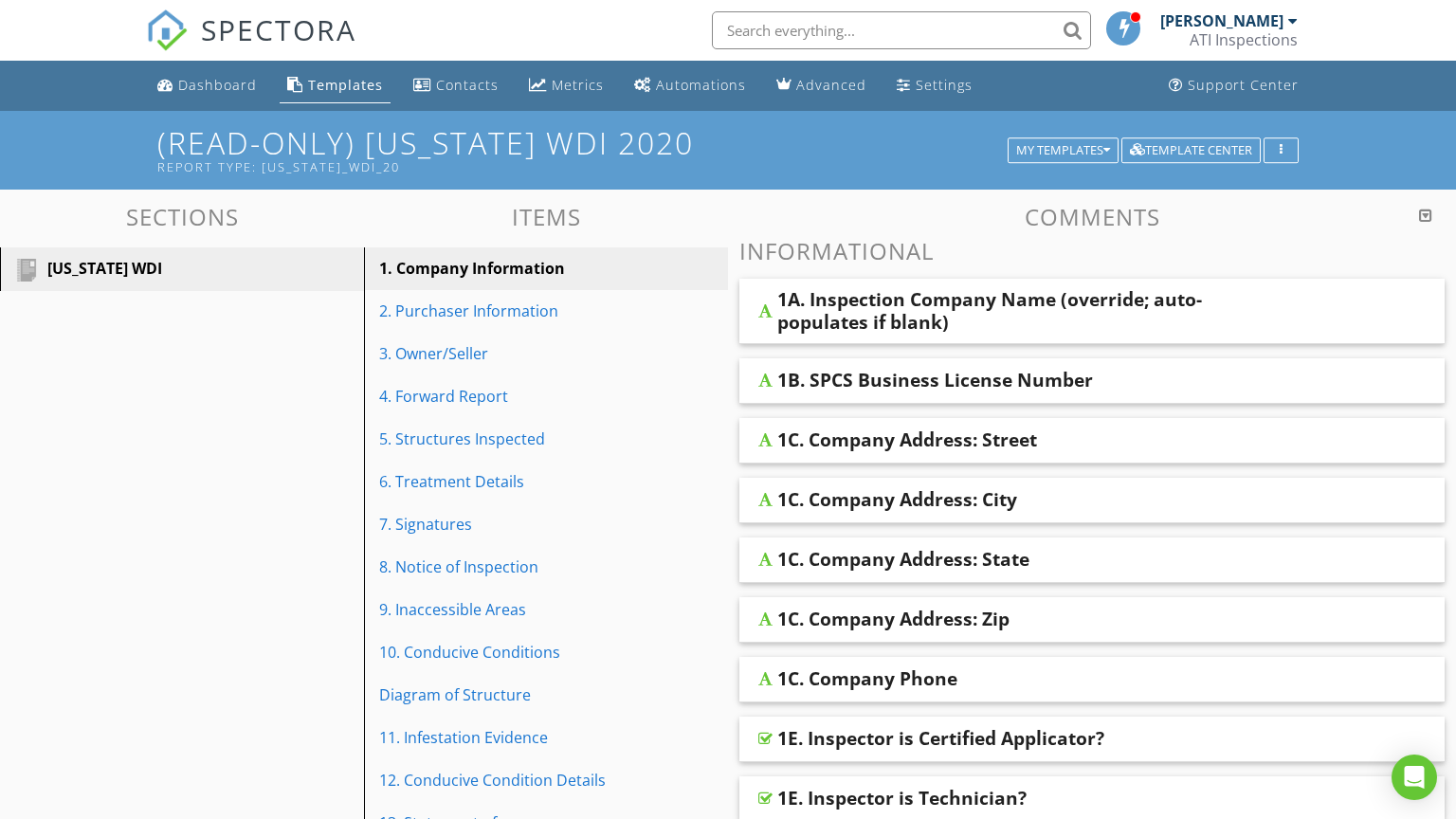 click at bounding box center [1426, 215] 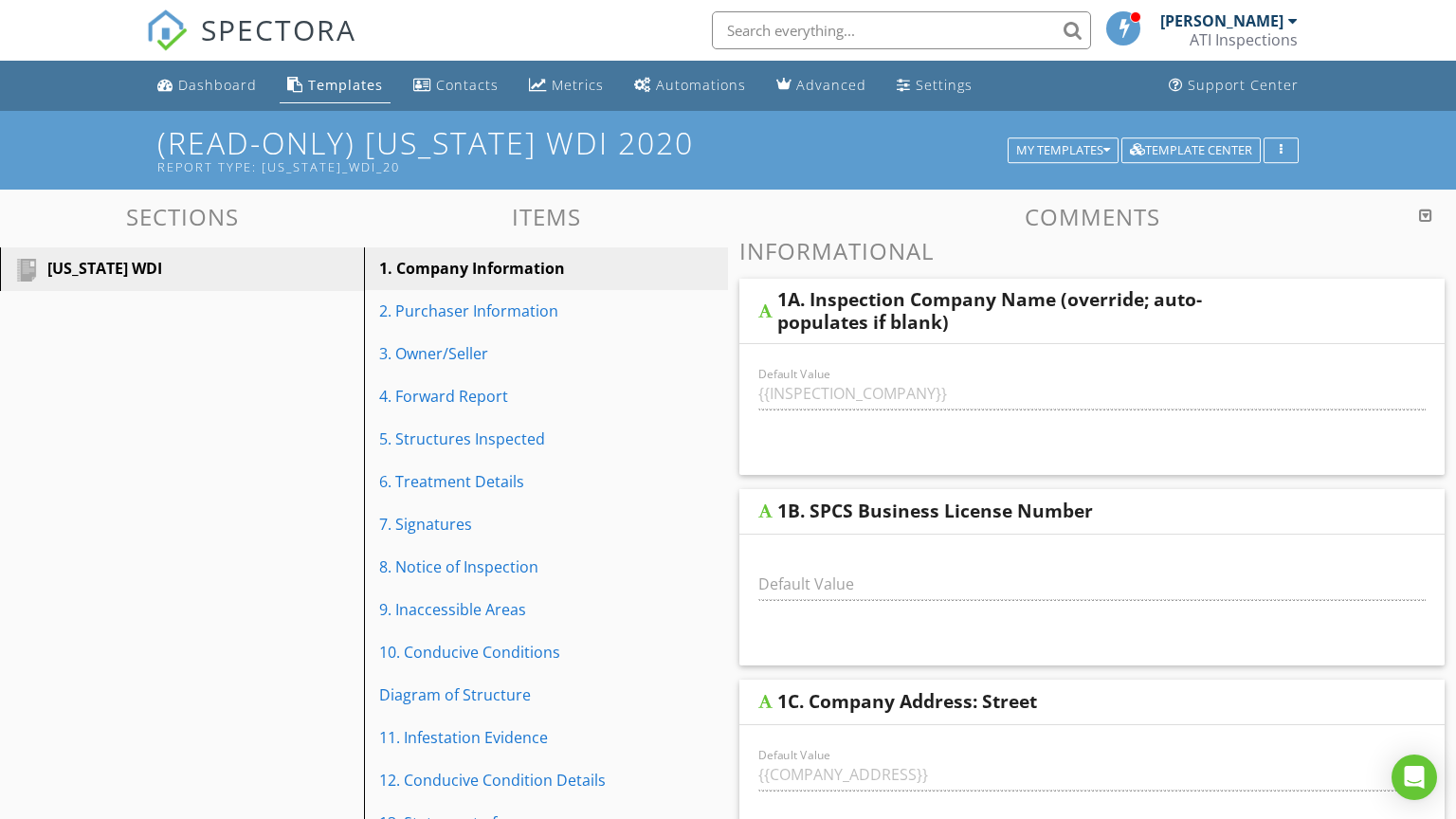 click at bounding box center [1426, 215] 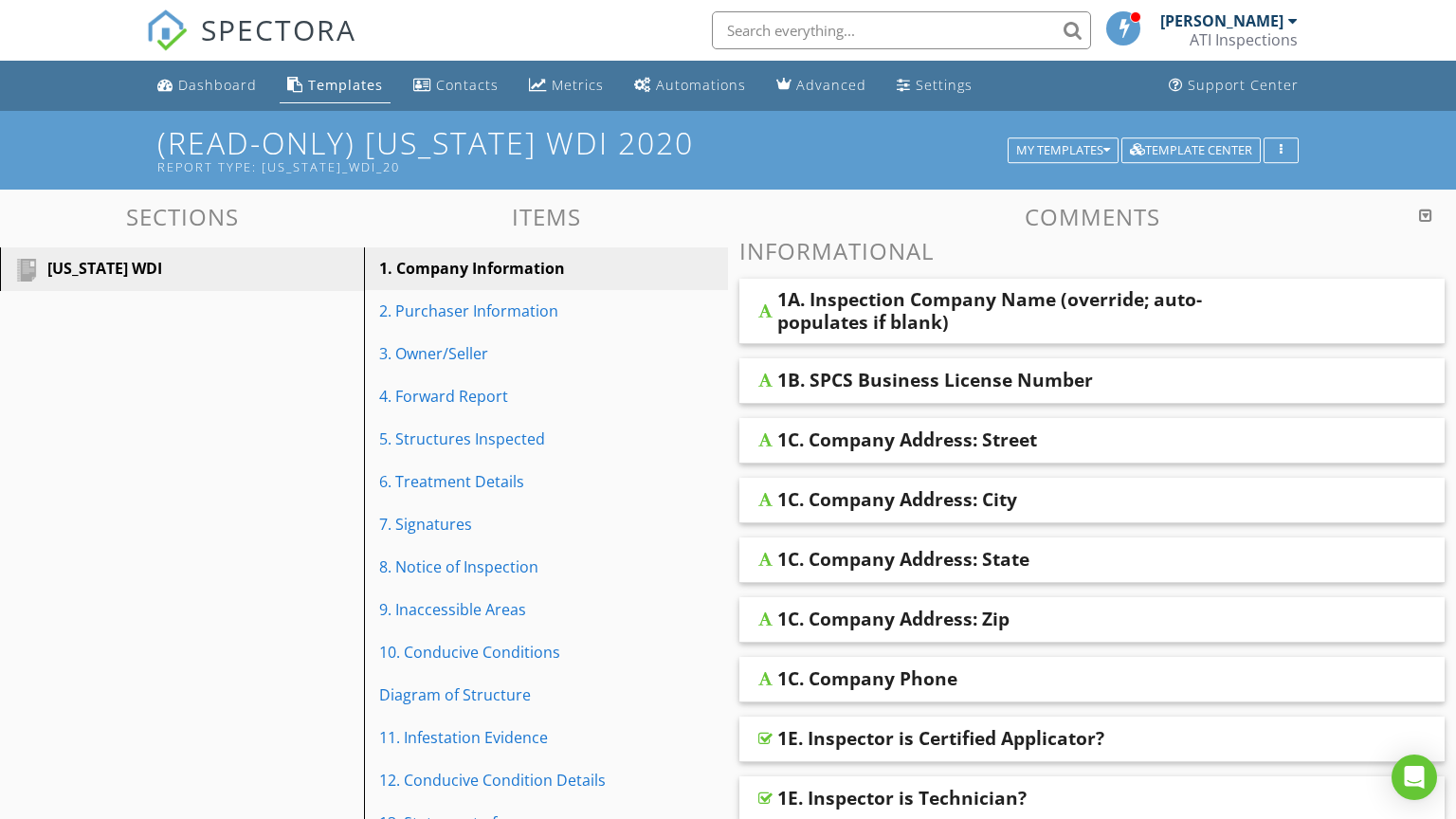 click at bounding box center (1426, 215) 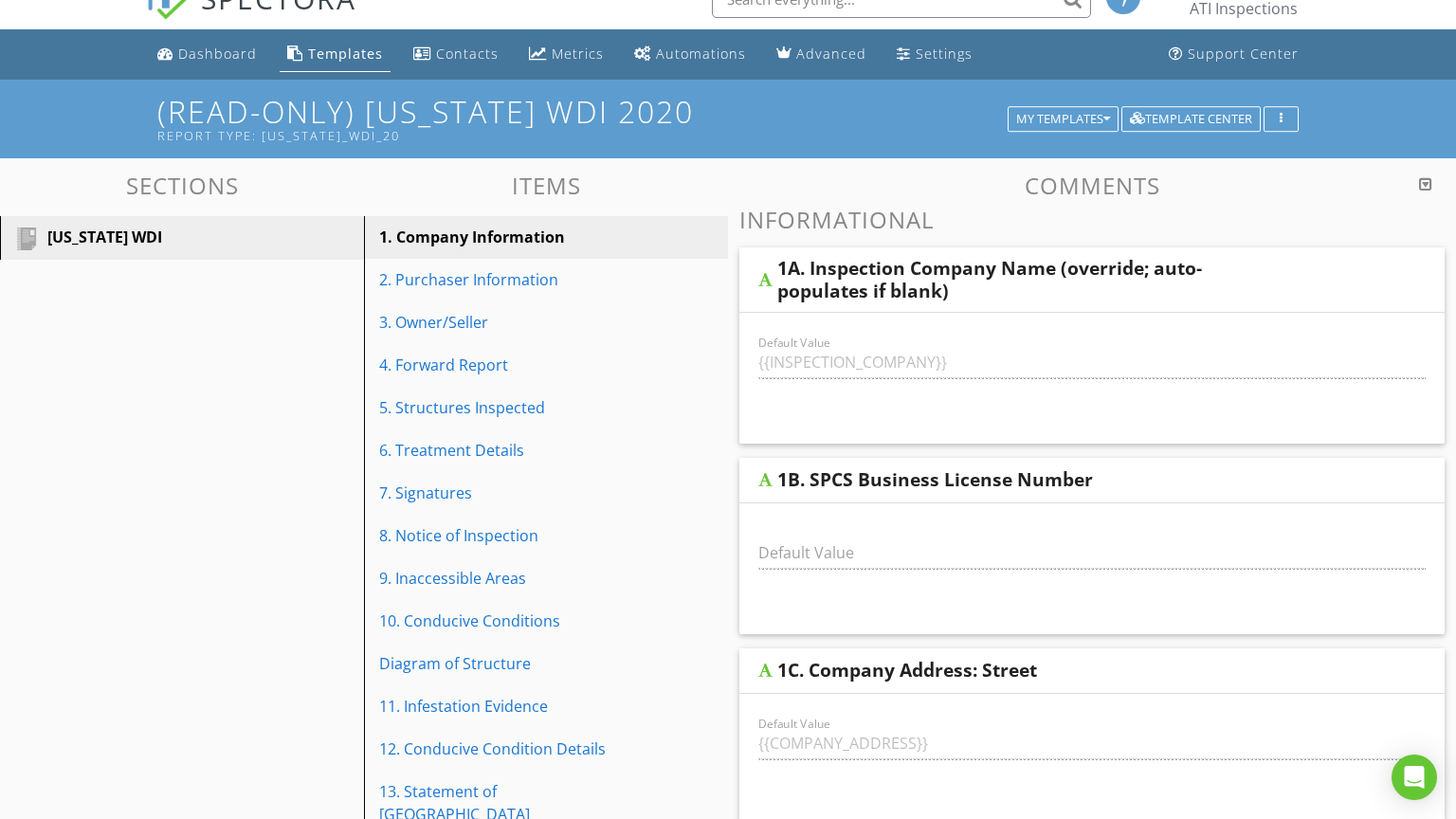 scroll, scrollTop: 0, scrollLeft: 0, axis: both 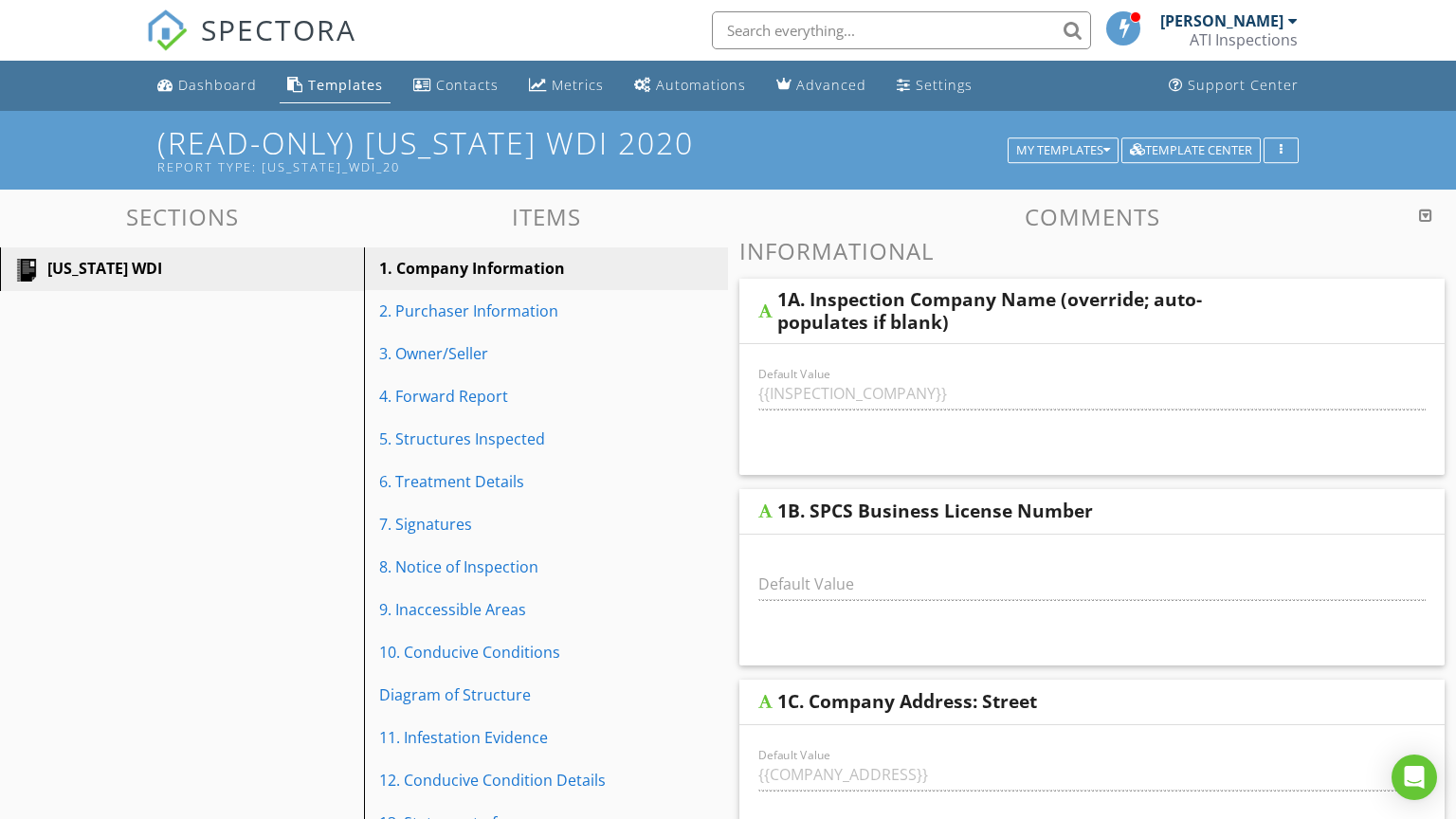 click at bounding box center (27, 270) 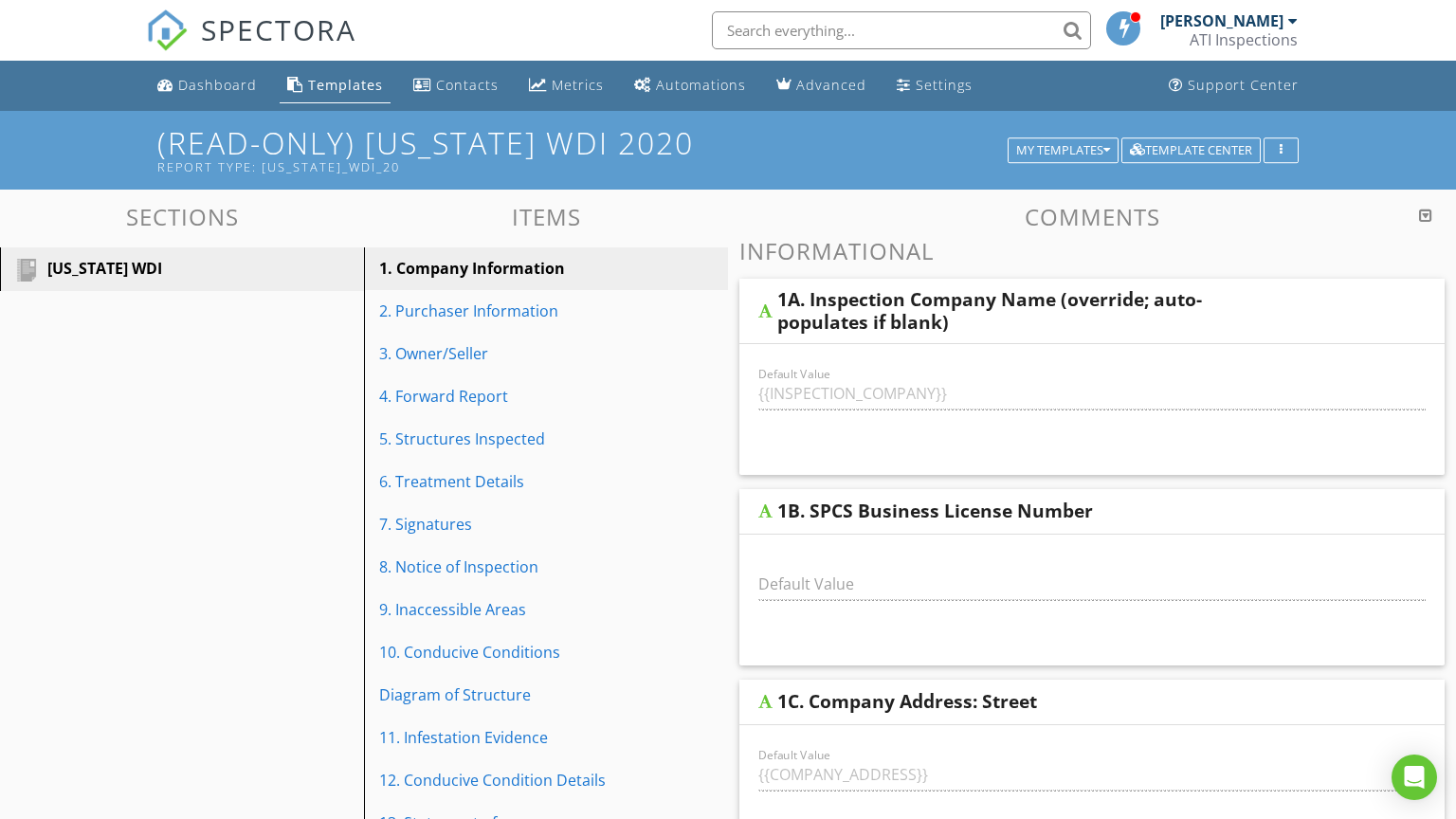 click on "[US_STATE] WDI" at bounding box center (160, 268) 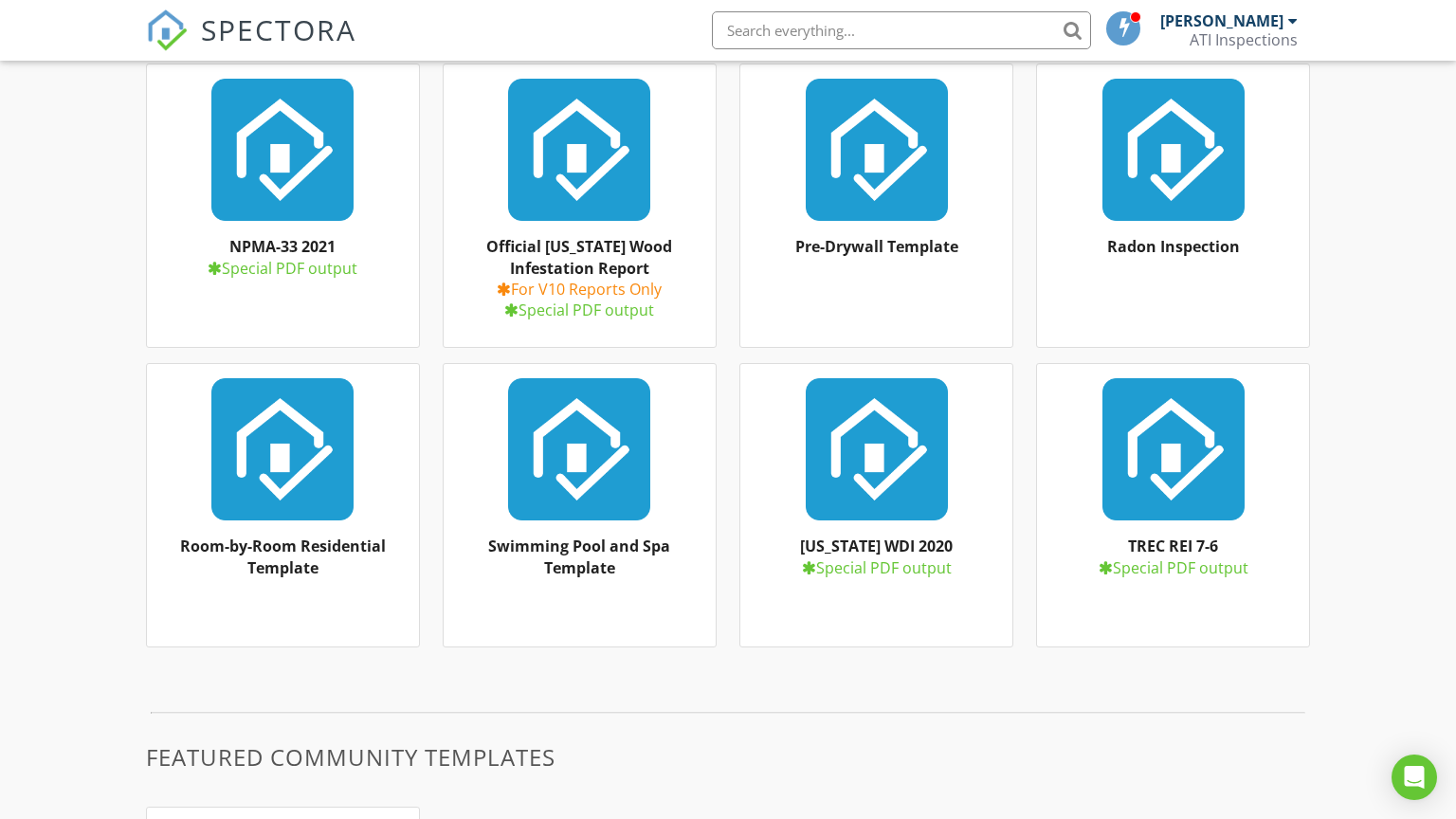 scroll, scrollTop: 1402, scrollLeft: 0, axis: vertical 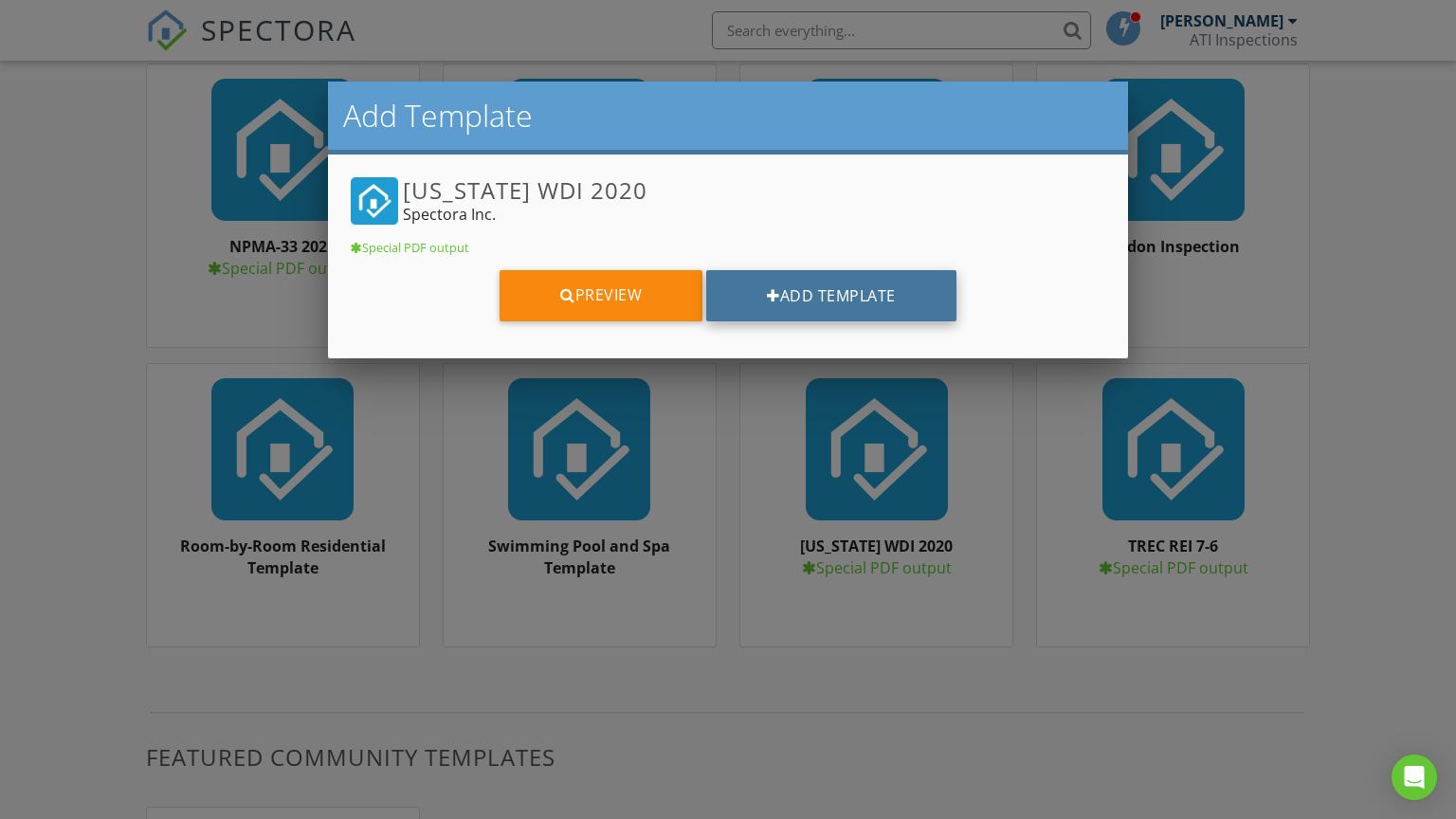 click on "Add Template" at bounding box center [831, 296] 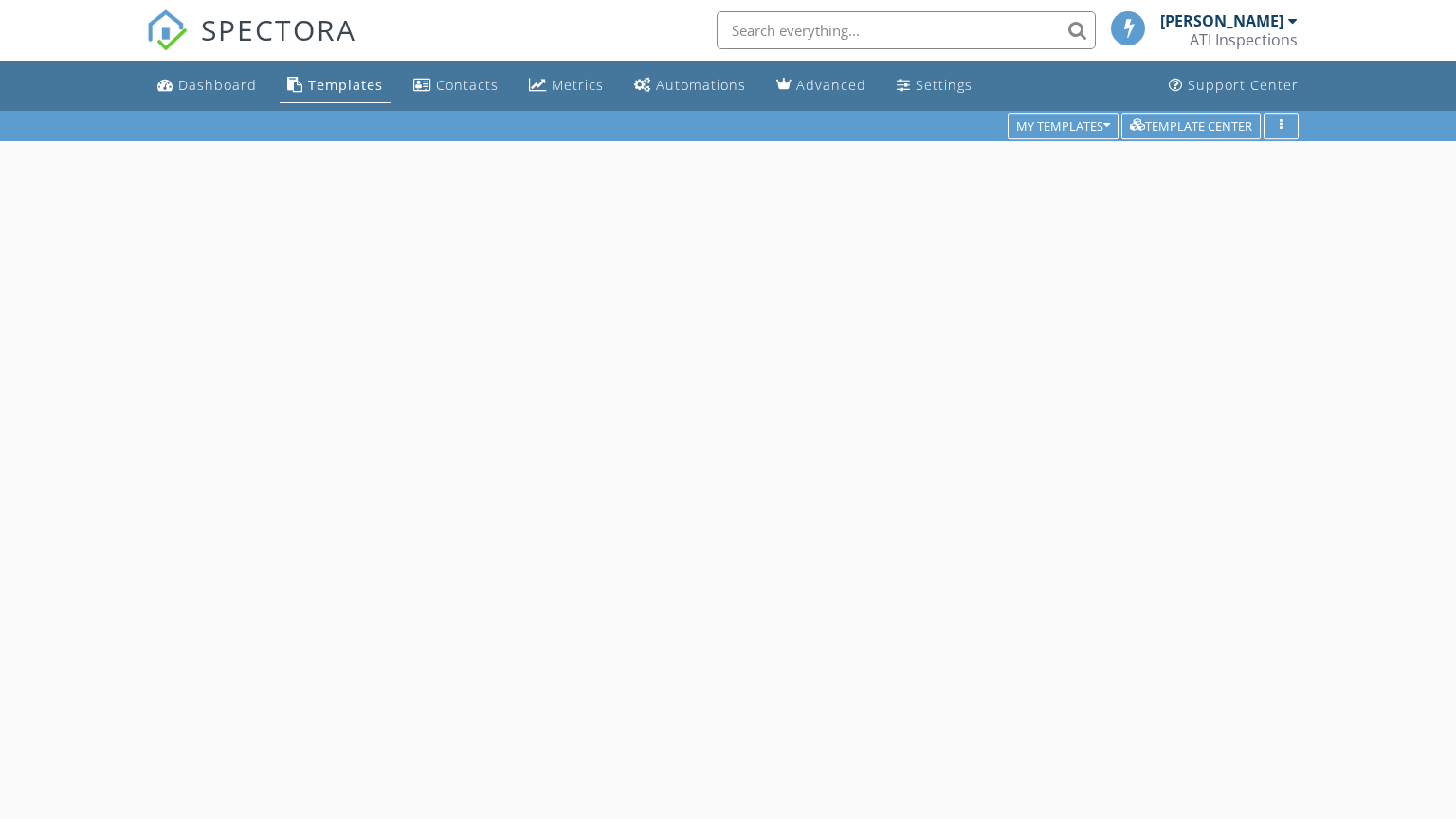 scroll, scrollTop: 0, scrollLeft: 0, axis: both 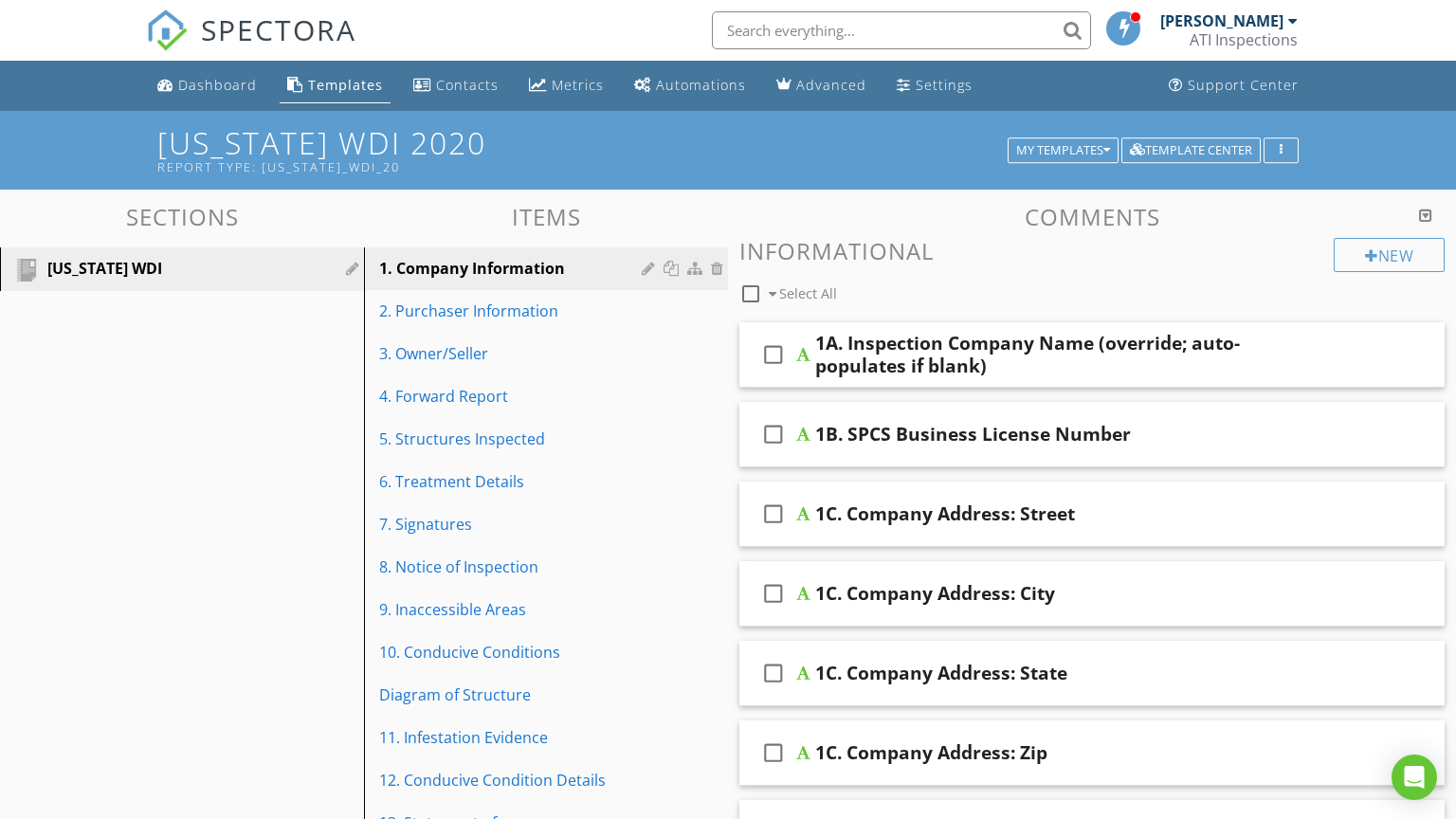 click on "Texas WDI" at bounding box center (160, 268) 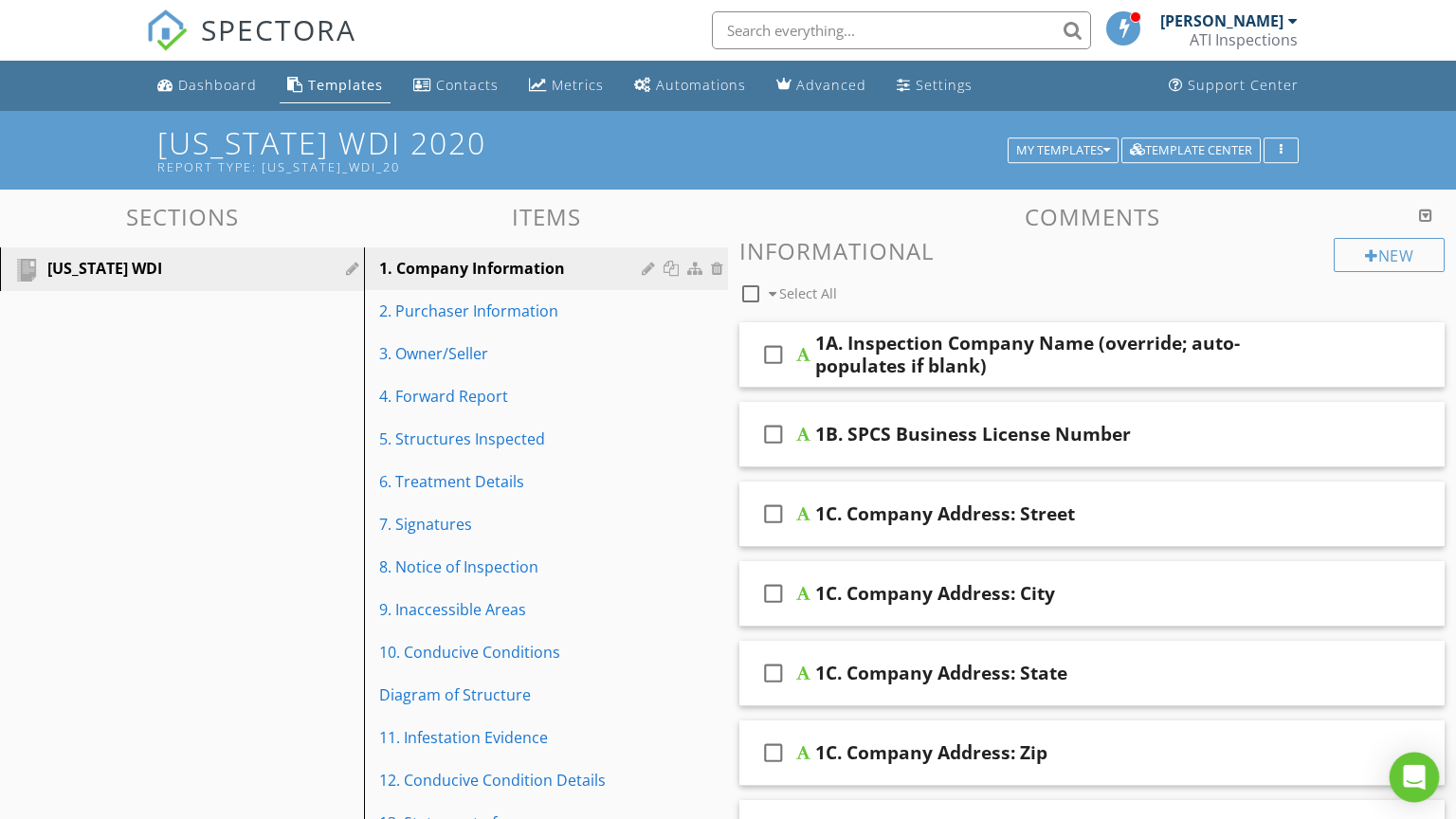 click 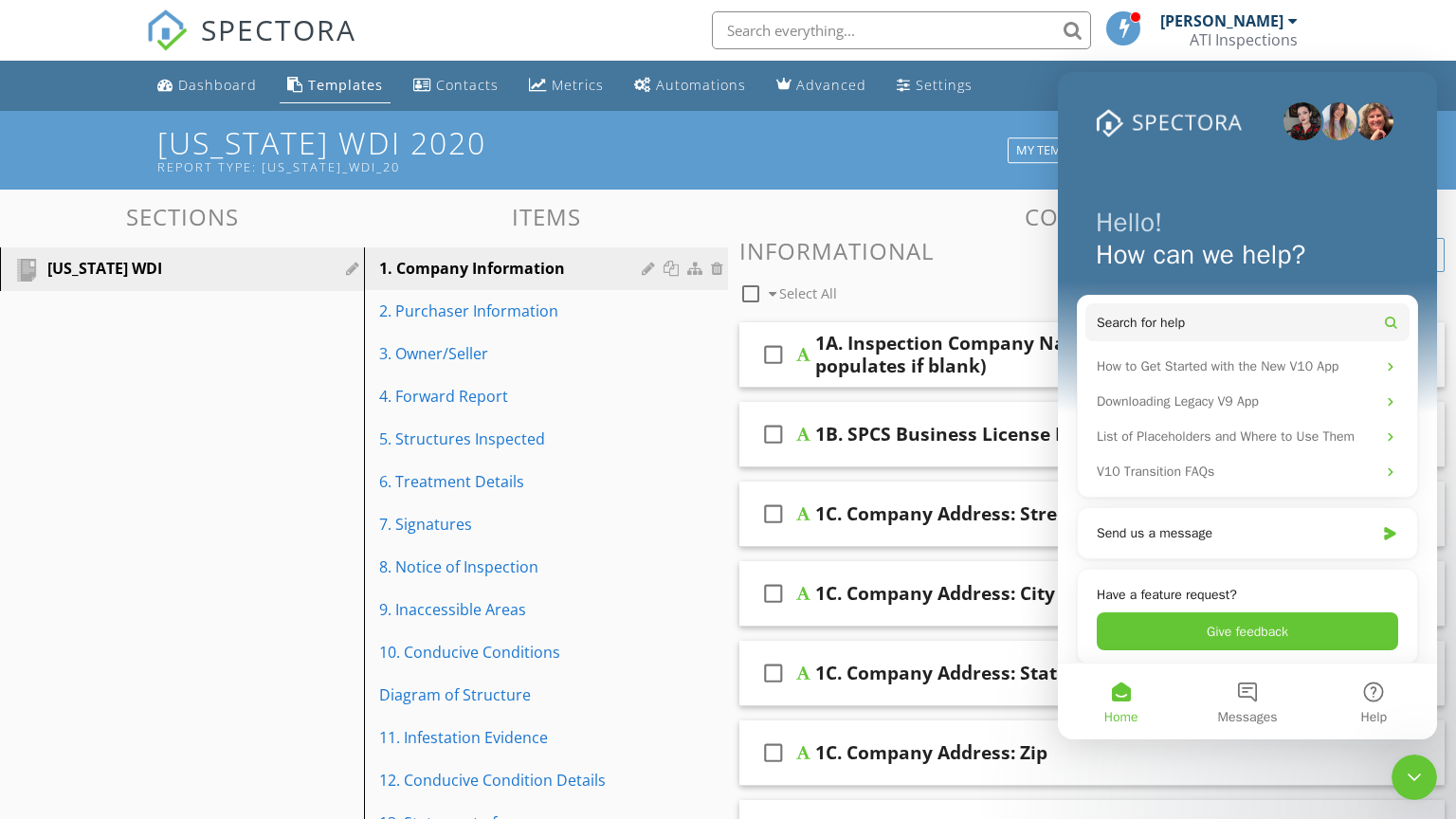 scroll, scrollTop: 0, scrollLeft: 0, axis: both 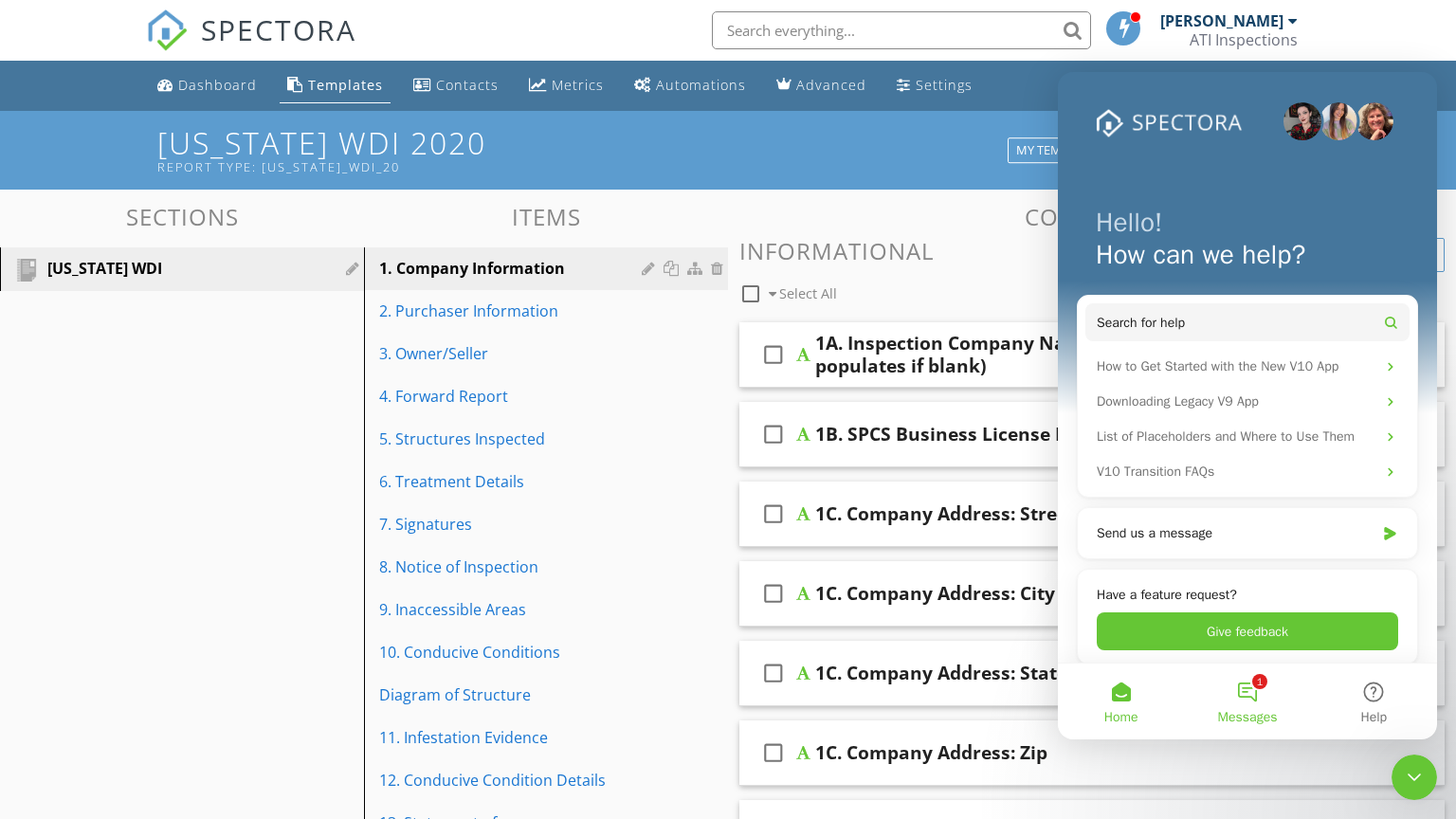 click on "1 Messages" at bounding box center [1247, 701] 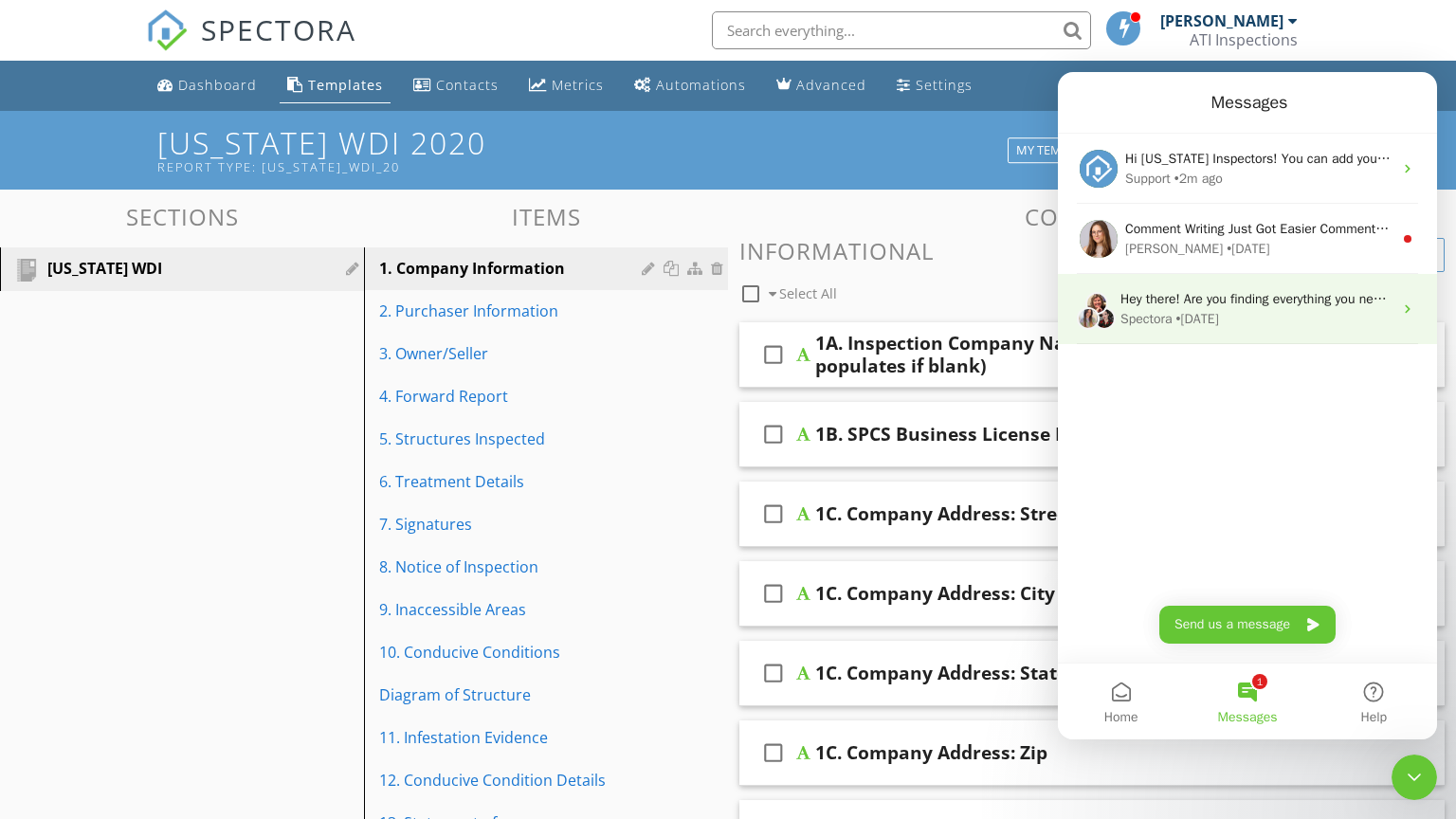 click on "Hey there!   Are you finding everything you need as you're looking around? 👀" at bounding box center [1340, 299] 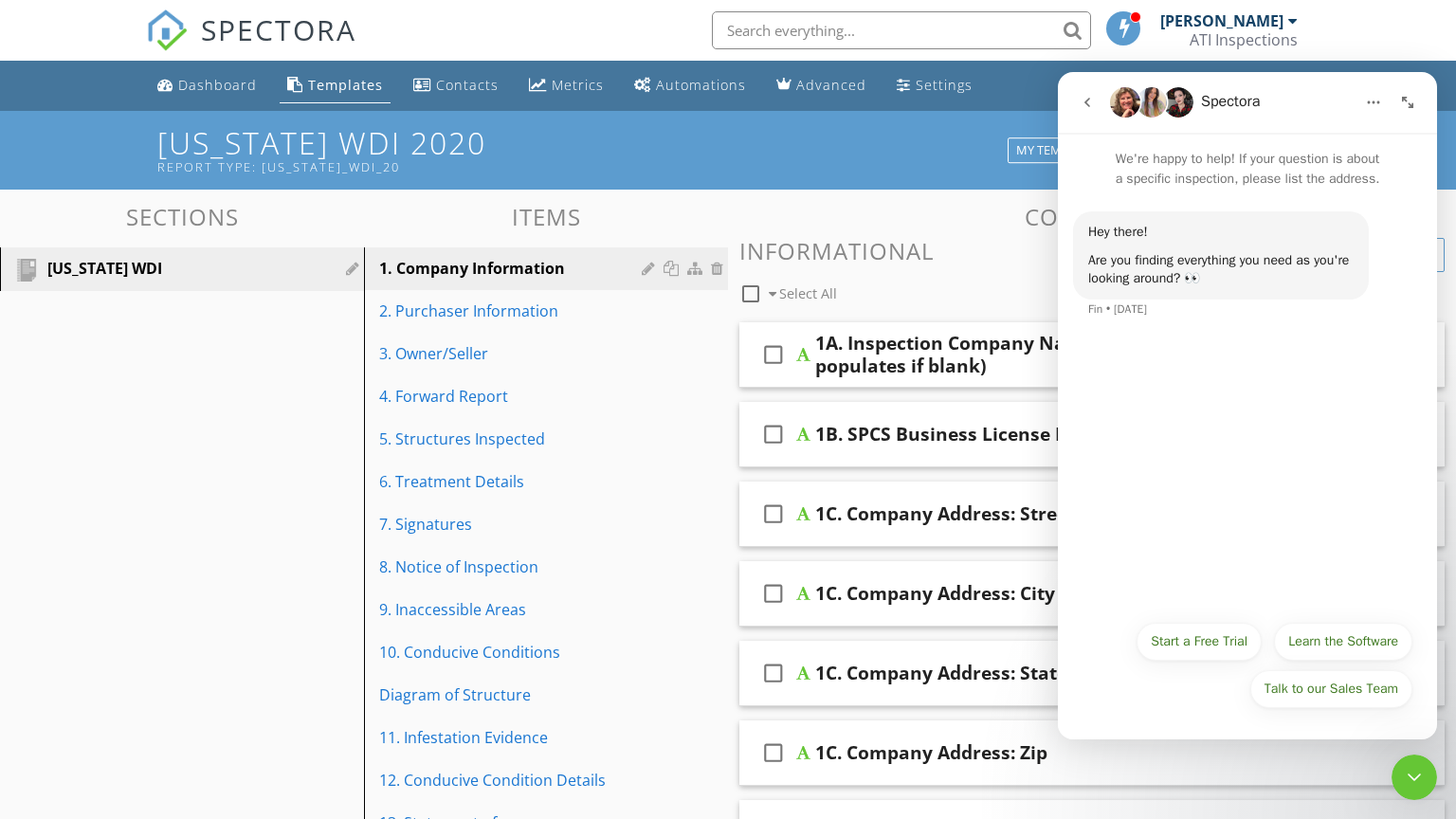 click at bounding box center (1087, 102) 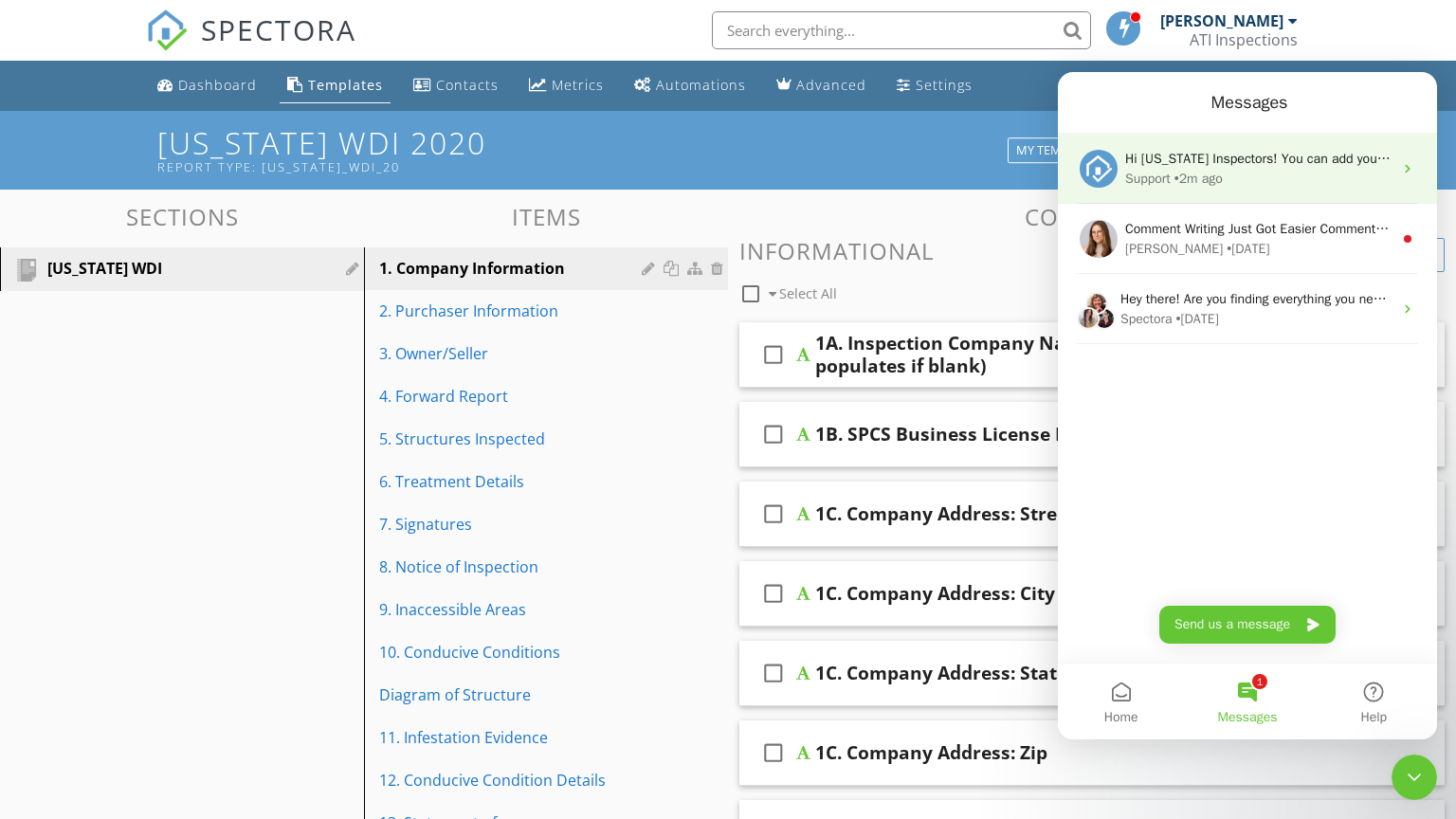 click on "Support" at bounding box center (1148, 178) 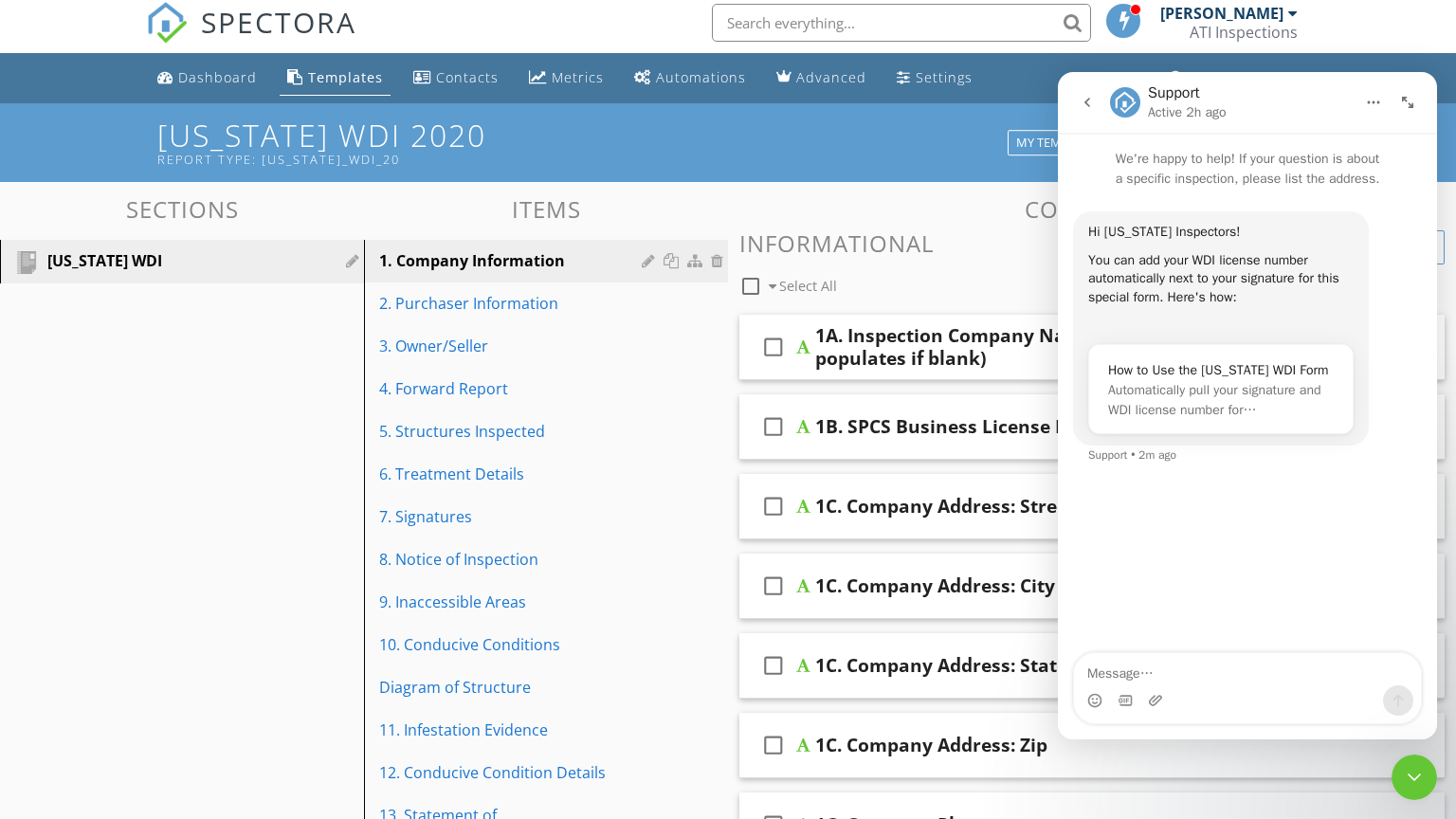 scroll, scrollTop: 9, scrollLeft: 0, axis: vertical 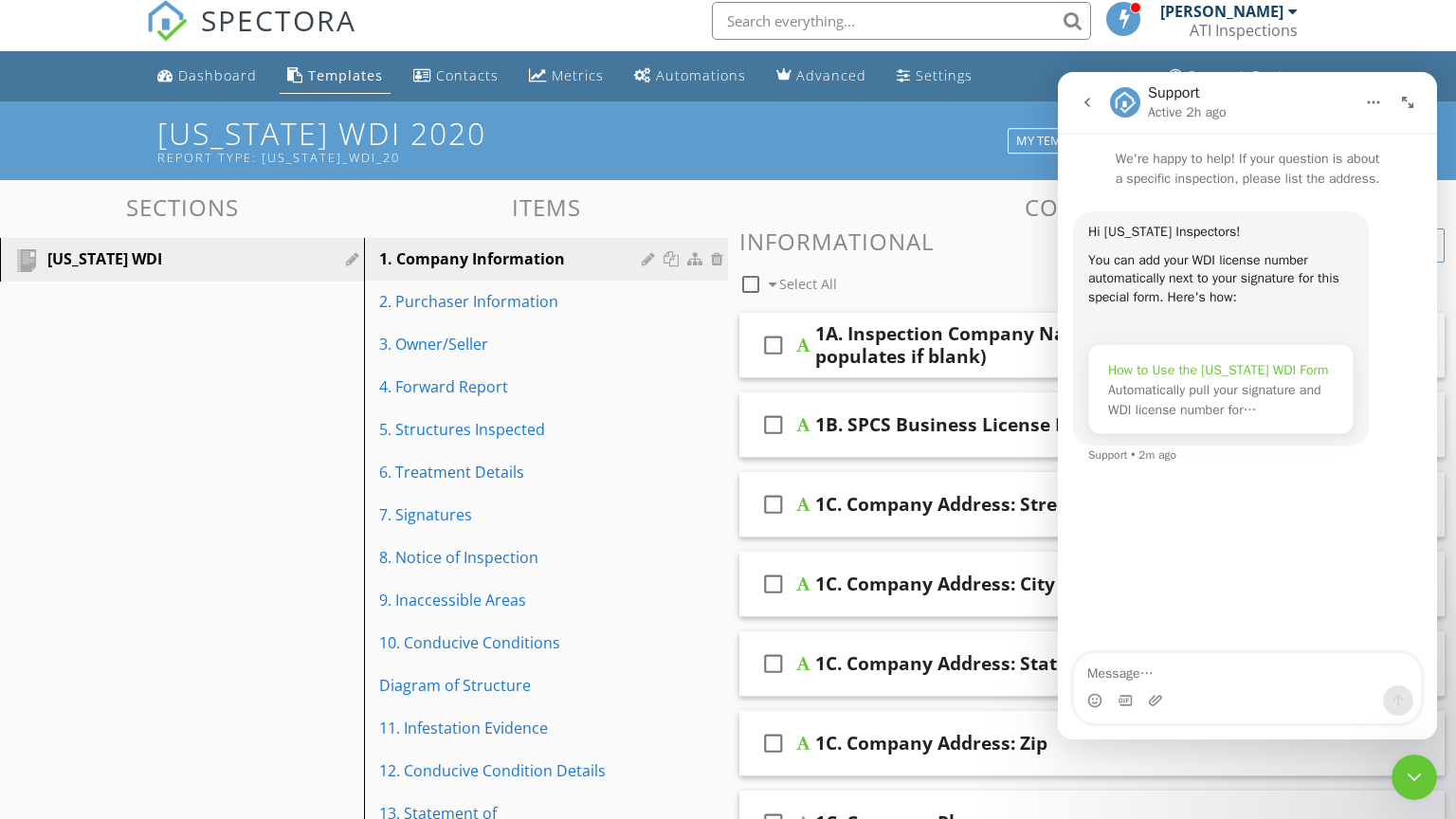 click on "Automatically pull your signature and WDI license number for…" at bounding box center (1214, 400) 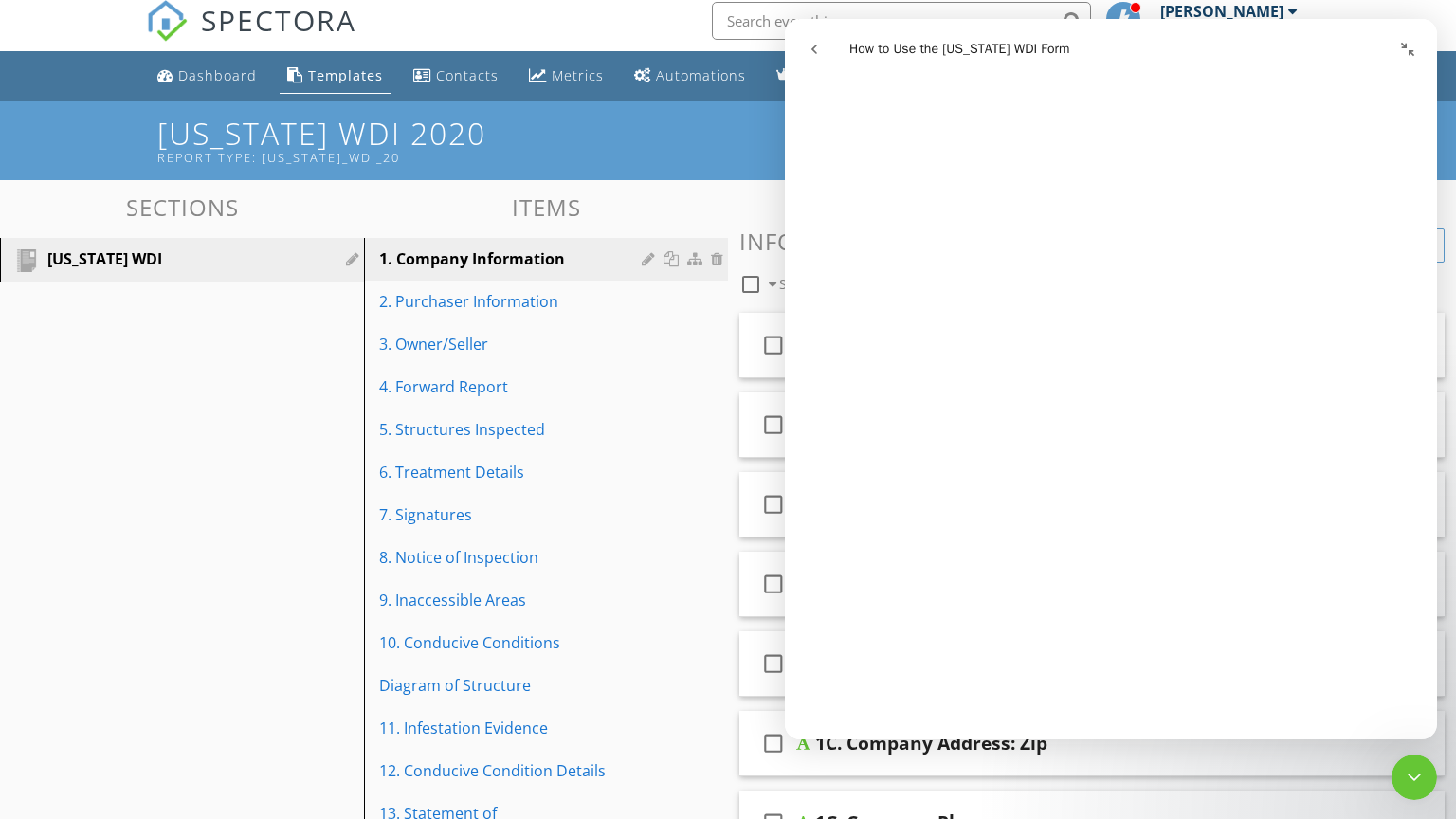 scroll, scrollTop: 2013, scrollLeft: 0, axis: vertical 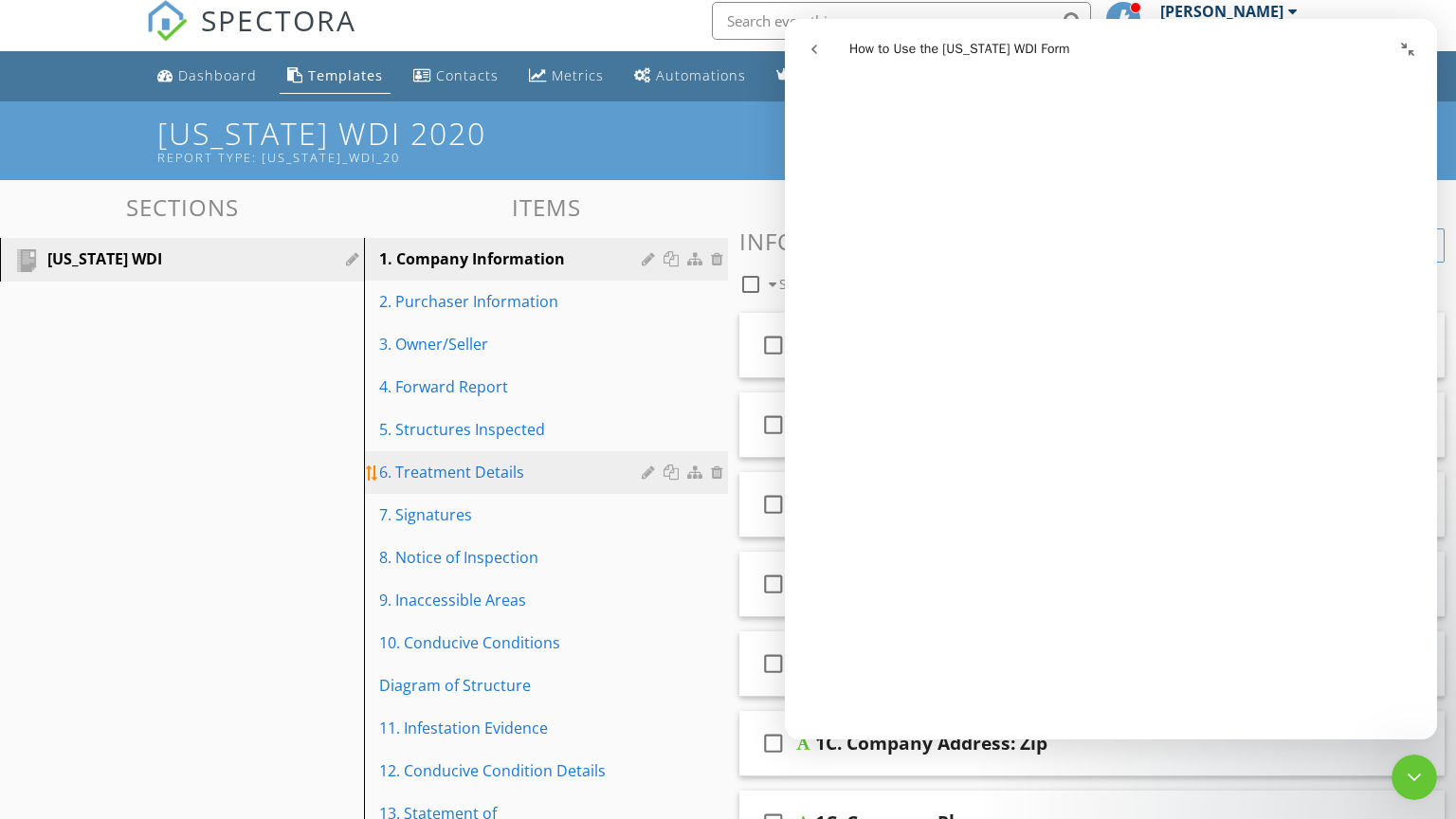 click at bounding box center (697, 472) 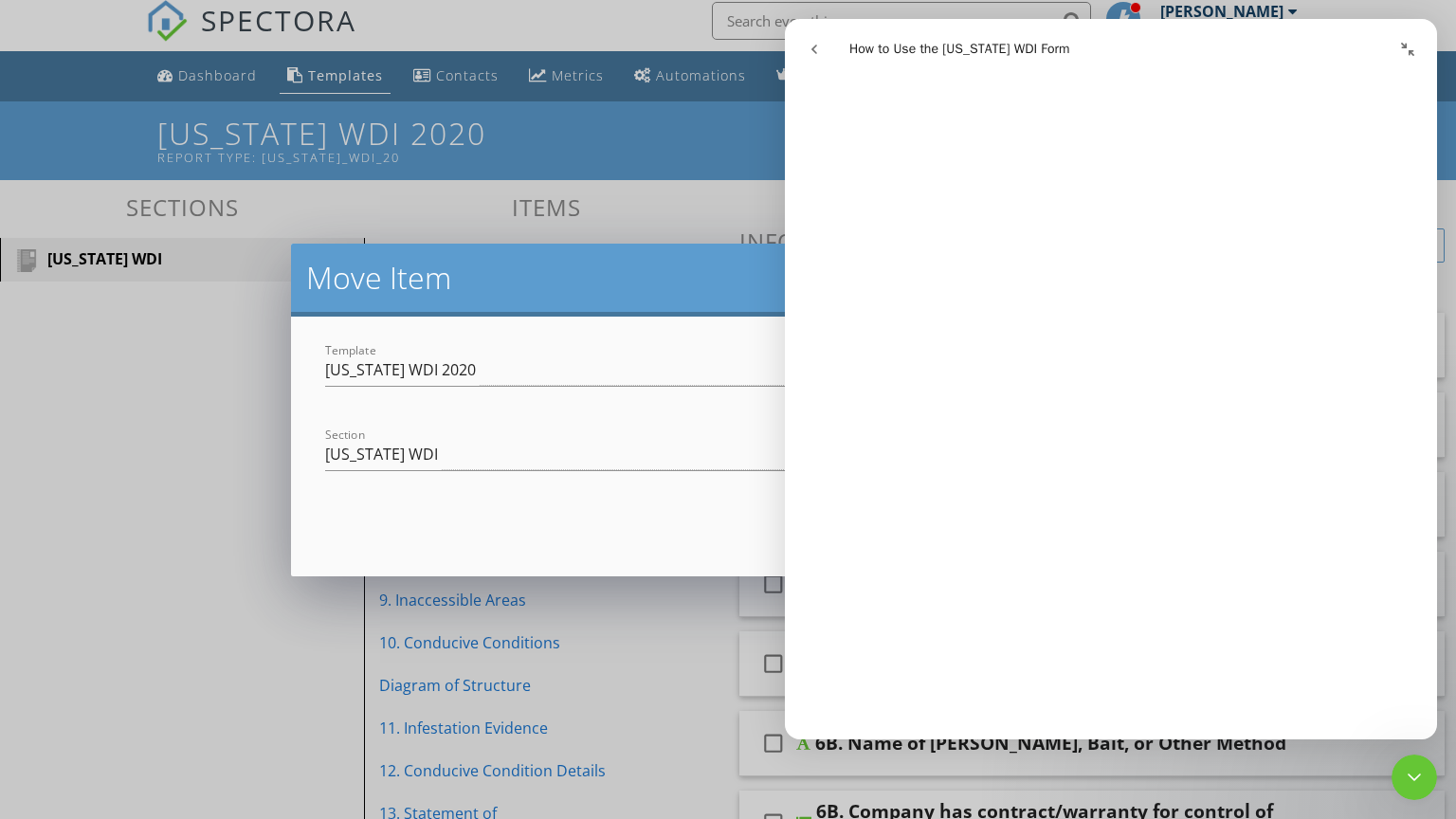click on "Move Item   Template Texas WDI 2020 arrow_drop_down   Section Texas WDI arrow_drop_down    Cancel
Move" at bounding box center (728, 410) 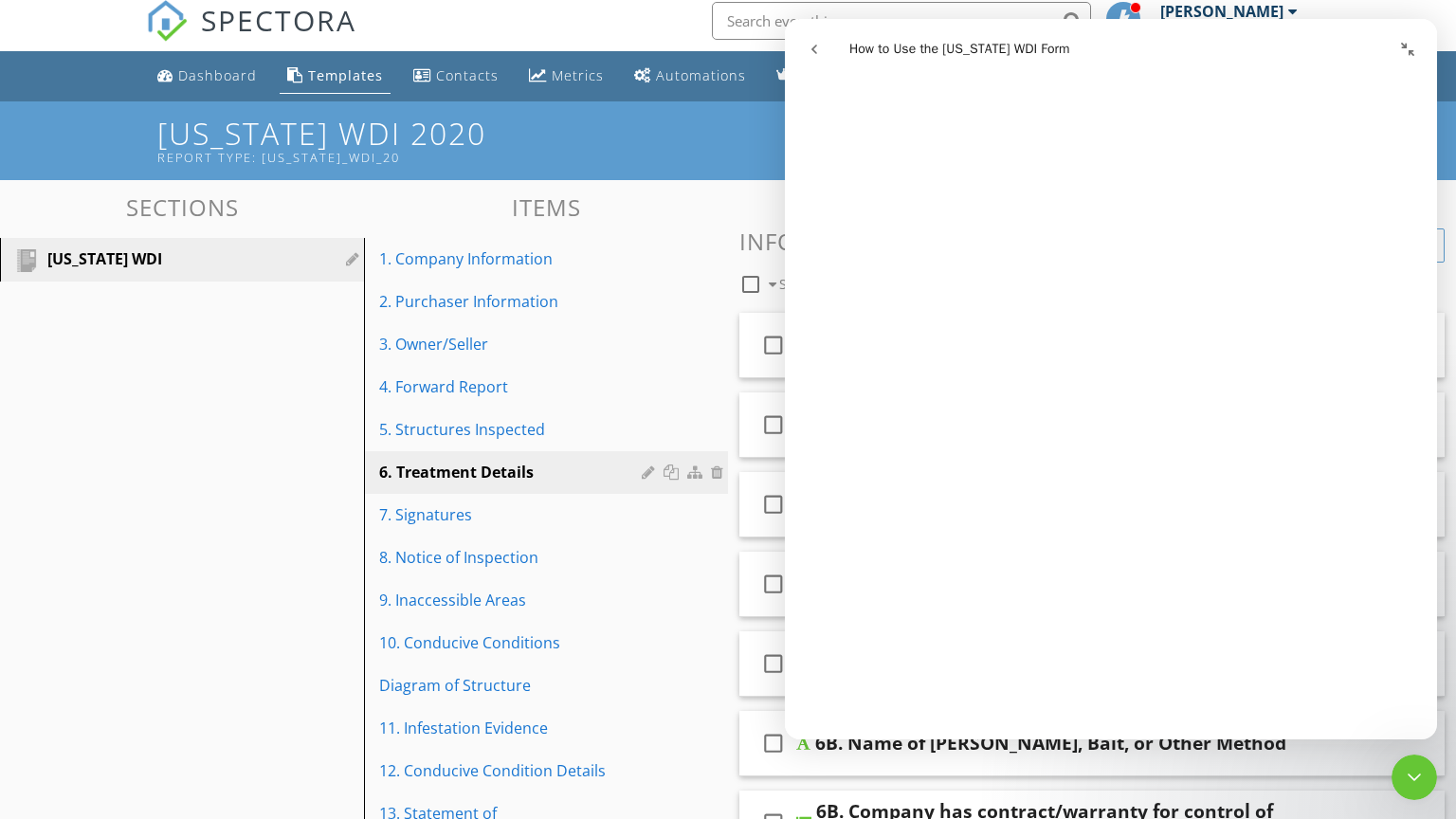 click at bounding box center (814, 49) 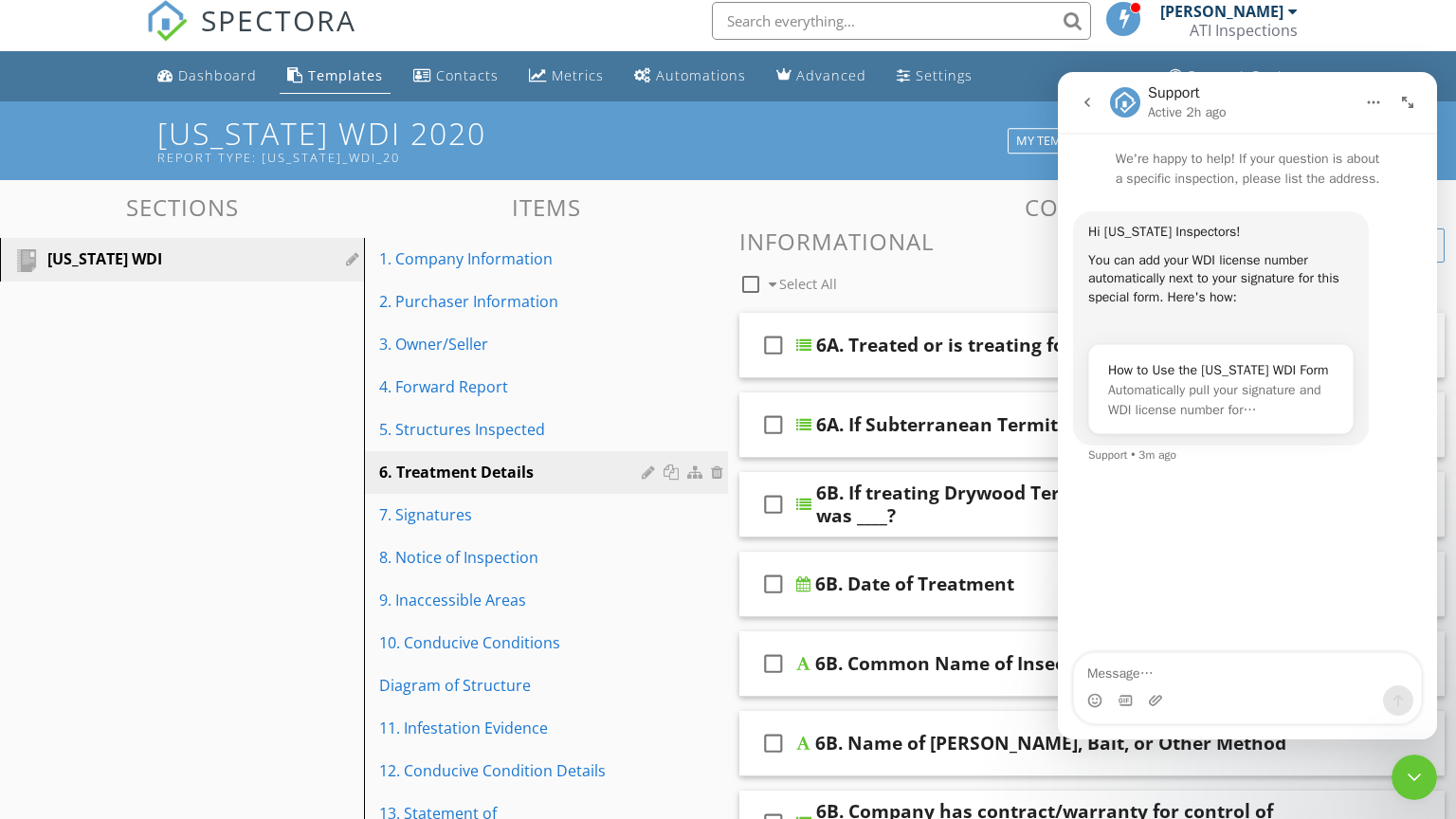 click at bounding box center (1408, 102) 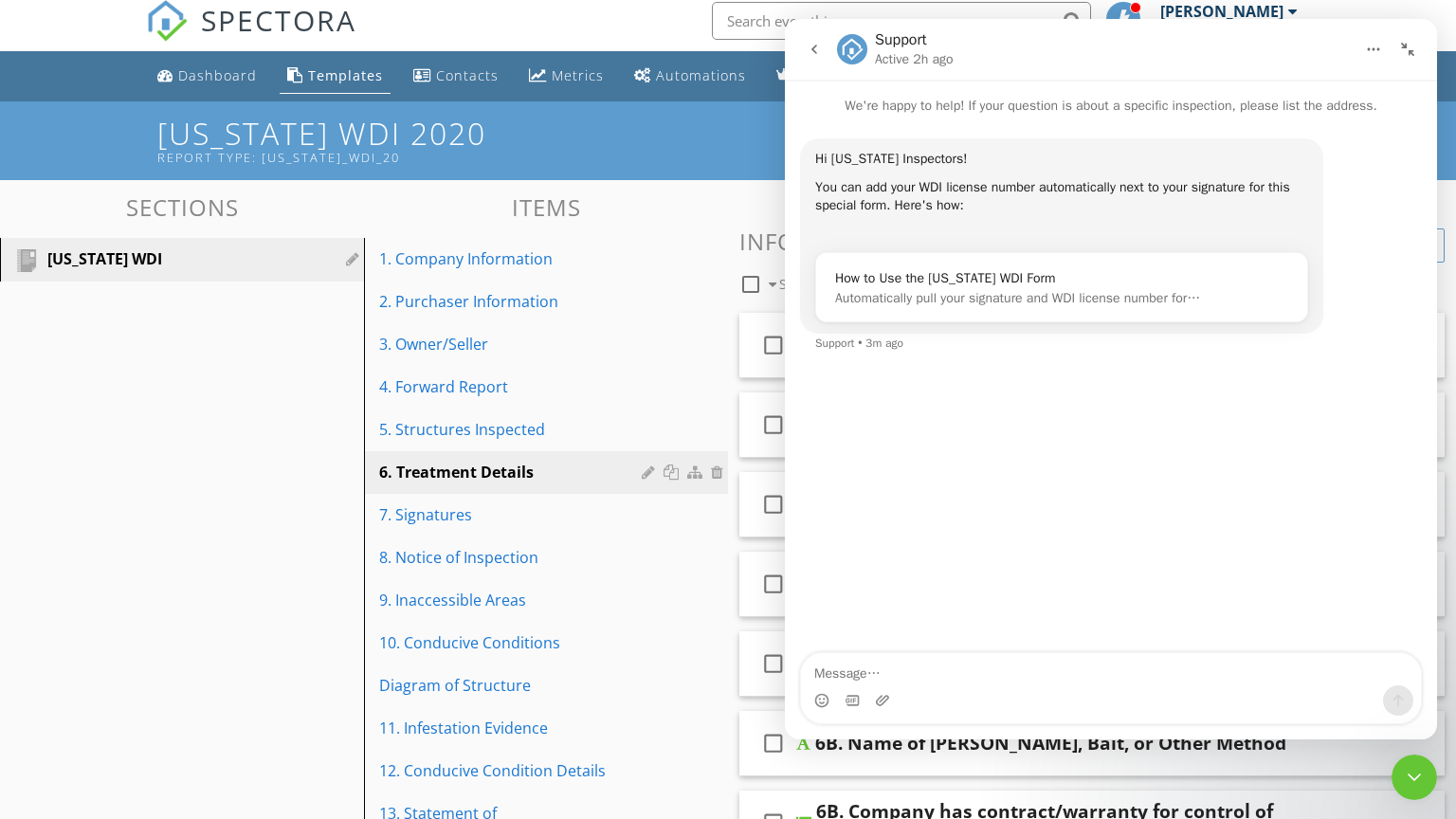 click on "Sections
Texas WDI
Items
1. Company Information           2. Purchaser Information           3. Owner/Seller           4. Forward Report           5. Structures Inspected           6. Treatment Details           7. Signatures           8. Notice of Inspection           9. Inaccessible Areas           10. Conducive Conditions           Diagram of Structure           11. Infestation Evidence           12. Conducive Condition Details           13. Statement of Purchaser           Additional Photos
Item
Comments
New
Informational   check_box_outline_blank     Select All       check_box_outline_blank
6A. Treated or is treating for following insects
check_box_outline_blank
6A. If Subterranean Termites, treatment was ____?
check_box_outline_blank             check_box_outline_blank" at bounding box center [728, 646] 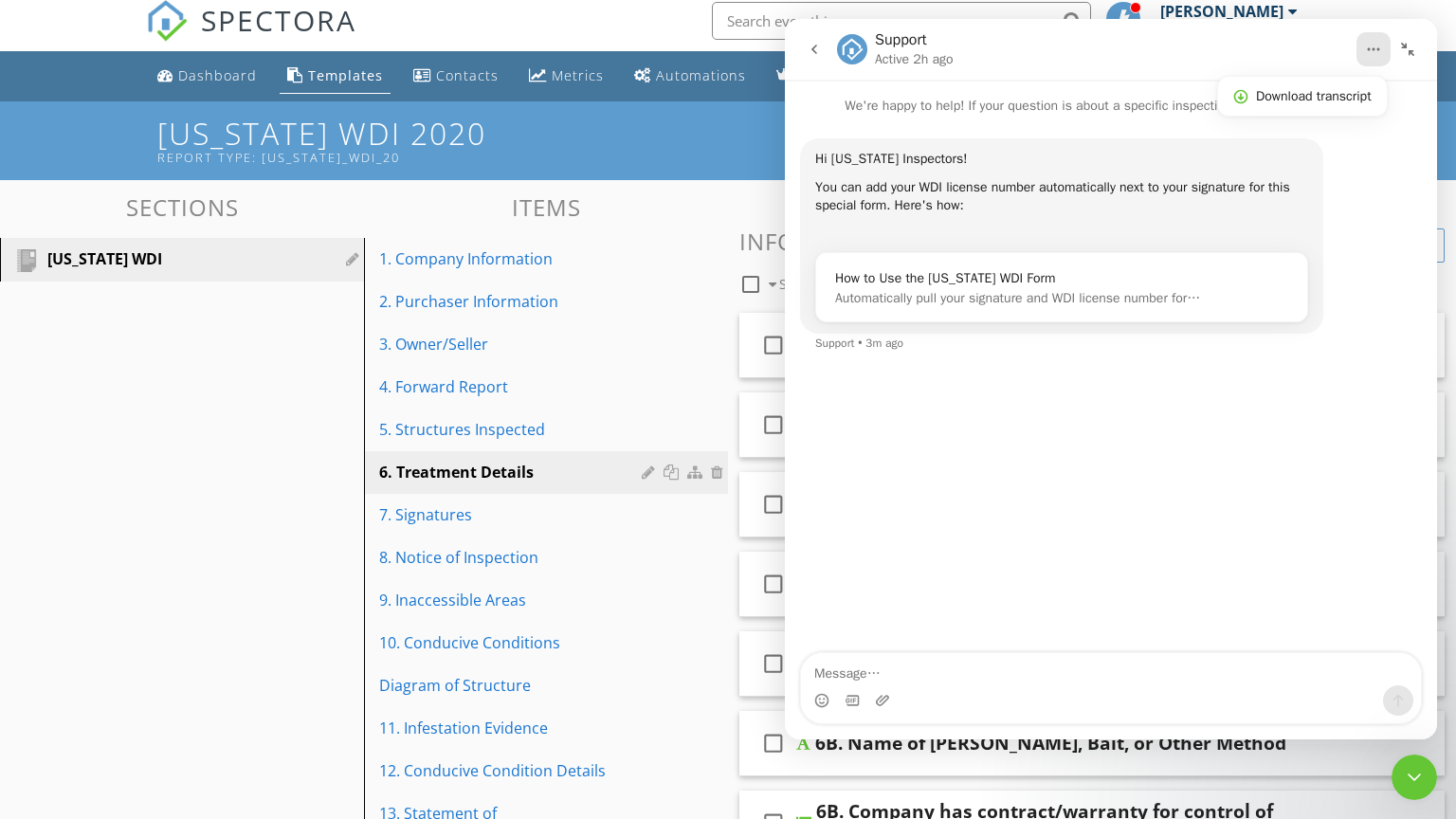 click at bounding box center [1374, 49] 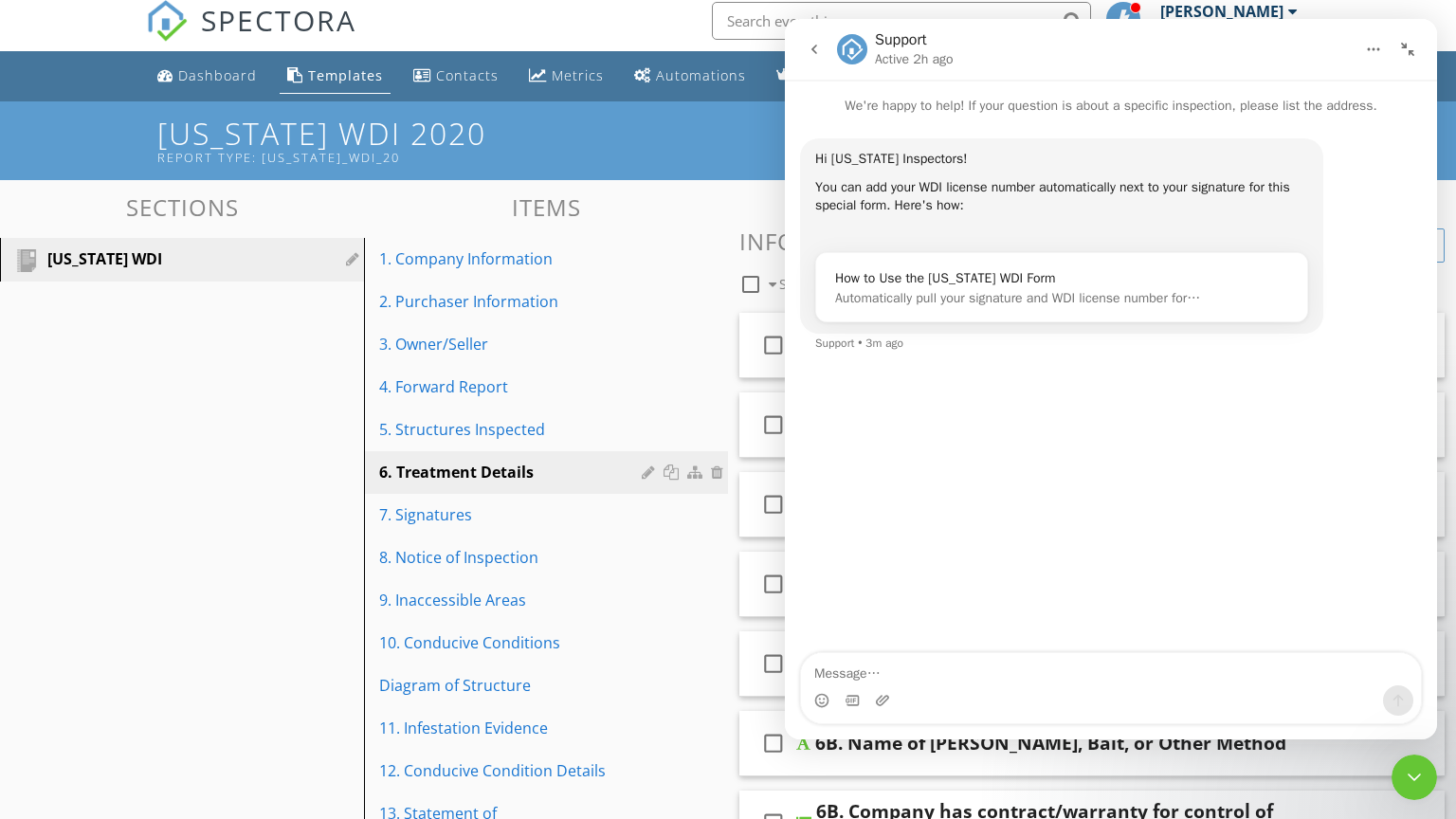 click at bounding box center [1374, 49] 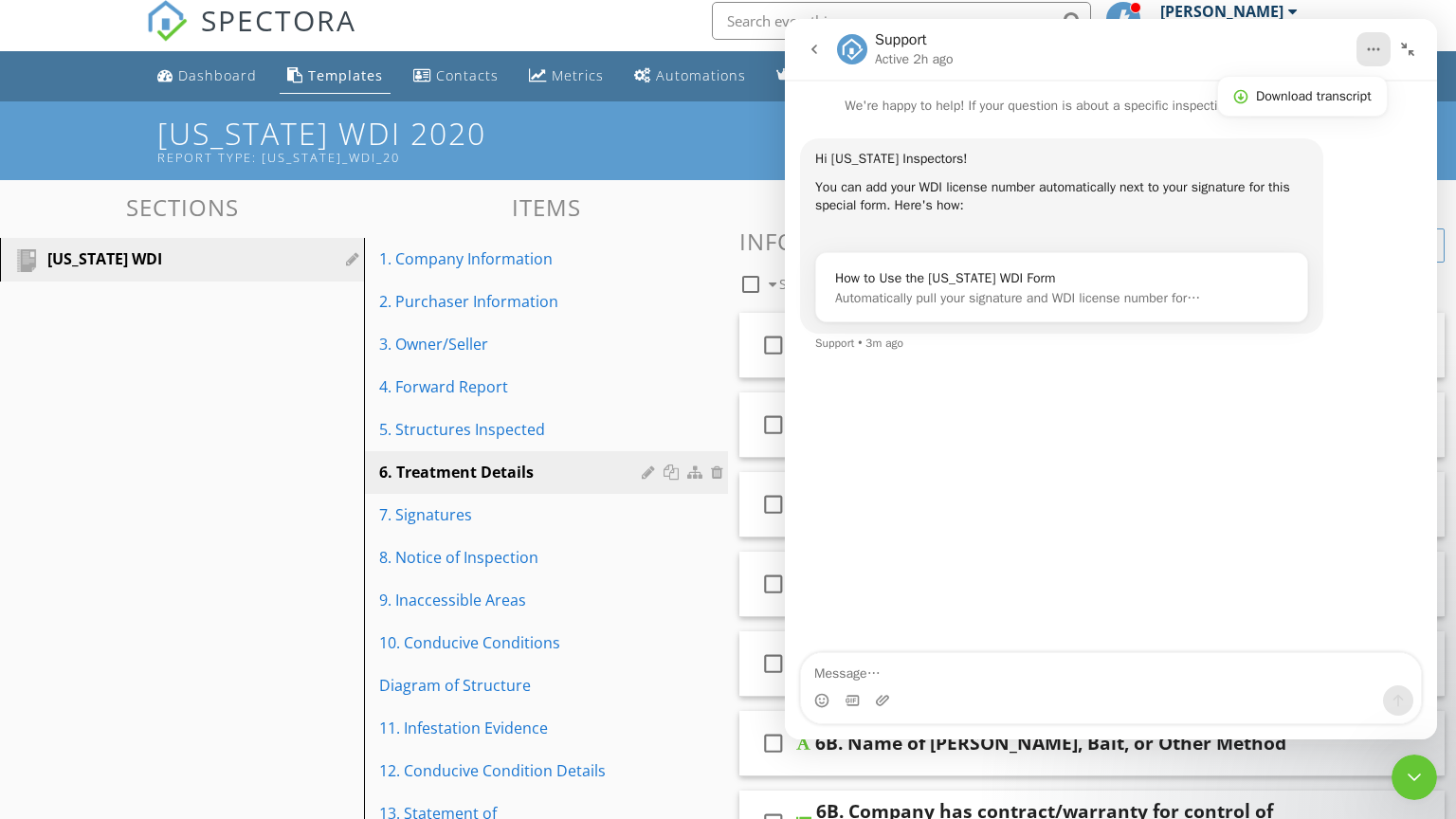 click at bounding box center [1374, 49] 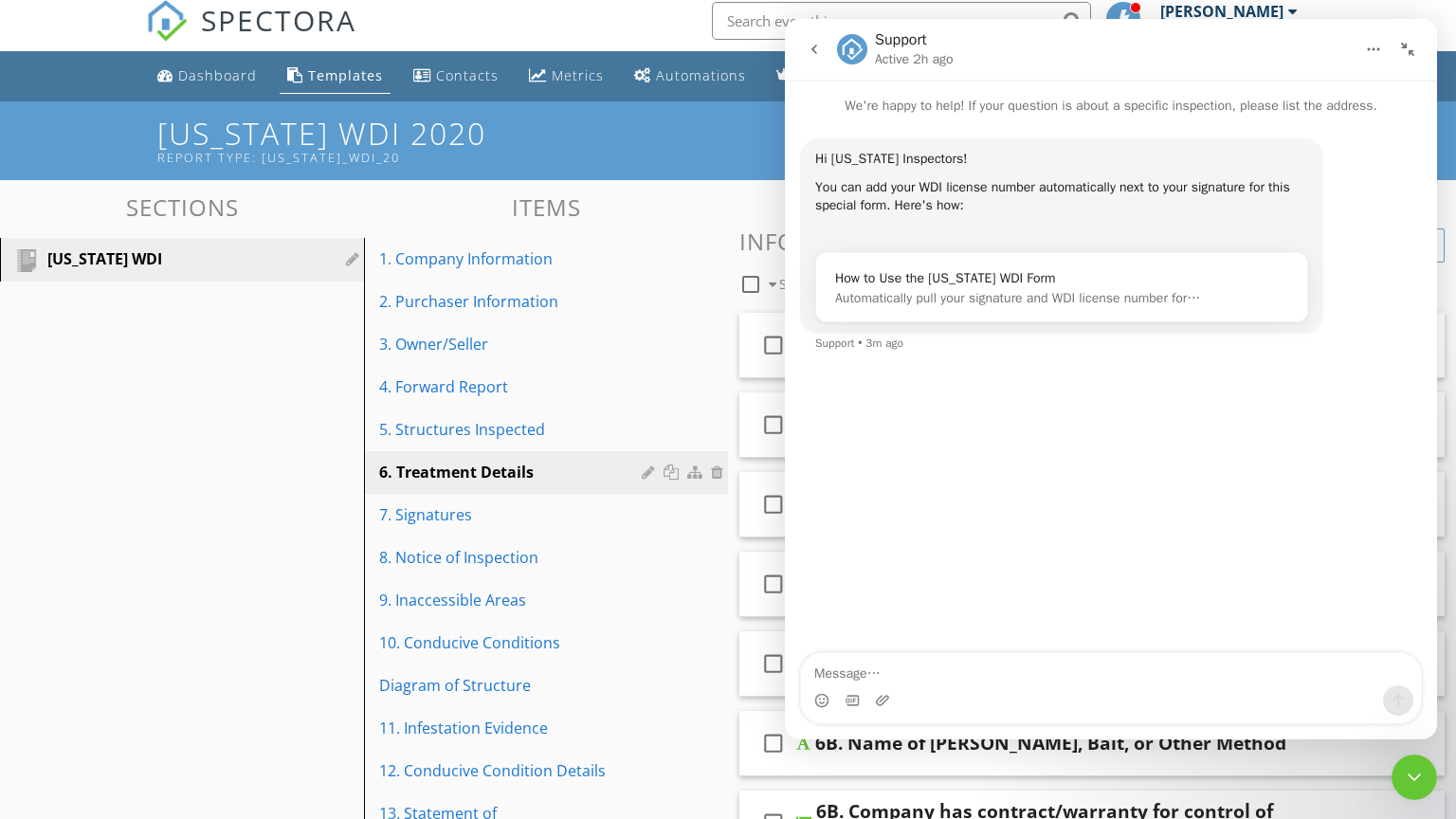 click 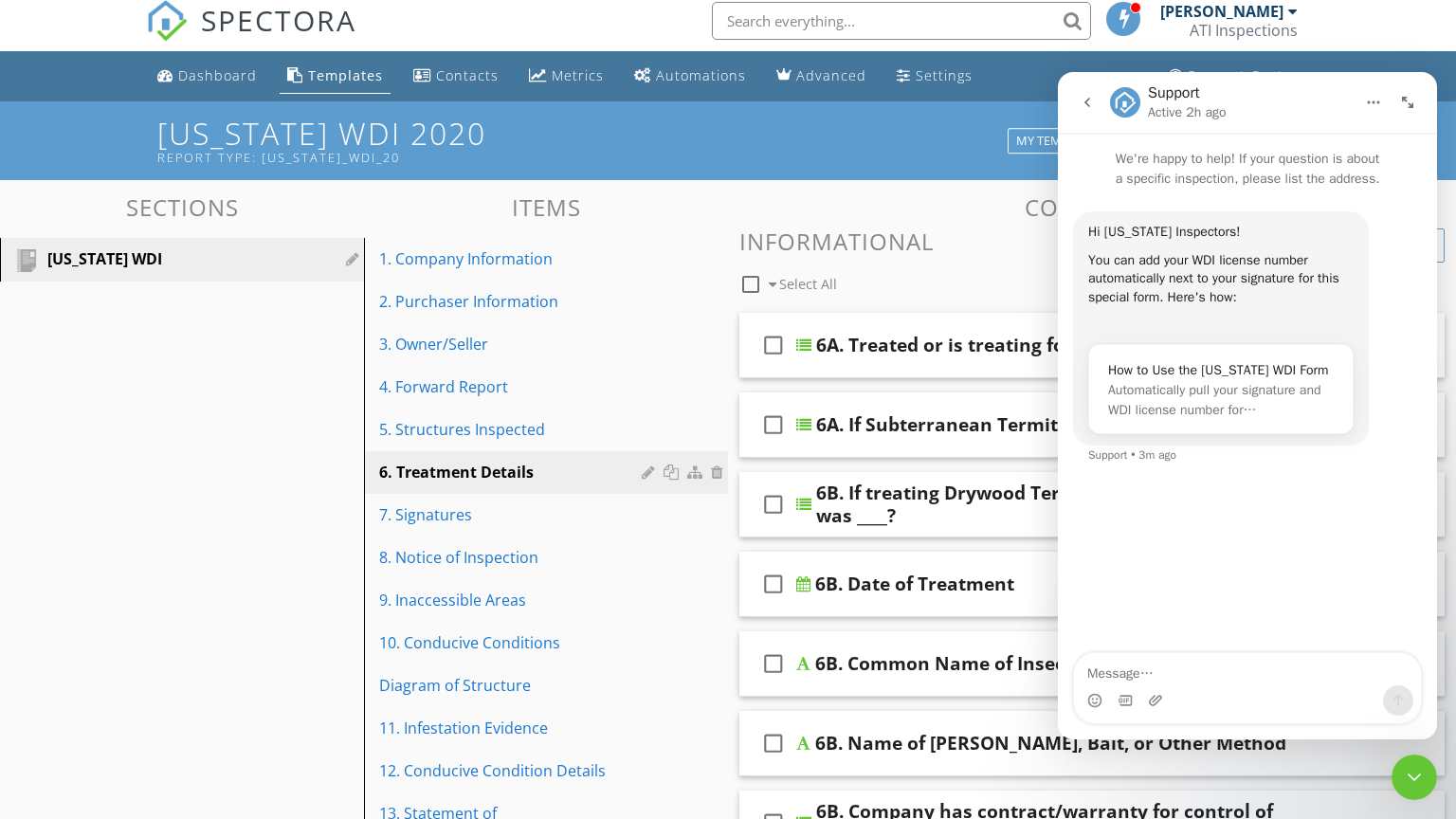 click at bounding box center [1414, 777] 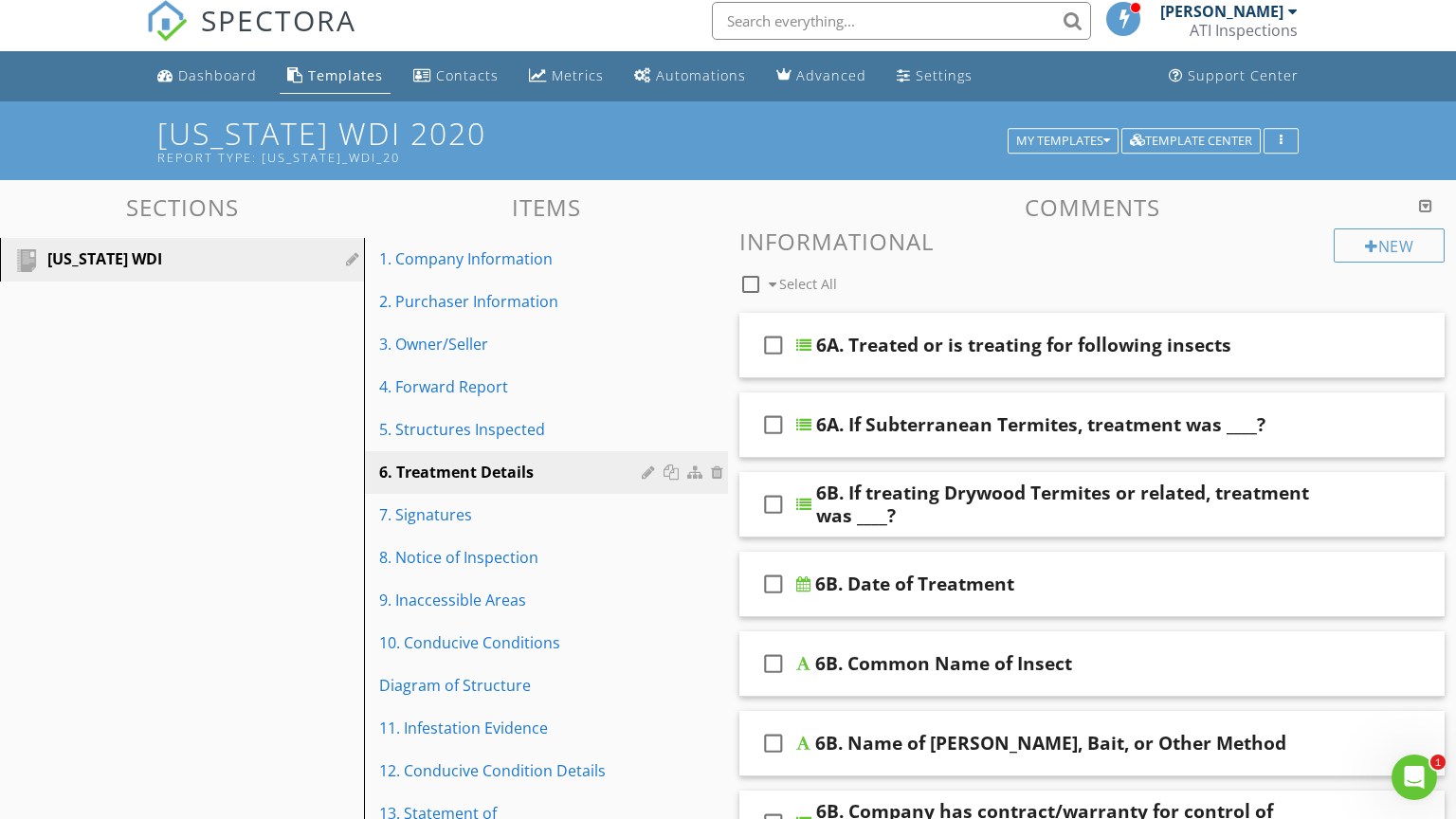 scroll, scrollTop: 0, scrollLeft: 0, axis: both 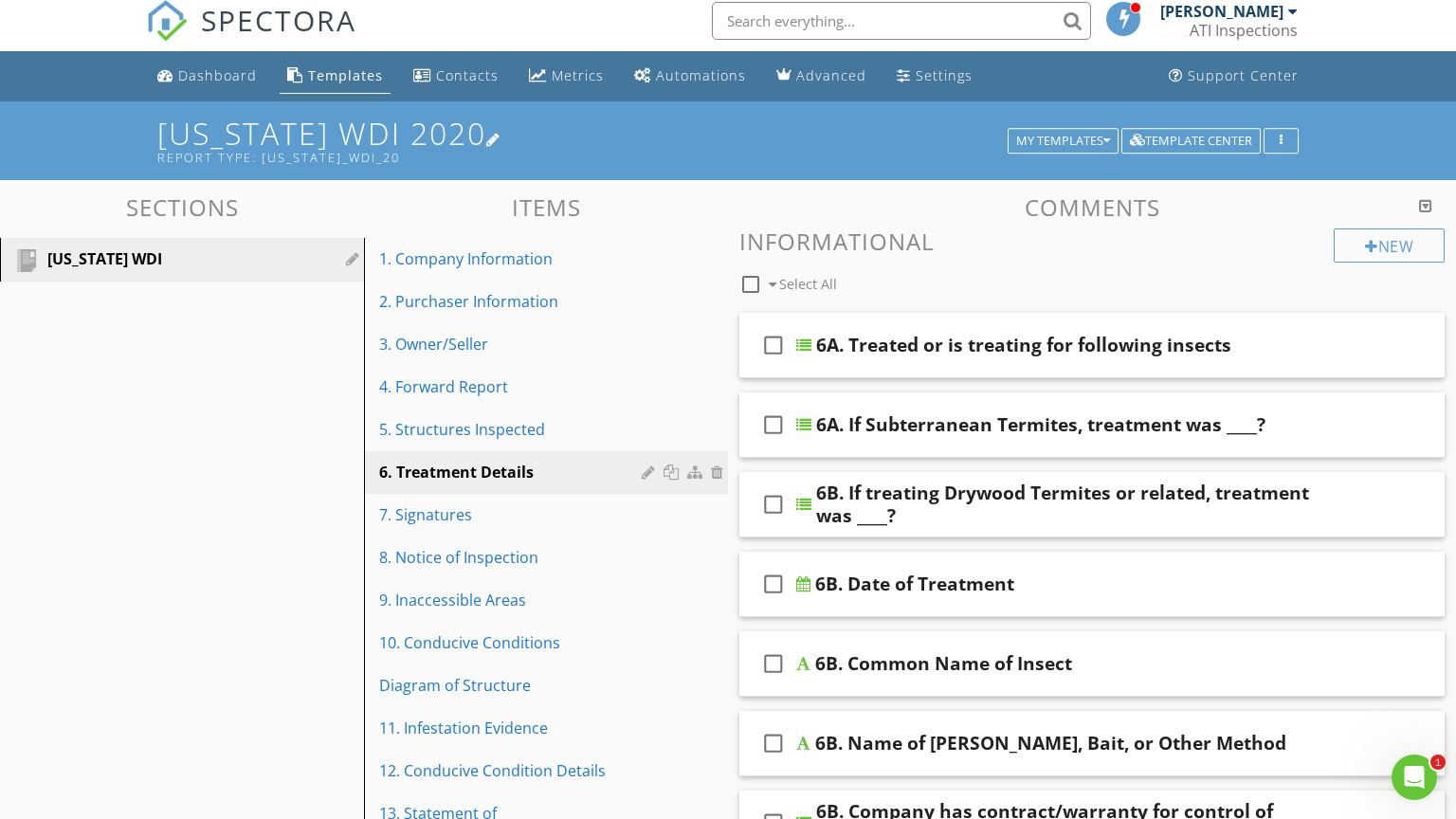 click at bounding box center [494, 139] 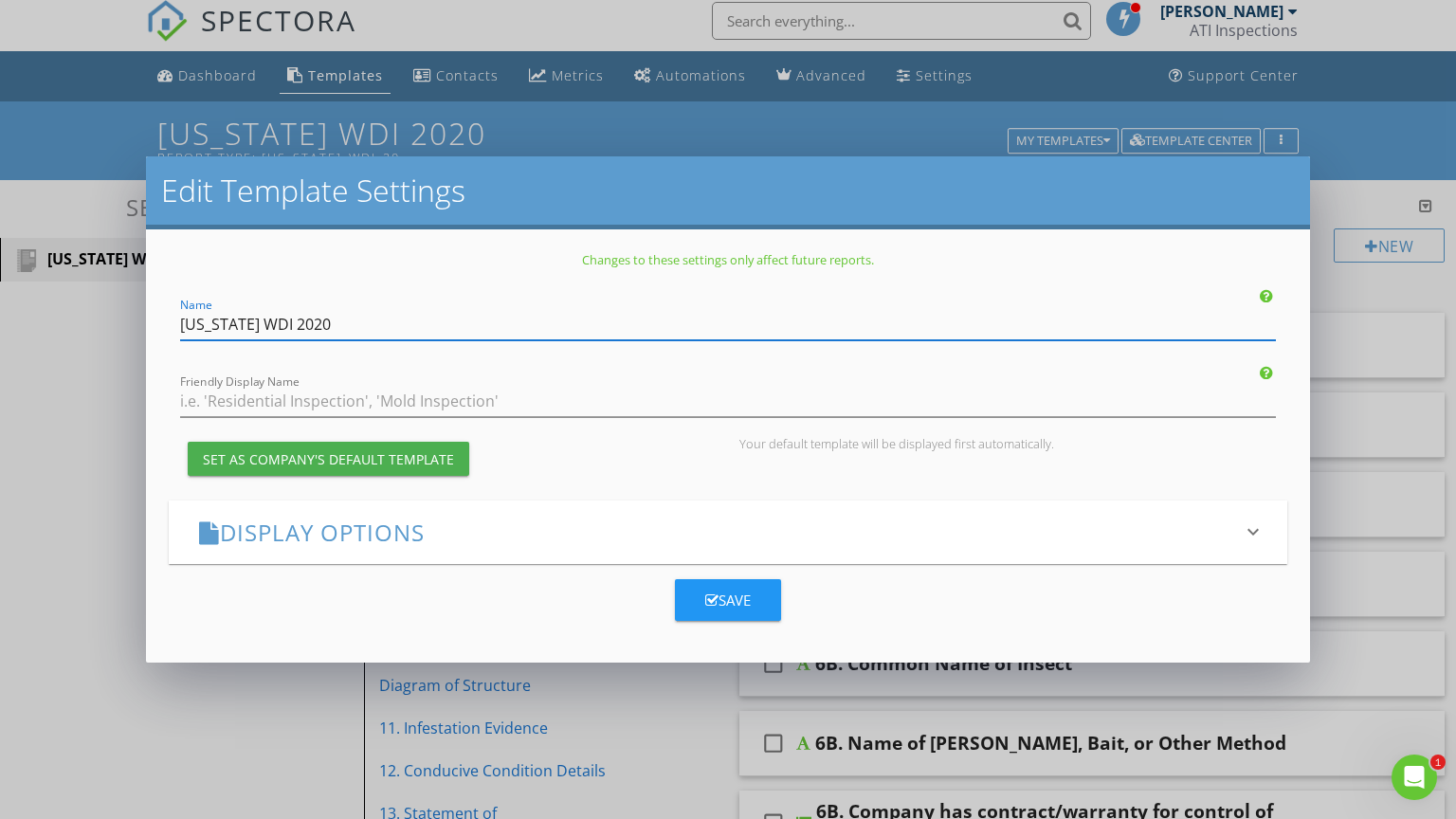 click on "Texas WDI 2020" at bounding box center (728, 324) 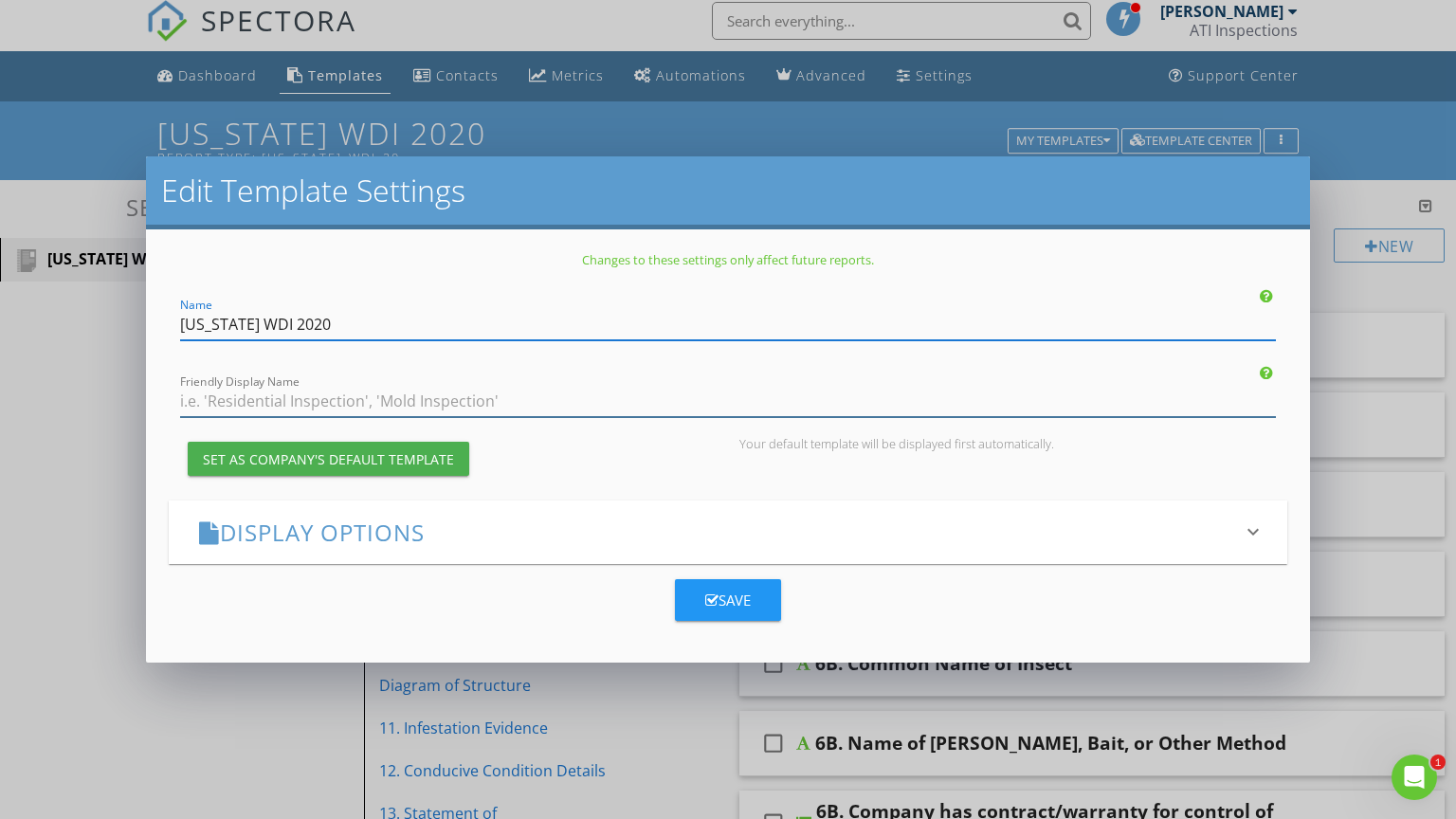 click at bounding box center (728, 401) 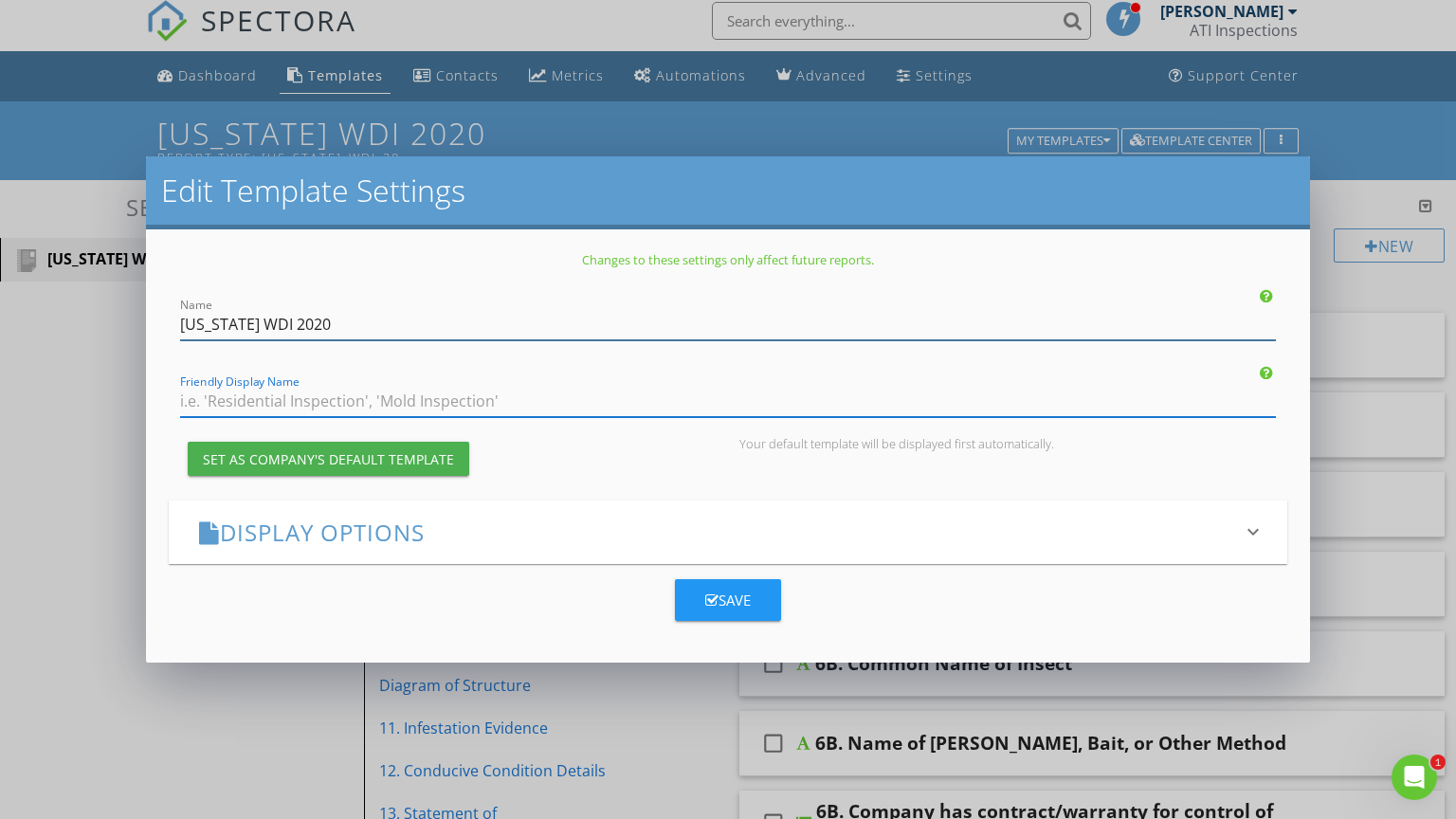 click on "Texas WDI 2020" at bounding box center [728, 324] 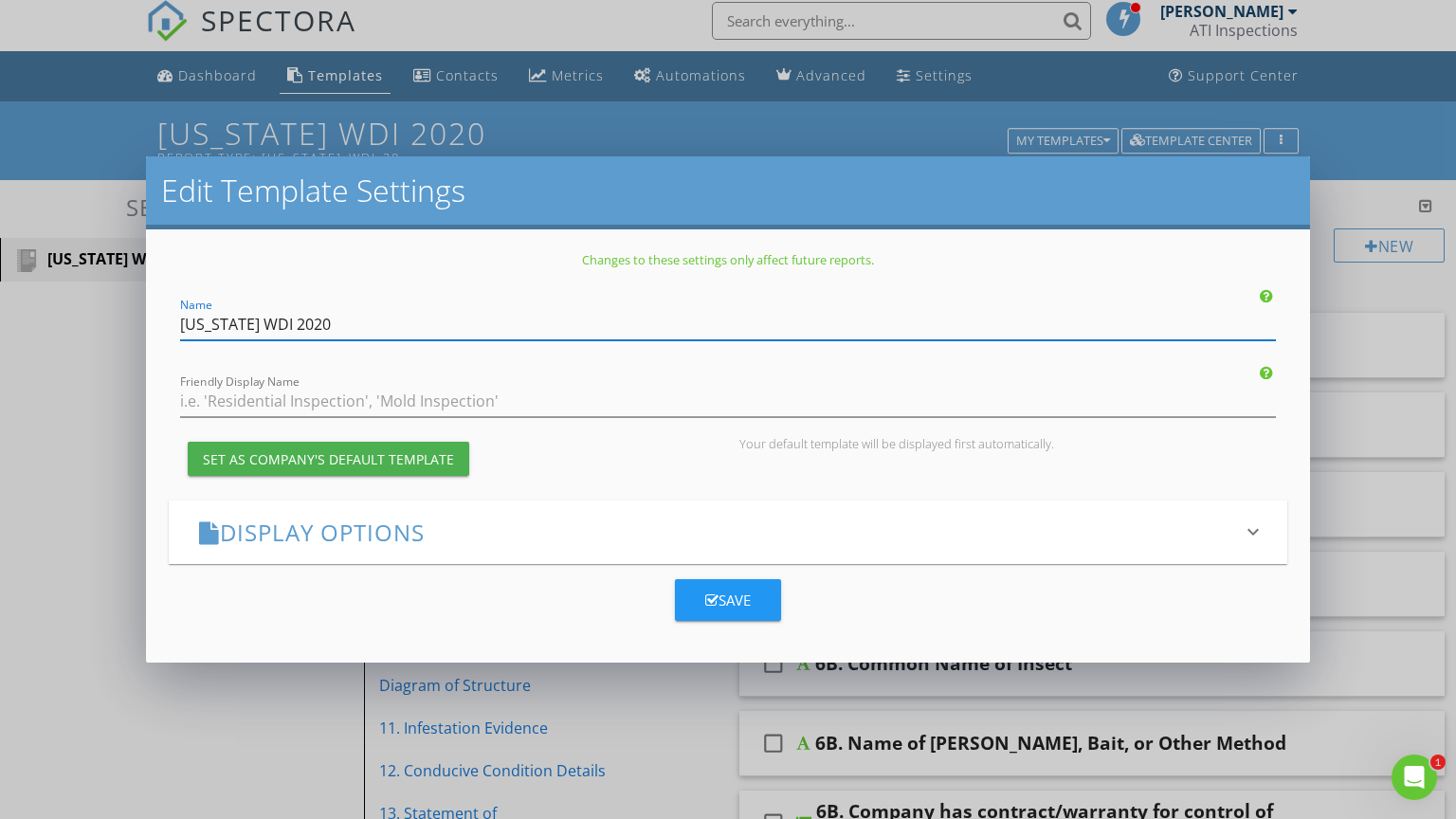 click on "Texas WDI 2020" at bounding box center [728, 324] 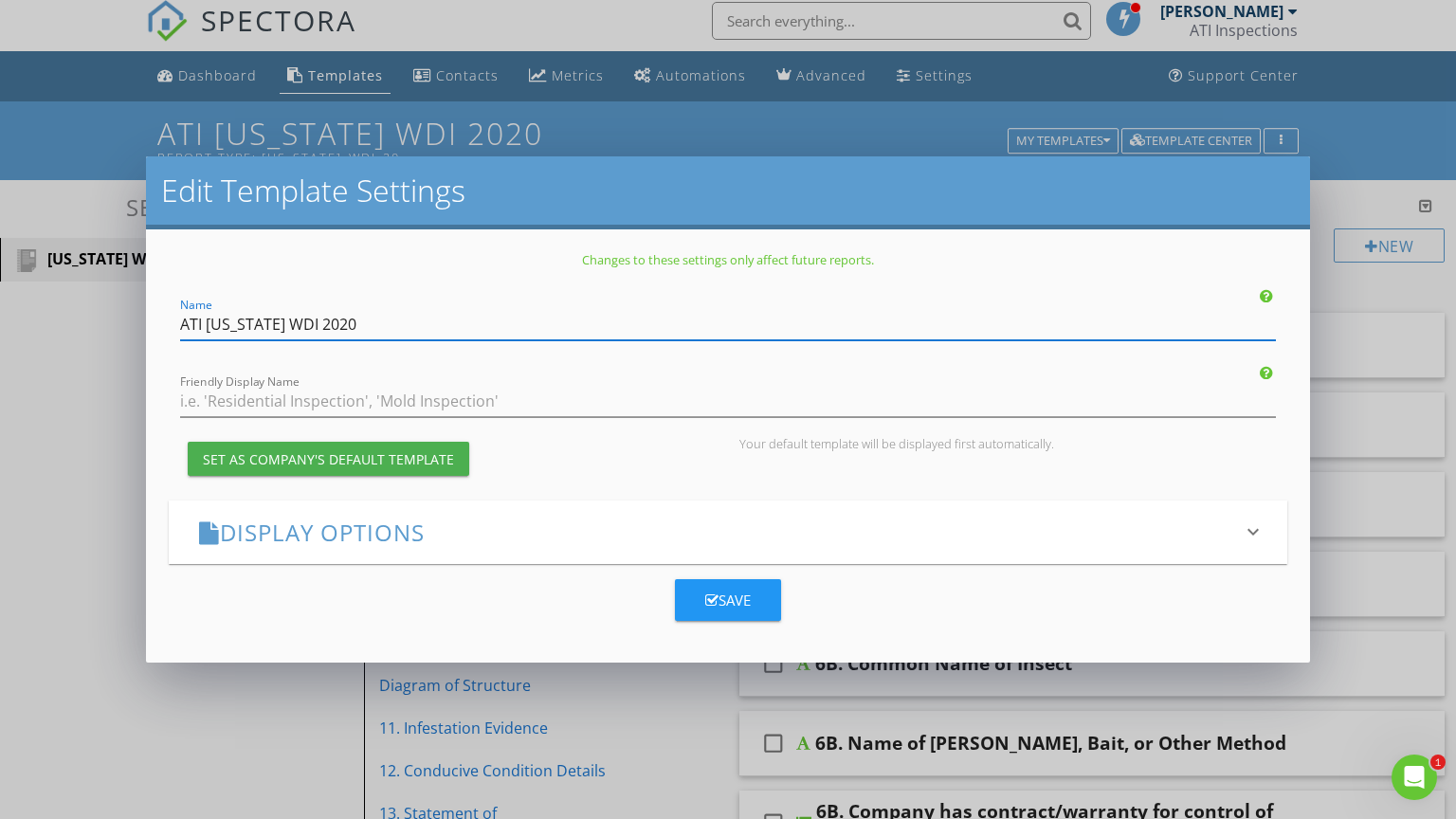 click on "ATI Texas WDI 2020" at bounding box center (728, 324) 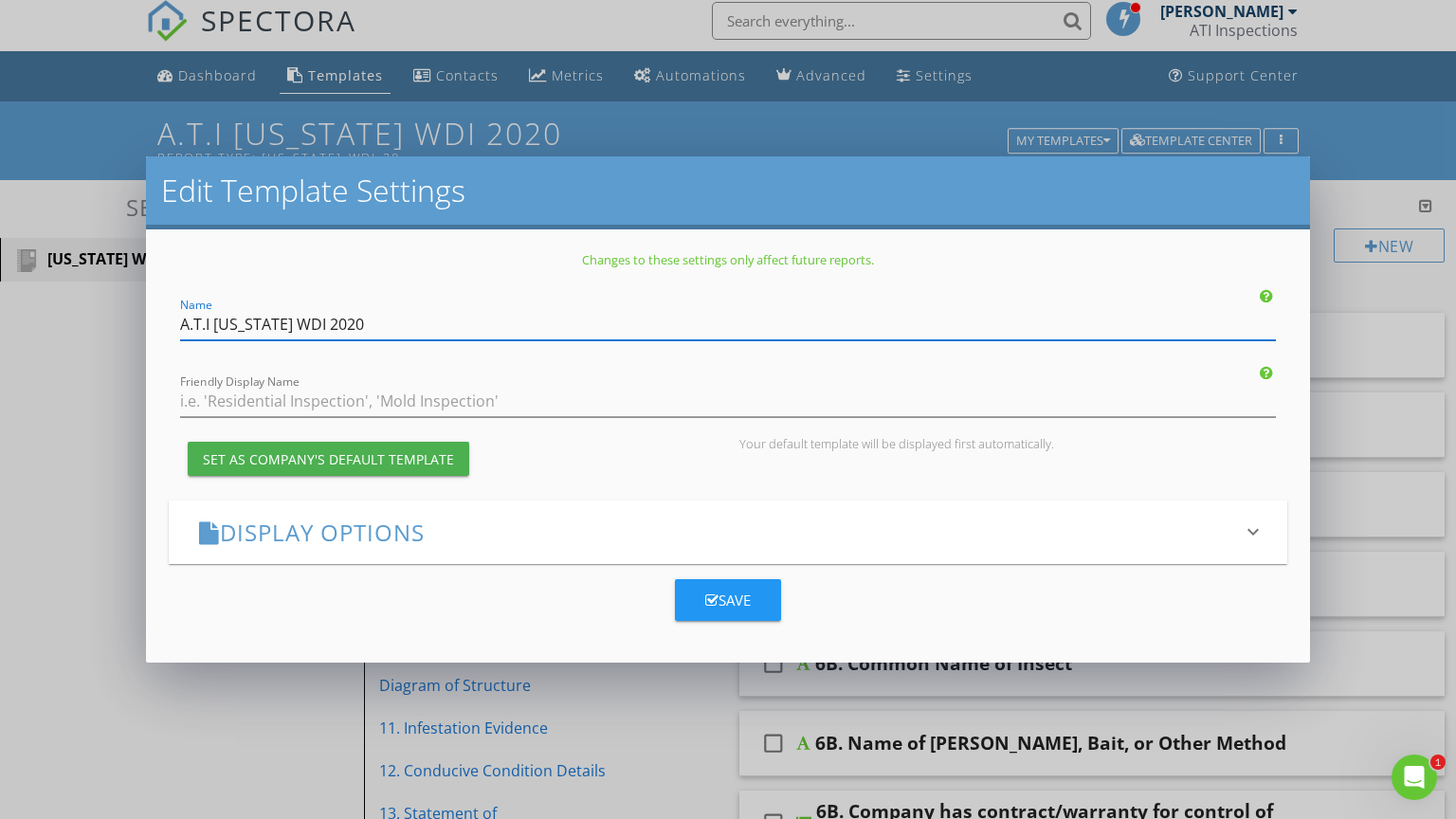 type on "A.T.I. Texas WDI 2020" 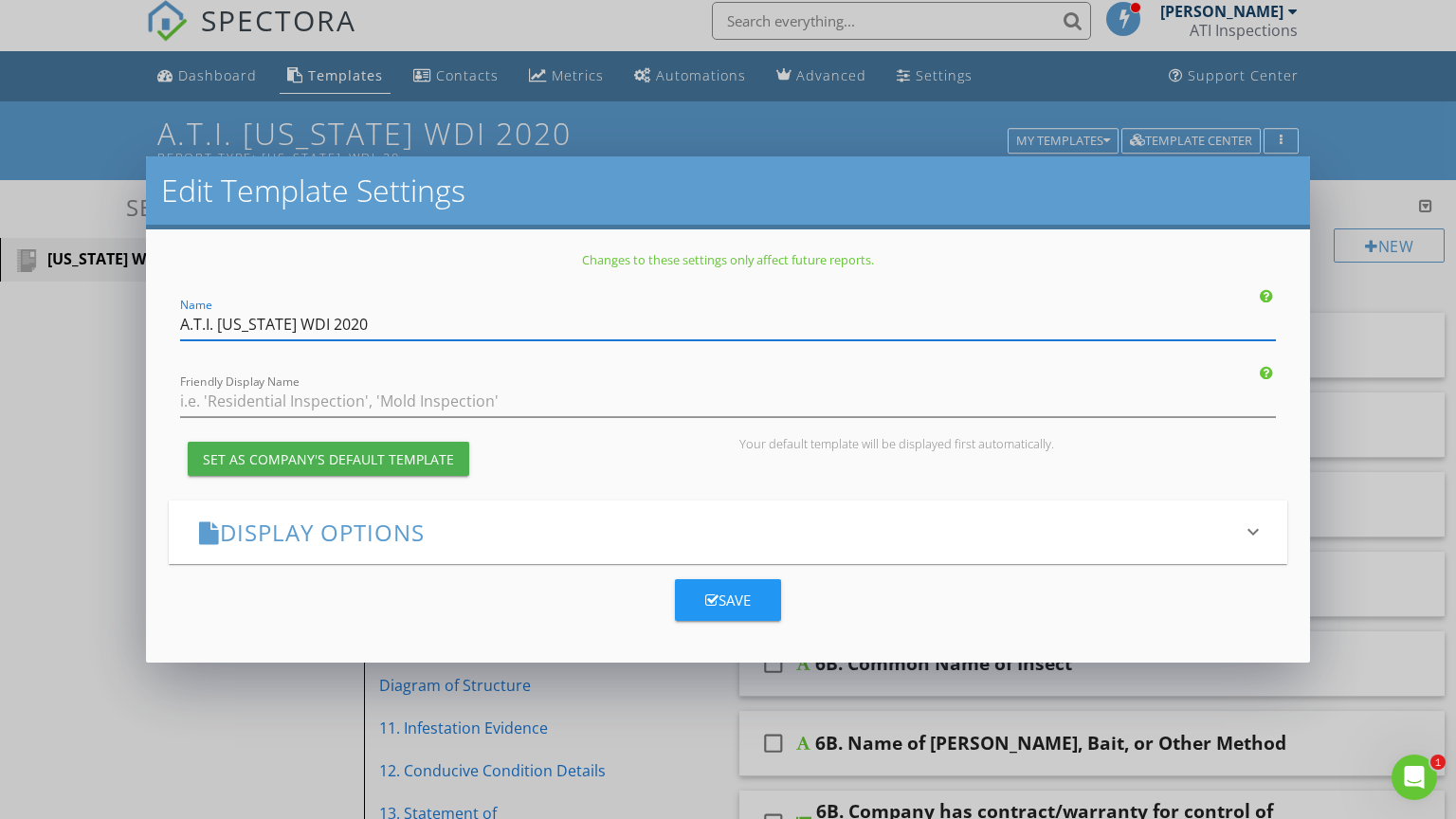click on "Save" at bounding box center (728, 600) 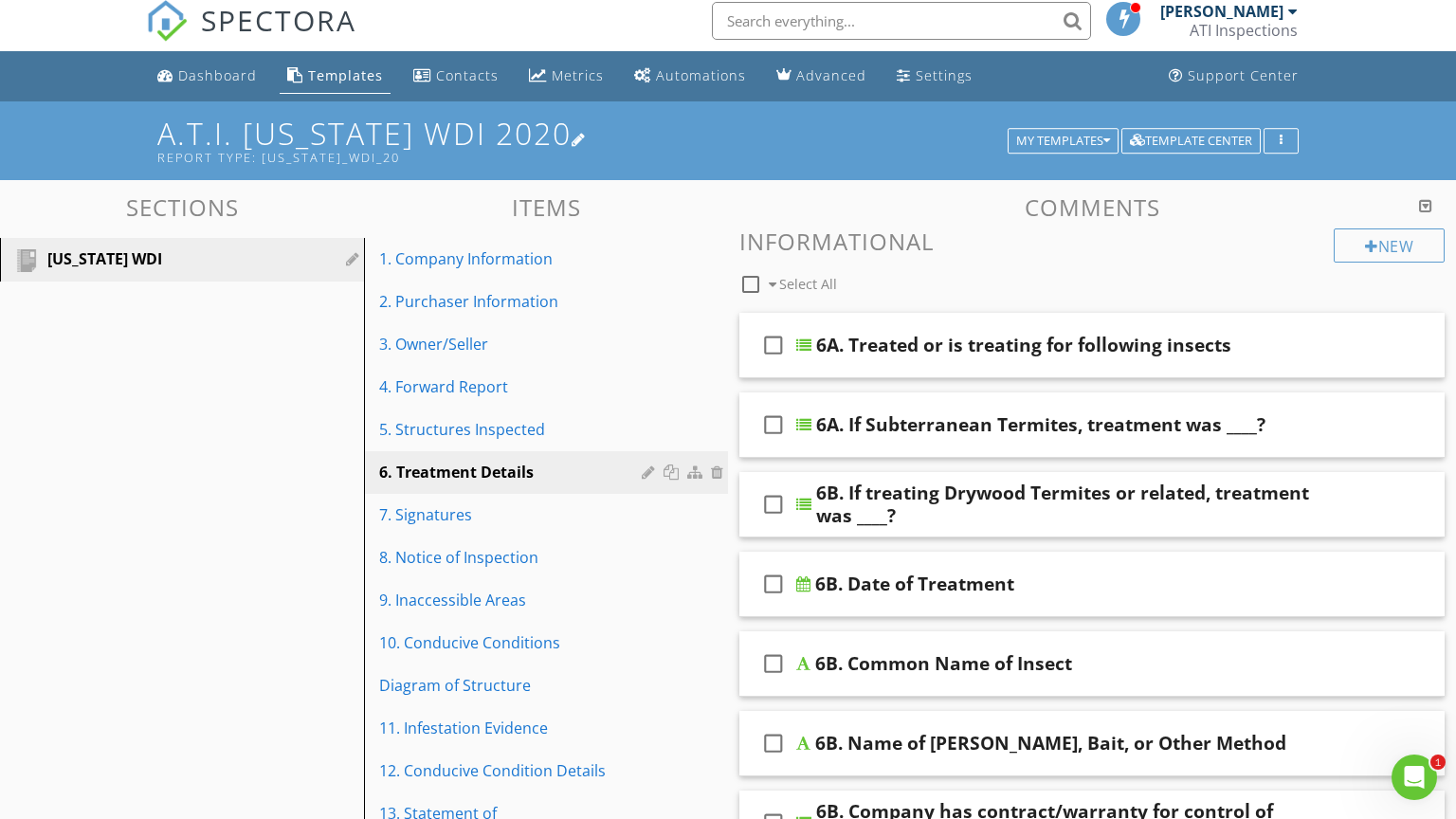 click on "A.T.I. Texas WDI 2020
Report Type: texas_wdi_20" at bounding box center (727, 140) 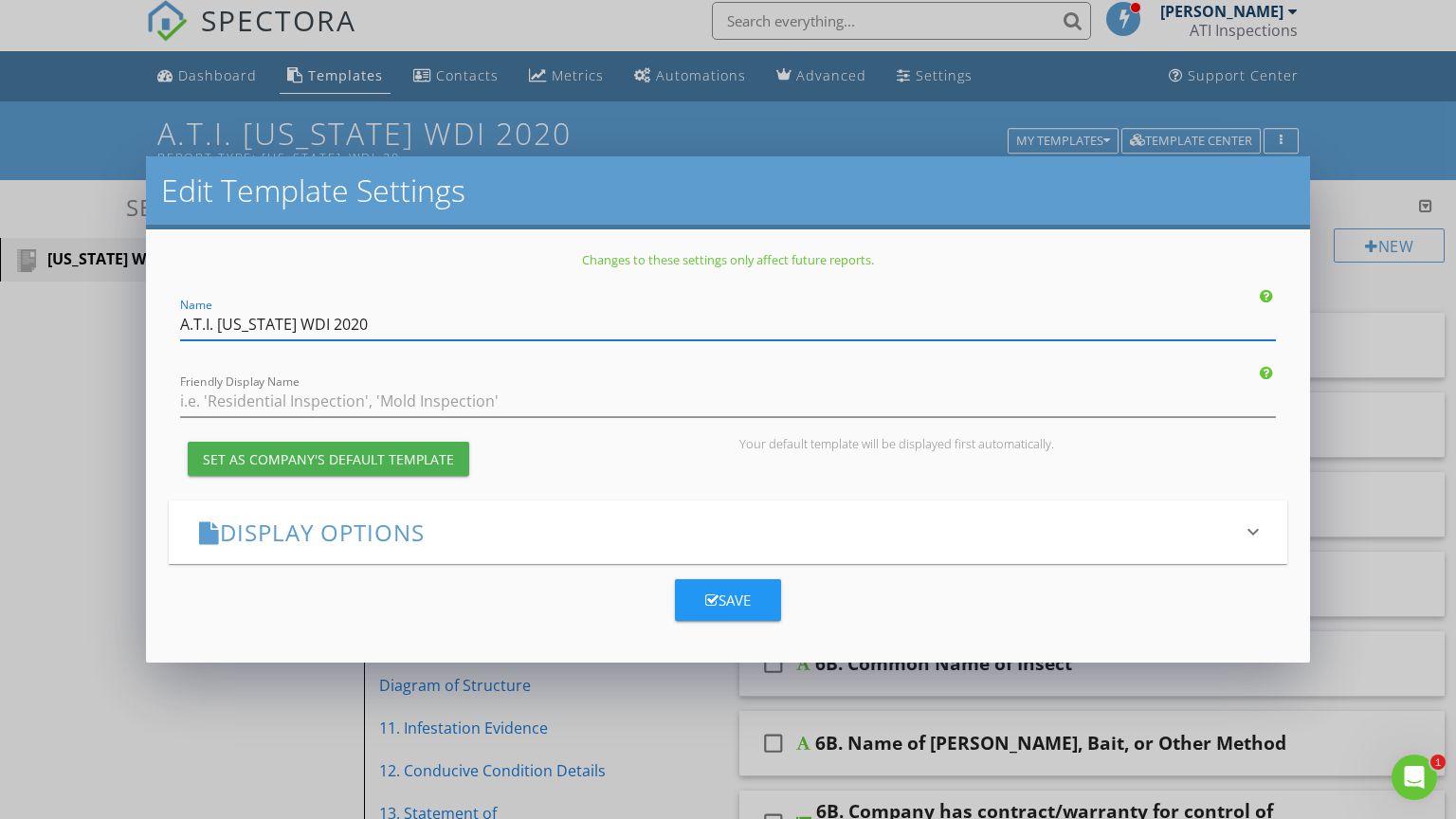 click on "A.T.I. Texas WDI 2020" at bounding box center [728, 324] 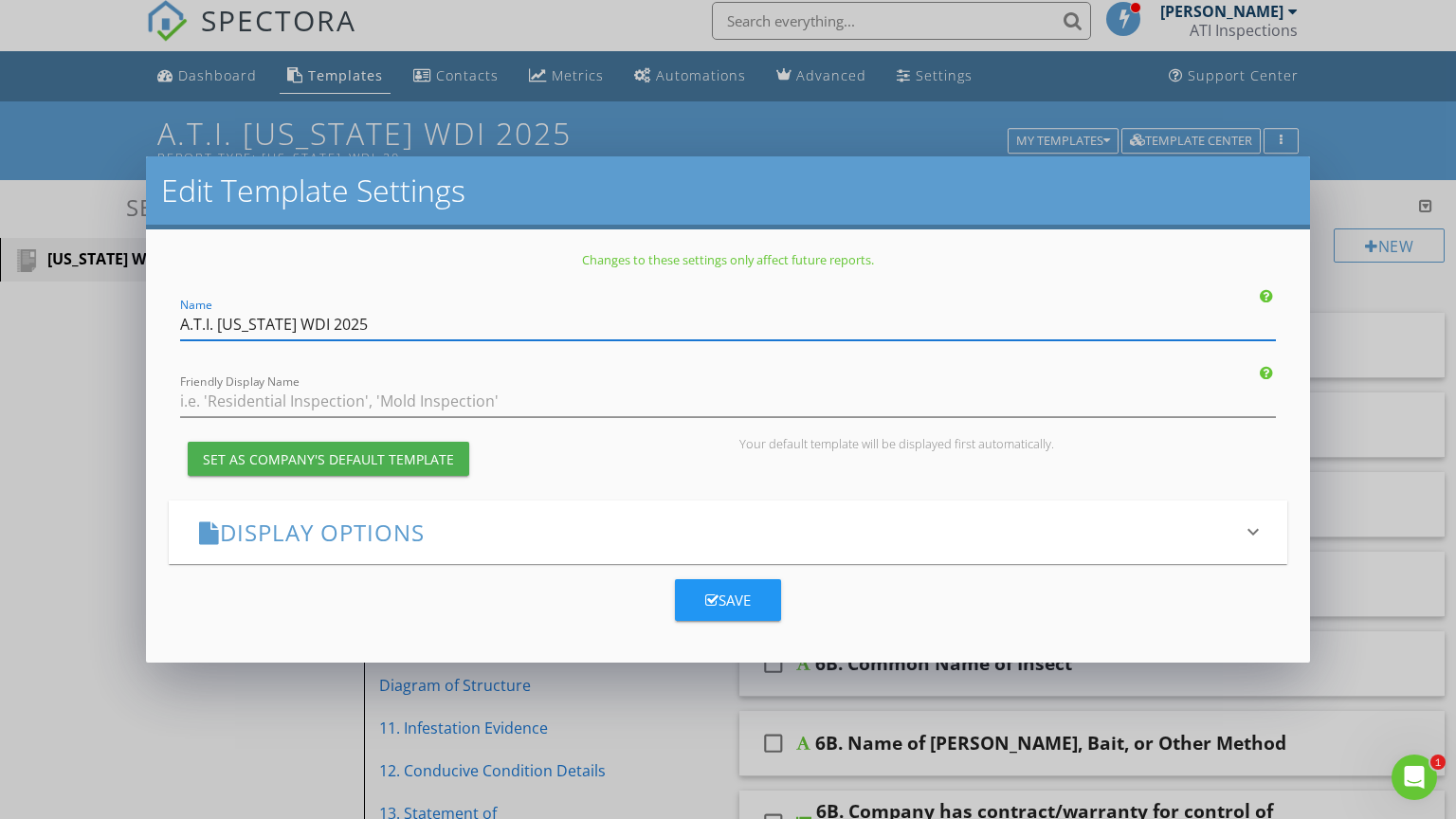 type on "A.T.I. [US_STATE] WDI 2025" 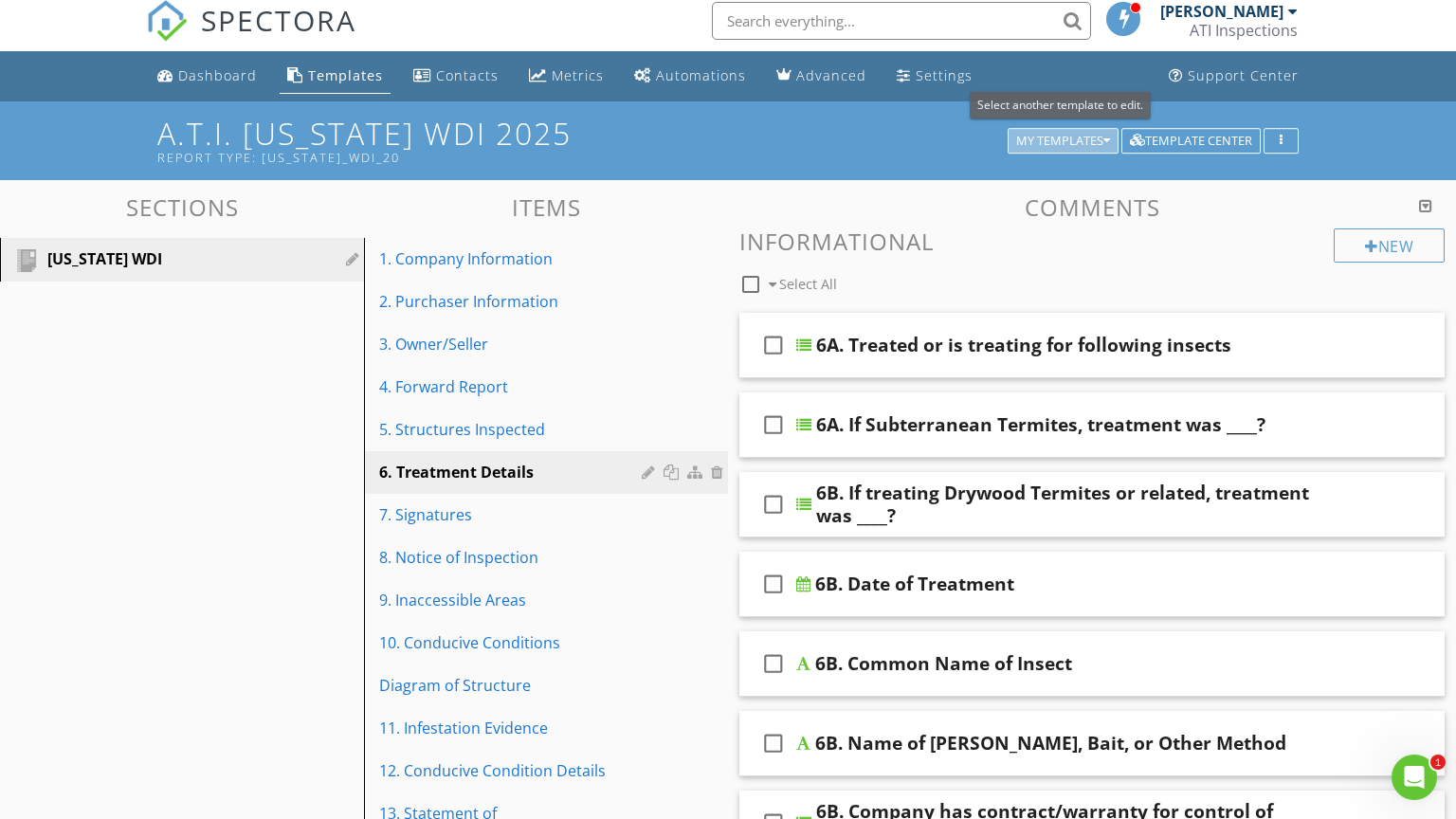click on "My Templates" at bounding box center [1063, 141] 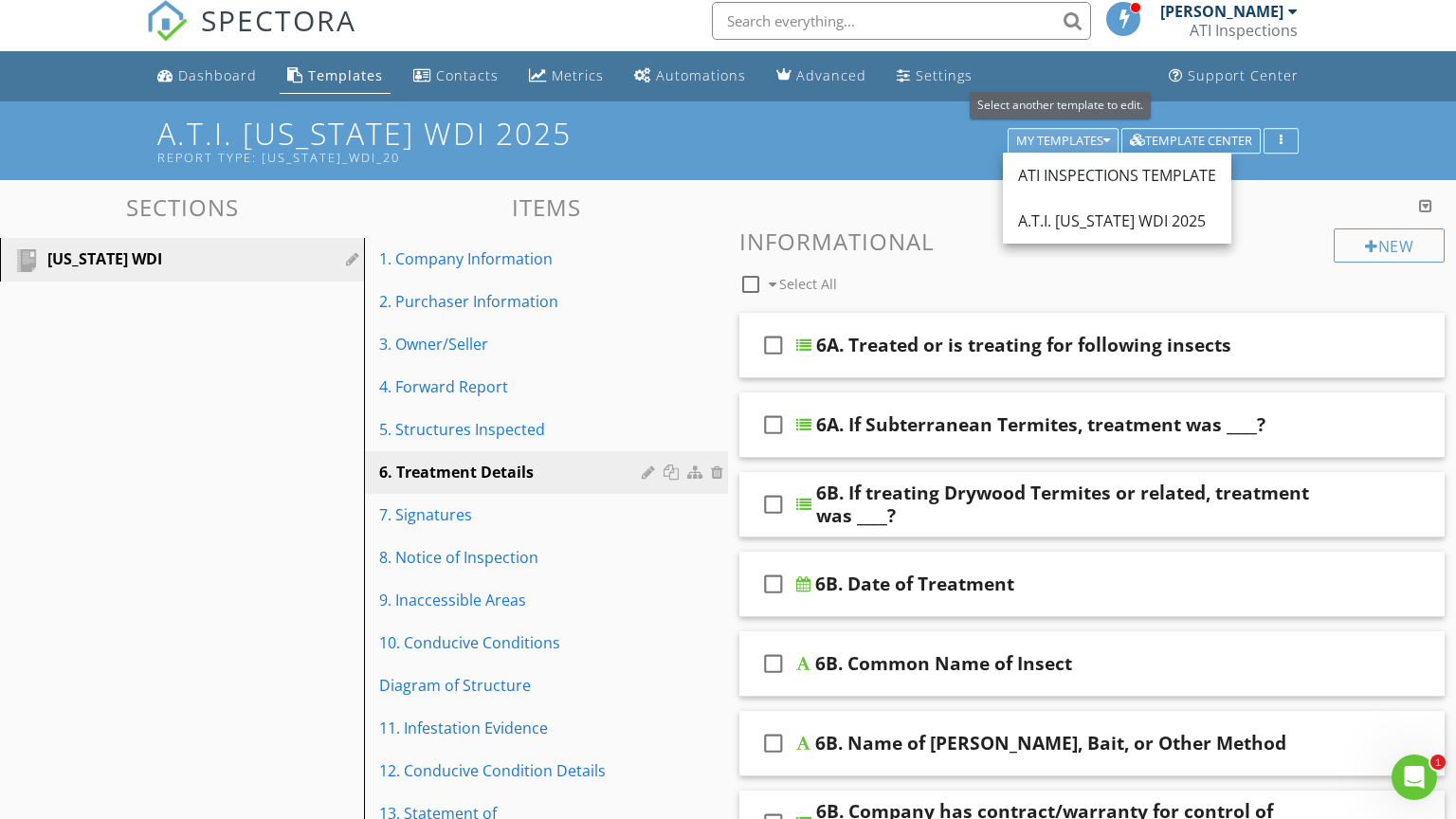 click on "My Templates" at bounding box center (1063, 141) 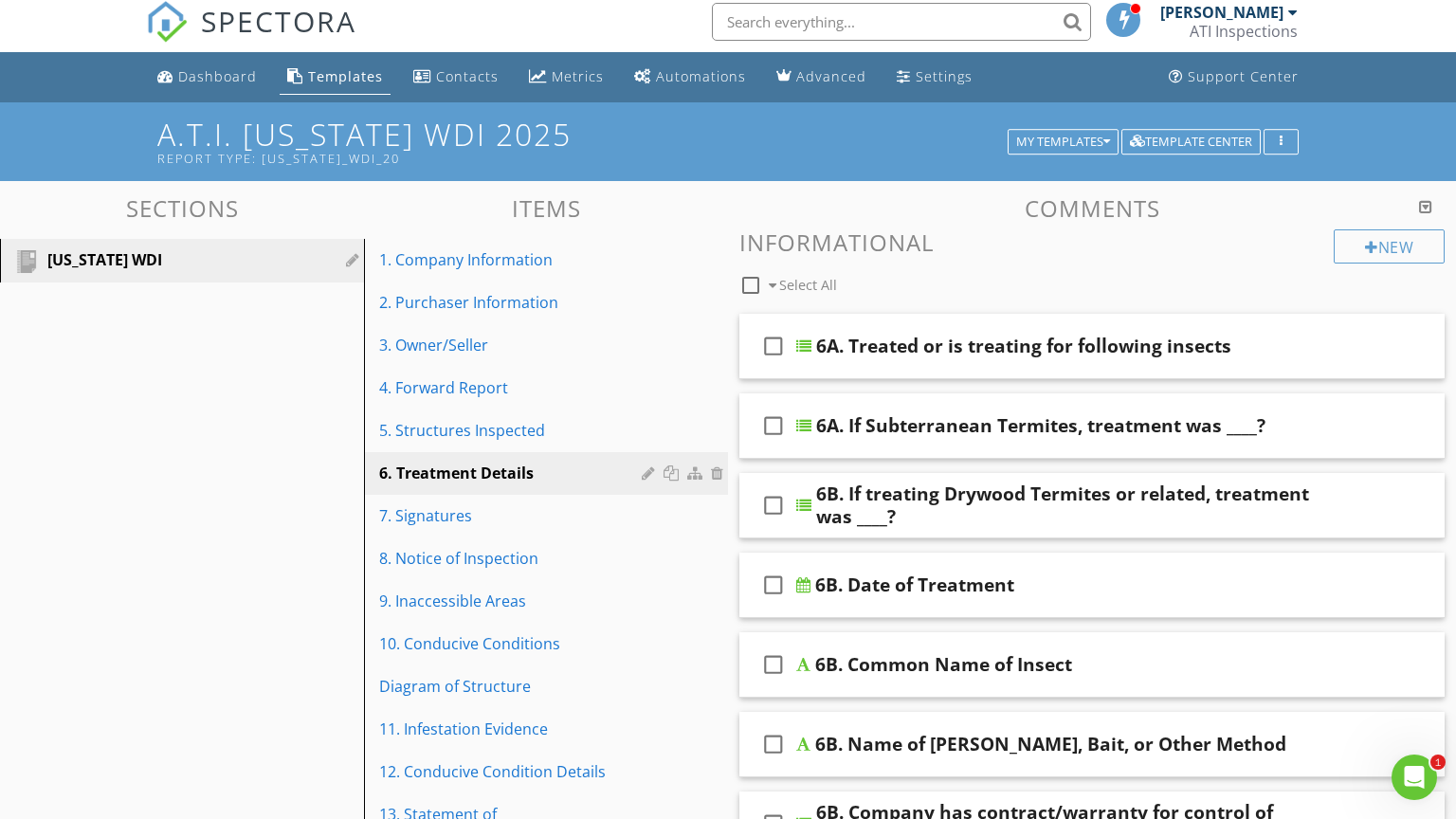 scroll, scrollTop: 0, scrollLeft: 0, axis: both 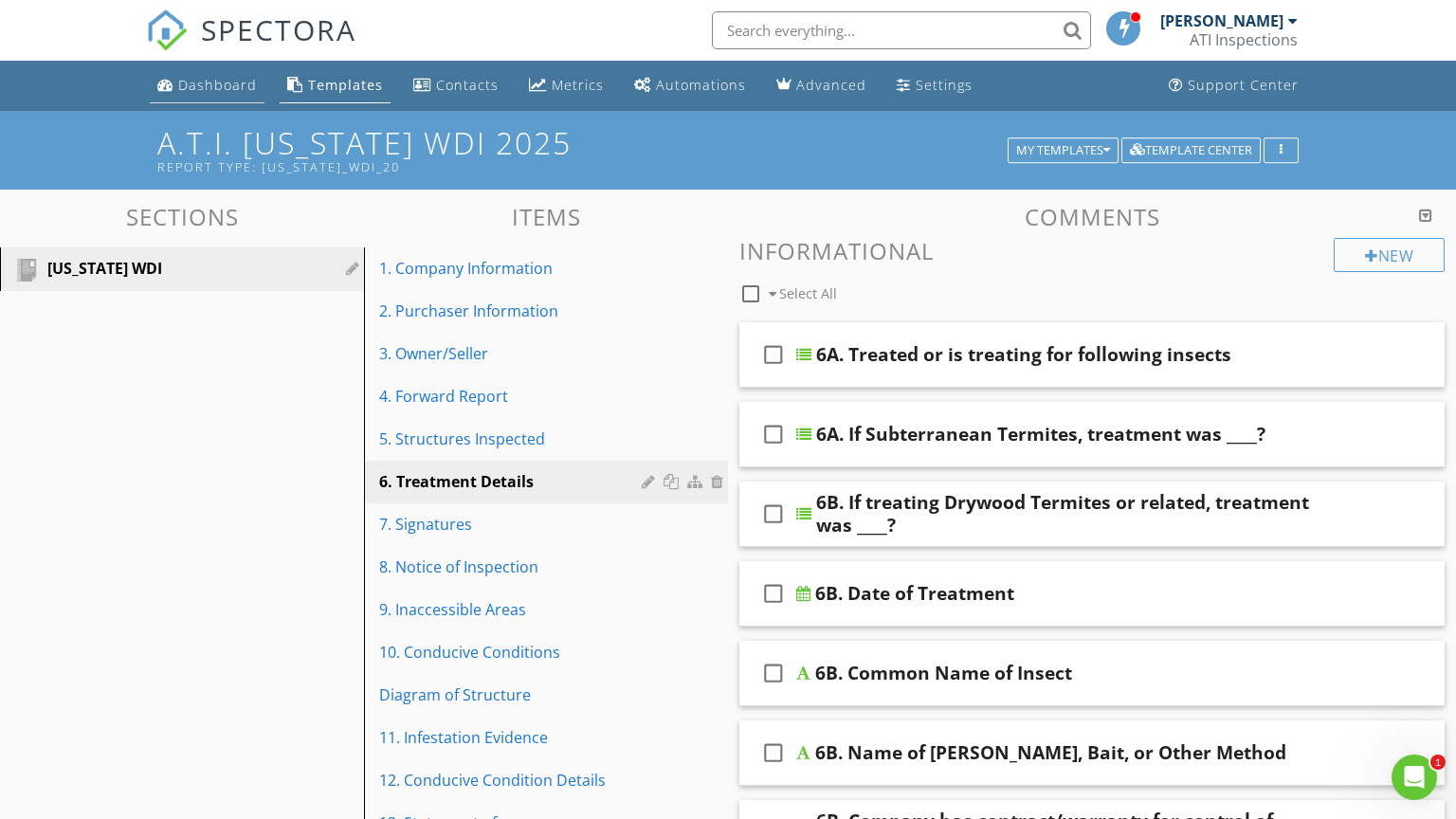 click on "Dashboard" at bounding box center [207, 85] 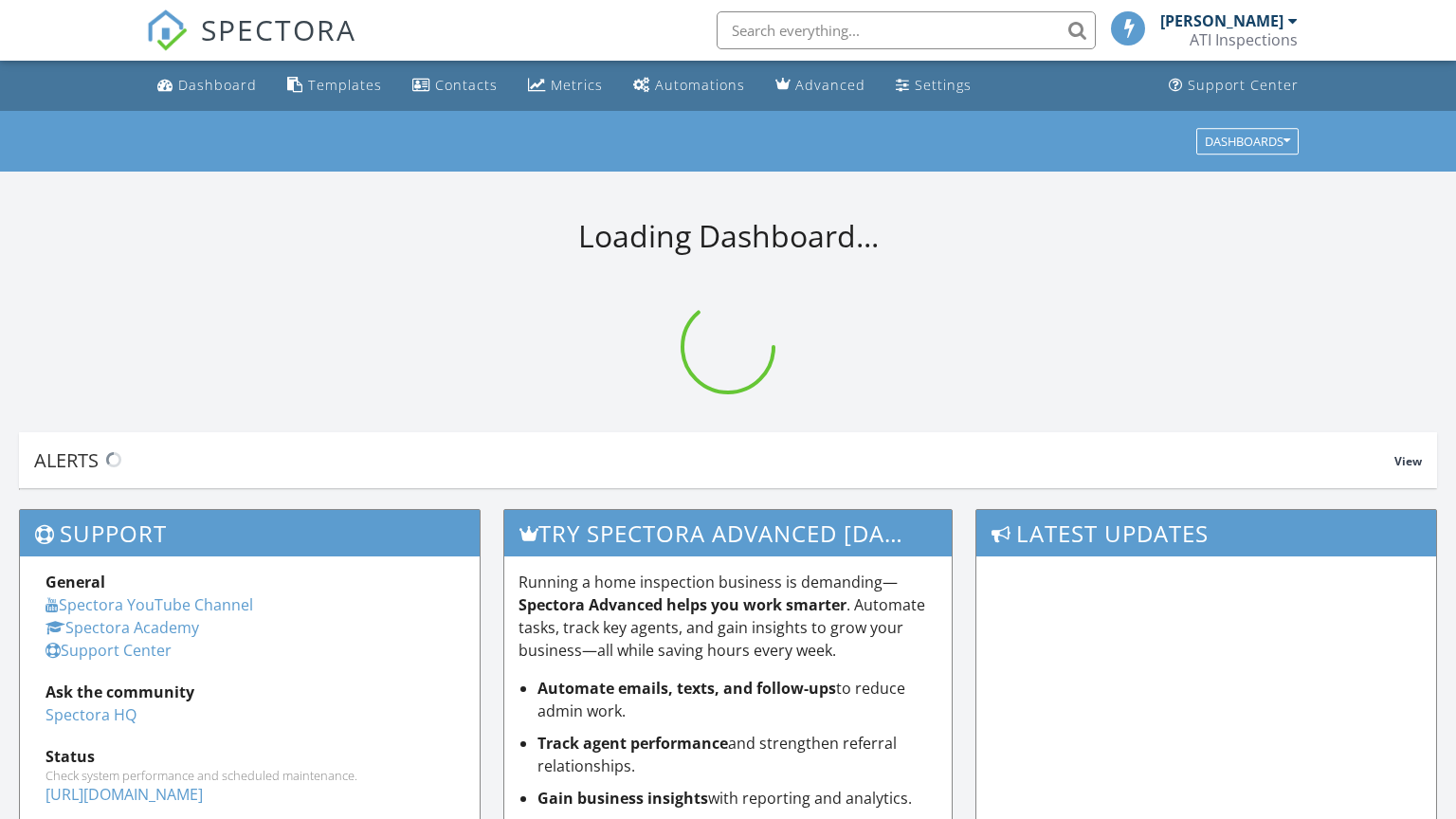 scroll, scrollTop: 0, scrollLeft: 0, axis: both 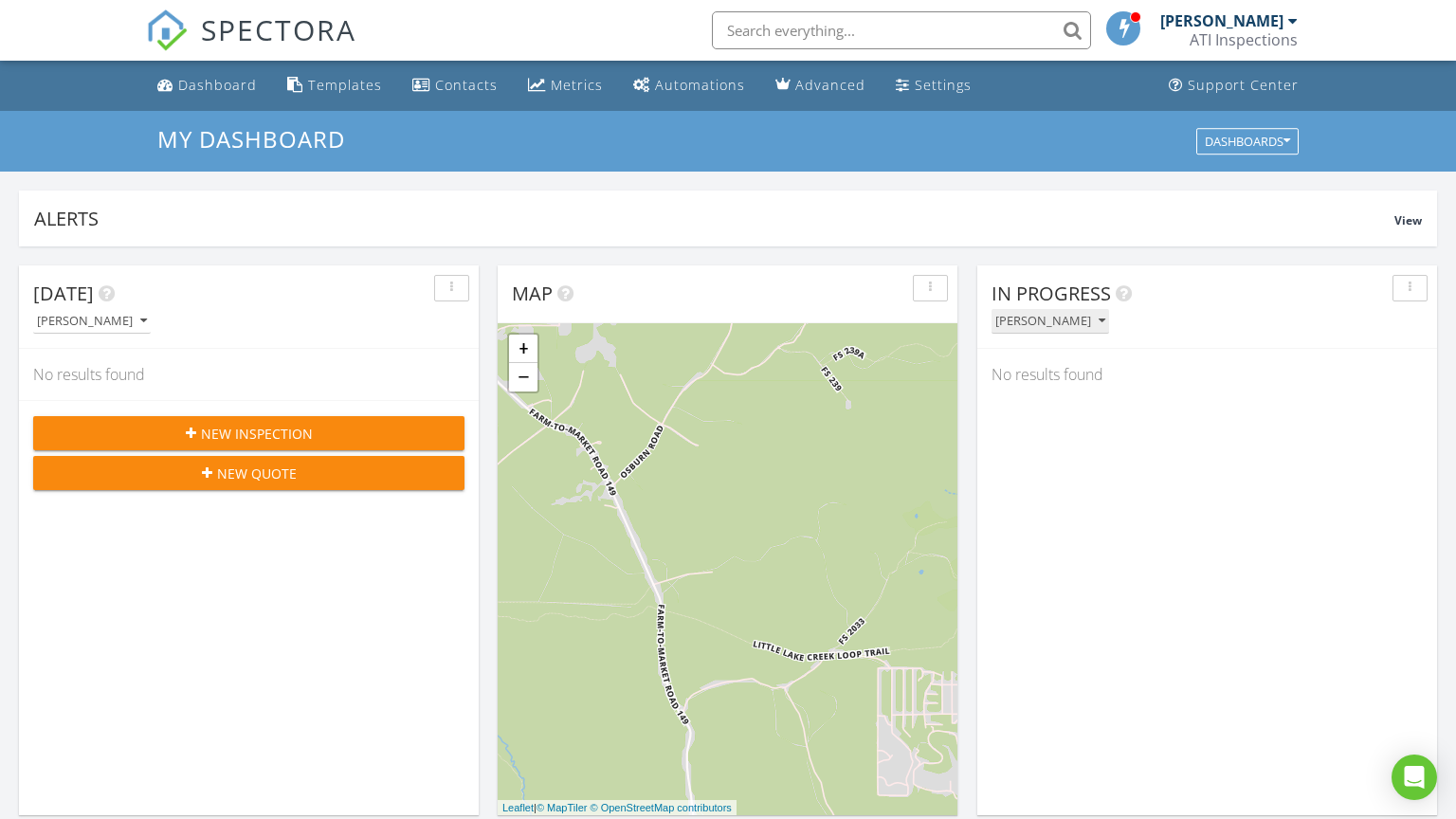 click on "[PERSON_NAME]" at bounding box center [1050, 321] 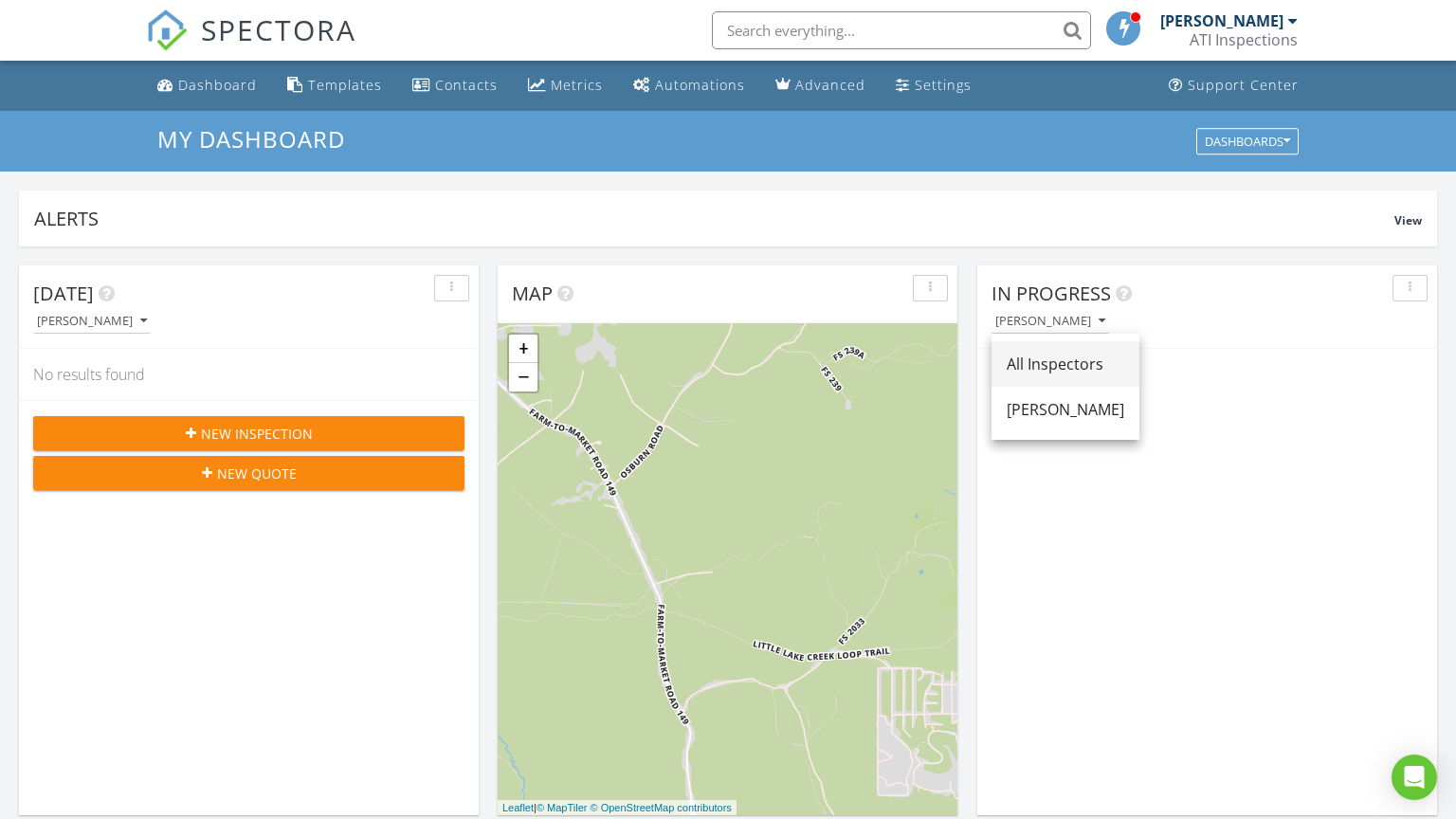 click on "All Inspectors" at bounding box center (1065, 364) 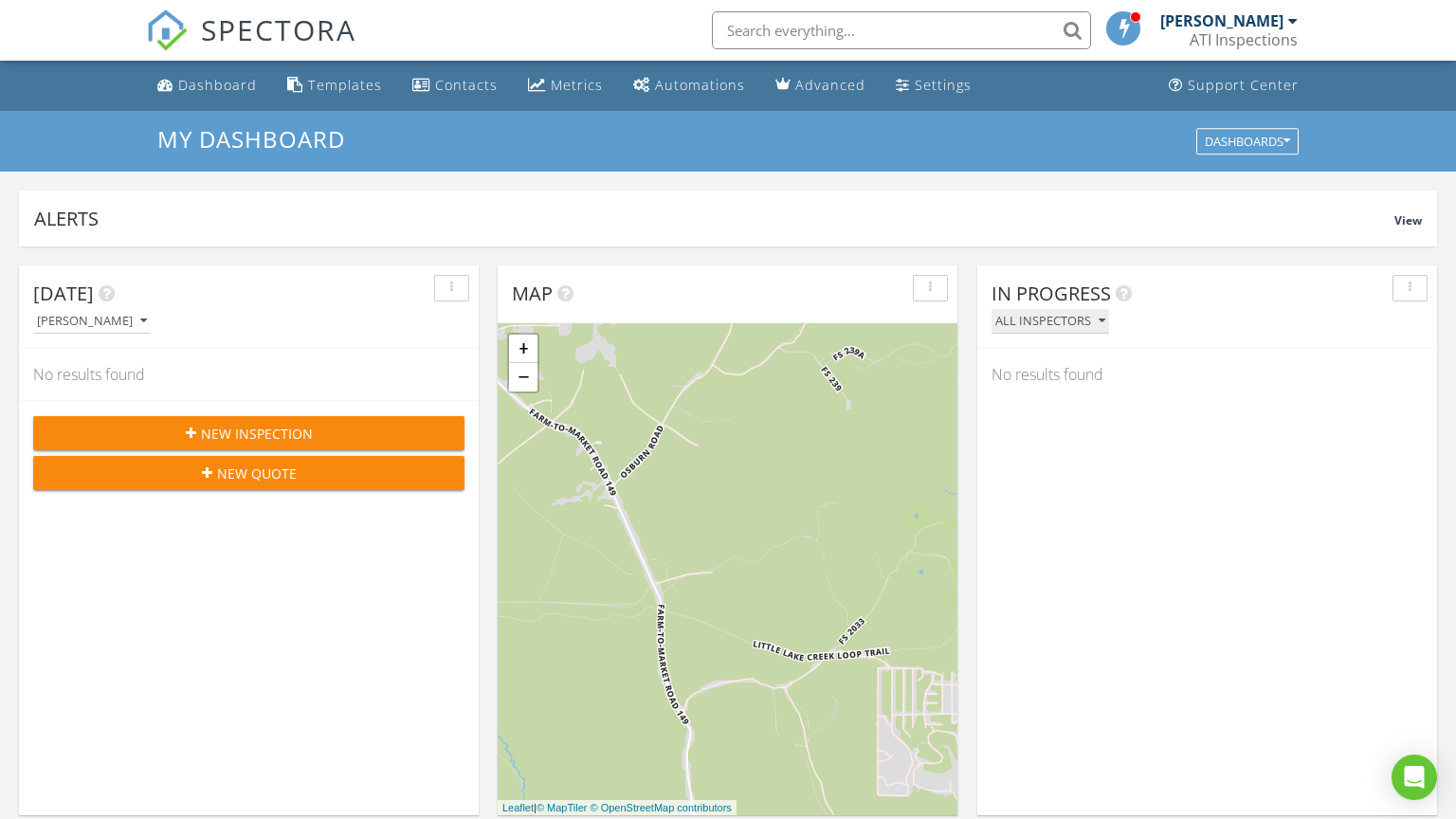 click on "All Inspectors" at bounding box center (1050, 321) 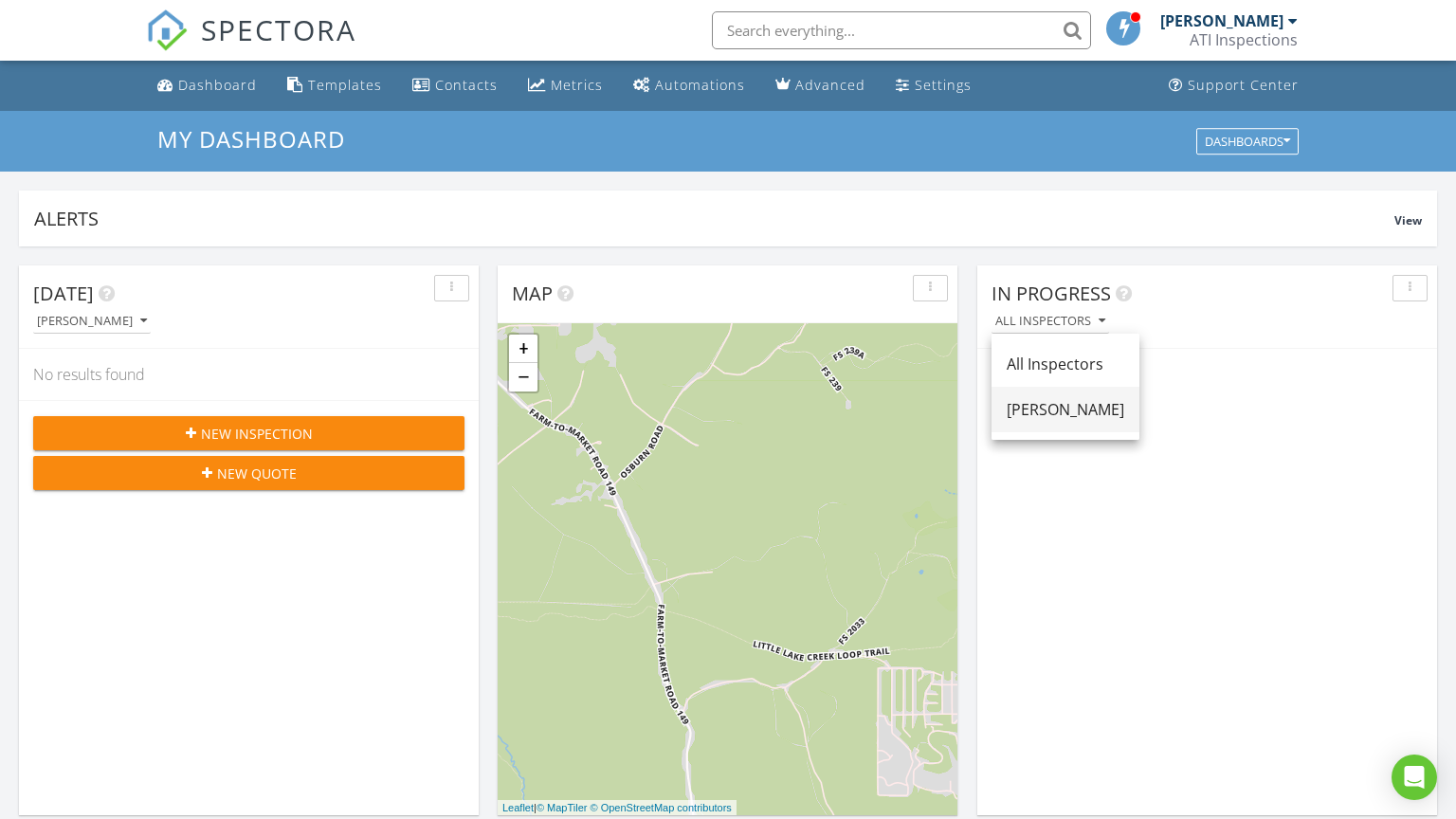 click on "[PERSON_NAME]" at bounding box center (1065, 410) 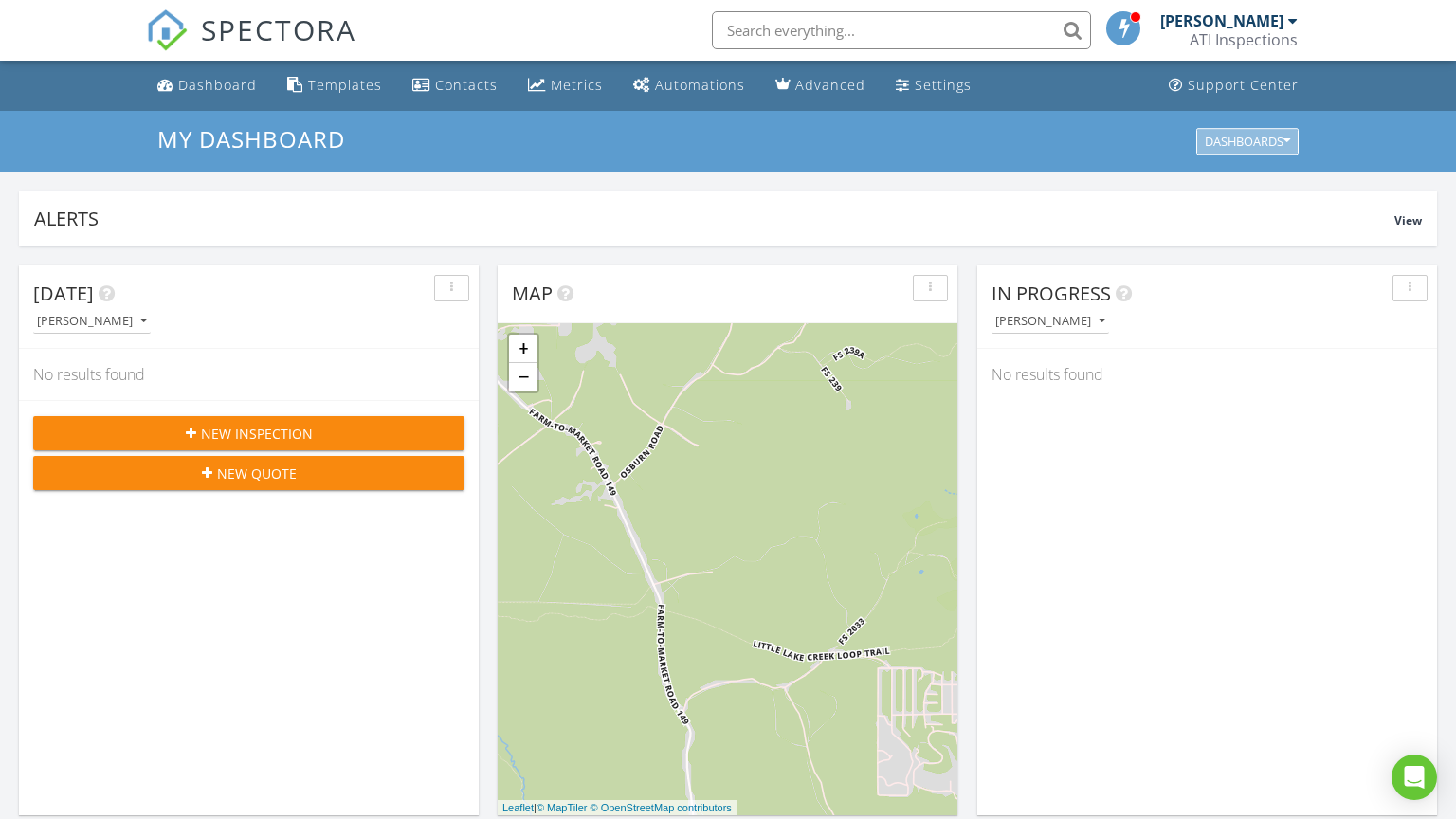 click on "Dashboards" at bounding box center (1247, 141) 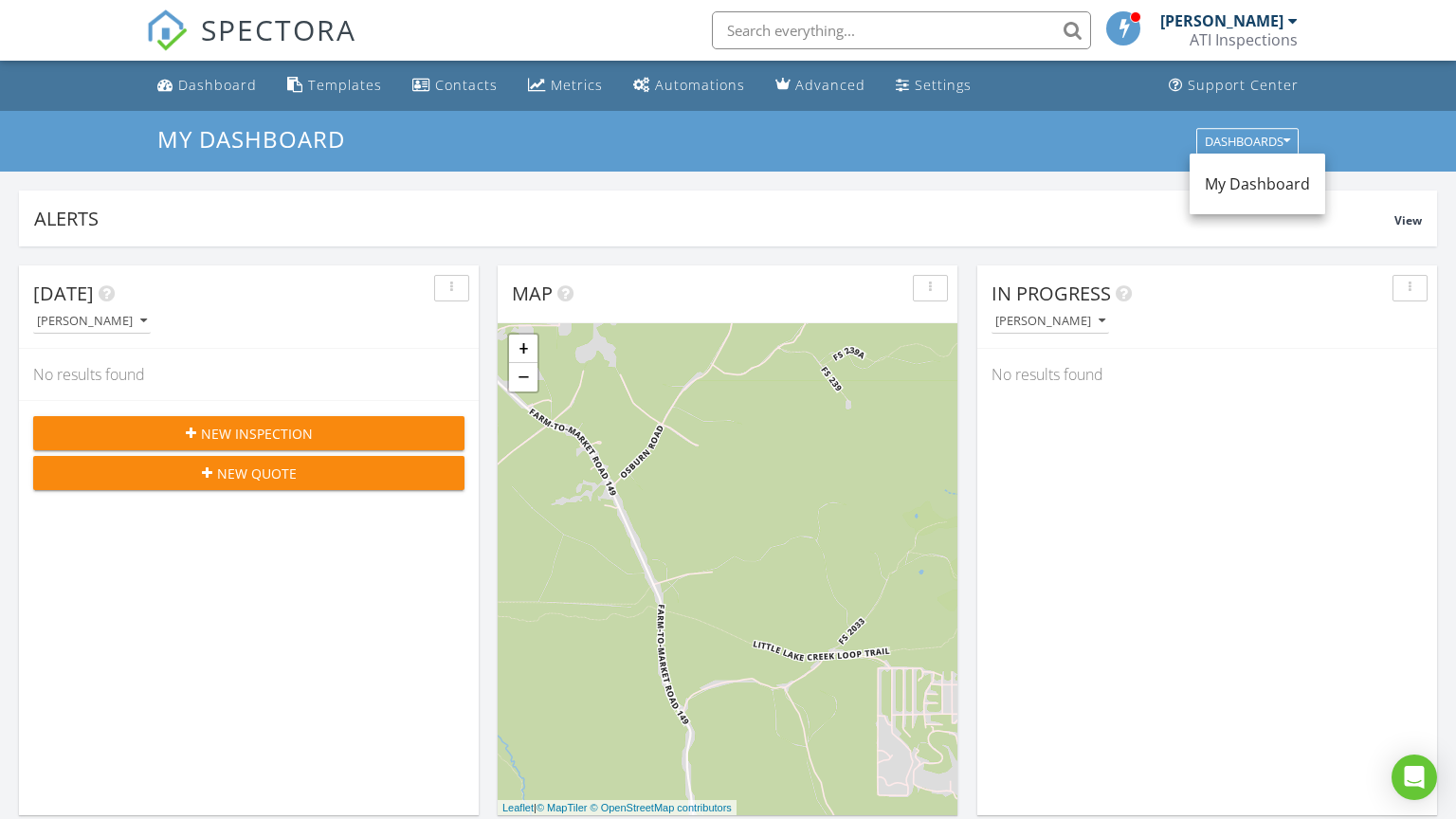 click on "My Dashboard" at bounding box center [1257, 184] 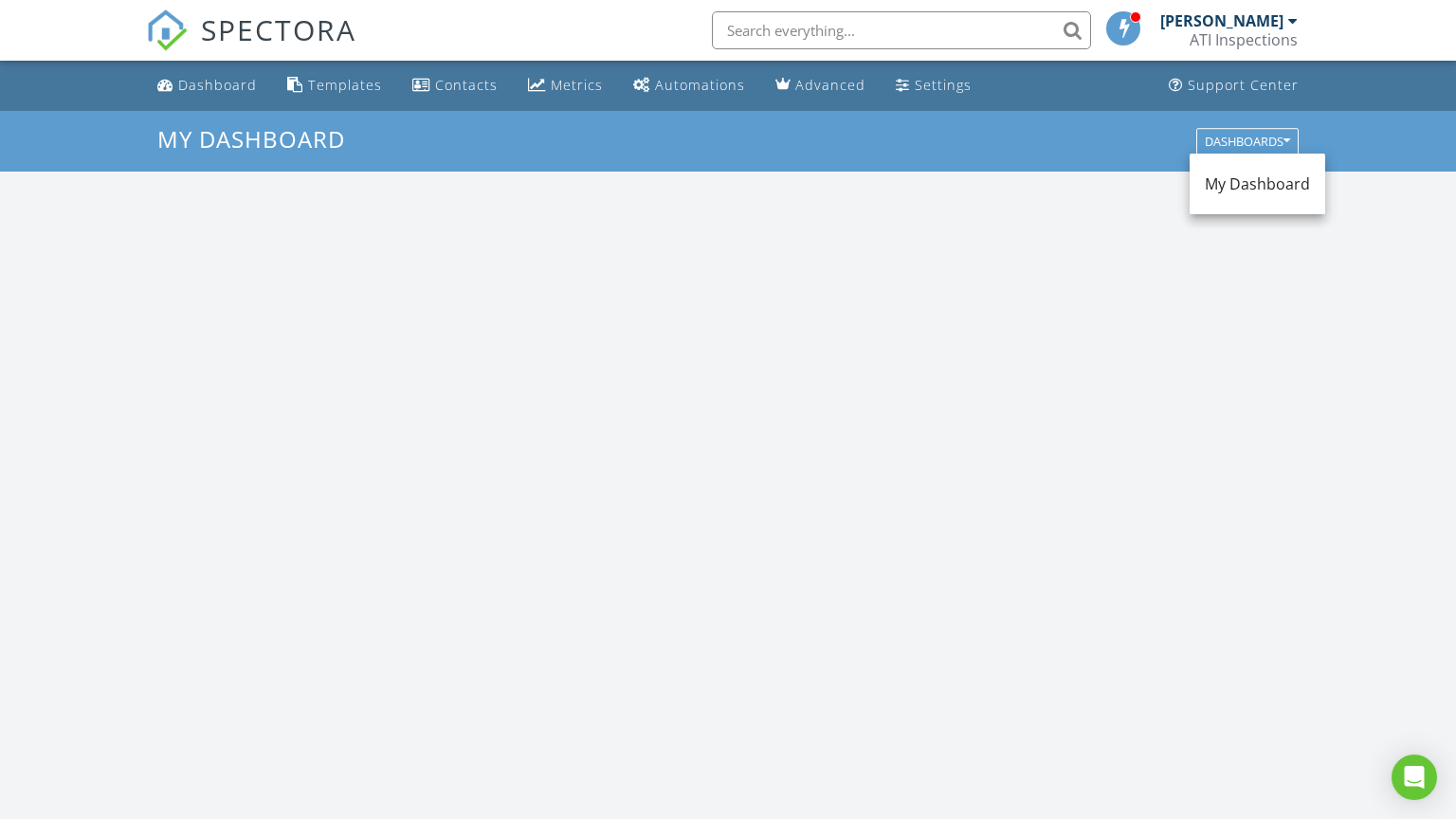 scroll, scrollTop: 9, scrollLeft: 9, axis: both 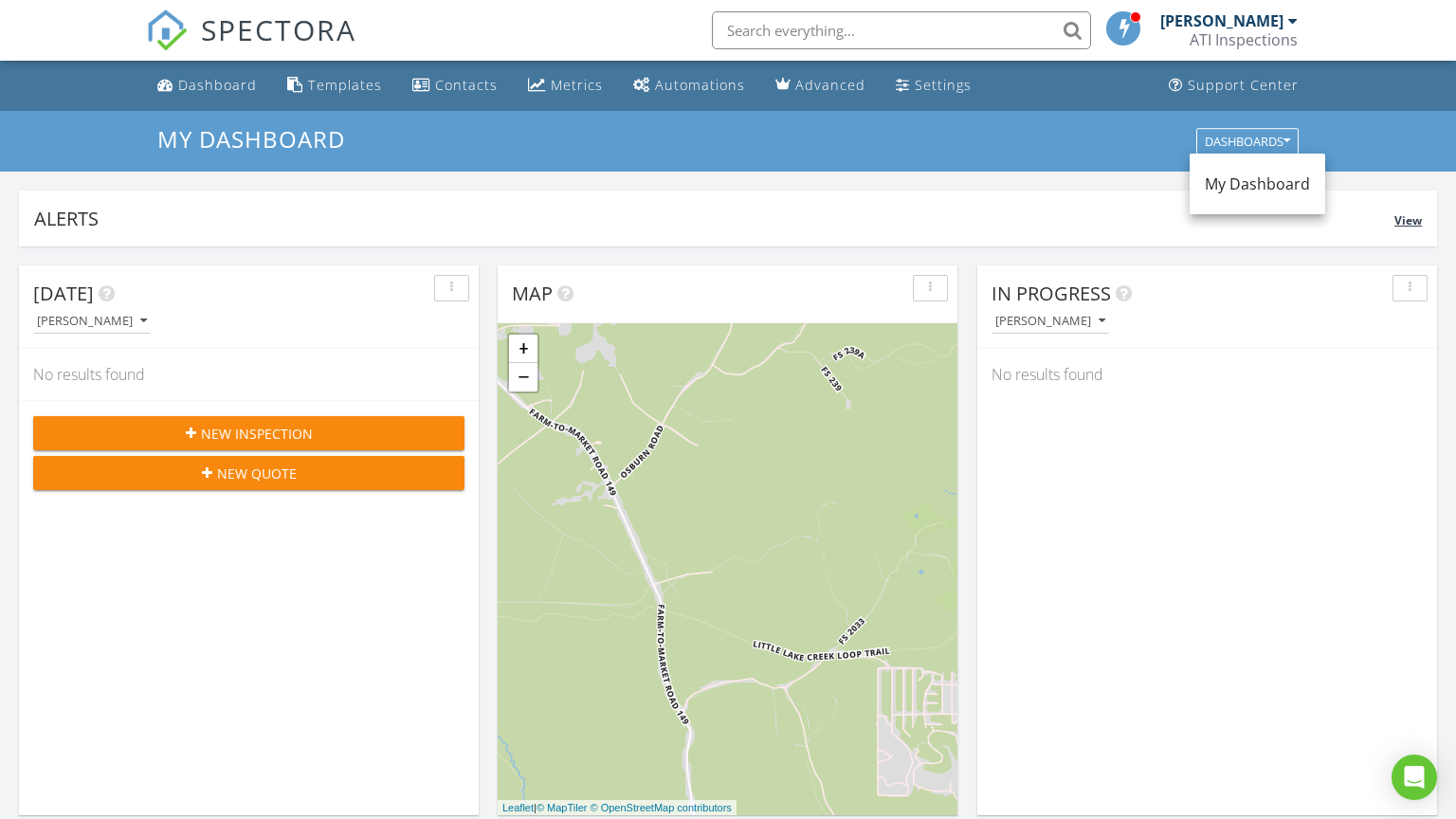 click on "Alerts
View" at bounding box center [728, 218] 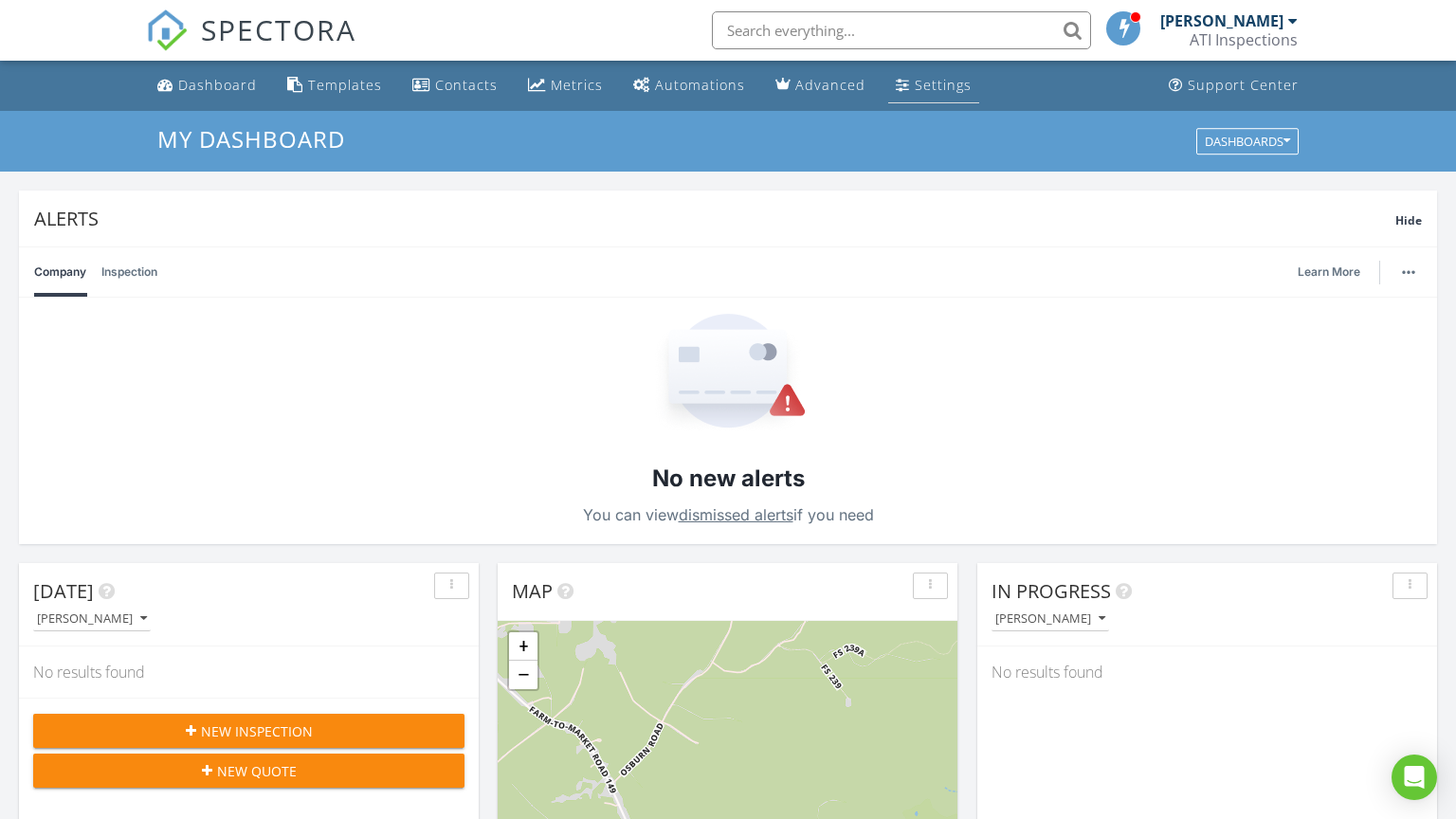 click on "Settings" at bounding box center [943, 84] 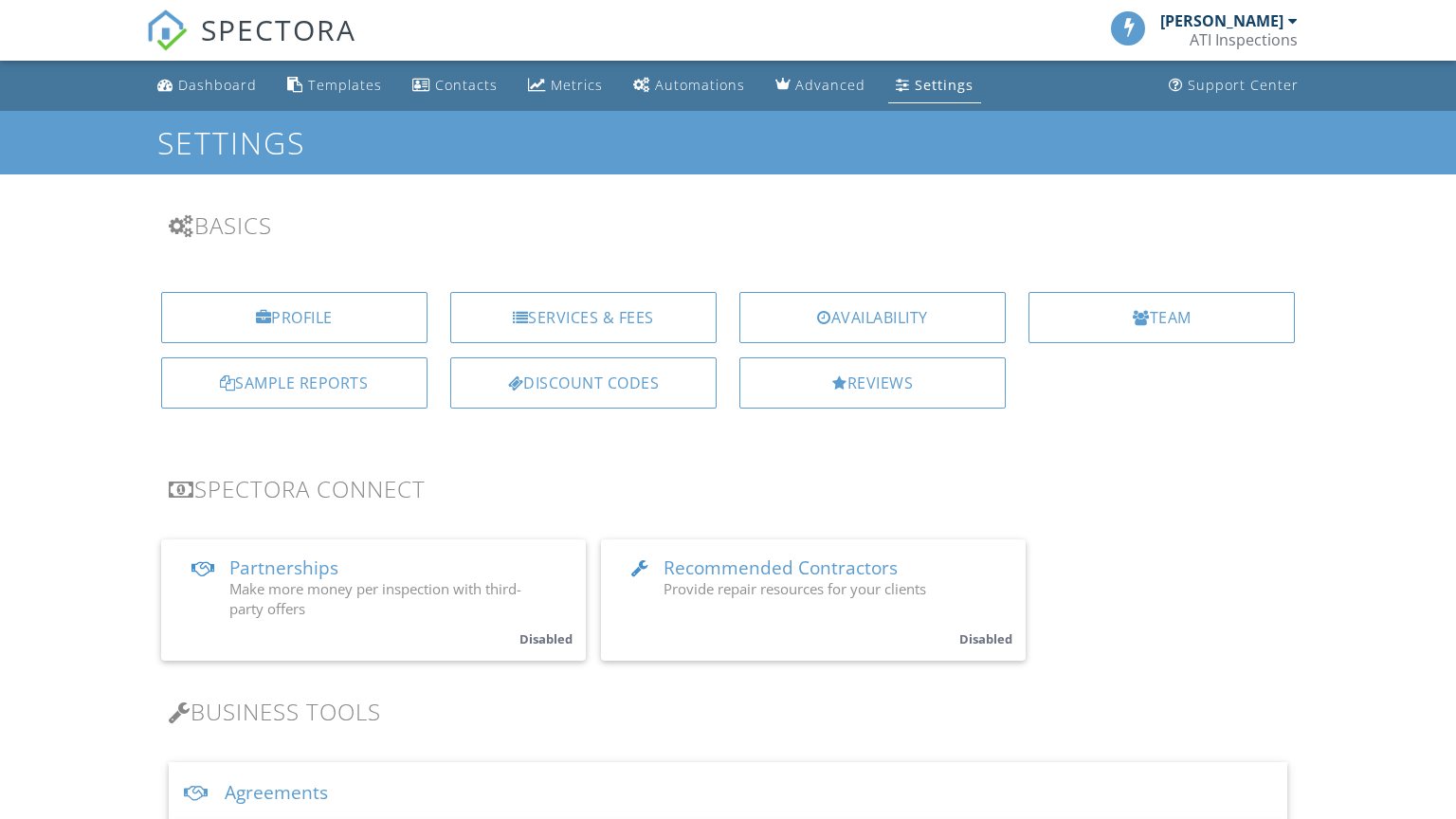 scroll, scrollTop: 0, scrollLeft: 0, axis: both 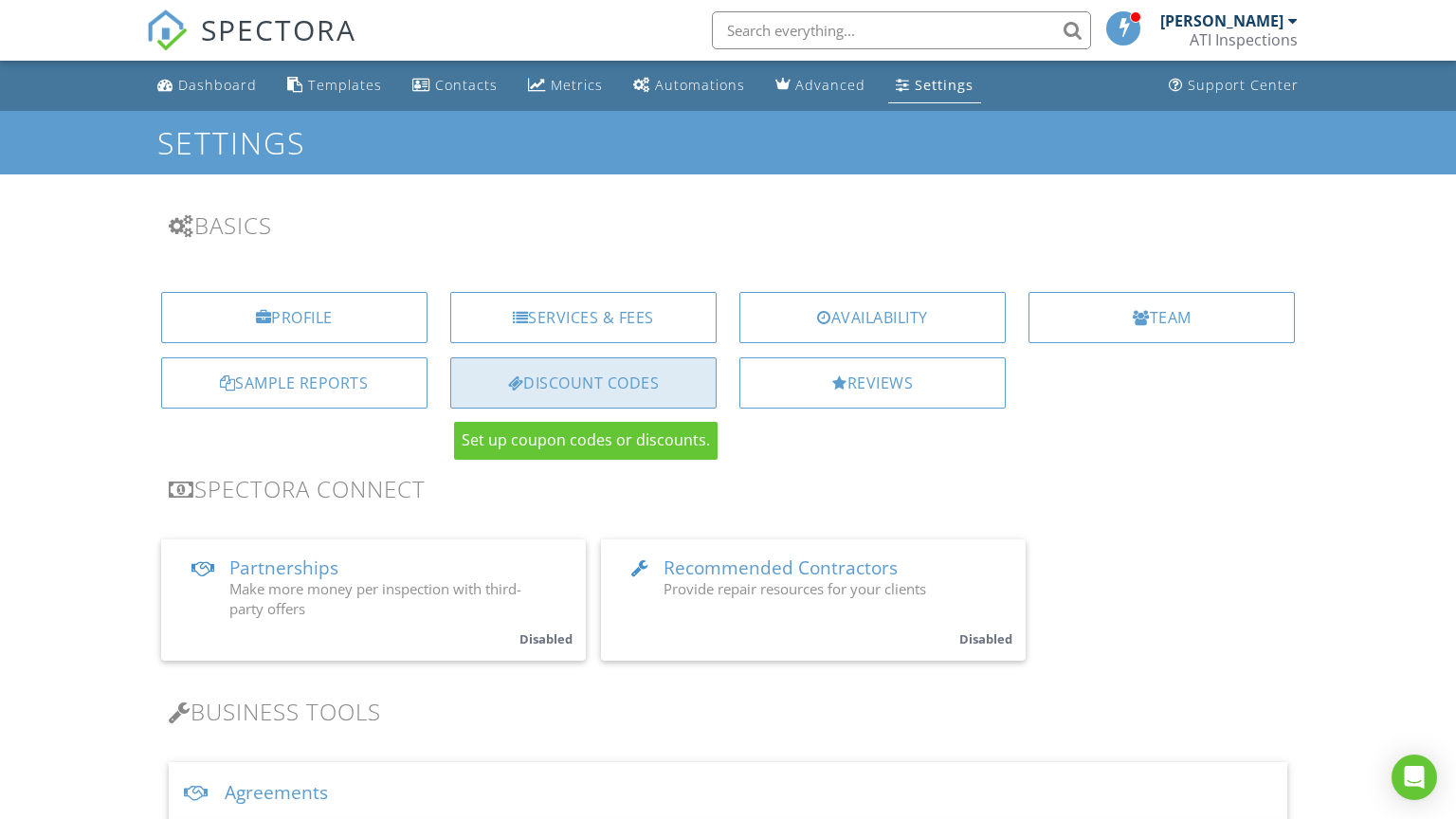 click at bounding box center [516, 383] 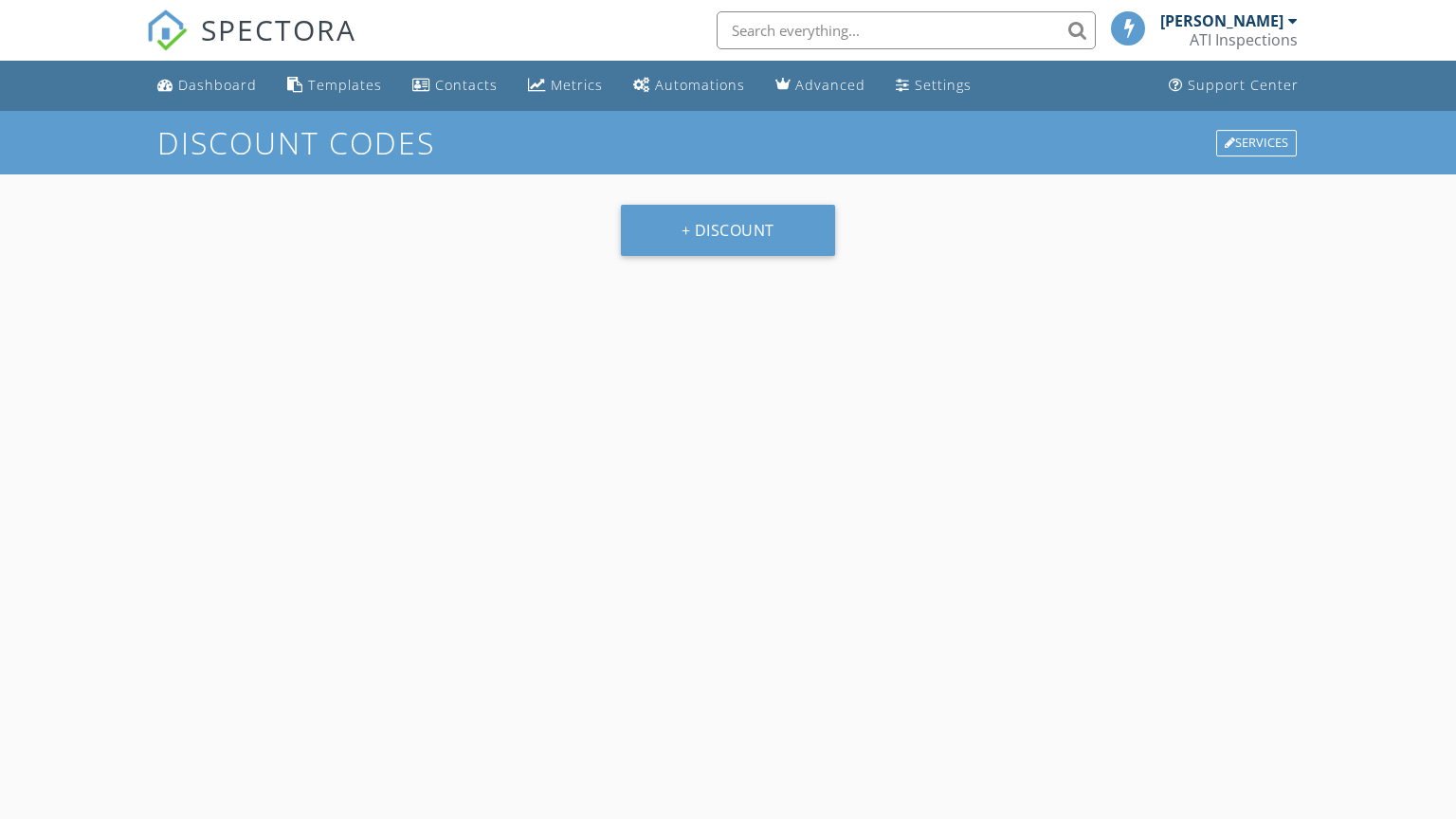 scroll, scrollTop: 0, scrollLeft: 0, axis: both 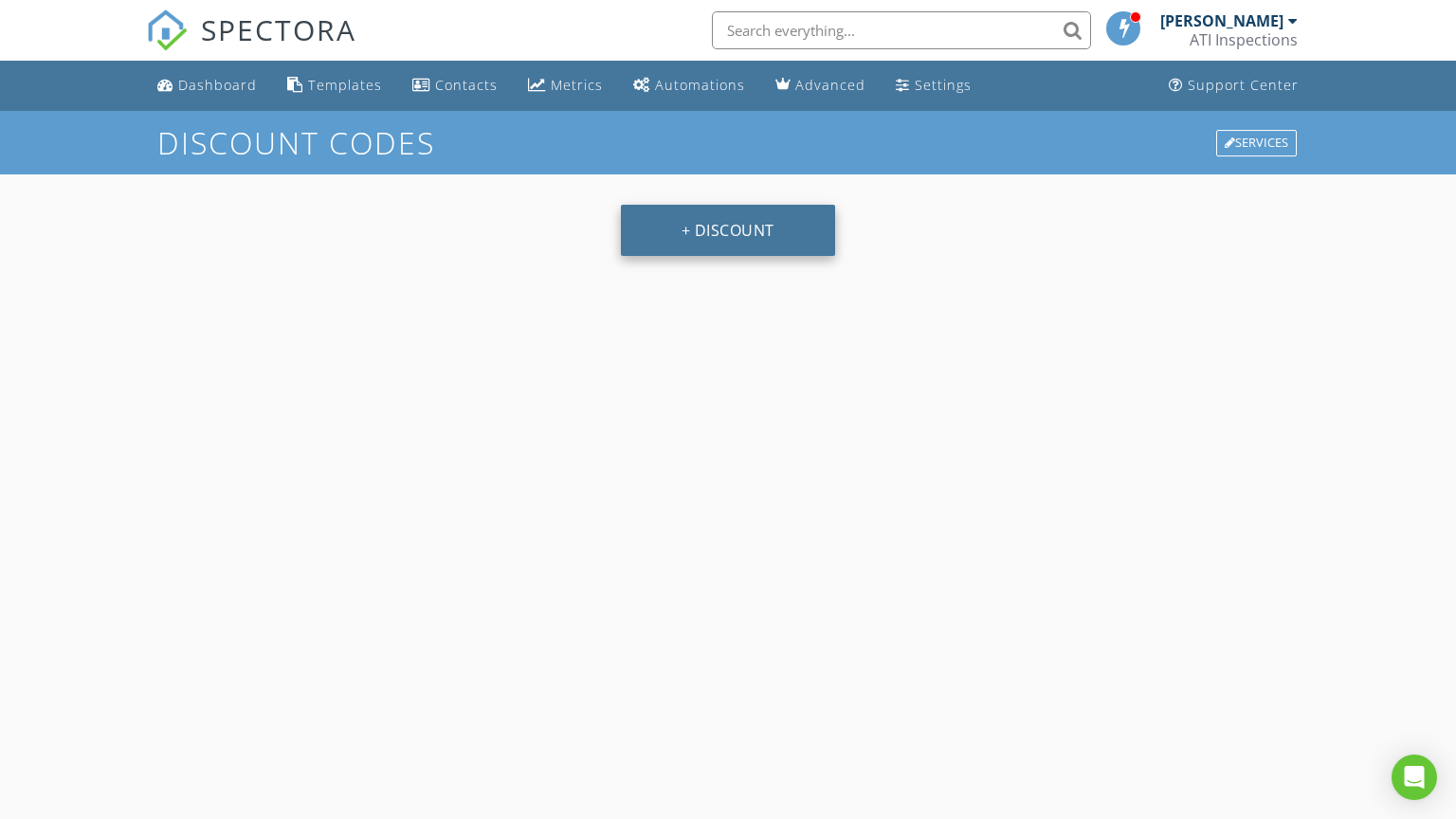 click on "+ Discount" at bounding box center [728, 230] 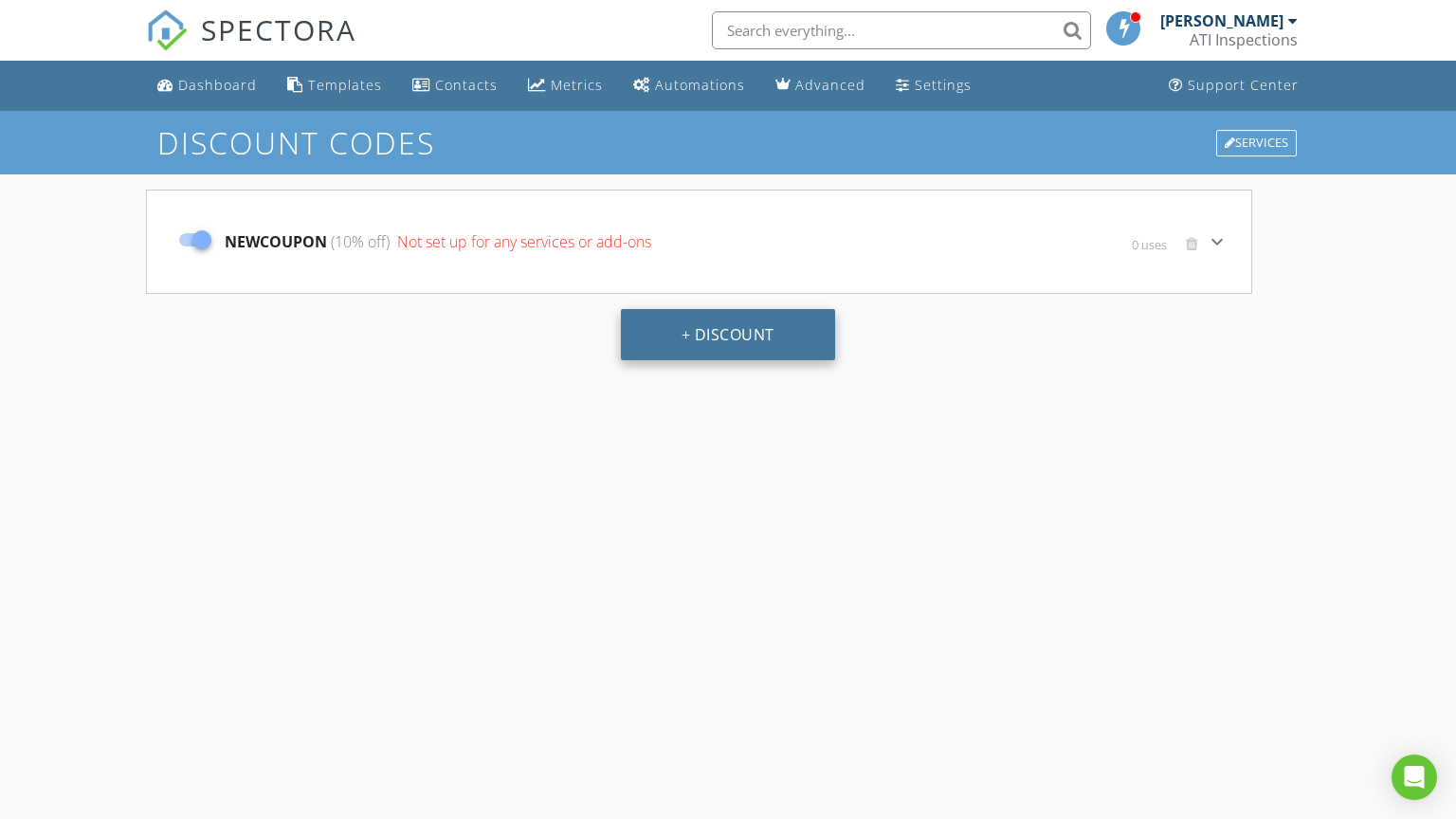 click on "Not set up for any services or add-ons" at bounding box center (522, 242) 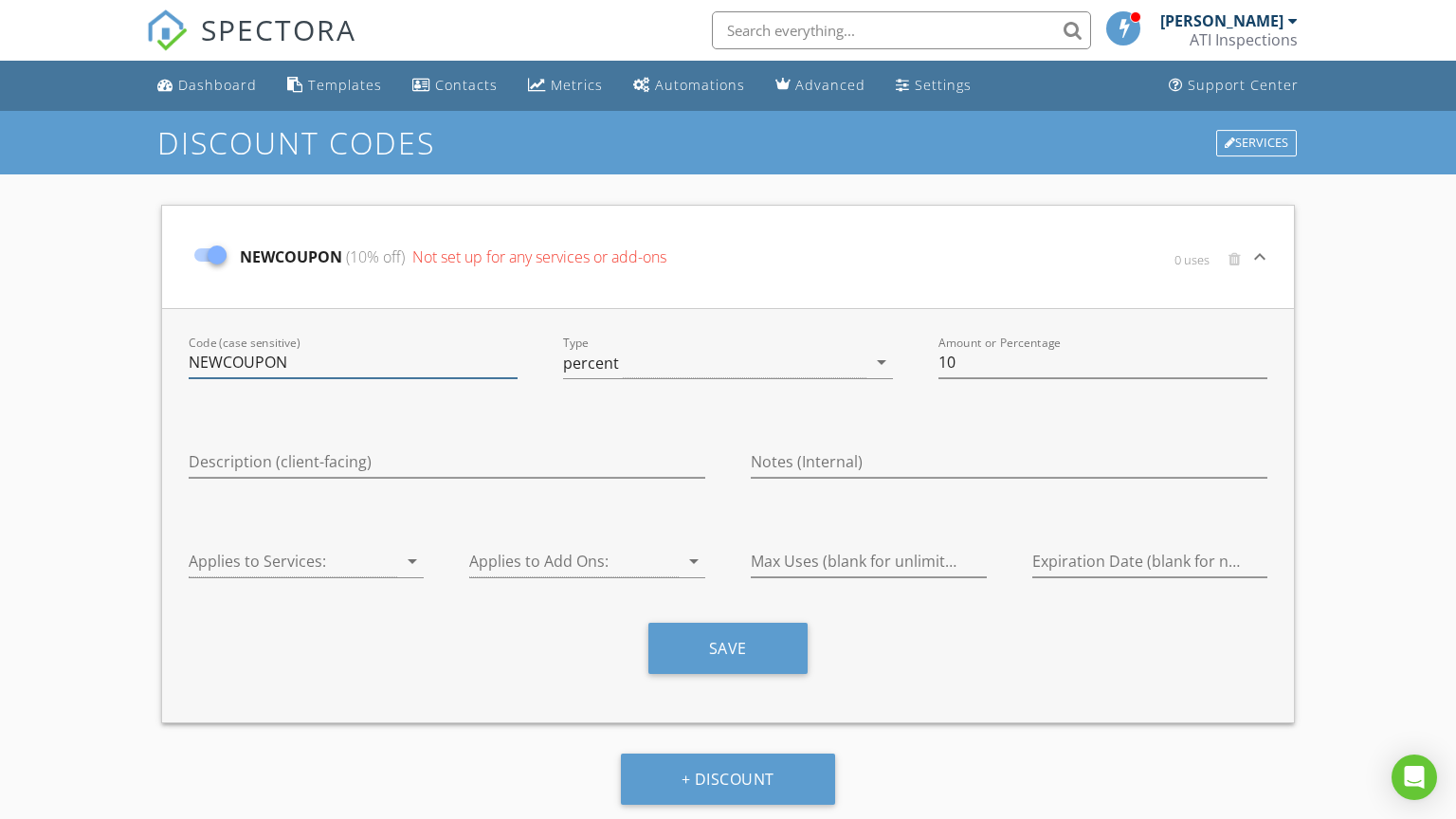 click on "NEWCOUPON" at bounding box center [354, 362] 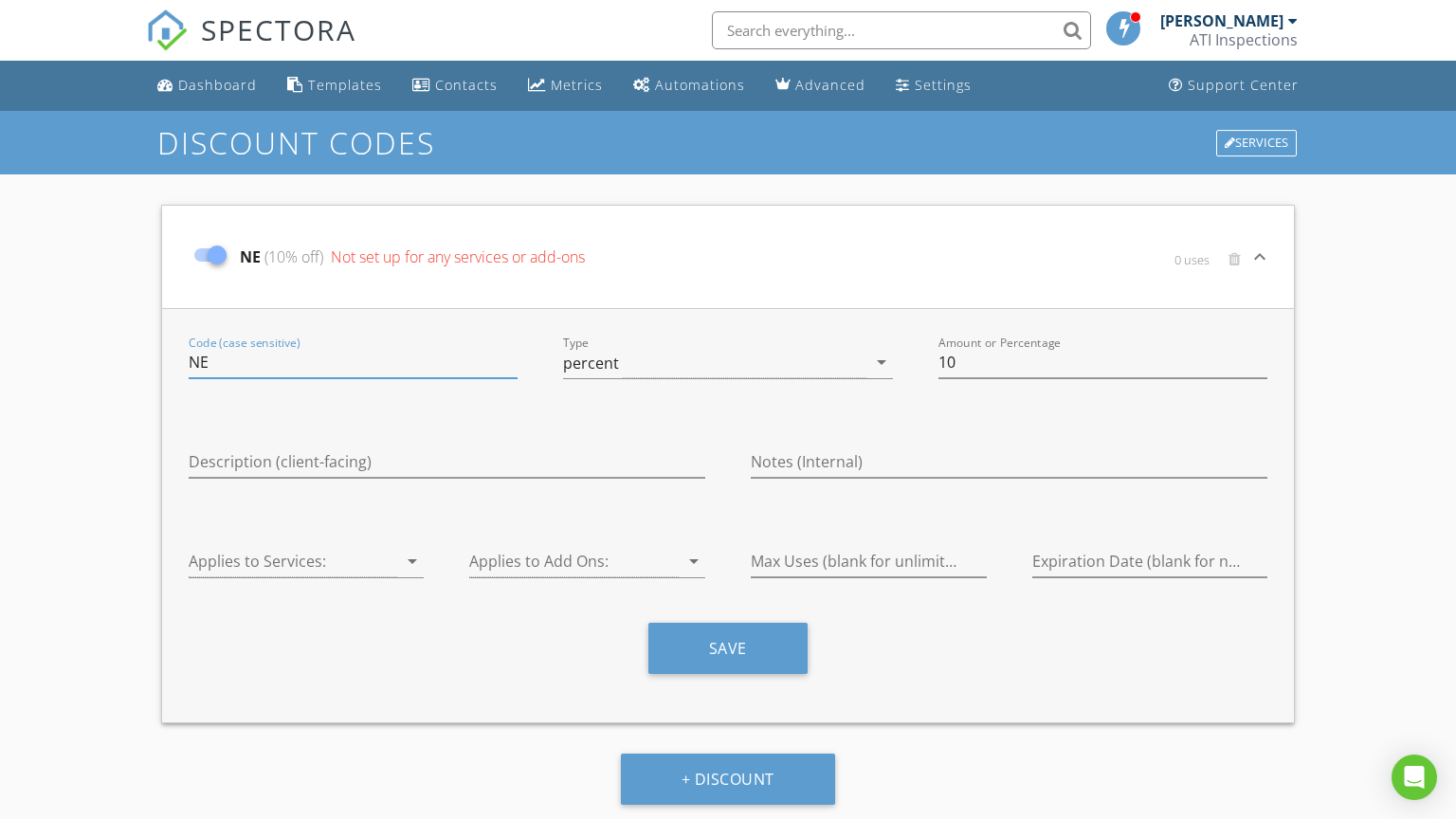 type on "N" 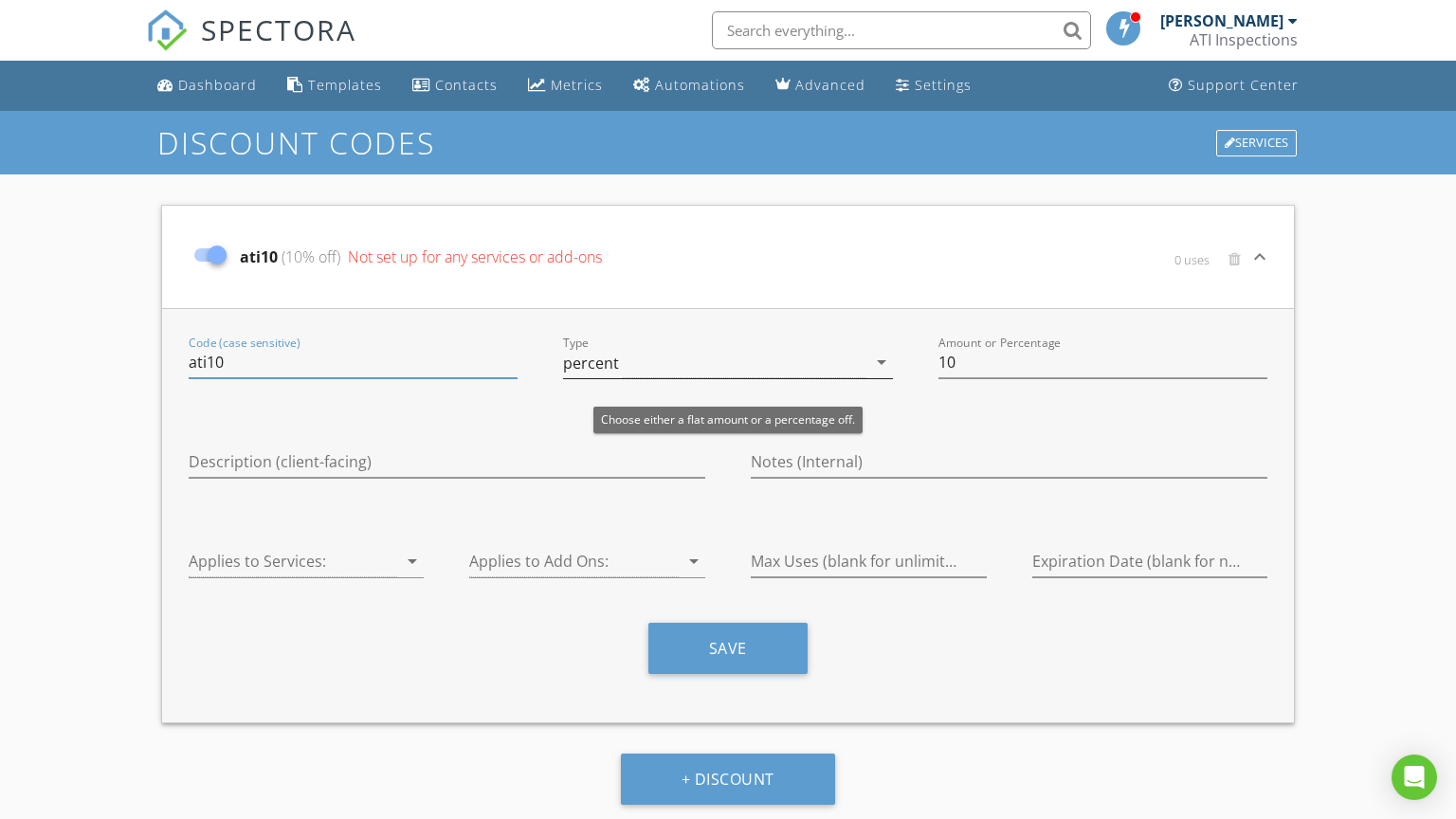 type on "ati10" 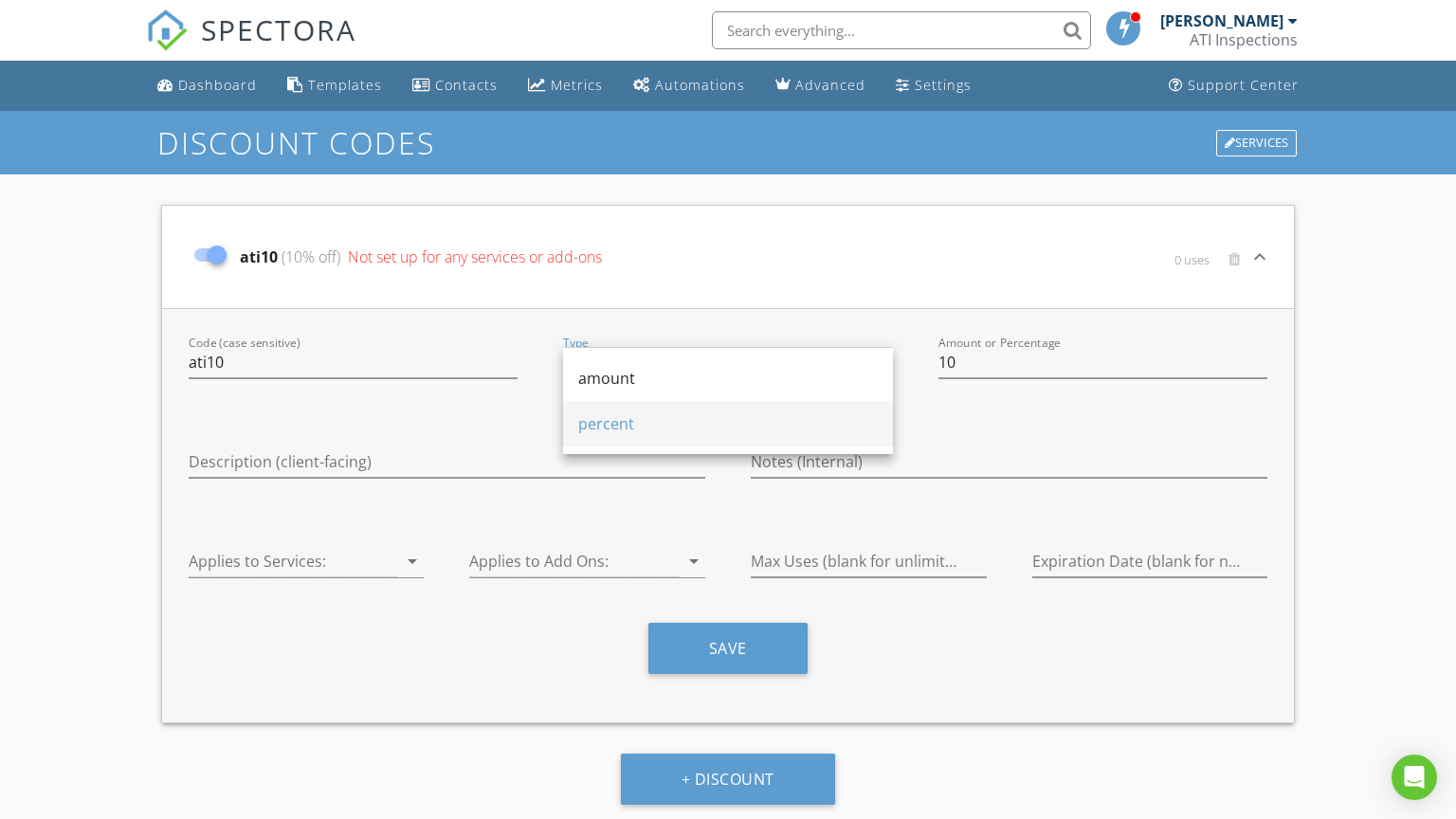 click on "percent" at bounding box center [728, 424] 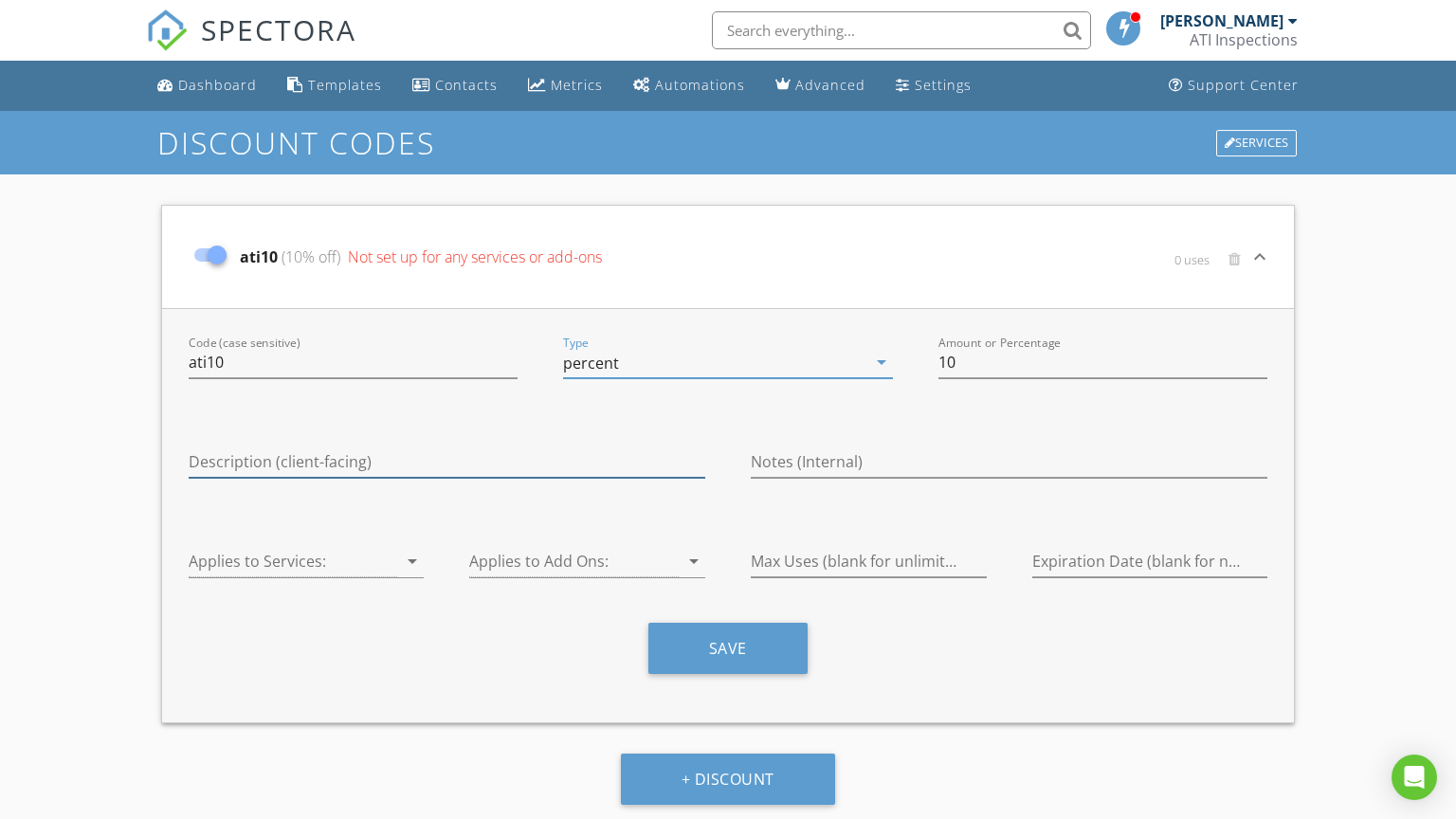 click at bounding box center [446, 462] 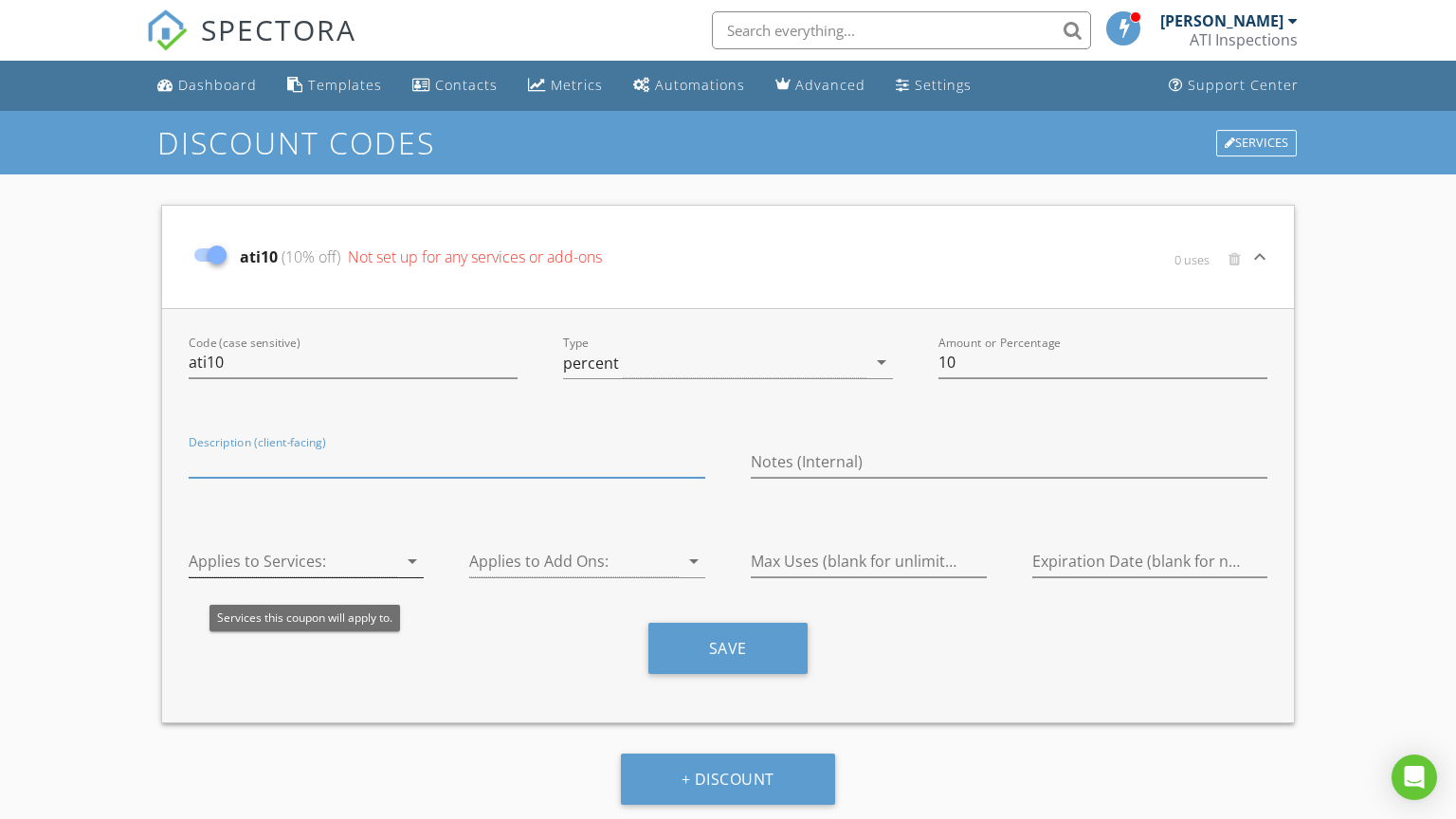 click at bounding box center [293, 561] 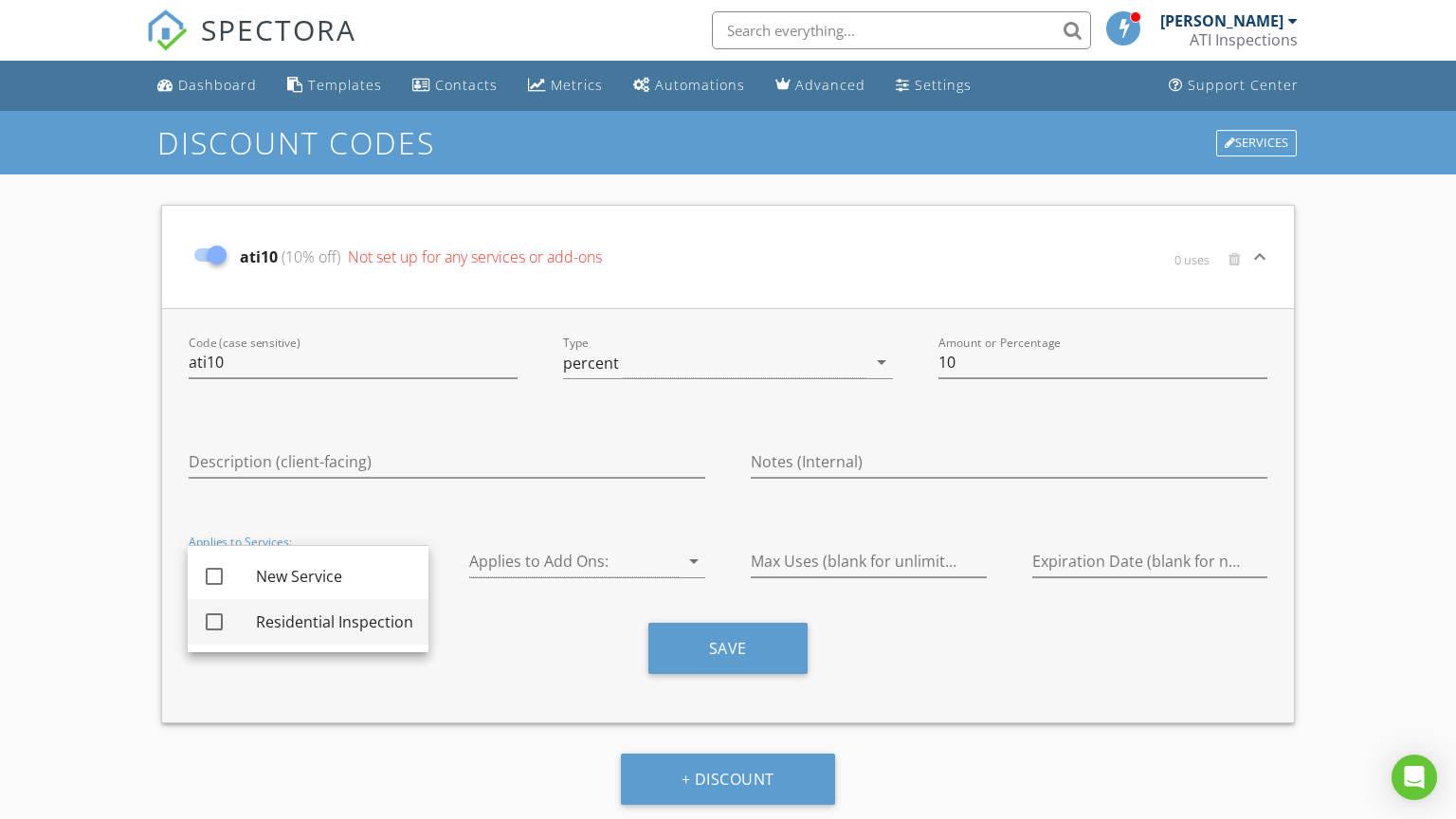 click on "Residential Inspection" at bounding box center [335, 622] 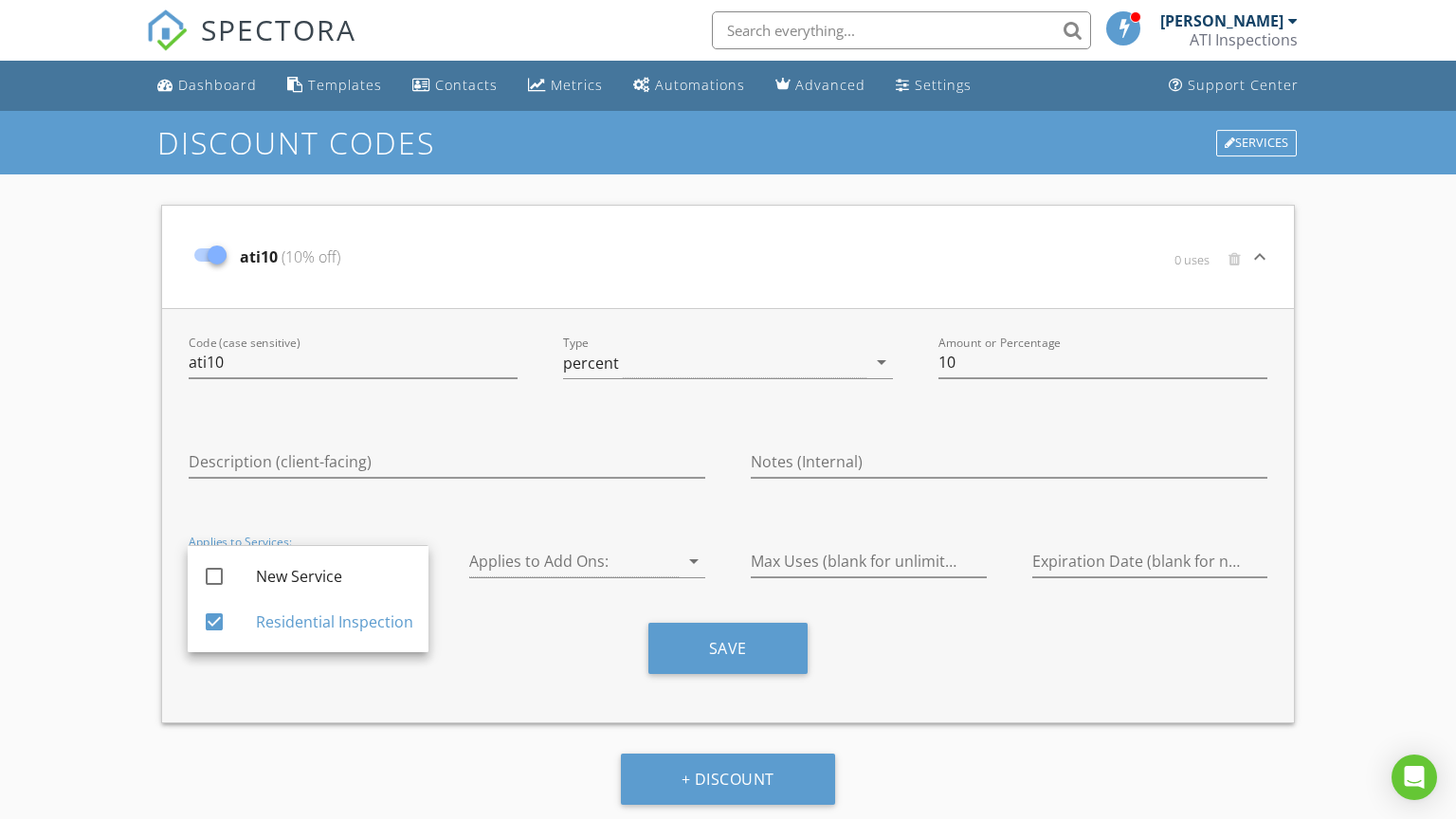 click on "Save" at bounding box center [728, 655] 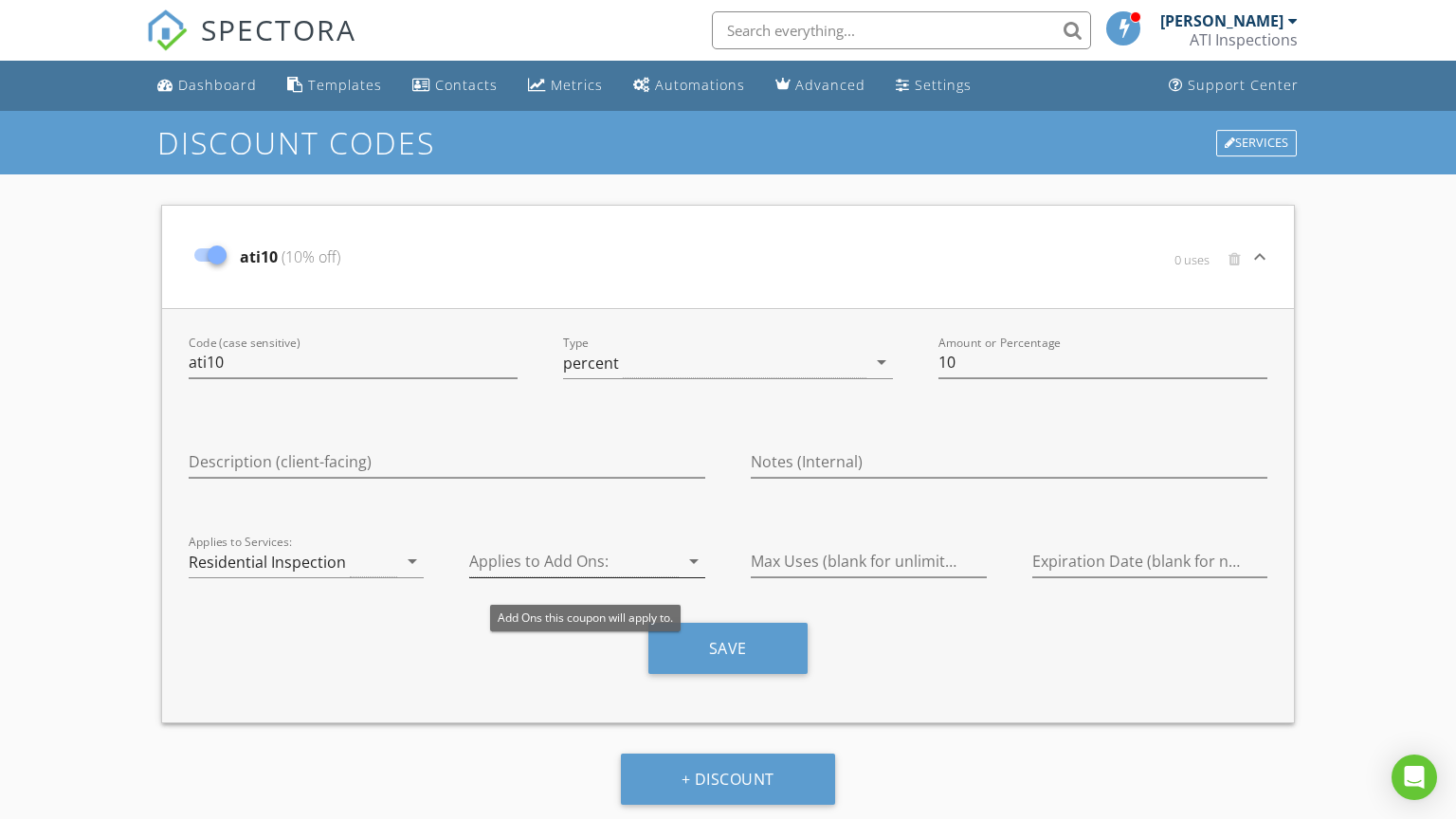 click at bounding box center (573, 561) 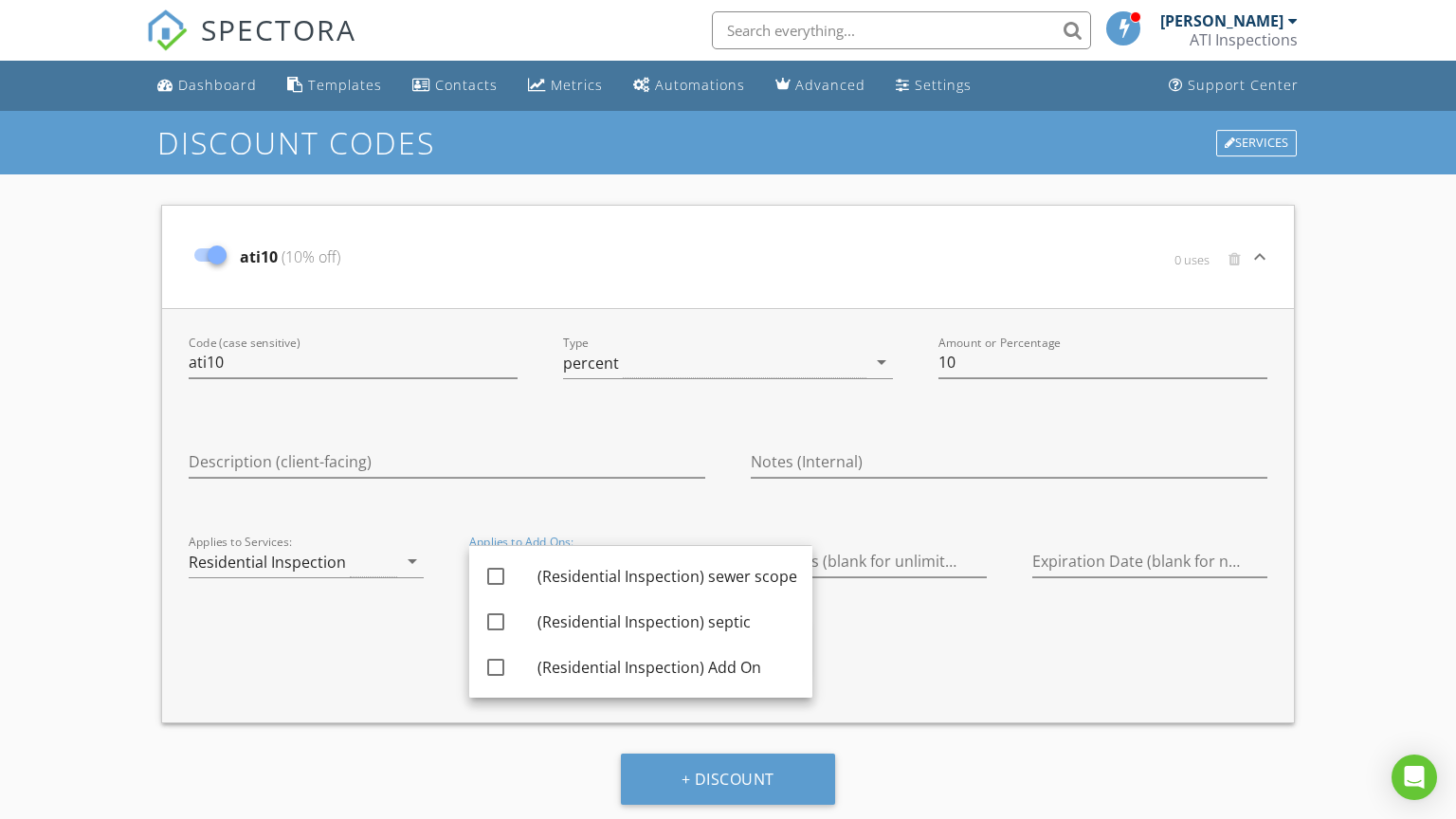 click on "Applies to Add Ons: arrow_drop_down" at bounding box center (587, 565) 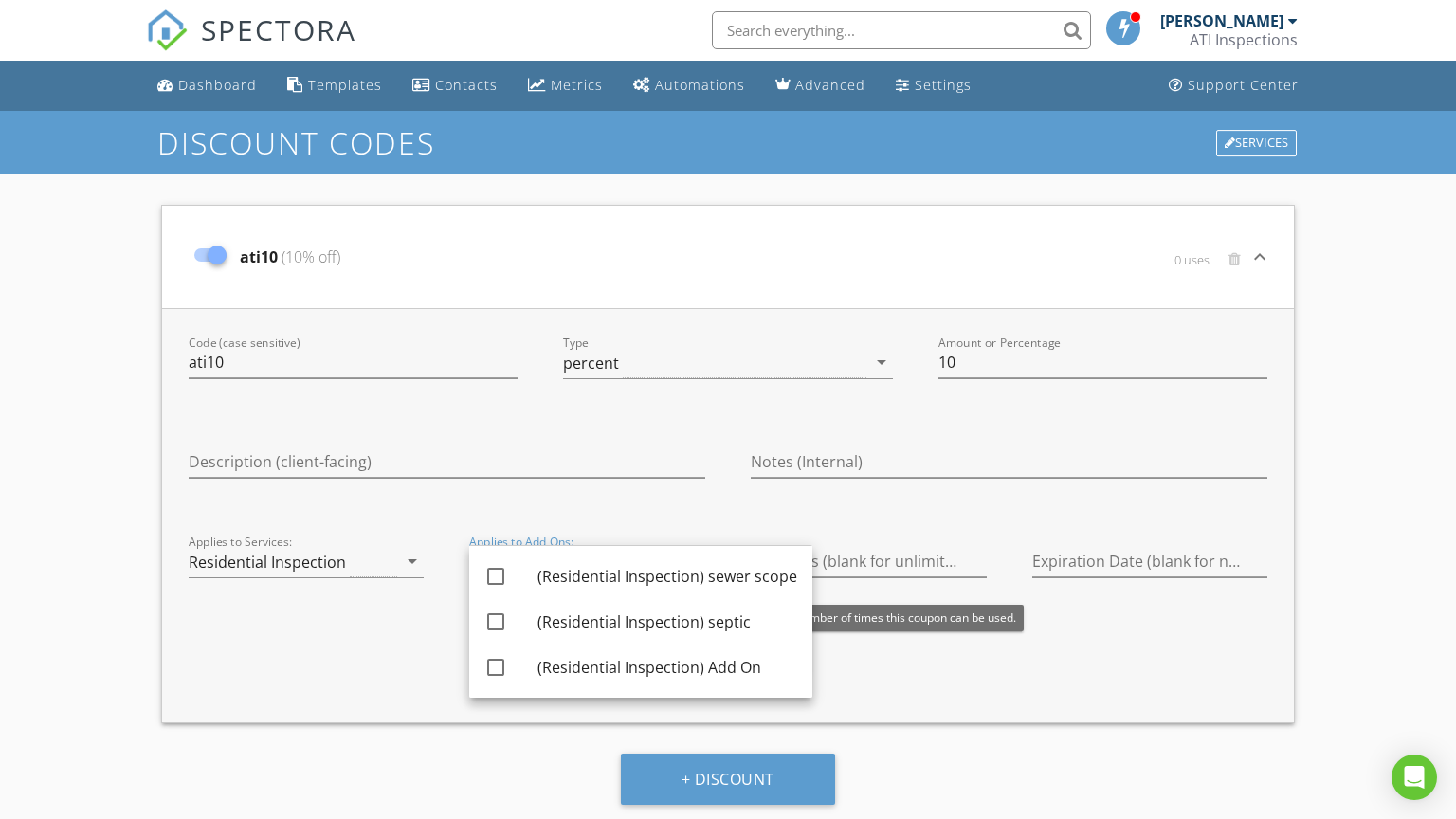click on "Max Uses (blank for unlimited)" at bounding box center [868, 563] 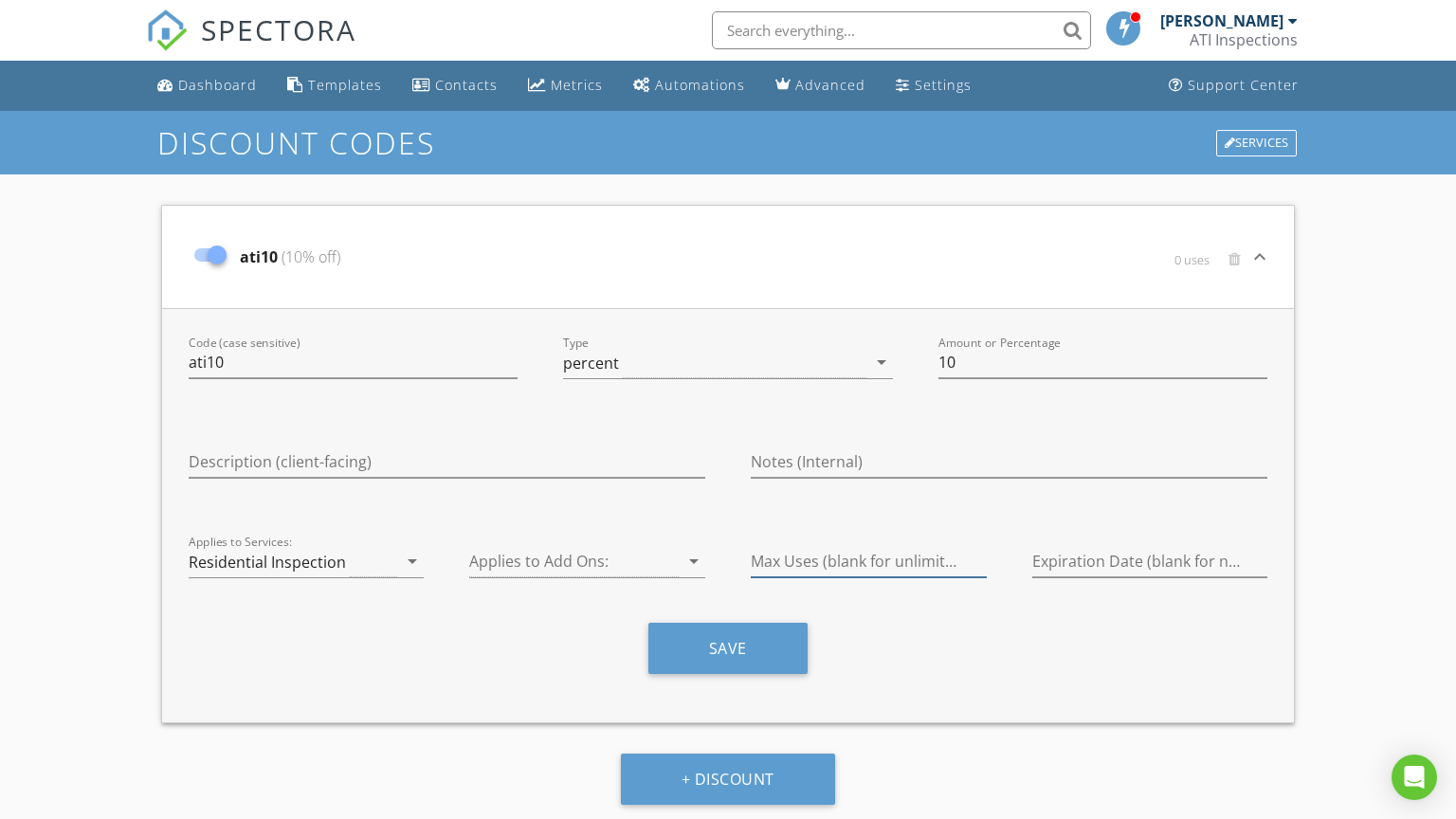 click at bounding box center [868, 561] 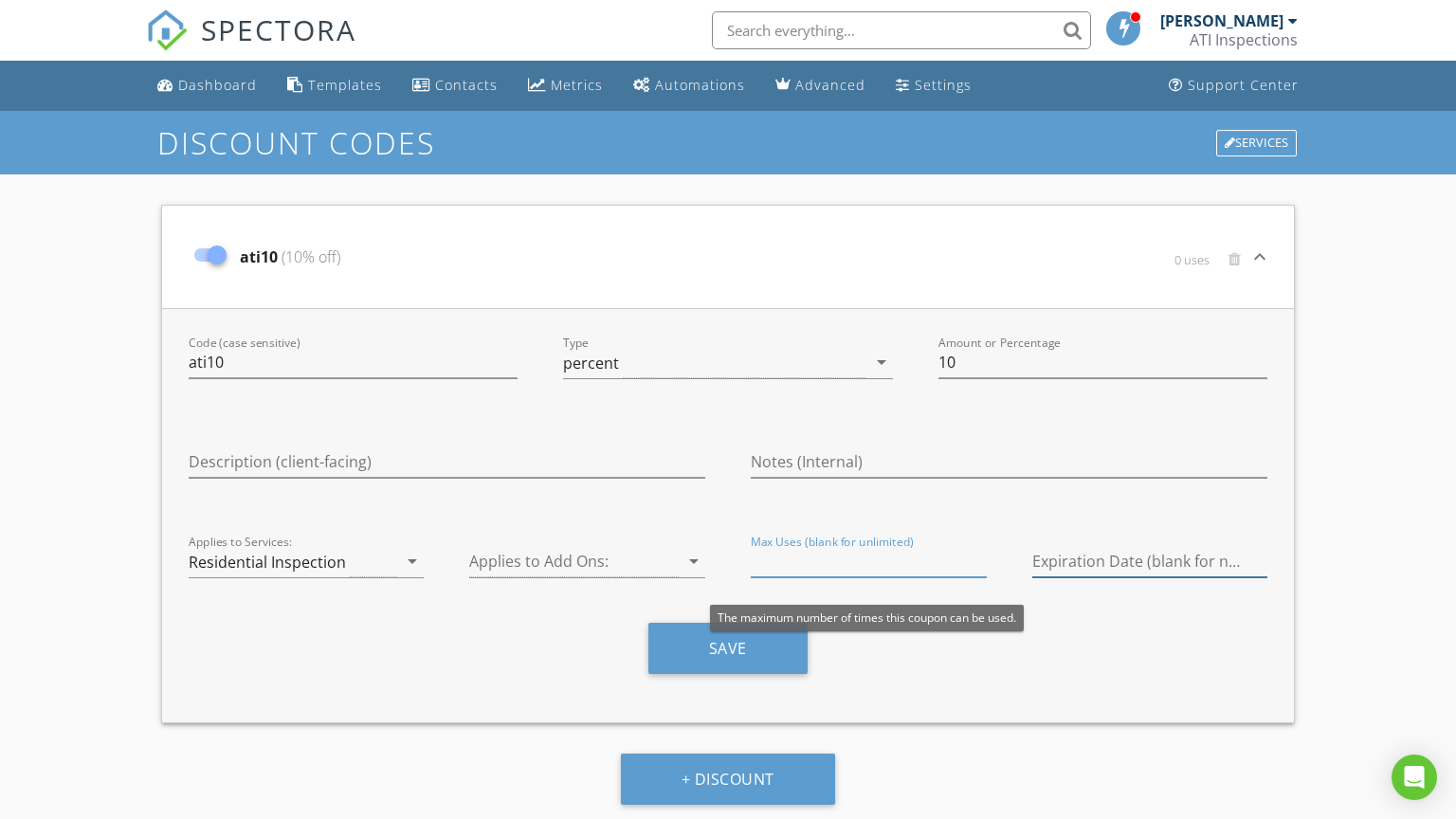 click at bounding box center (1150, 561) 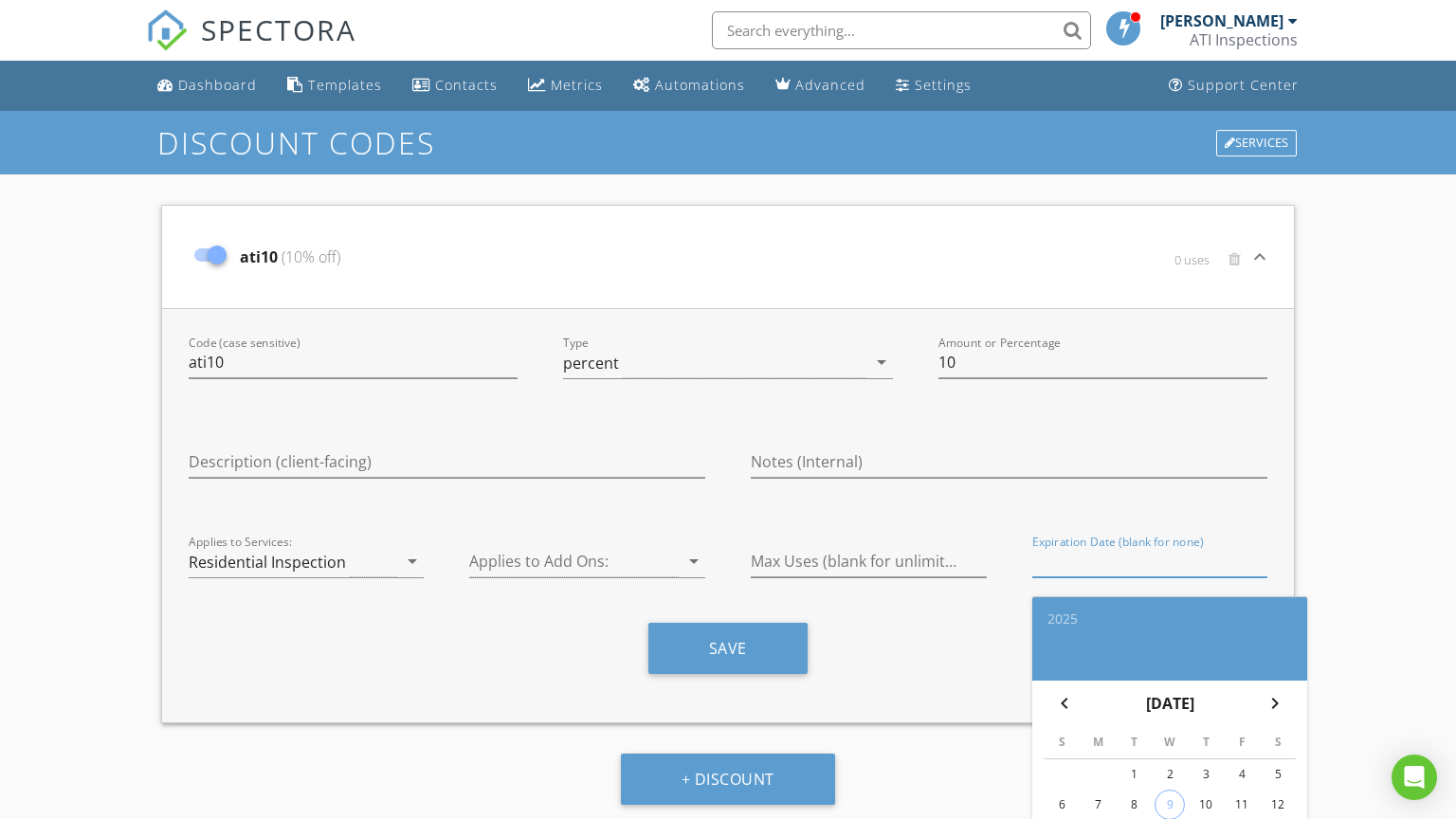 click on "Code (case sensitive) ati10   Type percent arrow_drop_down   Amount or Percentage 10   Description (client-facing)   Notes (Internal)   Applies to Services: Residential Inspection arrow_drop_down   Applies to Add Ons: arrow_drop_down   Max Uses (blank for unlimited)   Expiration Date (blank for none)   2025   chevron_left July 2025 chevron_right S M T W T F S 1 2 3 4 5 6 7 8 9 10 11 12 13 14 15 16 17 18 19 20 21 22 23 24 25 26 27 28 29 30 31   Cancel   Save" at bounding box center (728, 515) 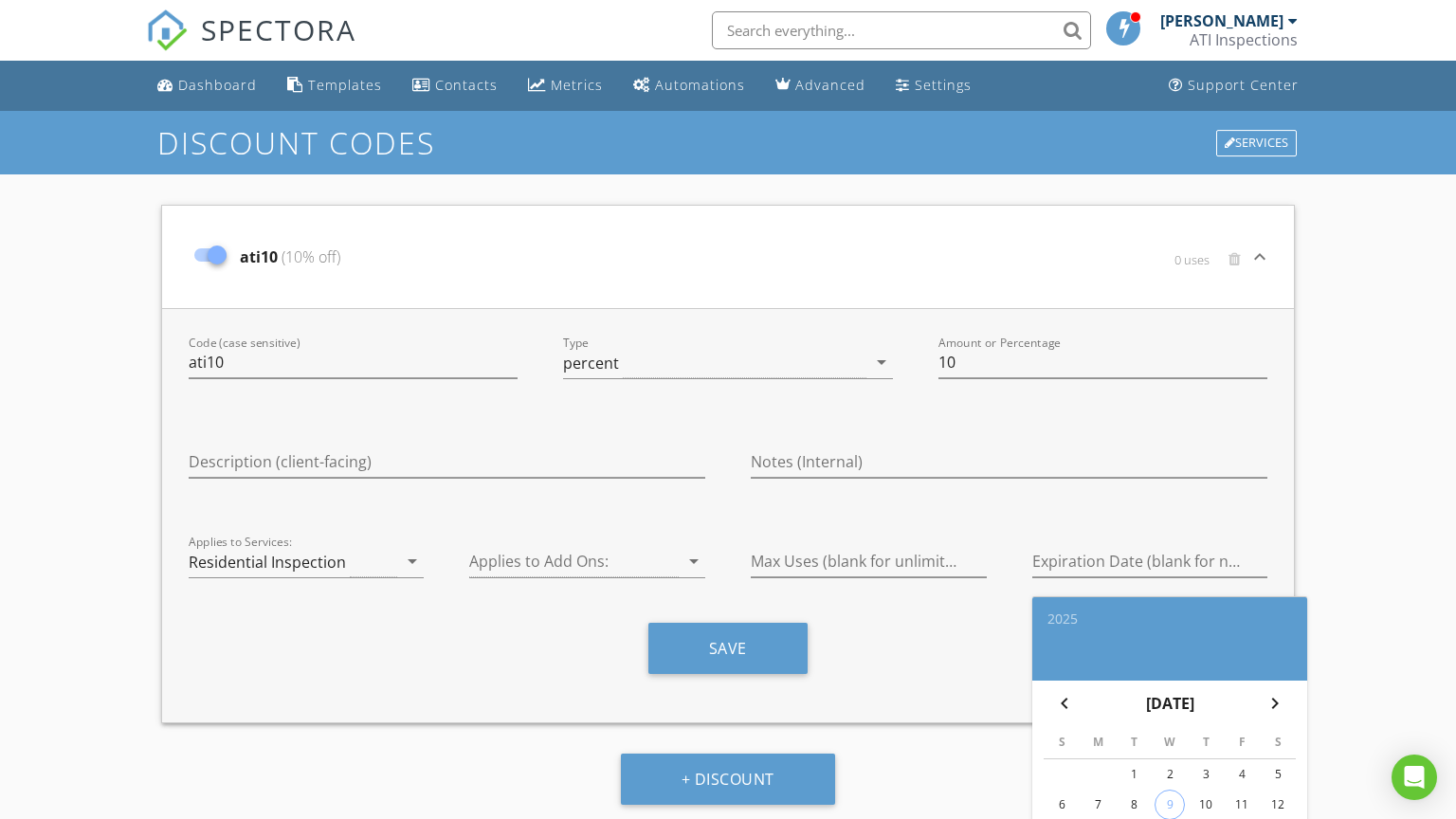 click on "Code (case sensitive) ati10   Type percent arrow_drop_down   Amount or Percentage 10   Description (client-facing)   Notes (Internal)   Applies to Services: Residential Inspection arrow_drop_down   Applies to Add Ons: arrow_drop_down   Max Uses (blank for unlimited)   Expiration Date (blank for none)   2025   chevron_left July 2025 chevron_right S M T W T F S 1 2 3 4 5 6 7 8 9 10 11 12 13 14 15 16 17 18 19 20 21 22 23 24 25 26 27 28 29 30 31   Cancel   Save" at bounding box center [728, 515] 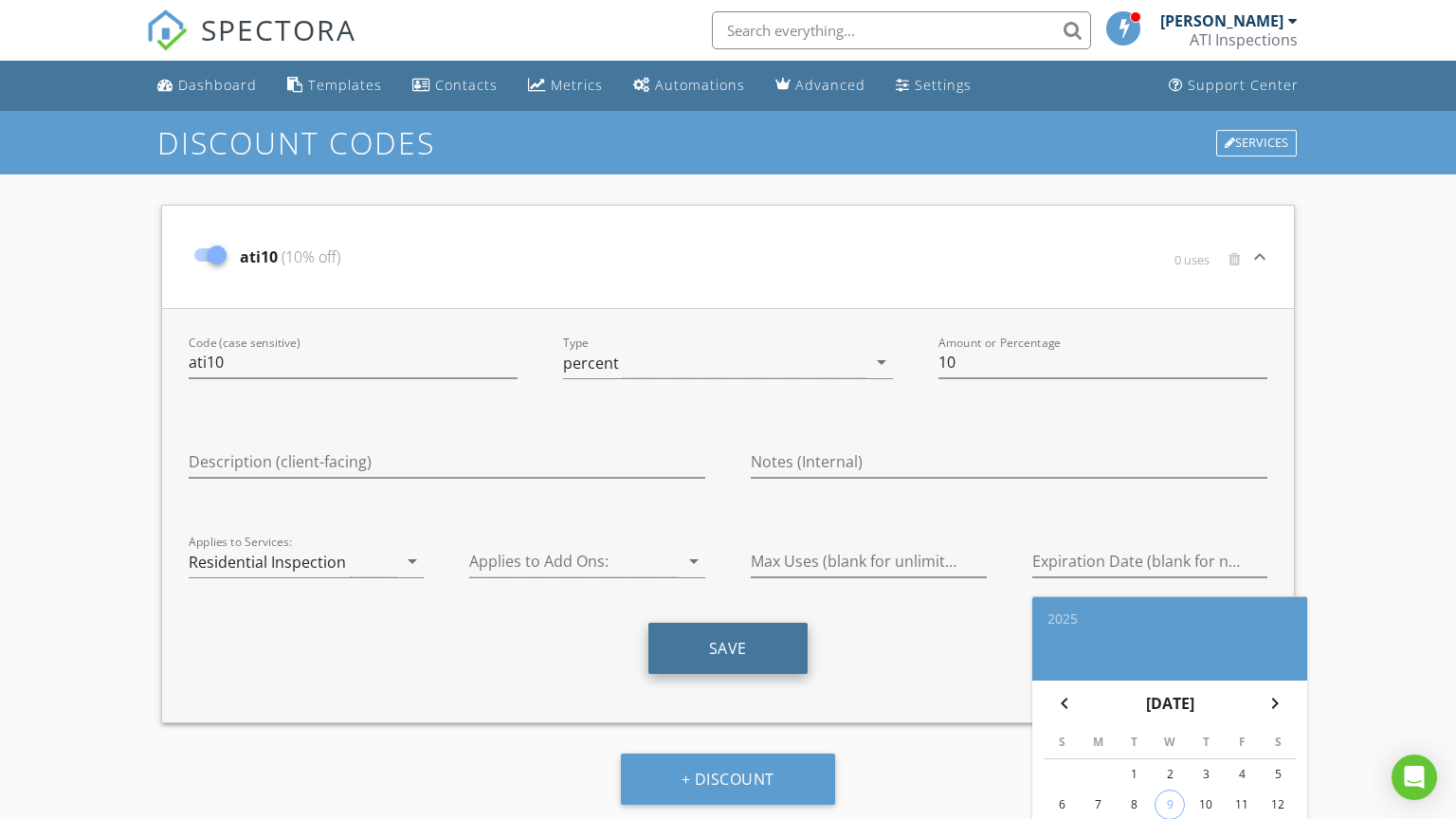 click on "Save" at bounding box center [728, 648] 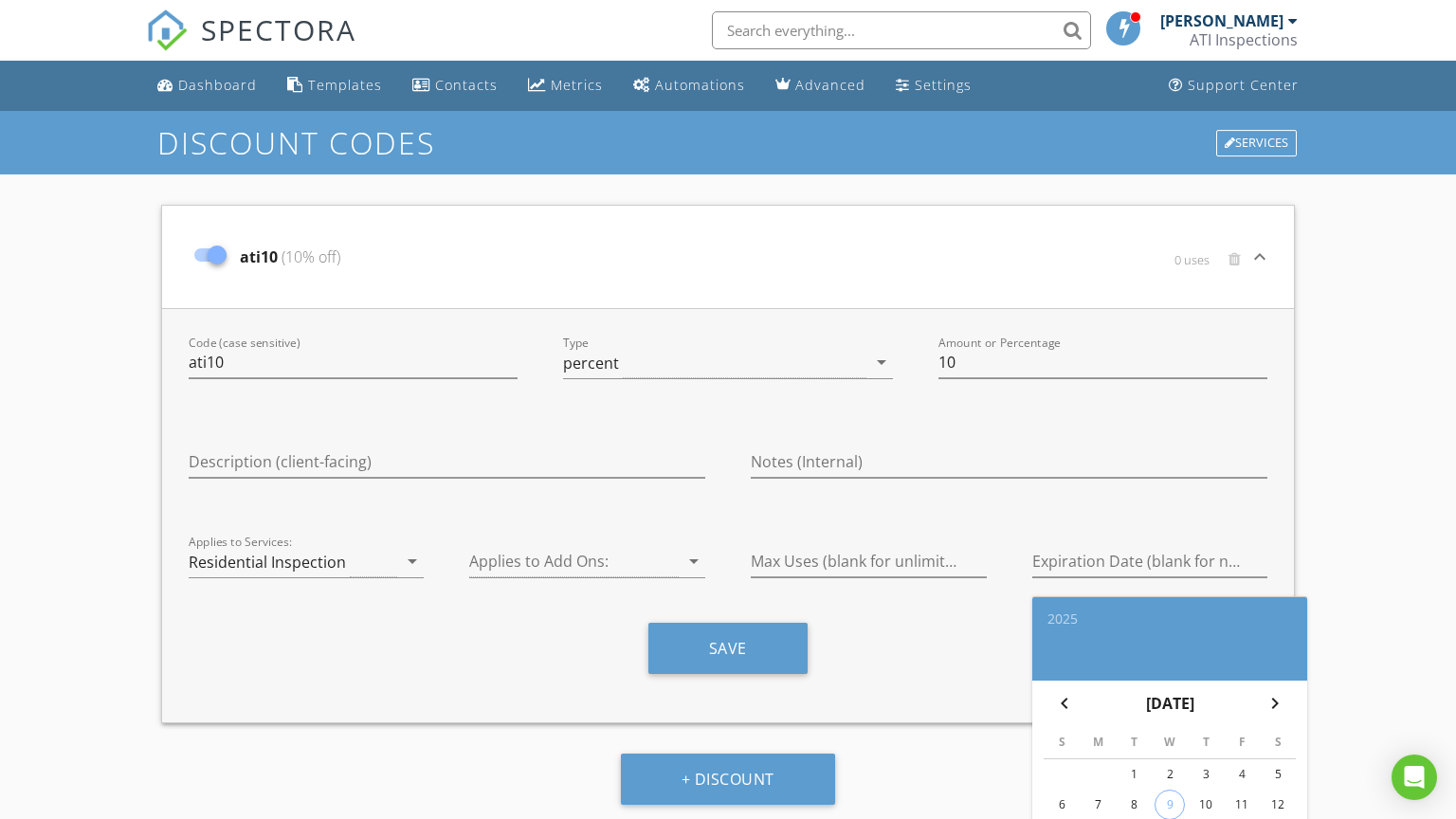 click on "keyboard_arrow_down" at bounding box center [1260, 257] 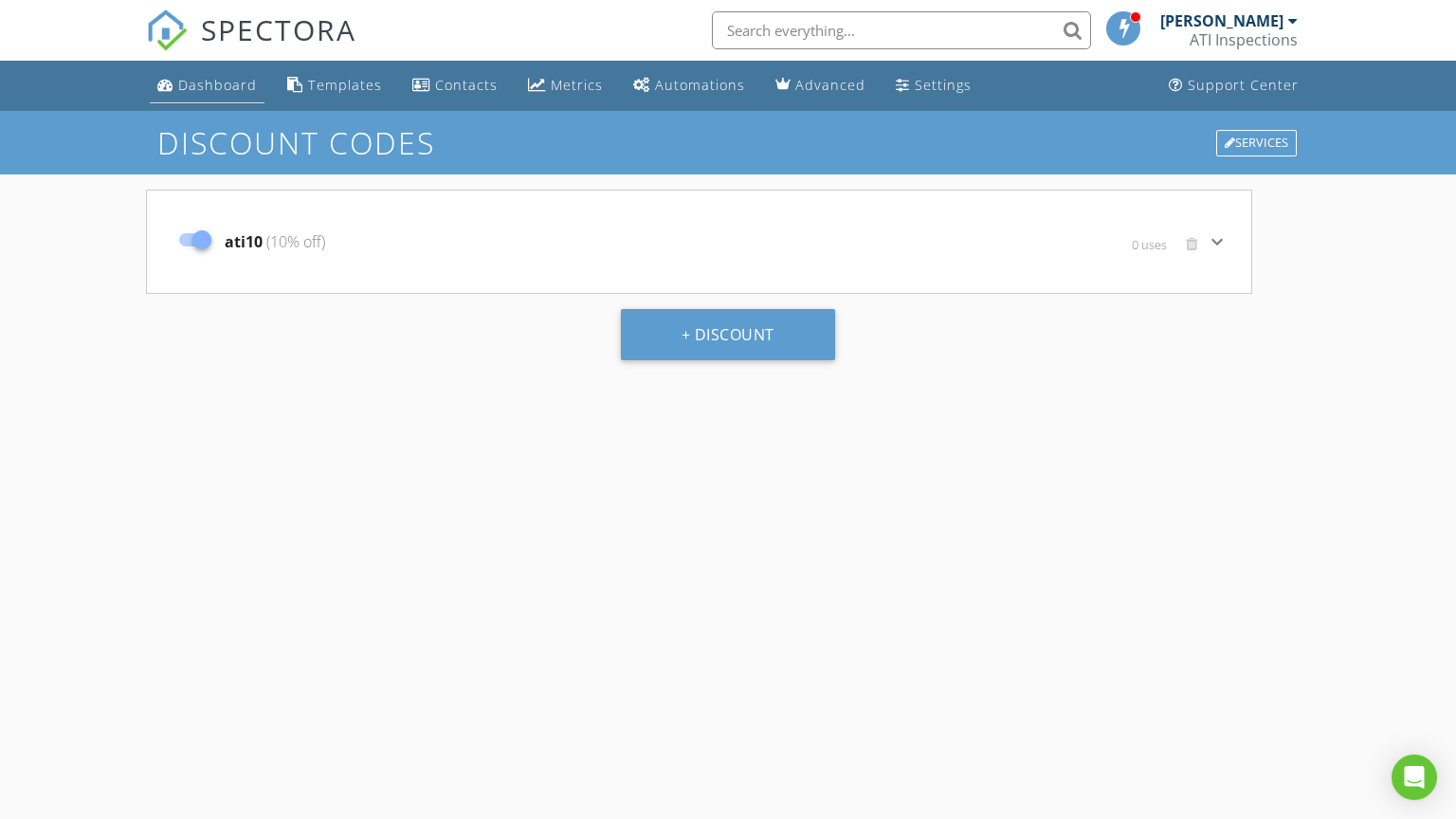 click on "Dashboard" at bounding box center (217, 84) 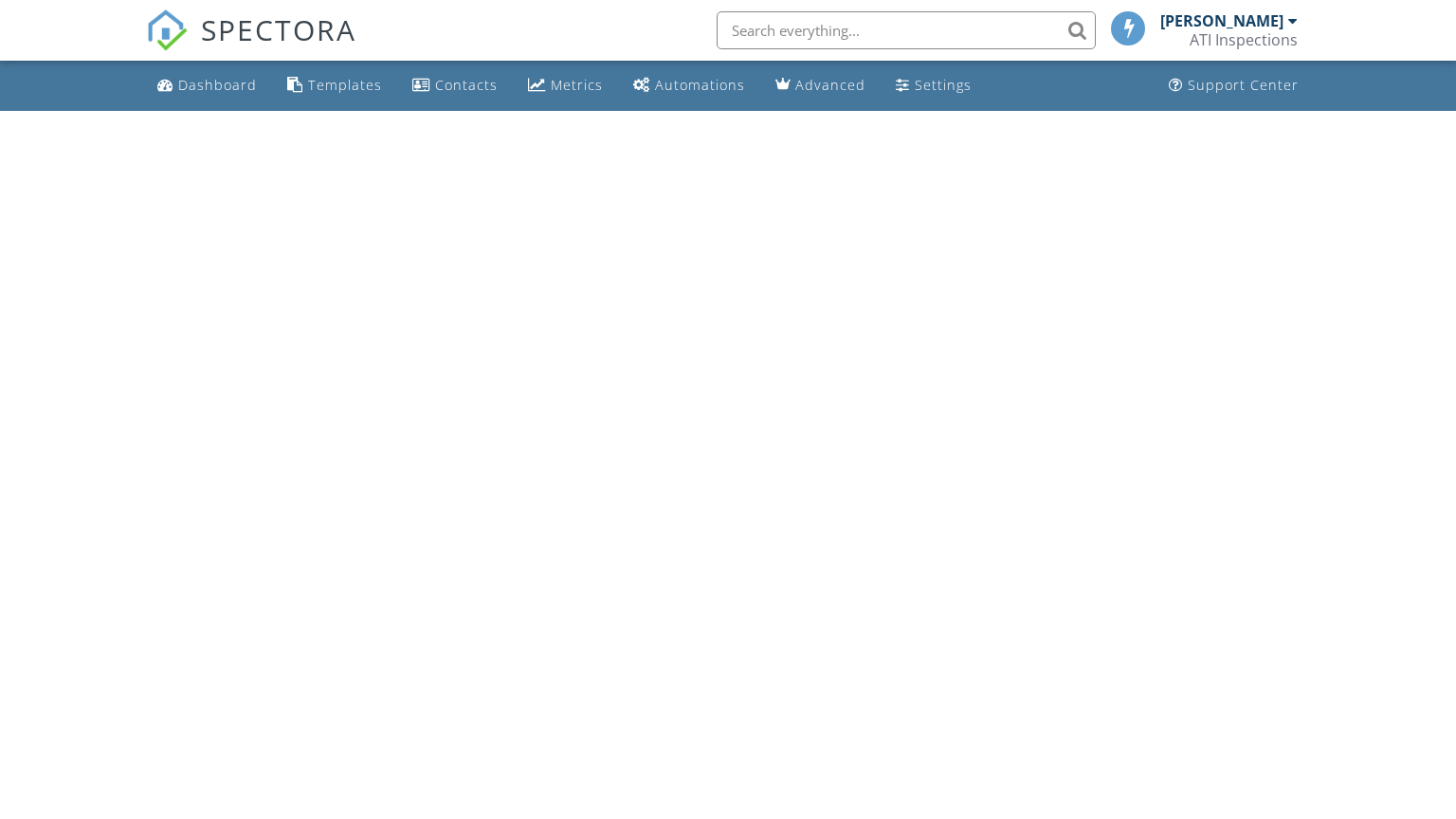 scroll, scrollTop: 0, scrollLeft: 0, axis: both 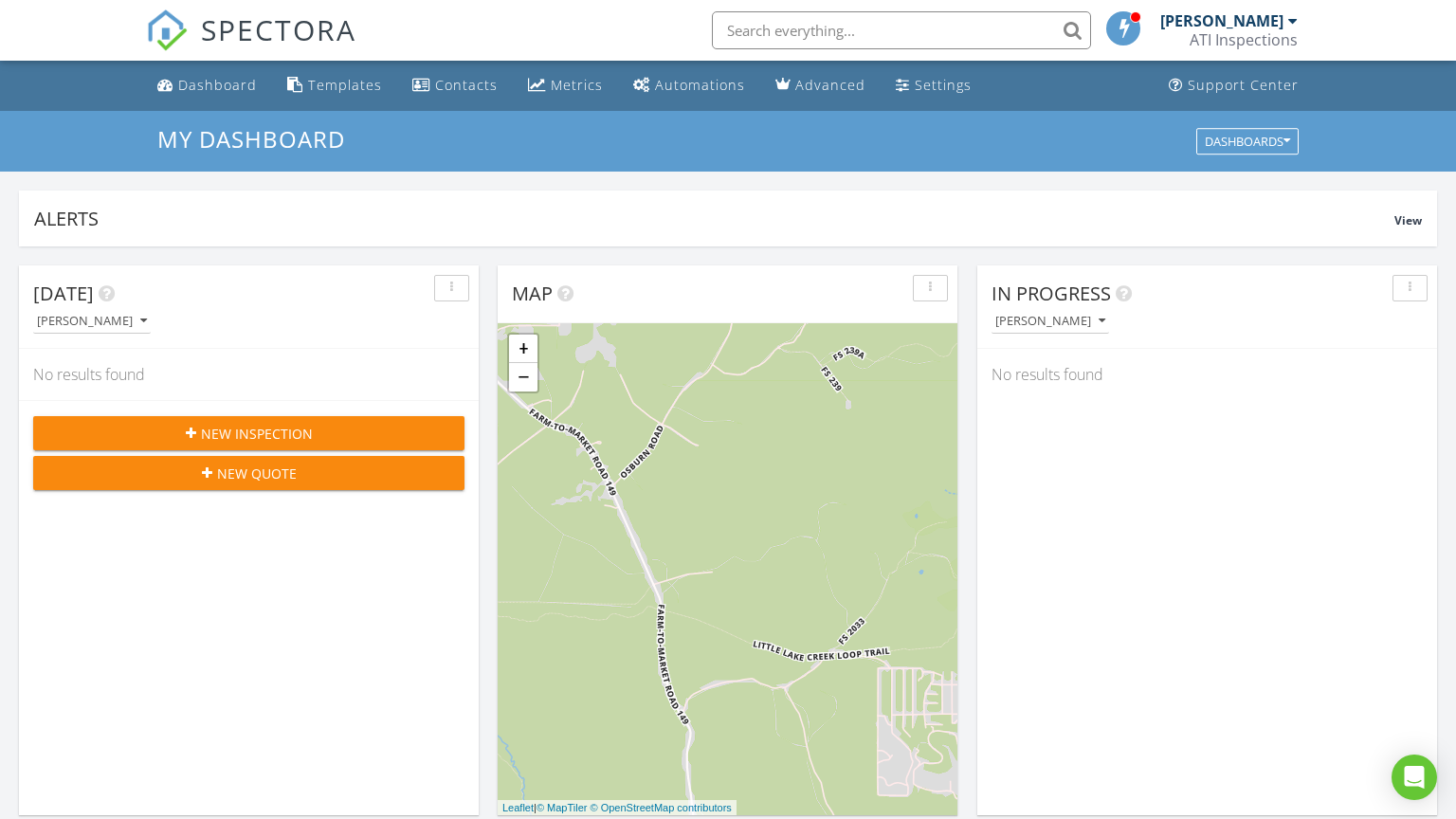 click on "New Inspection" at bounding box center (257, 433) 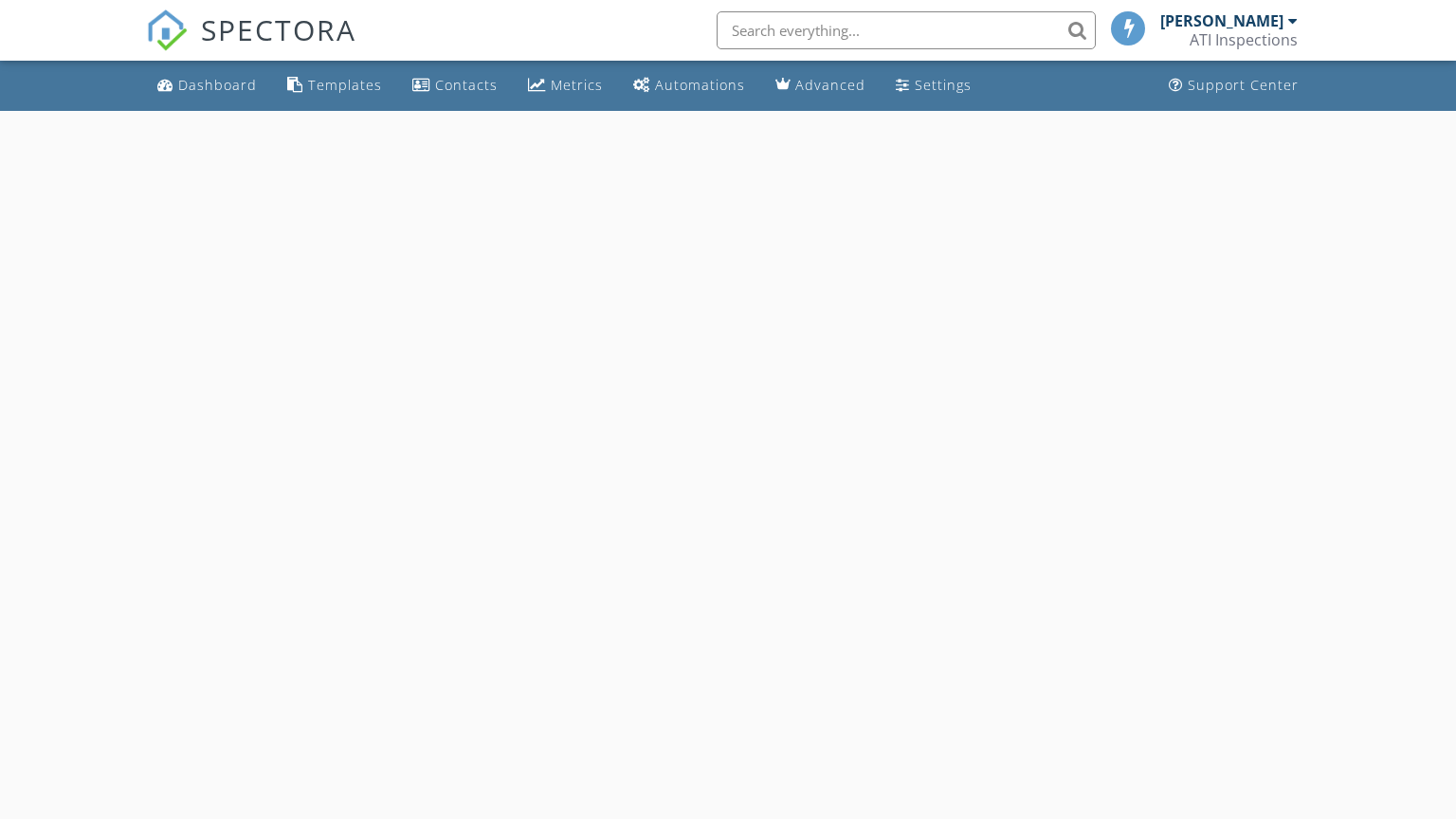 scroll, scrollTop: 0, scrollLeft: 0, axis: both 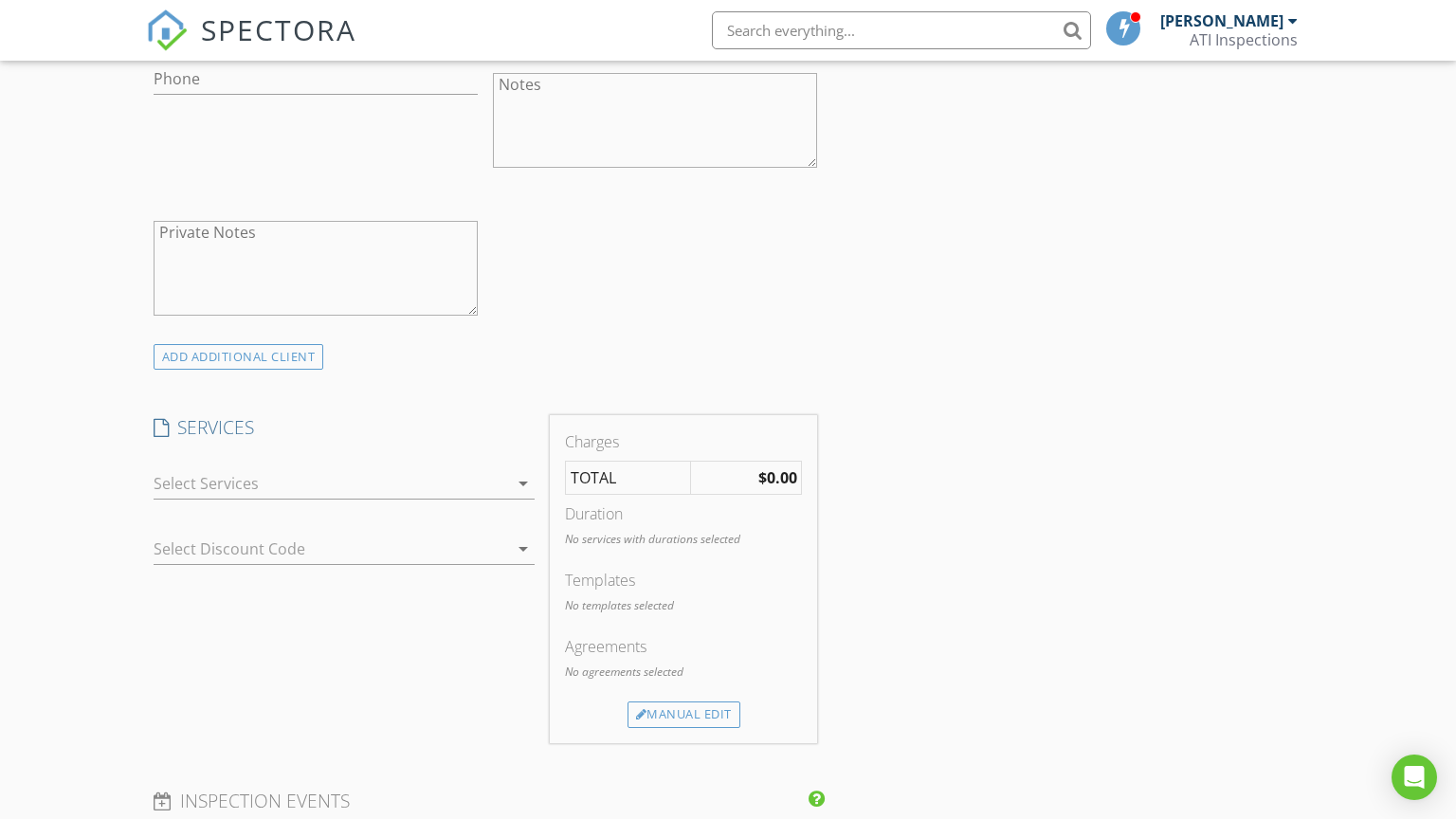 click at bounding box center (331, 483) 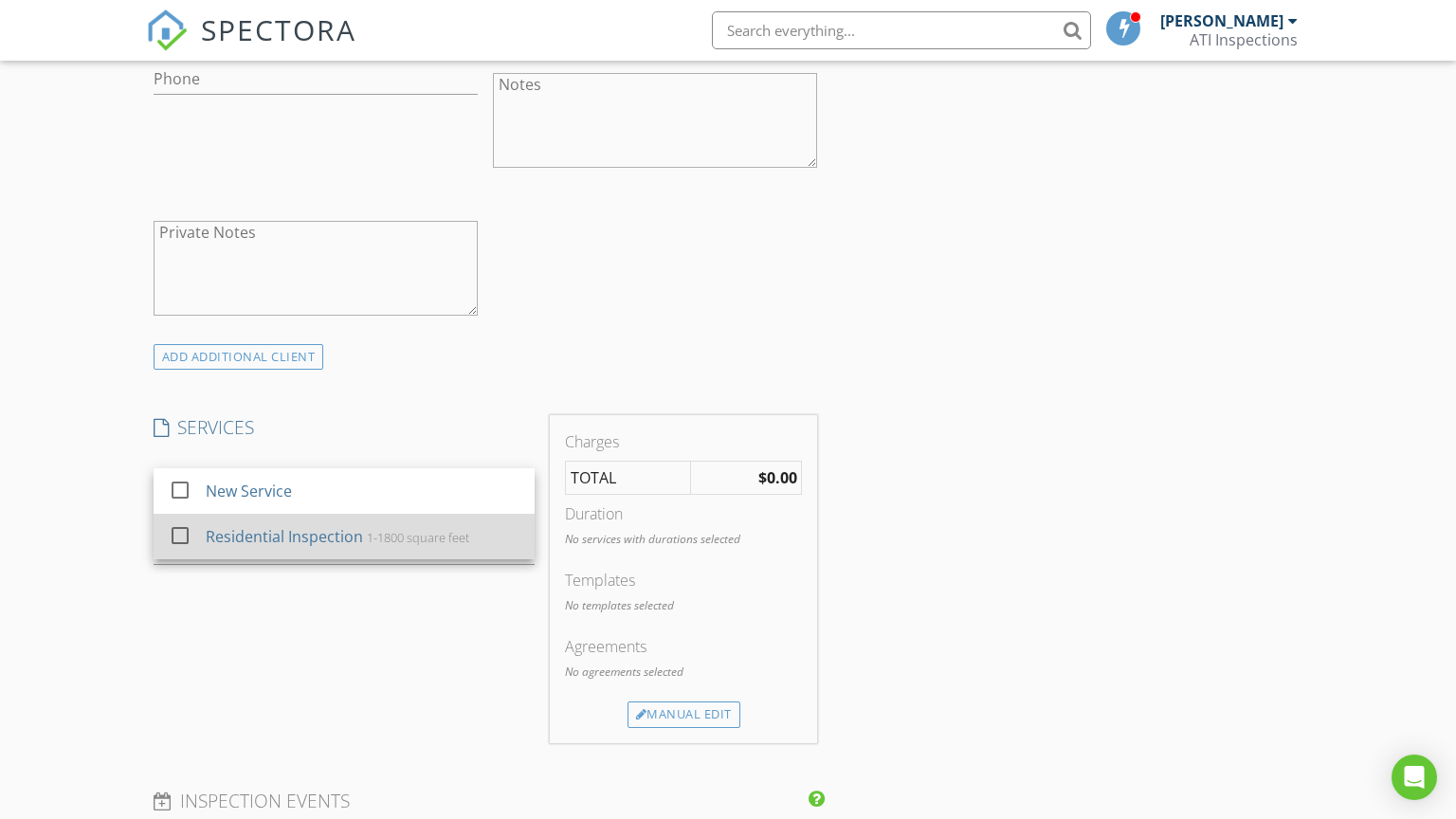 click on "Residential Inspection" at bounding box center (283, 537) 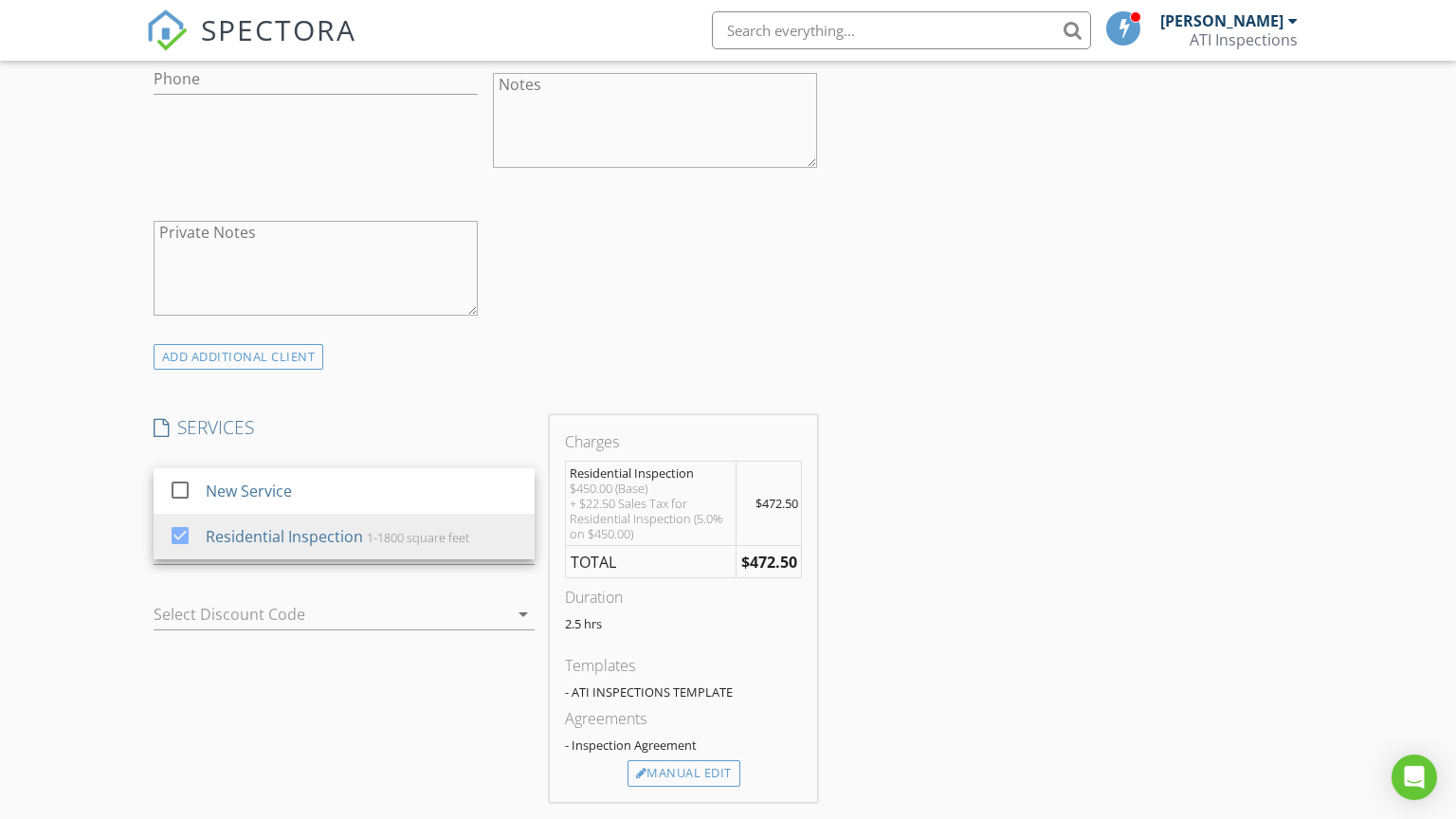 click on "Select Discount Code arrow_drop_down" at bounding box center [344, 618] 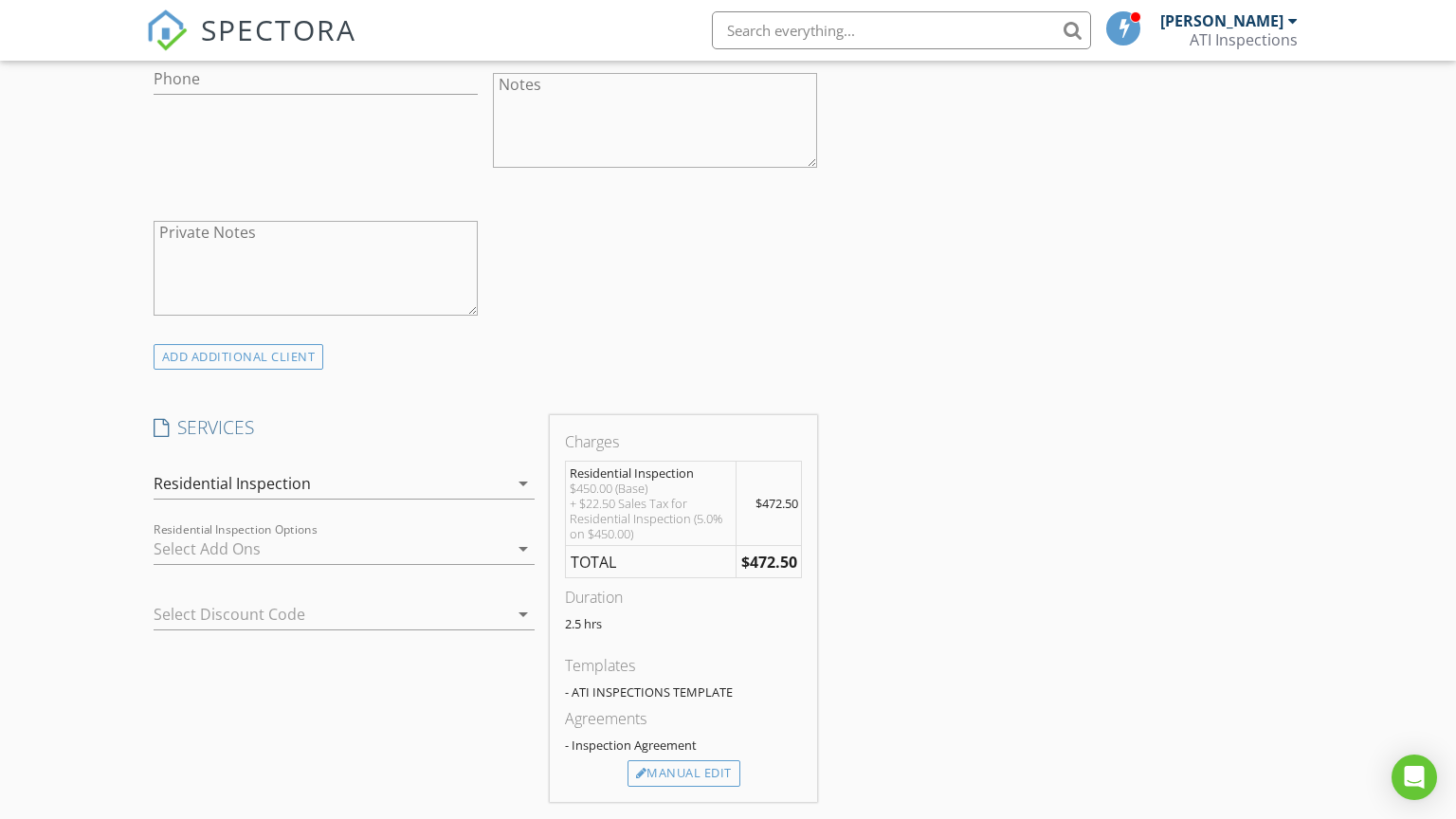 click at bounding box center [318, 614] 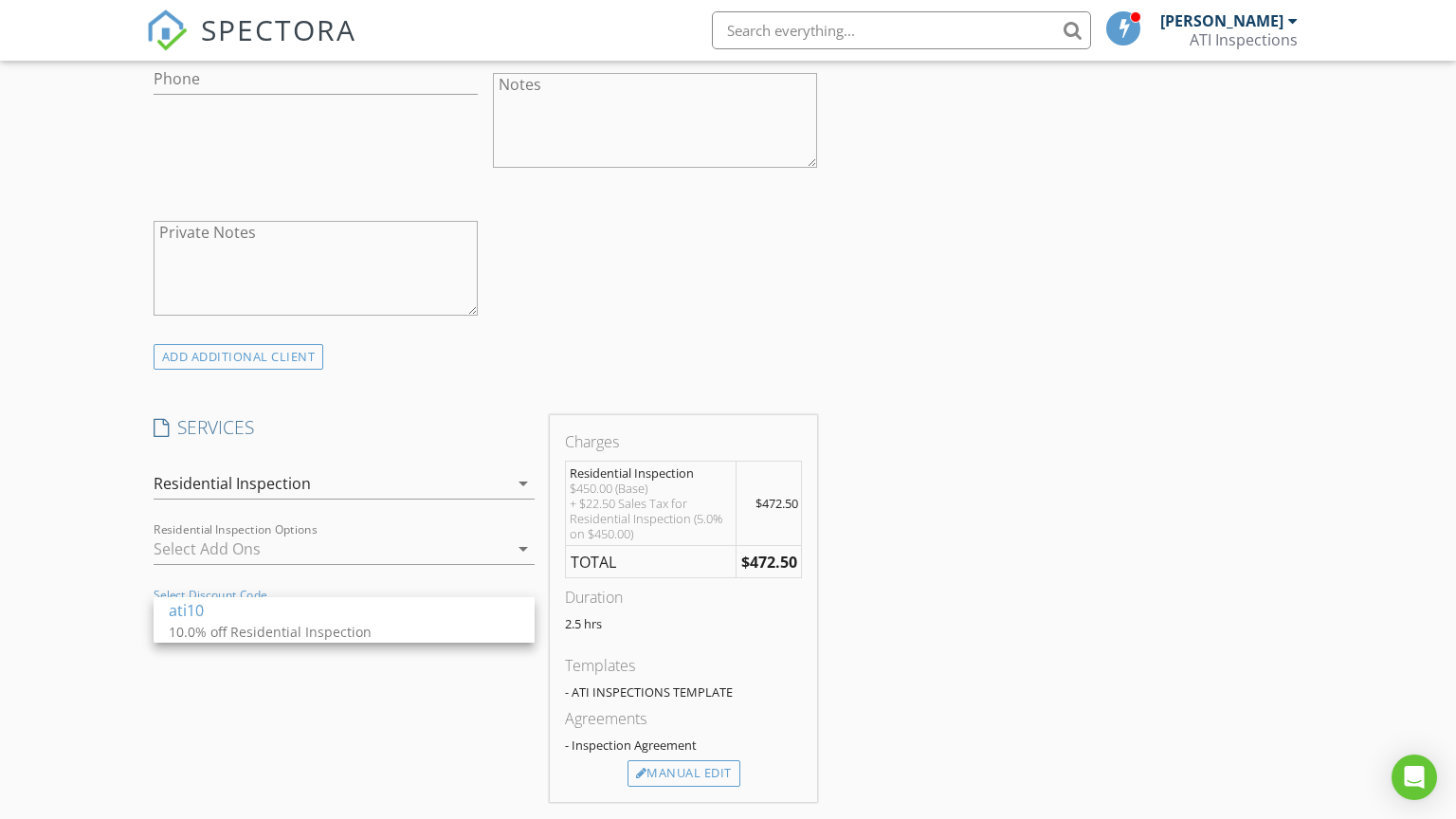 click on "ati10" at bounding box center (344, 610) 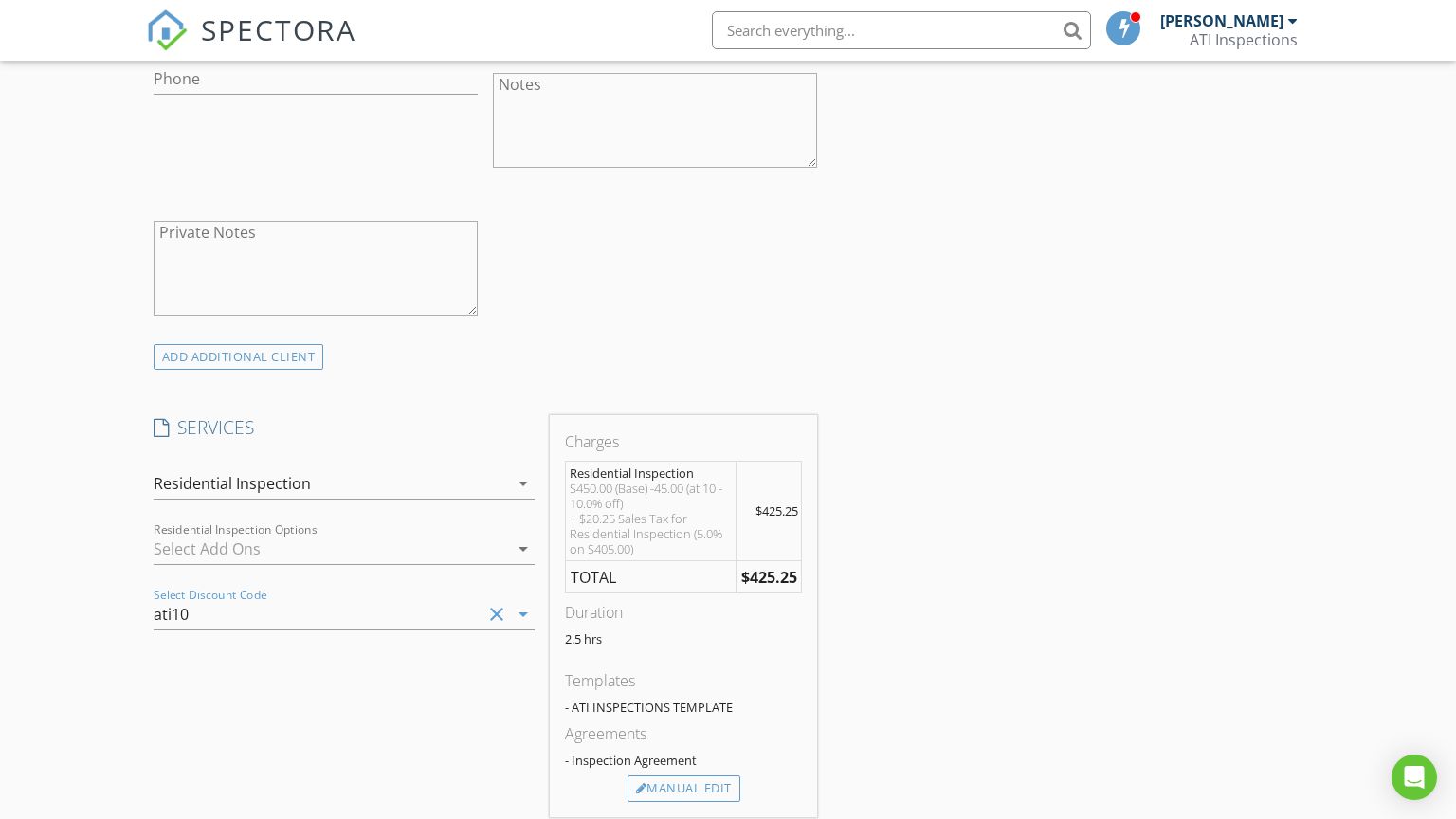 click on "clear" at bounding box center (497, 614) 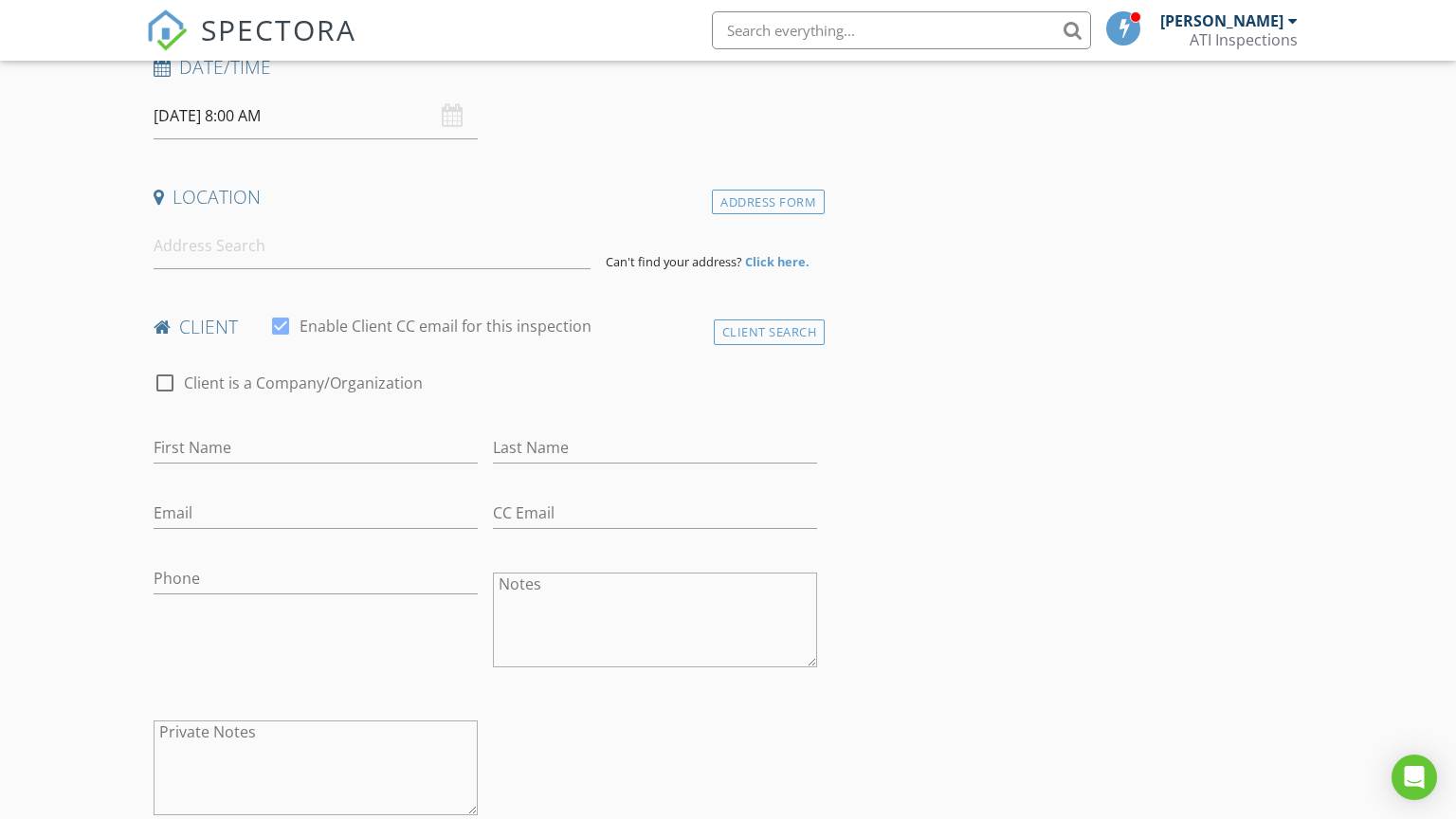 scroll, scrollTop: 0, scrollLeft: 0, axis: both 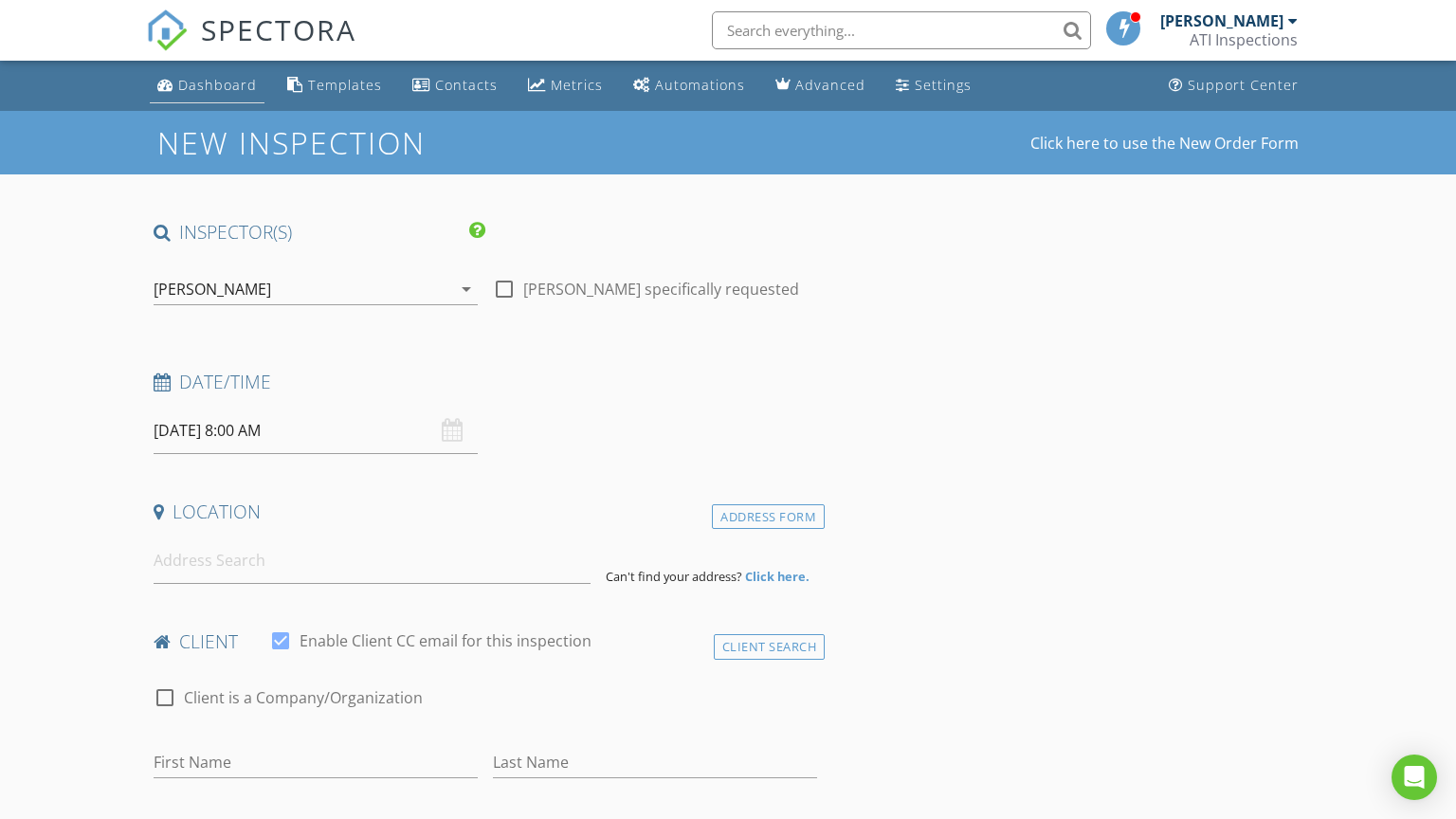 click on "Dashboard" at bounding box center [217, 84] 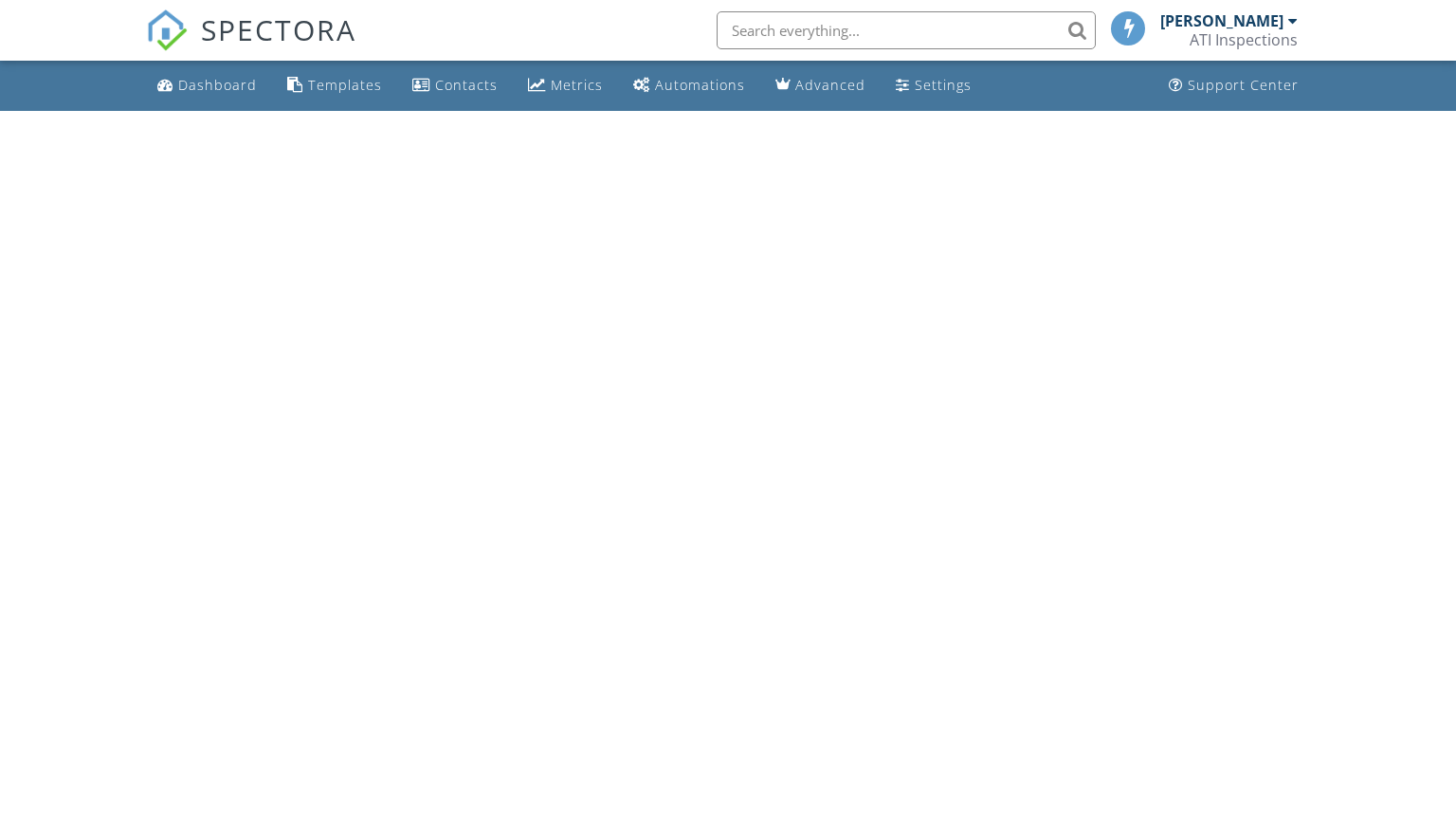 scroll, scrollTop: 0, scrollLeft: 0, axis: both 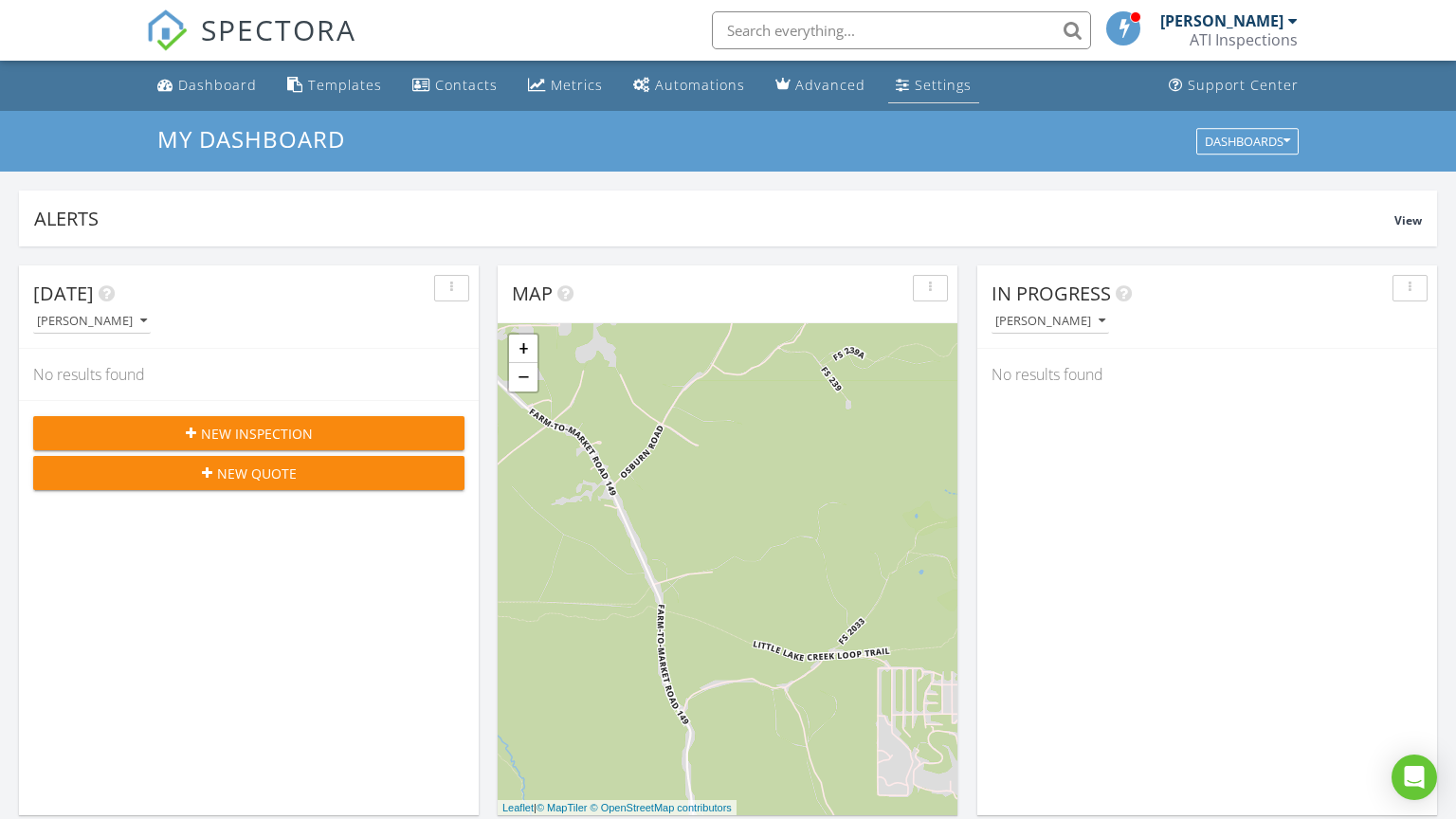 click on "Settings" at bounding box center [943, 84] 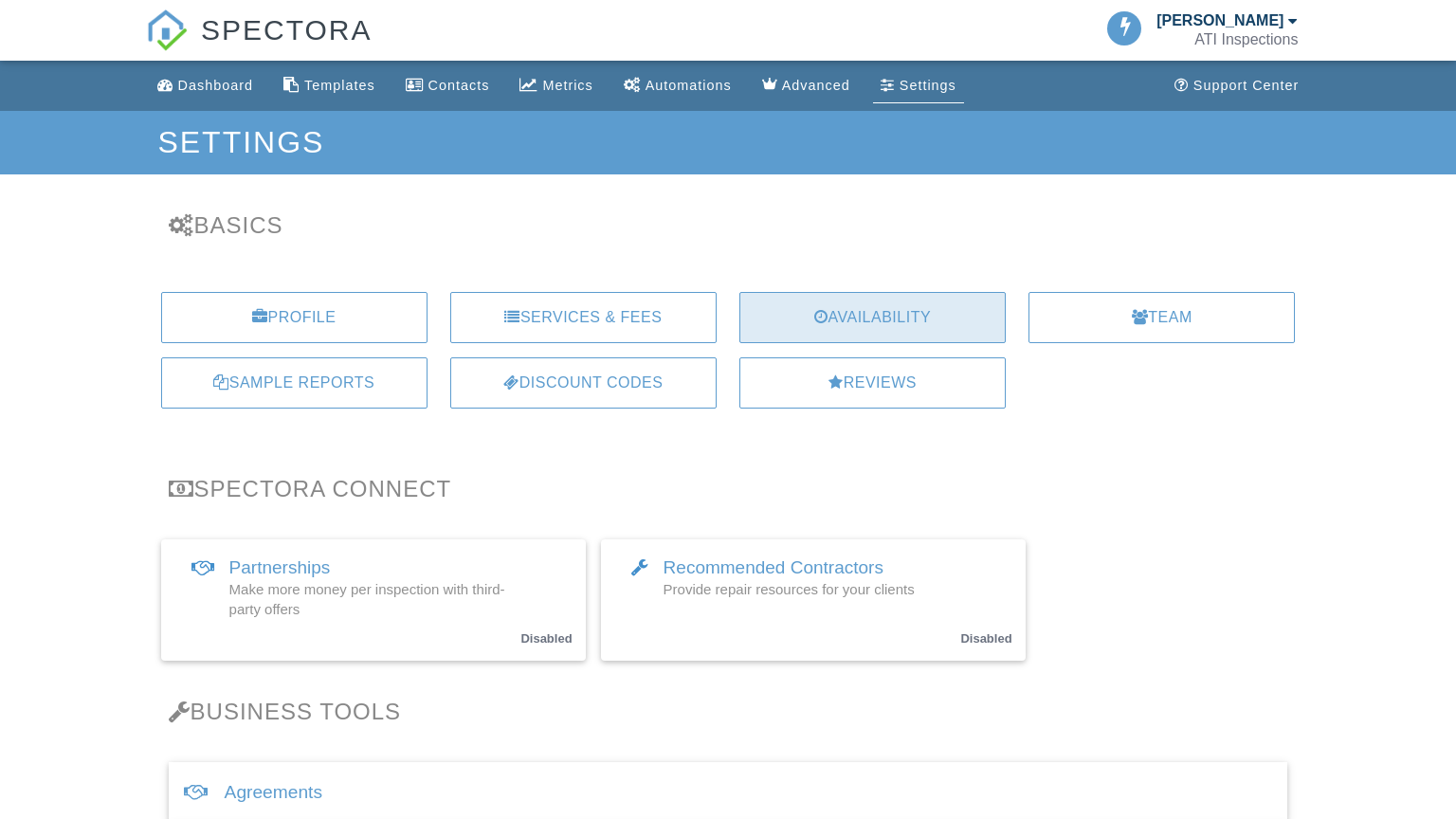 scroll, scrollTop: 0, scrollLeft: 0, axis: both 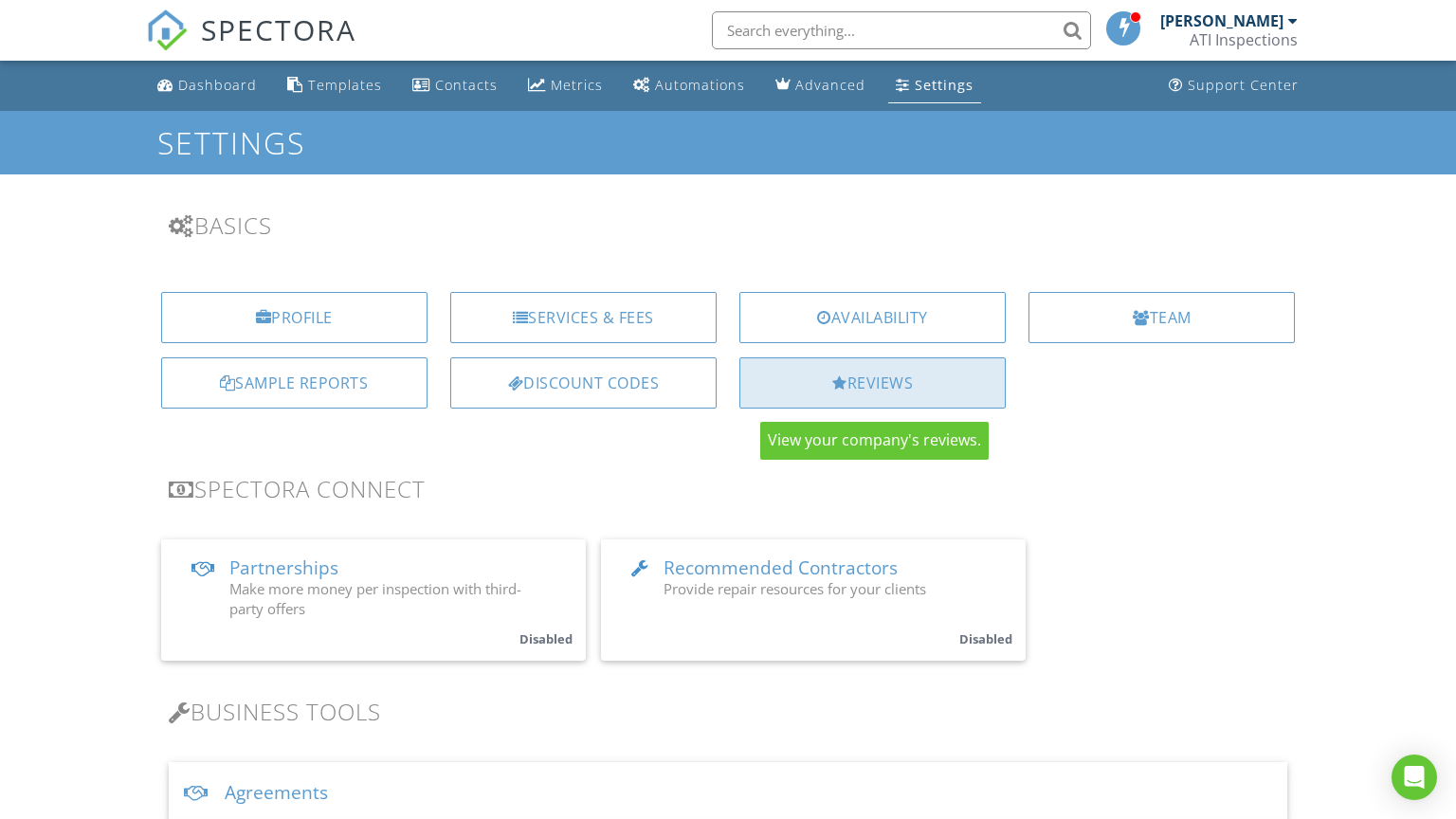 click on "Reviews" at bounding box center (872, 383) 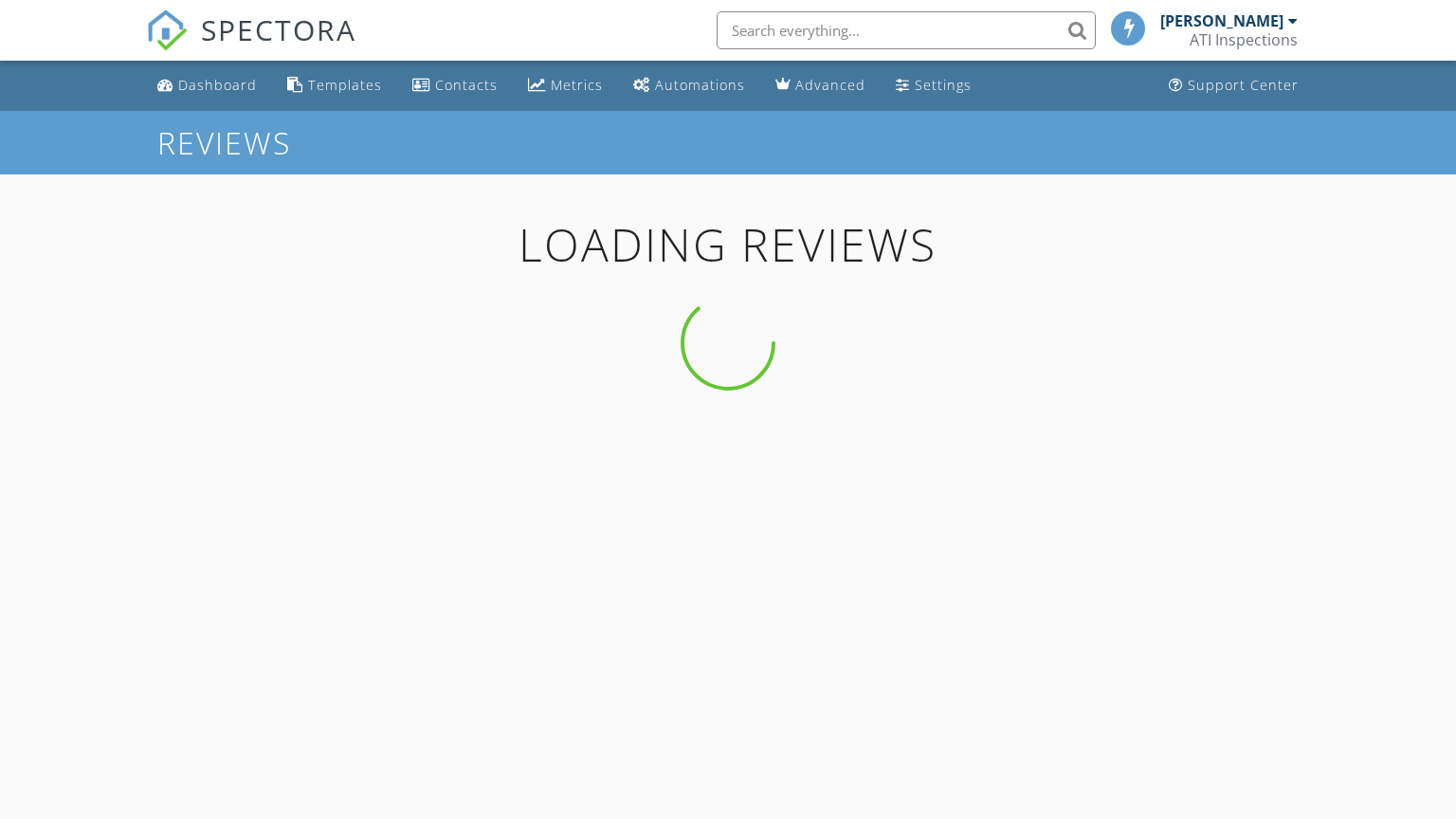 scroll, scrollTop: 0, scrollLeft: 0, axis: both 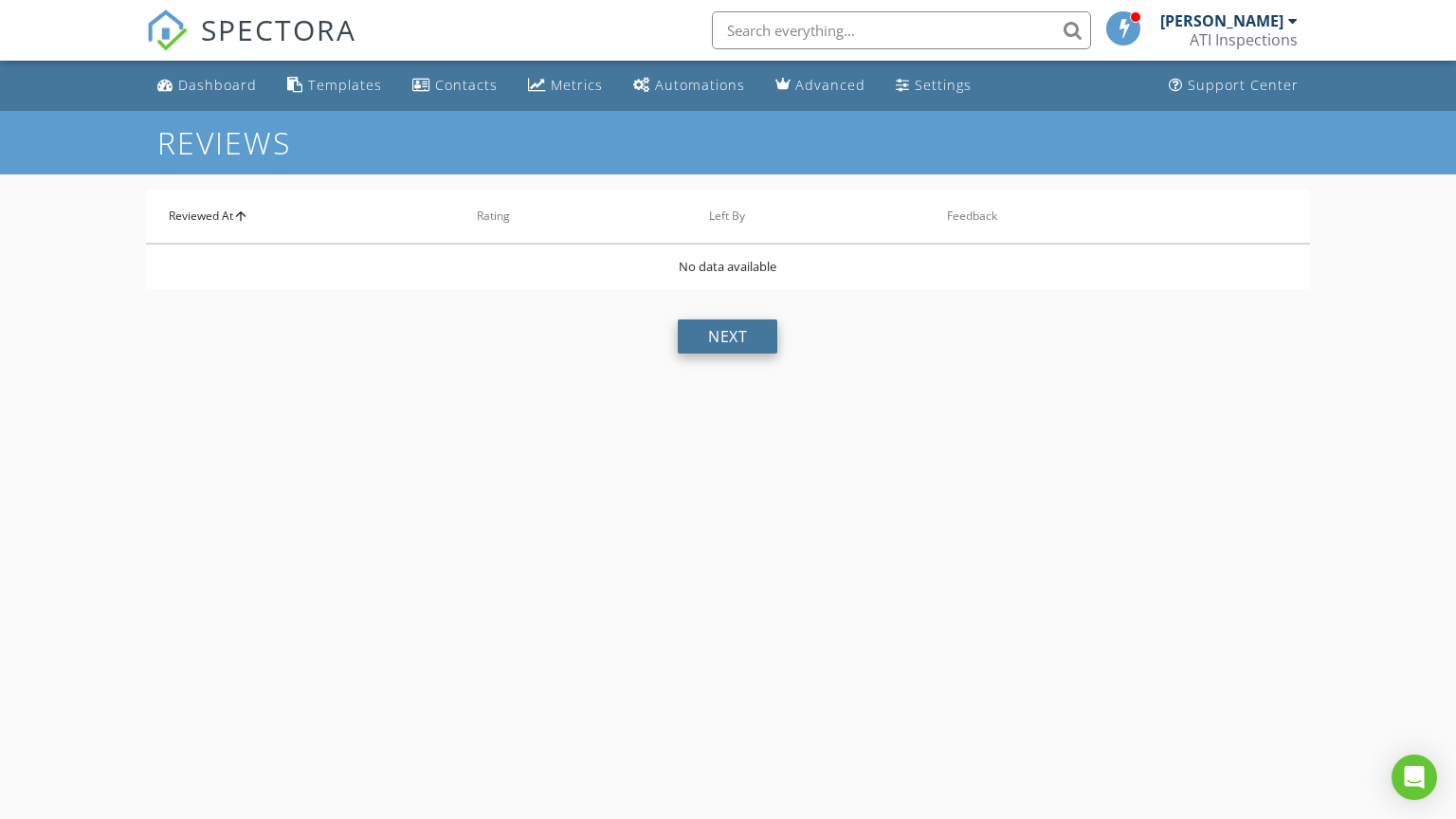 click on "next" at bounding box center (727, 337) 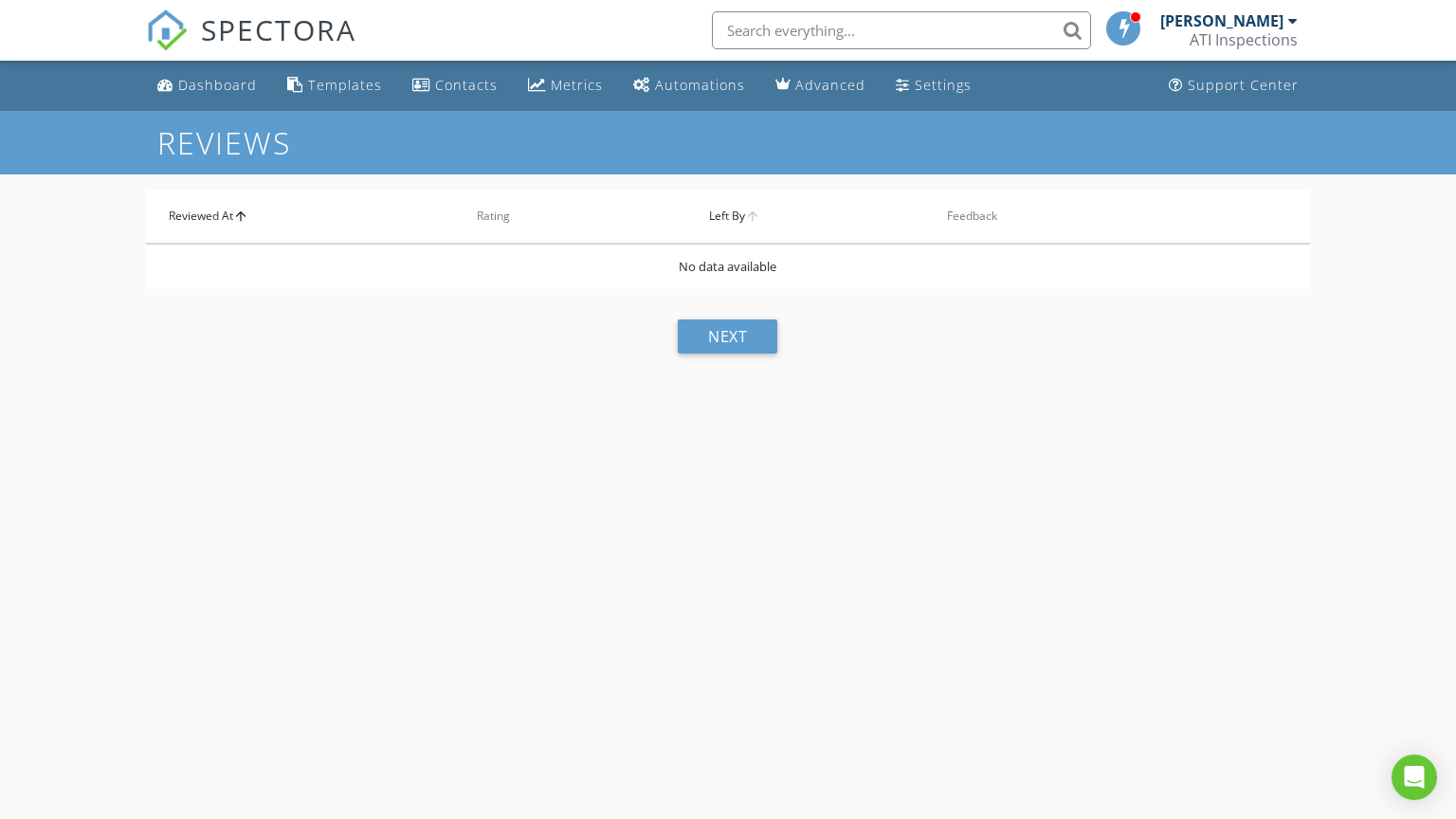 click on "Left By arrow_upward" at bounding box center (806, 216) 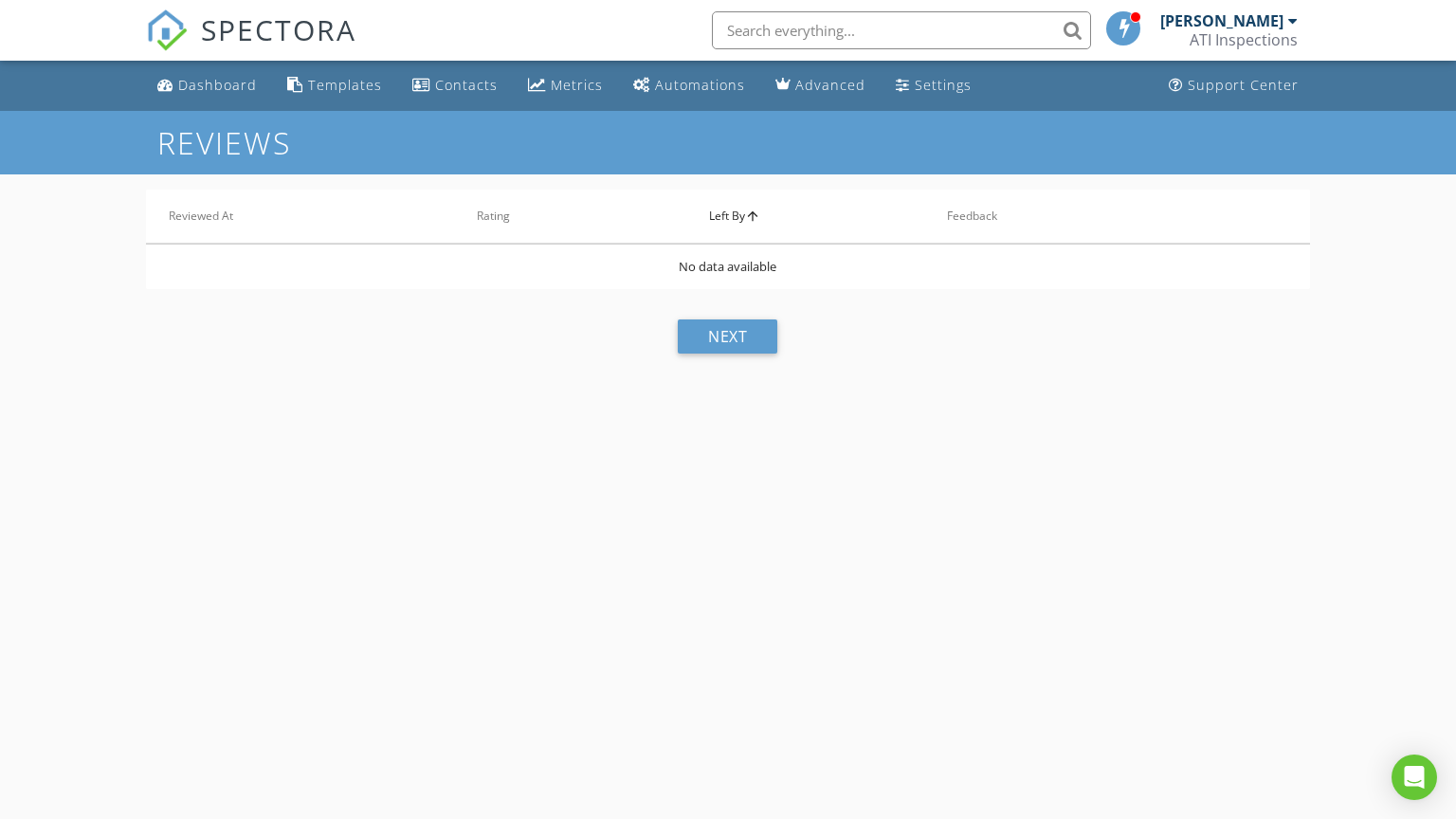 click on "Left By arrow_upward" at bounding box center [806, 216] 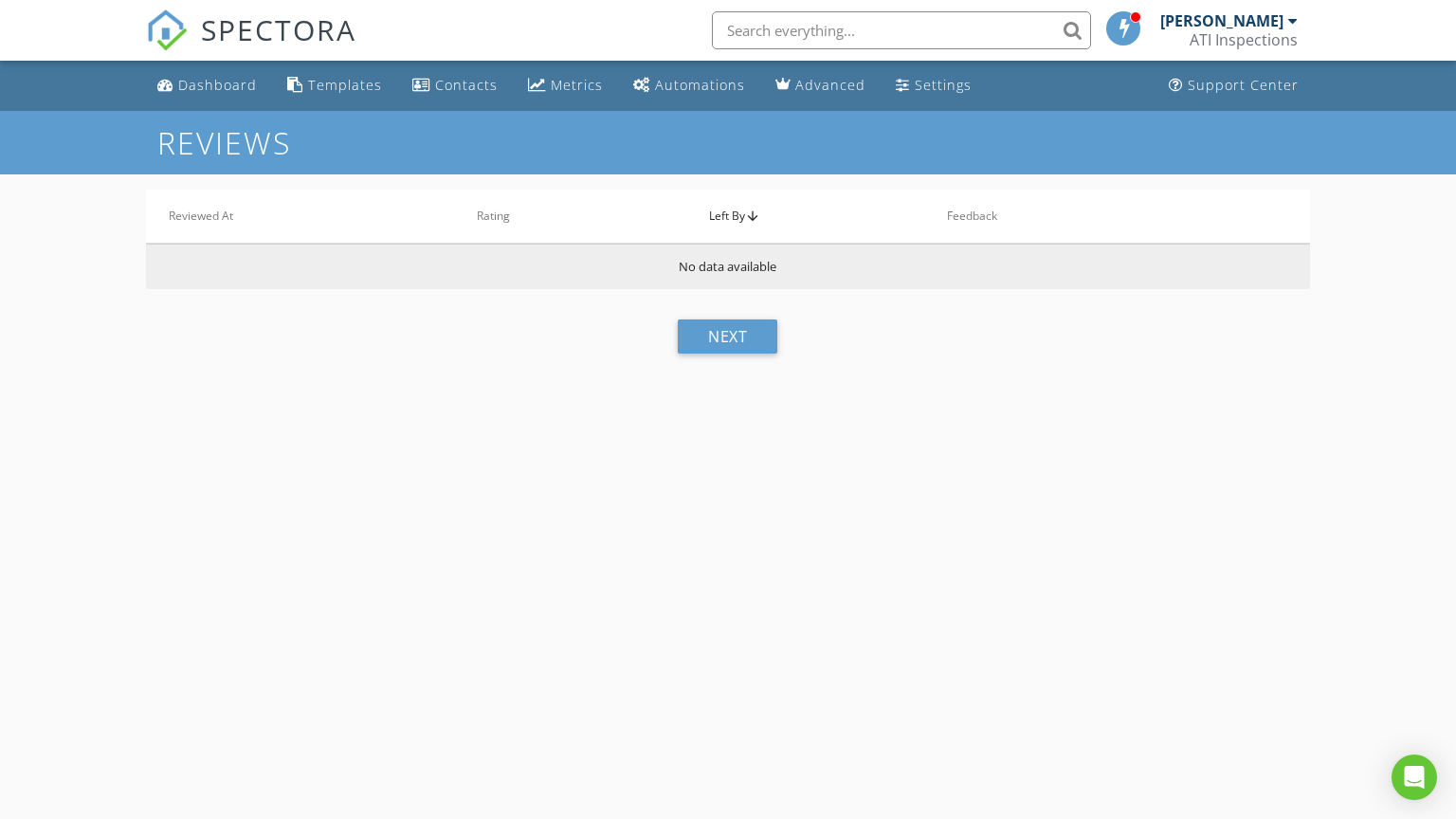 click on "No data available" at bounding box center (728, 266) 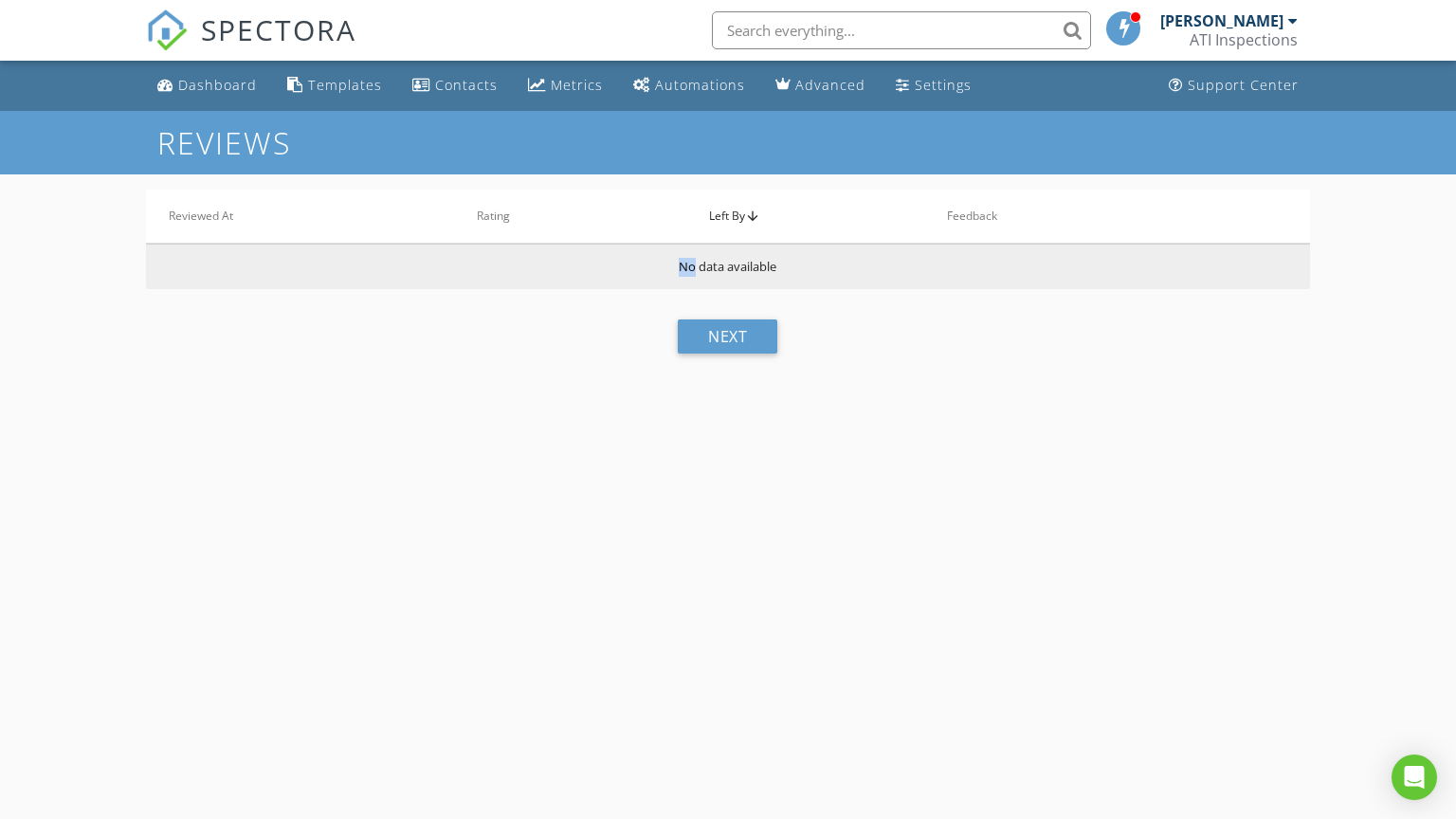 click on "No data available" at bounding box center [728, 266] 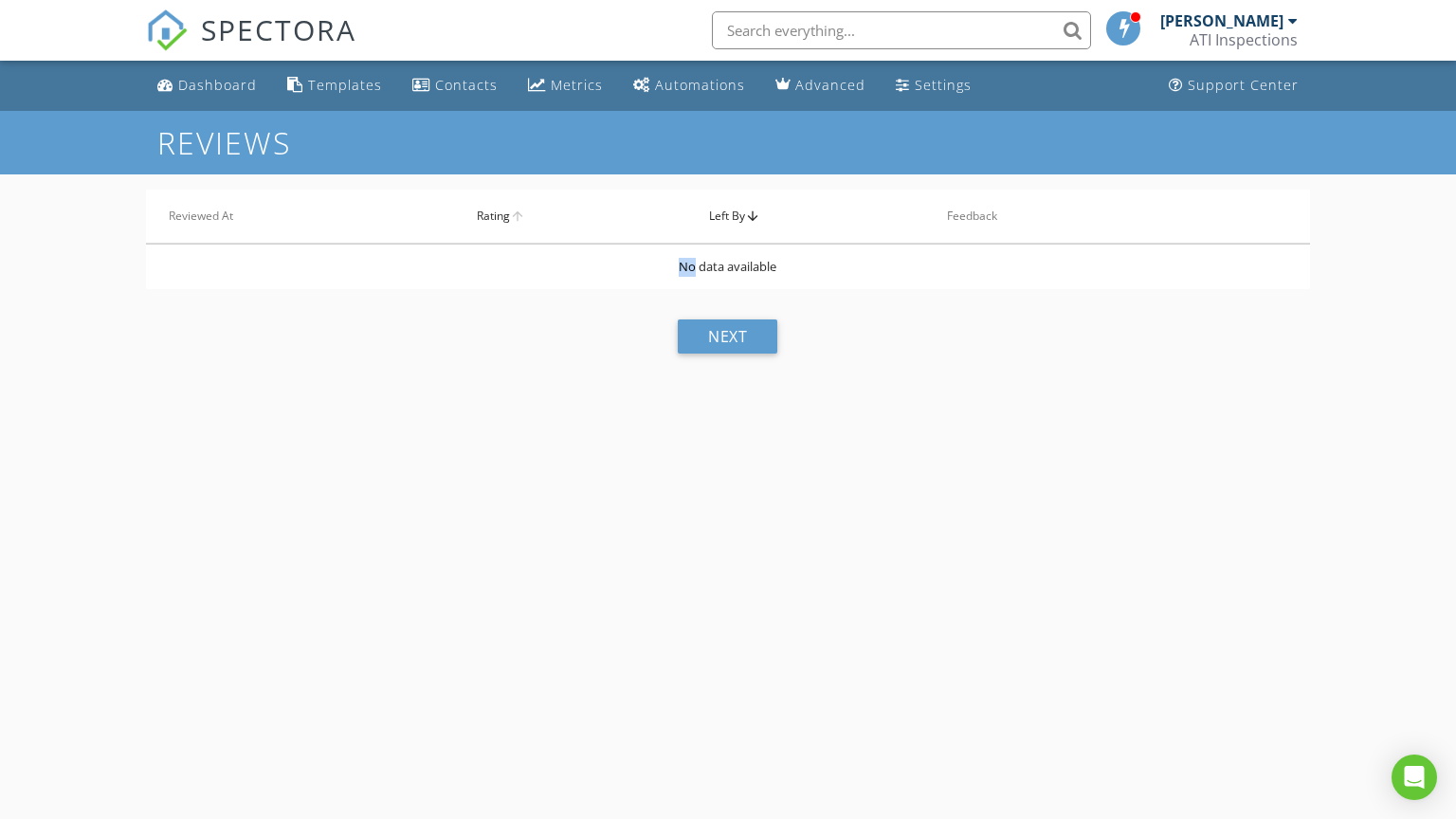 click on "Rating arrow_upward" at bounding box center [570, 216] 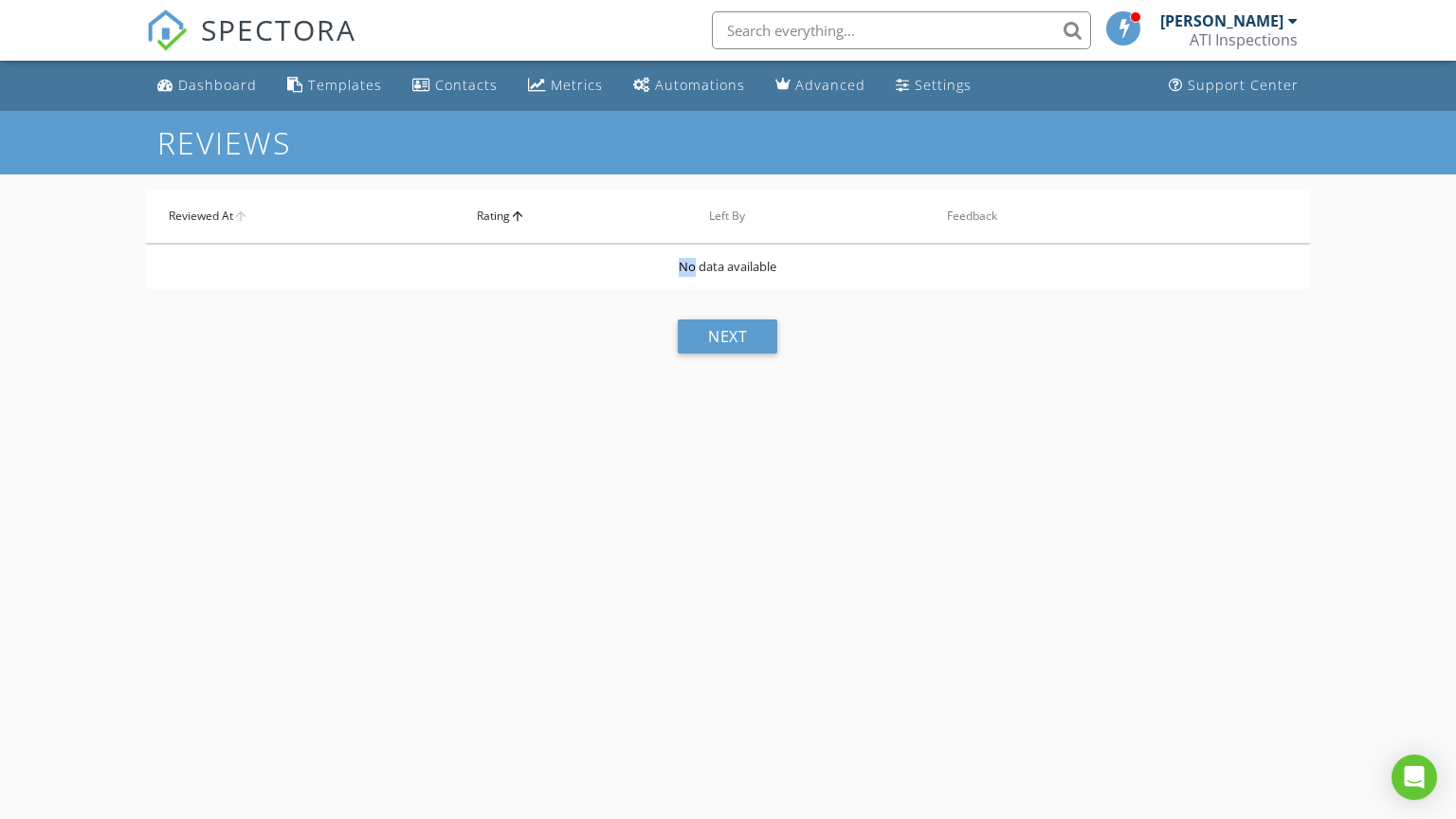 drag, startPoint x: 312, startPoint y: 218, endPoint x: 212, endPoint y: 212, distance: 100.17984 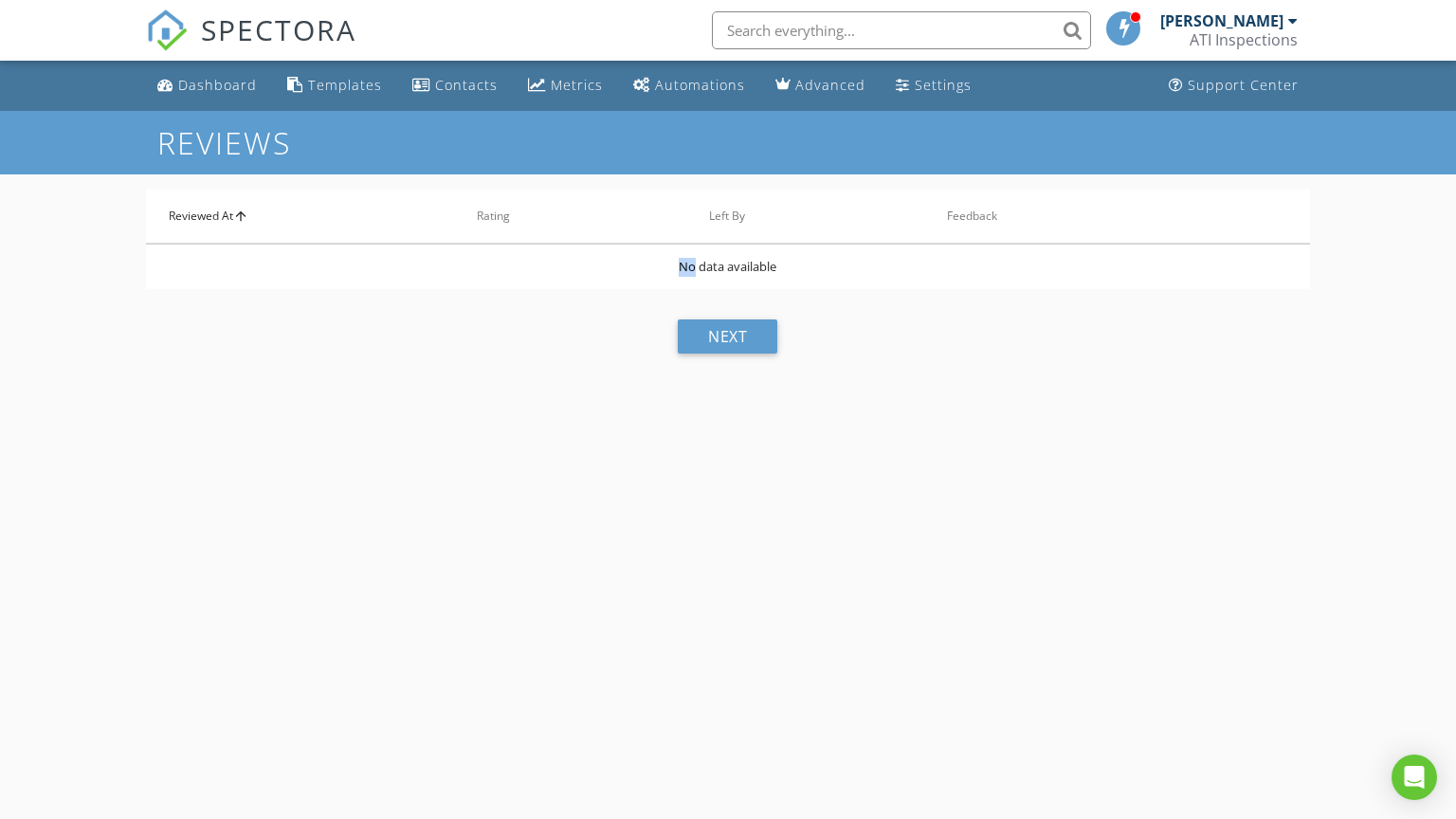 click on "Reviewed At arrow_upward" at bounding box center [300, 216] 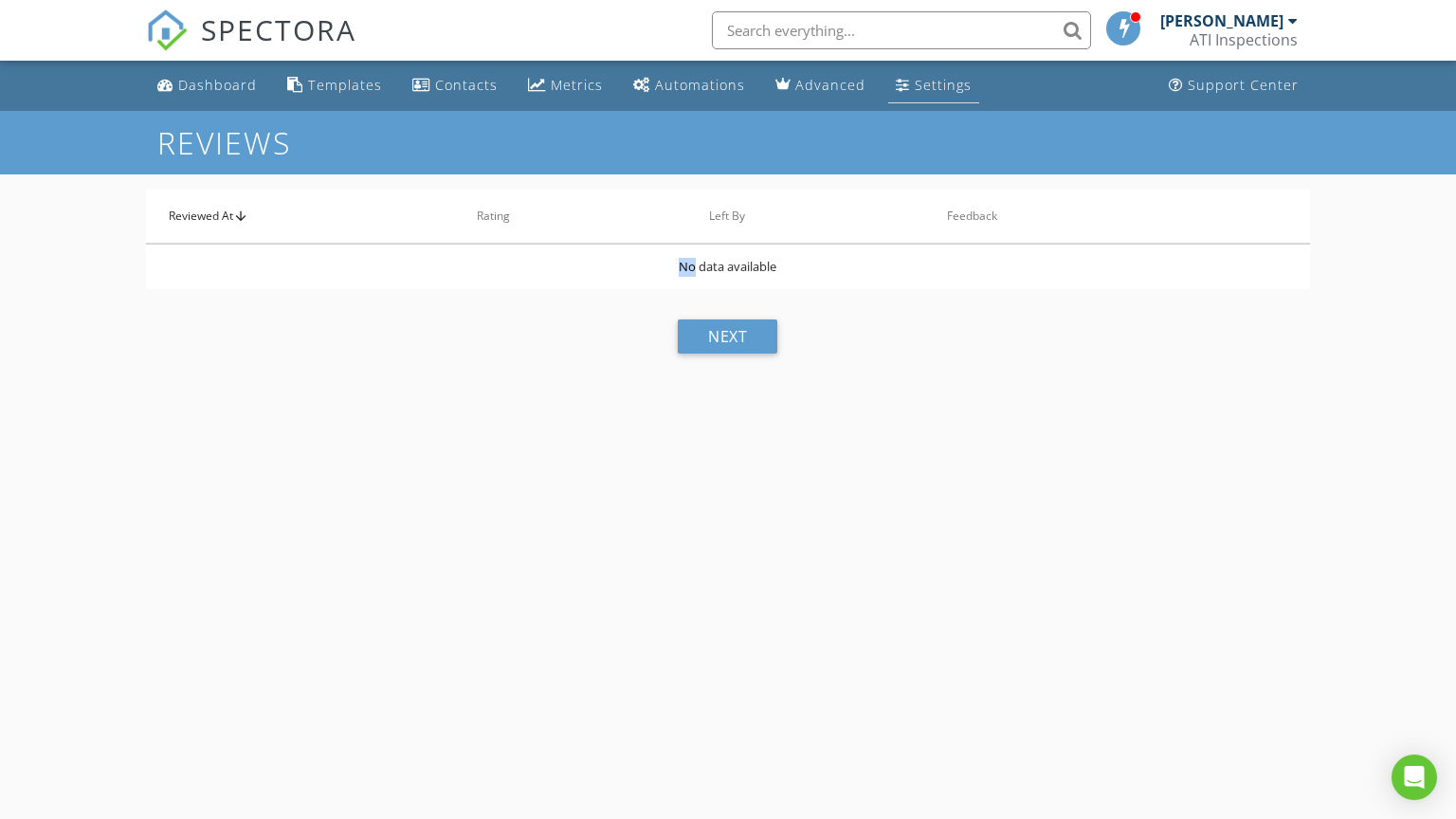 click on "Settings" at bounding box center [943, 84] 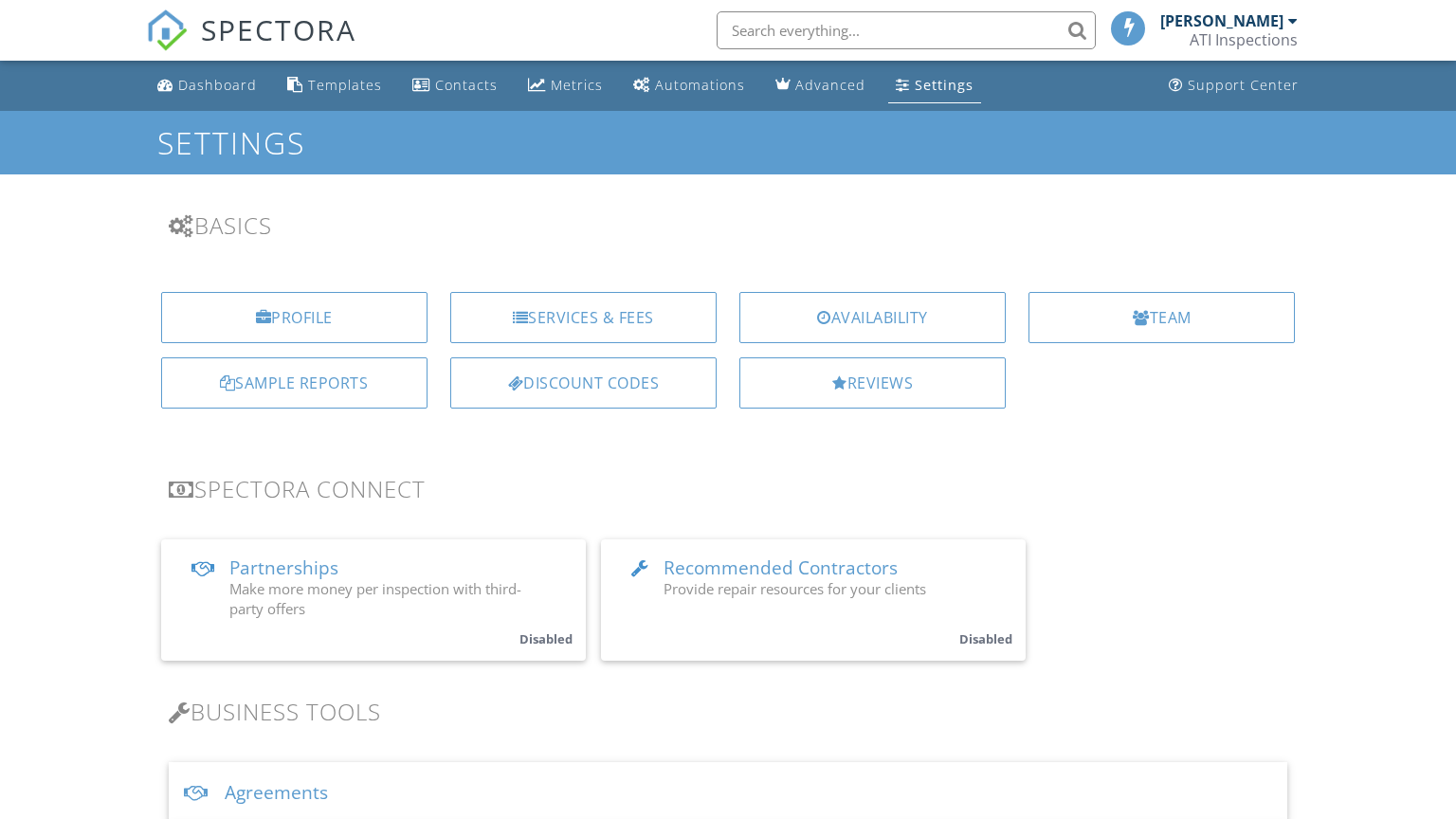 scroll, scrollTop: 0, scrollLeft: 0, axis: both 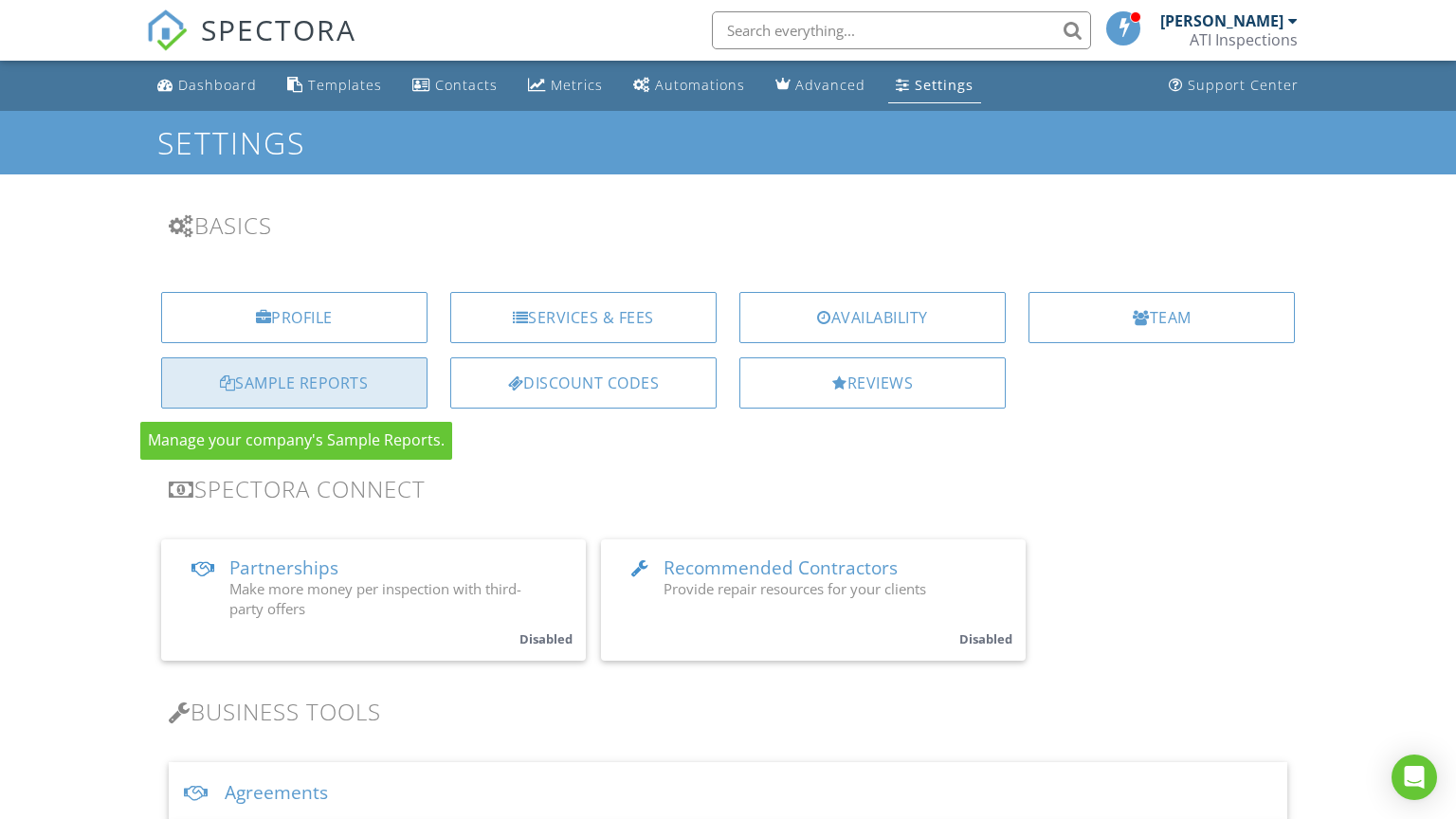 click on "Sample Reports" at bounding box center [294, 383] 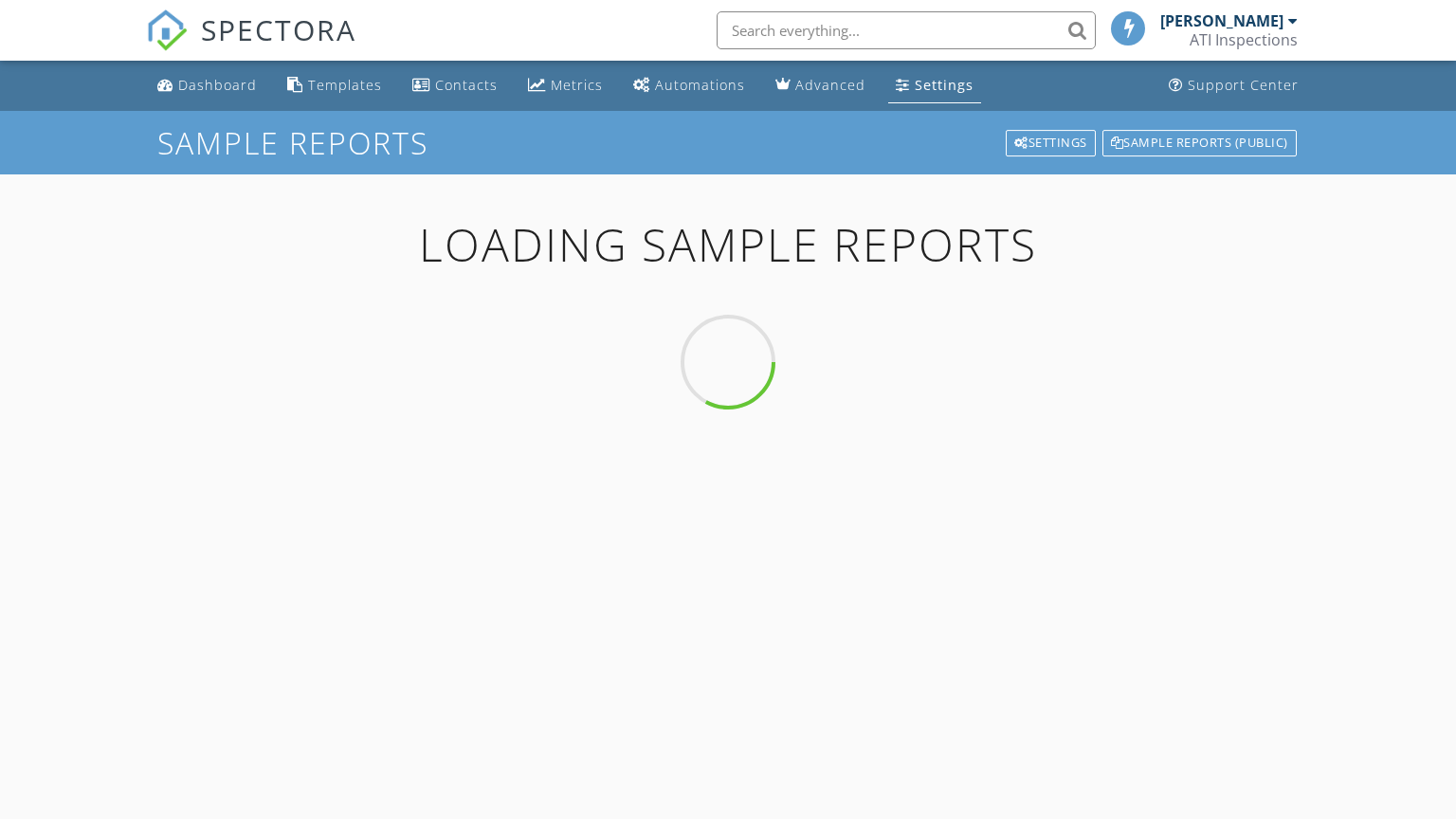 scroll, scrollTop: 0, scrollLeft: 0, axis: both 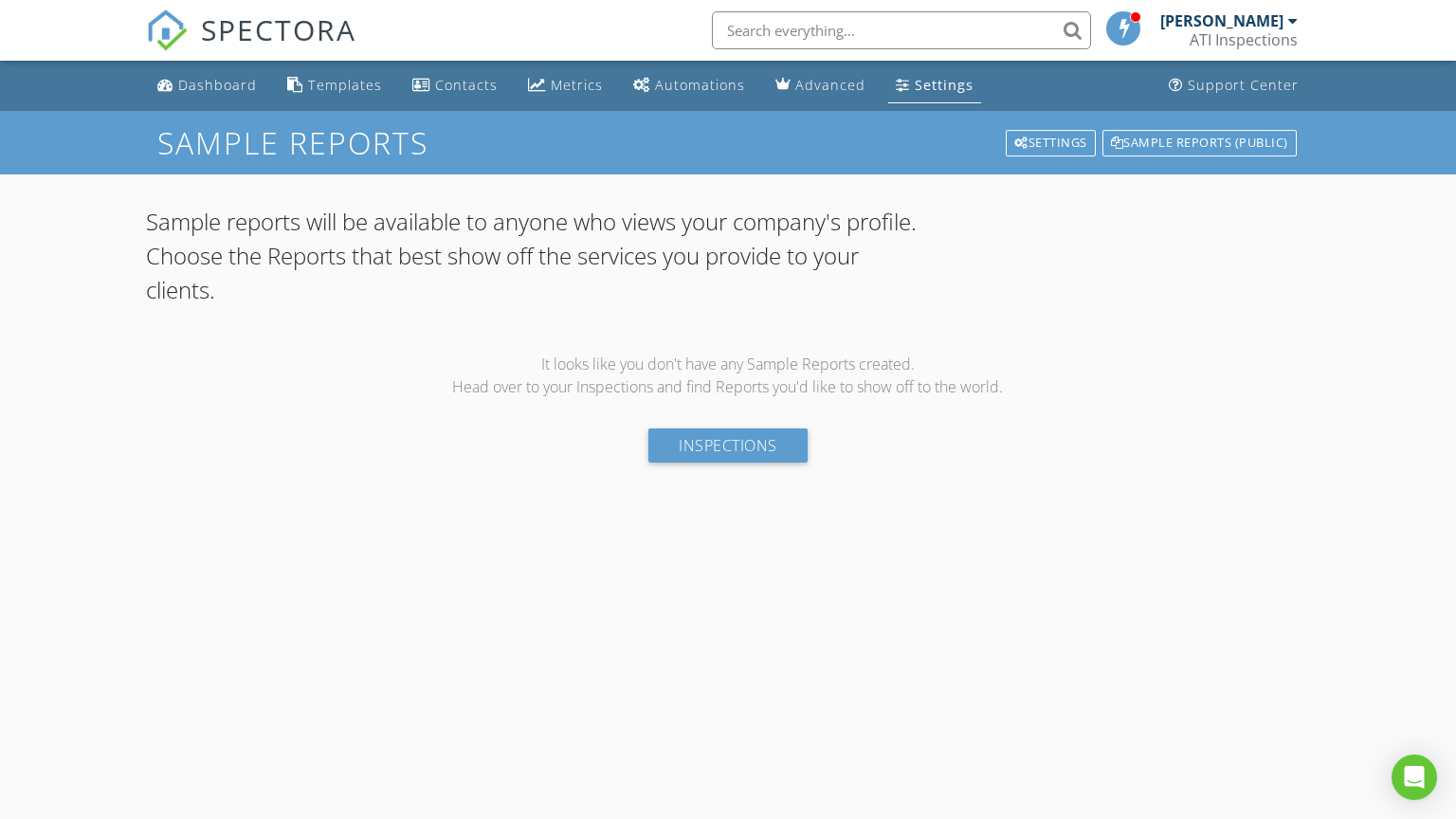 click on "Settings" at bounding box center [944, 84] 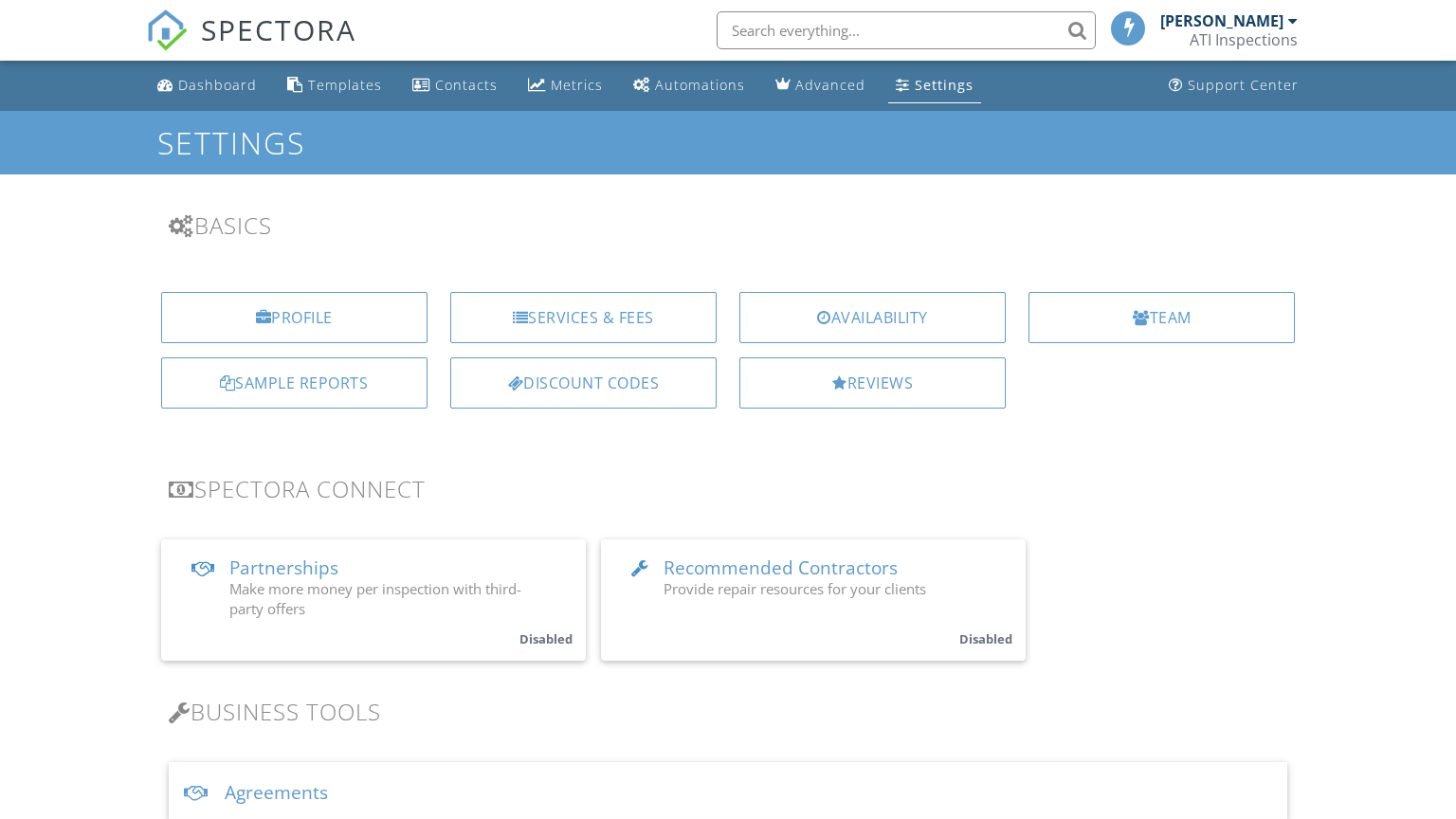 scroll, scrollTop: 0, scrollLeft: 0, axis: both 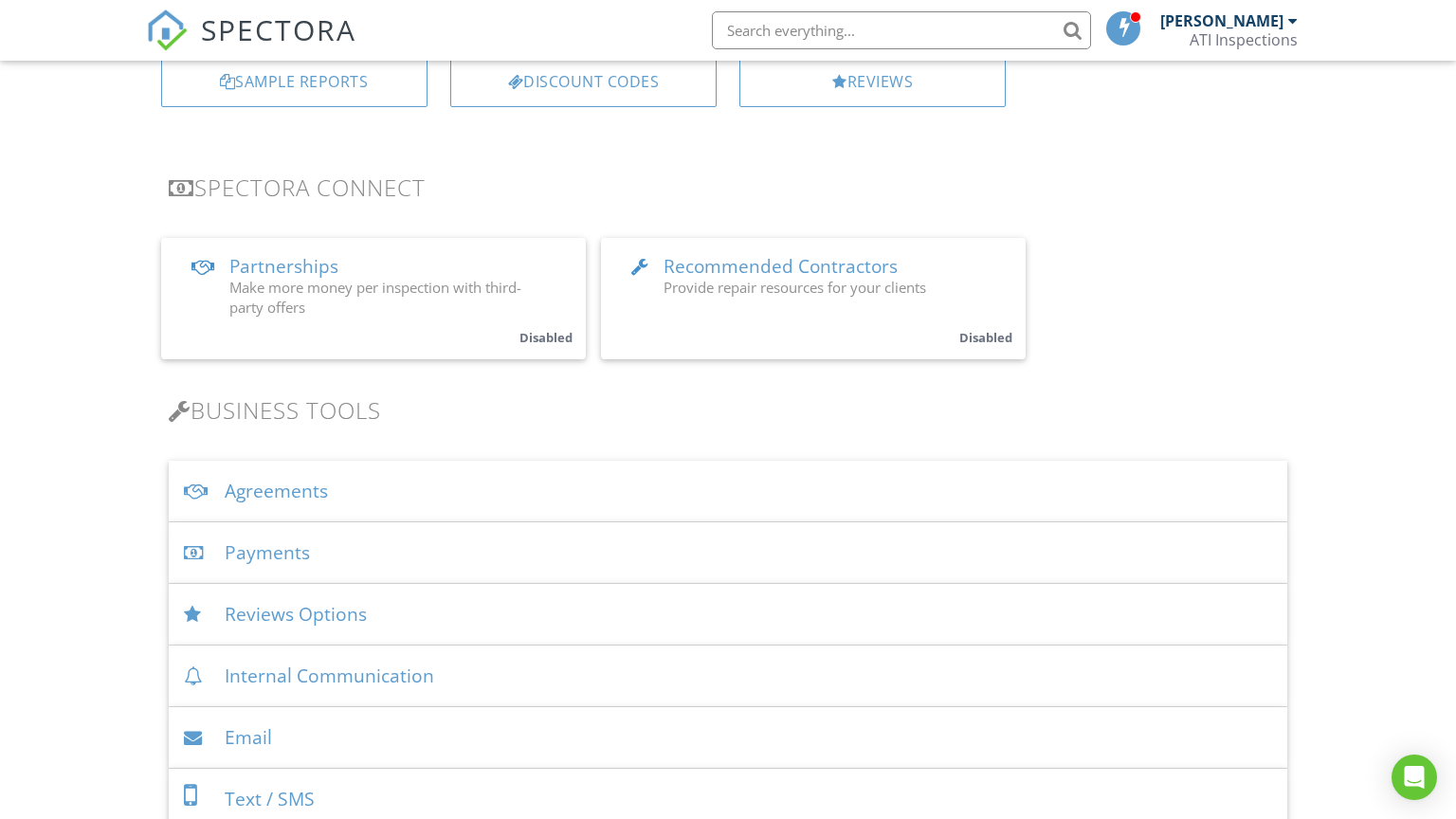 click on "Reviews Options" at bounding box center (728, 614) 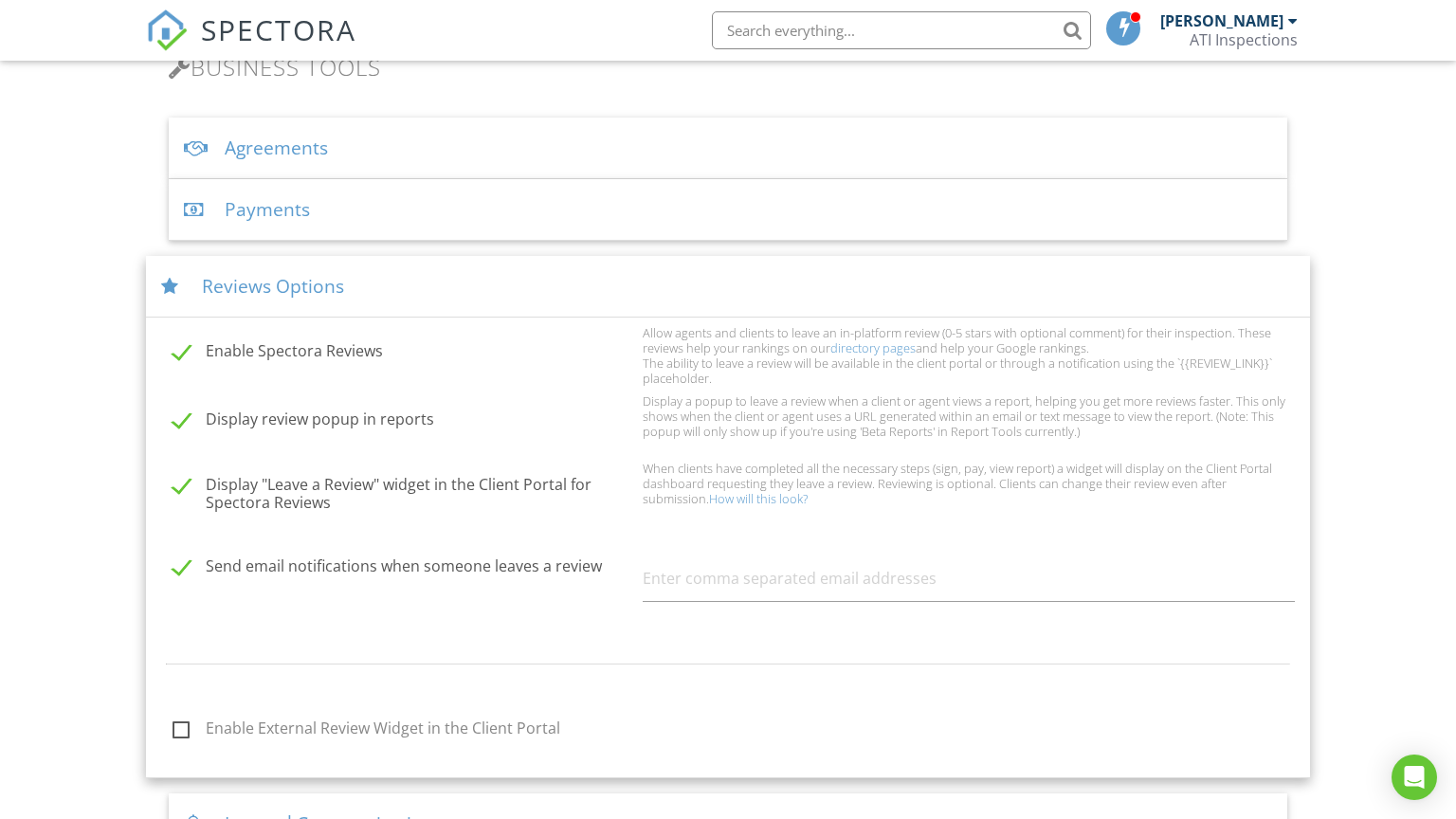 scroll, scrollTop: 652, scrollLeft: 0, axis: vertical 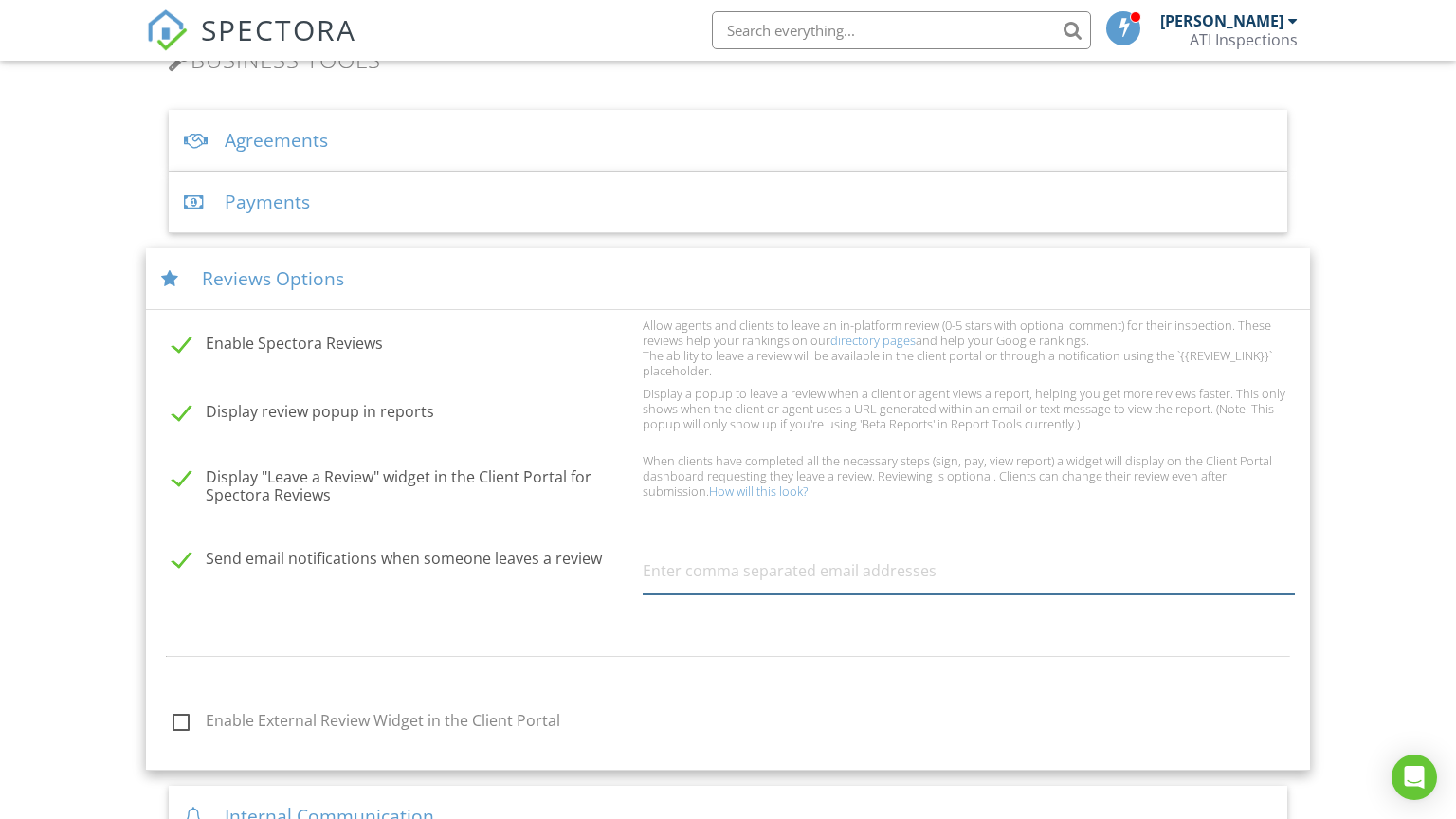 click at bounding box center [969, 571] 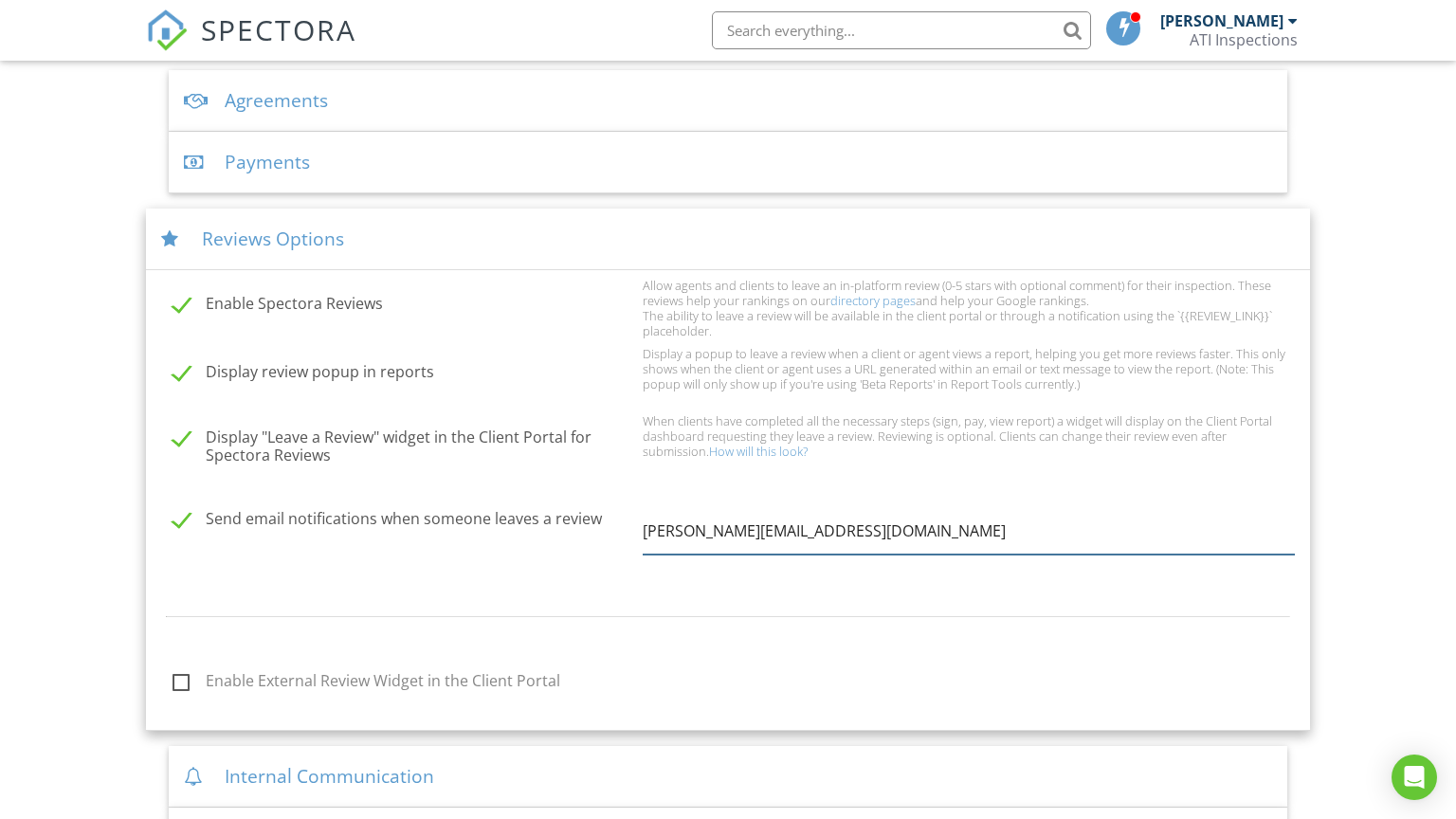 scroll, scrollTop: 701, scrollLeft: 0, axis: vertical 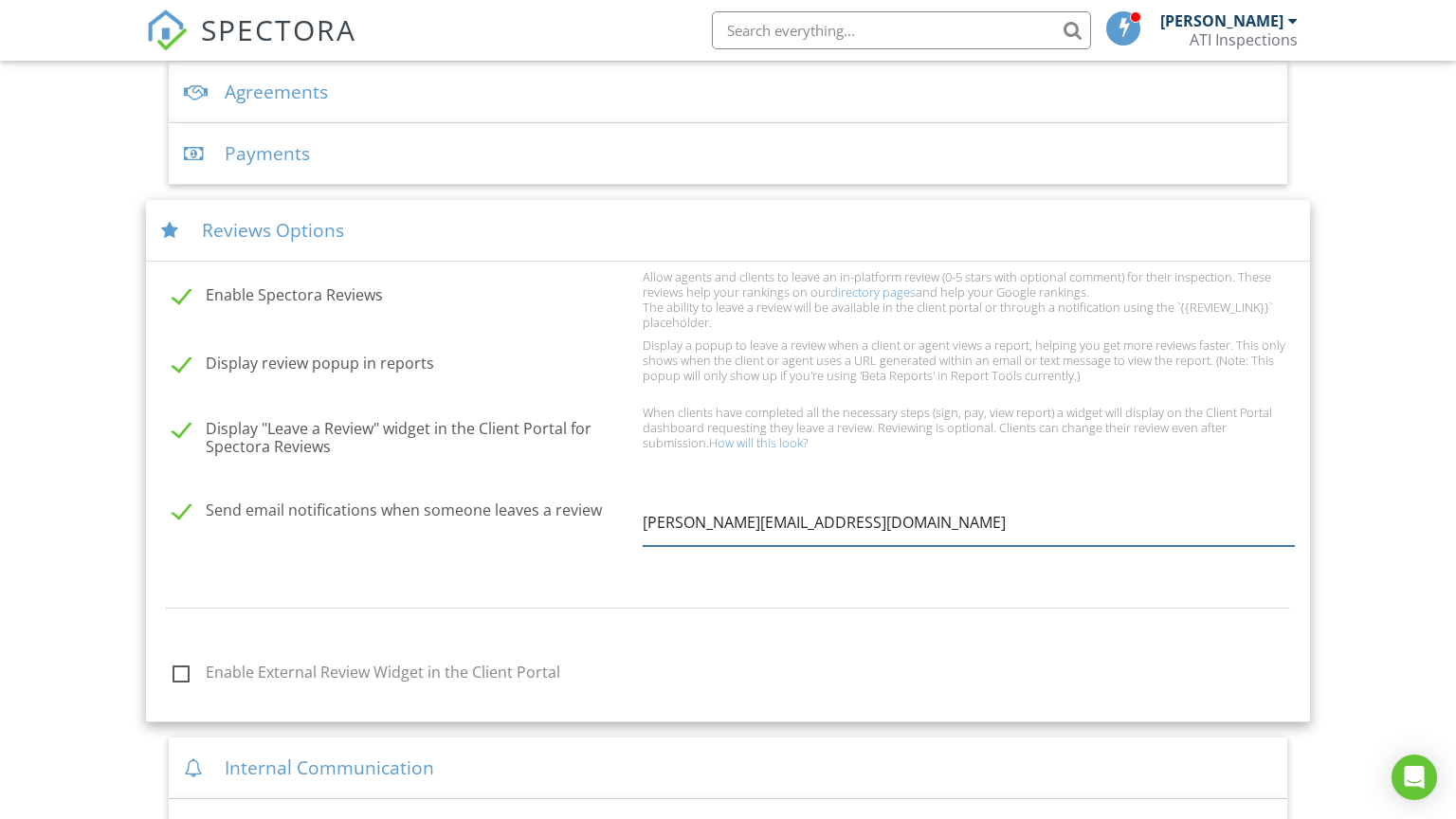 type on "ryan@allthings-inspections.com" 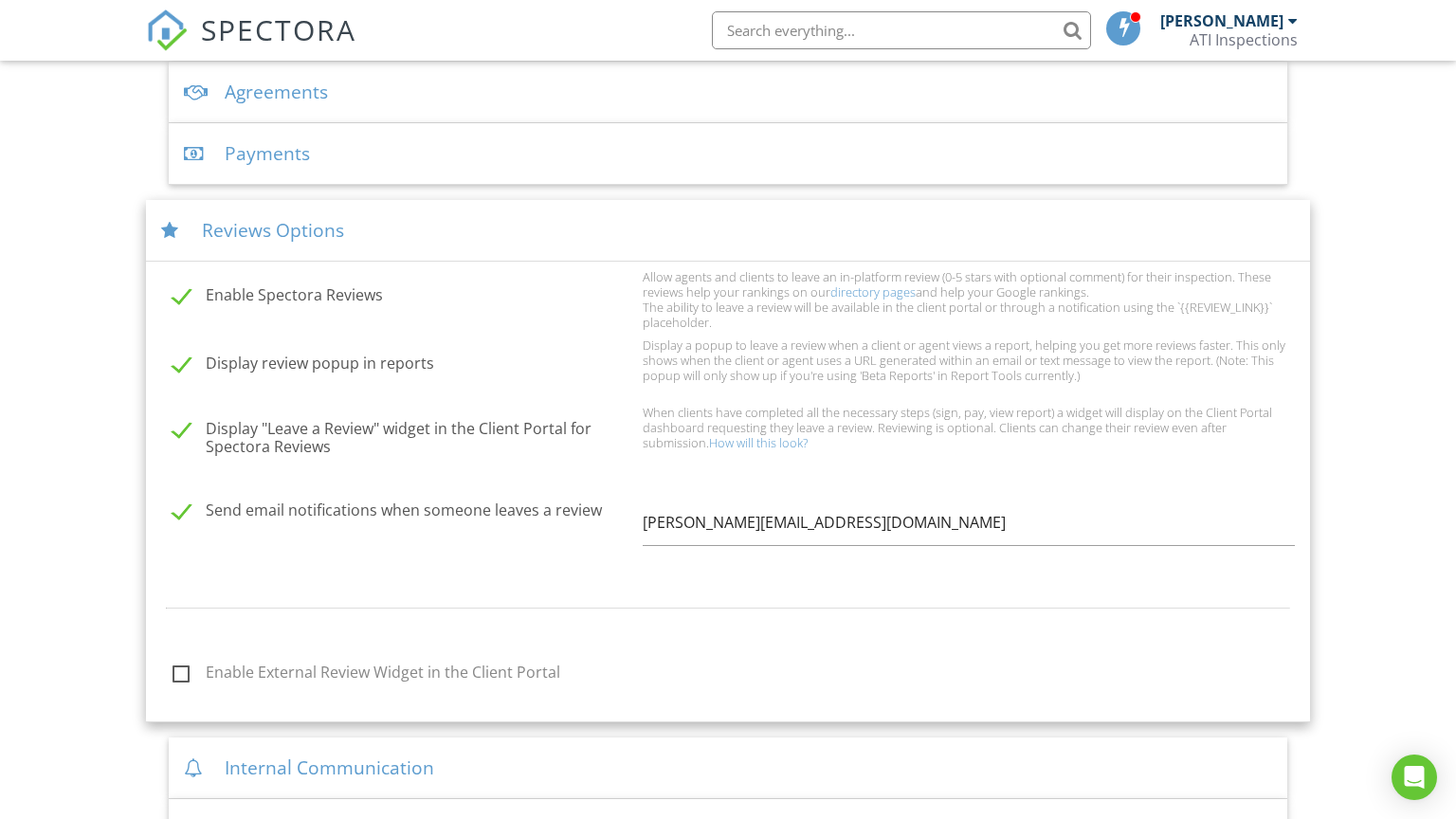 click on "Enable External Review Widget in the Client Portal" at bounding box center [402, 675] 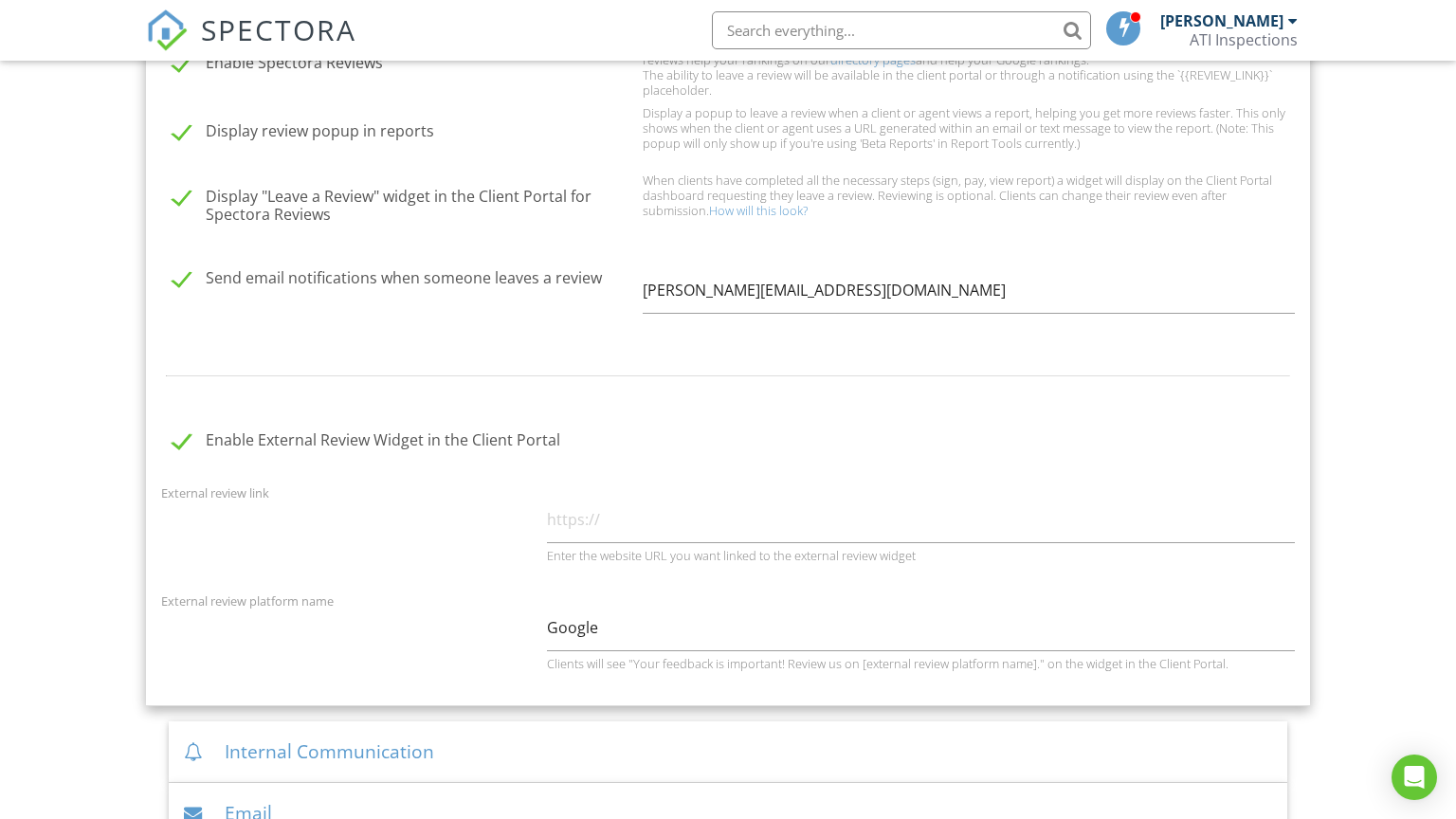 scroll, scrollTop: 944, scrollLeft: 0, axis: vertical 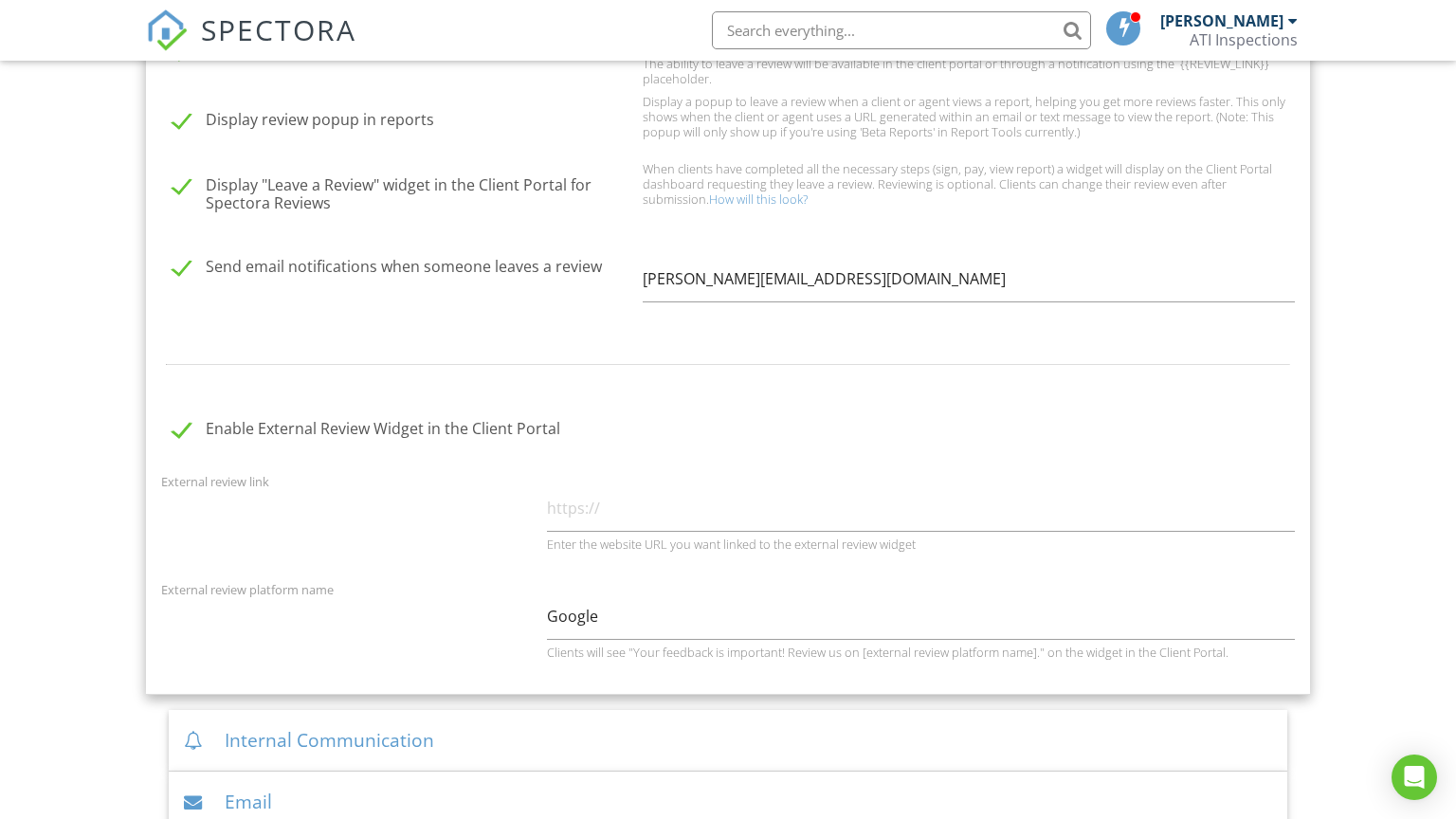 click on "Enable External Review Widget in the Client Portal" at bounding box center (728, 56) 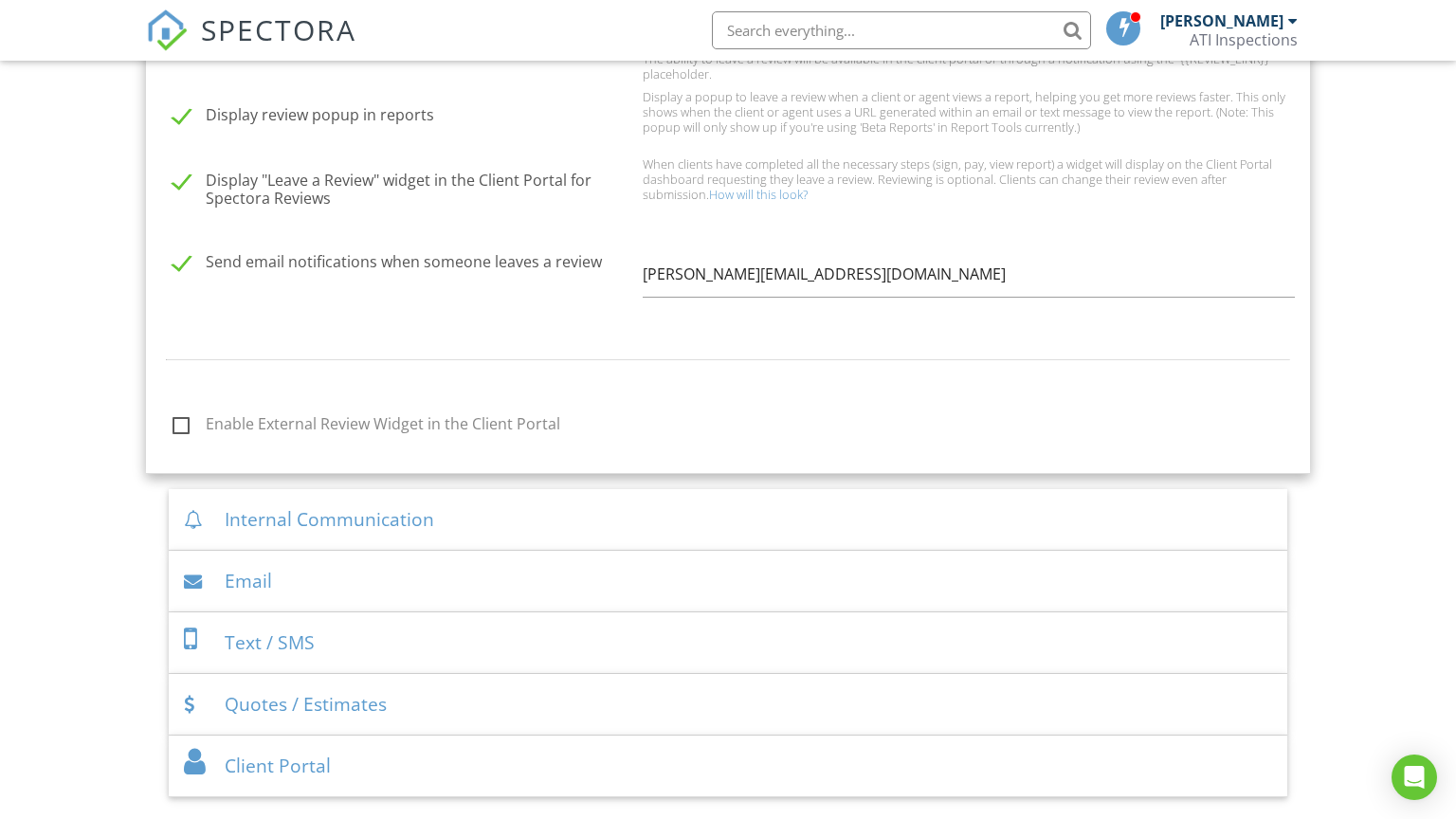 scroll, scrollTop: 993, scrollLeft: 0, axis: vertical 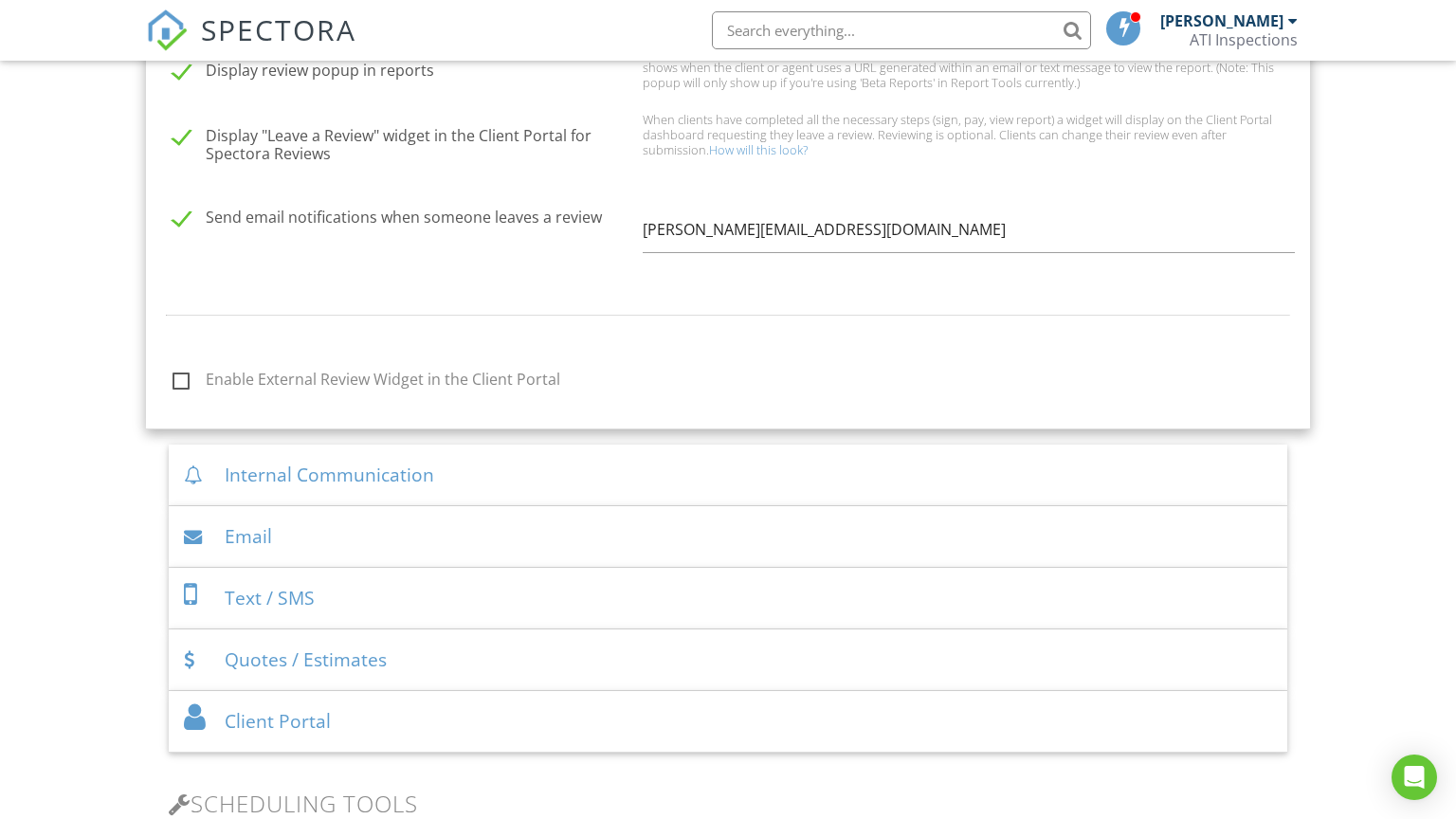 click on "Enable External Review Widget in the Client Portal" at bounding box center (402, 382) 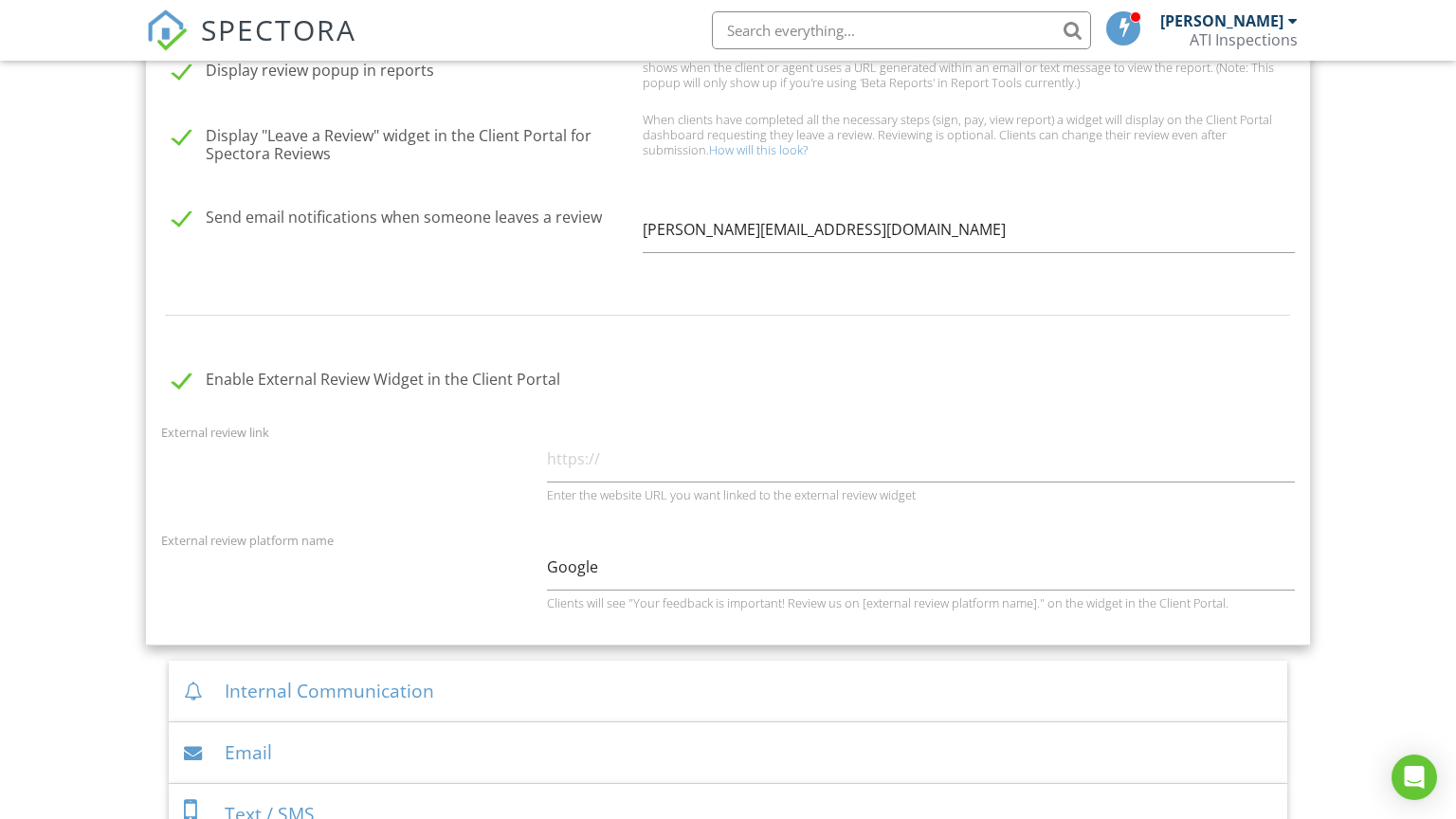 click on "Enable External Review Widget in the Client Portal" at bounding box center [402, 382] 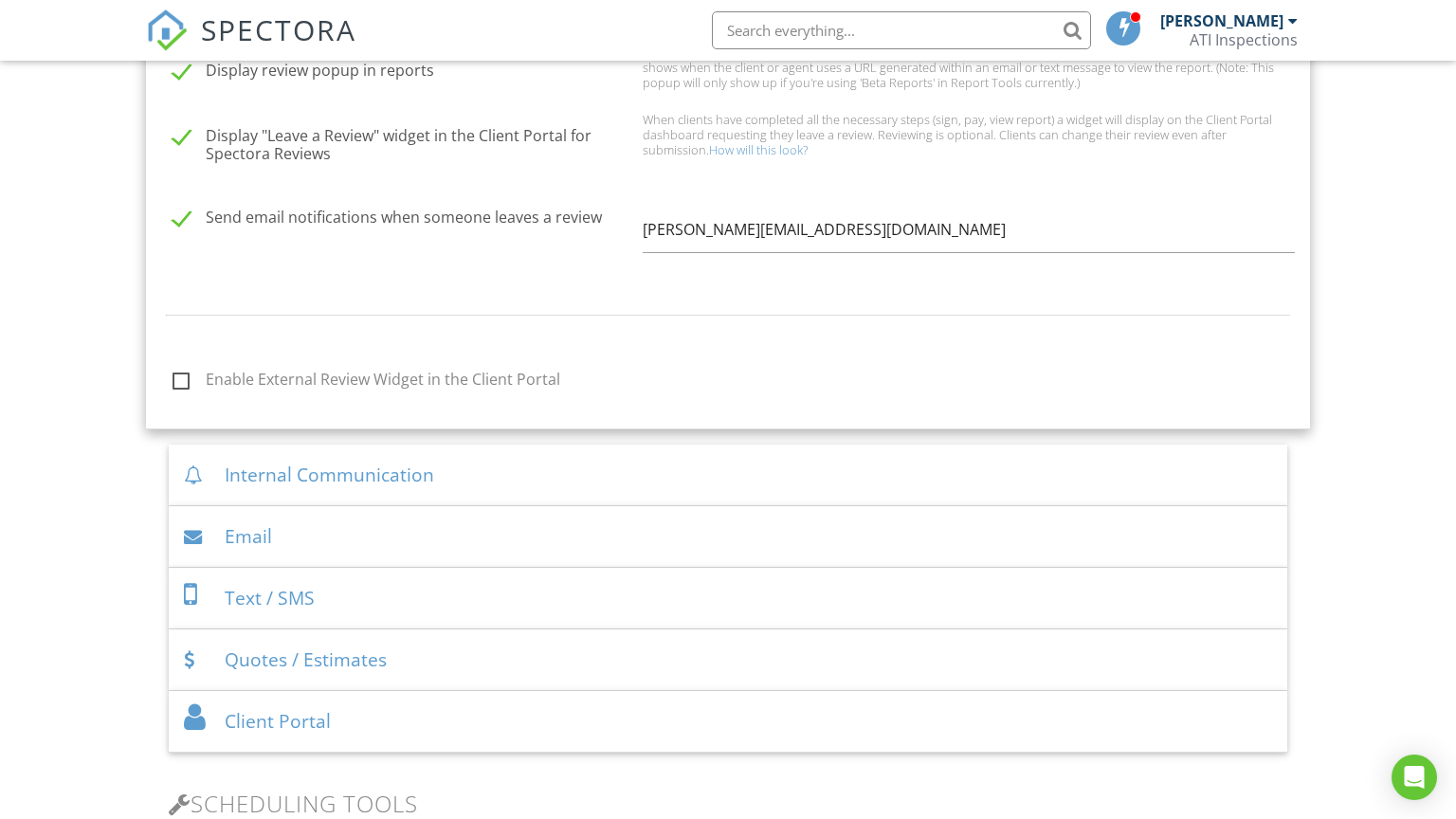click on "Internal Communication" at bounding box center [728, 475] 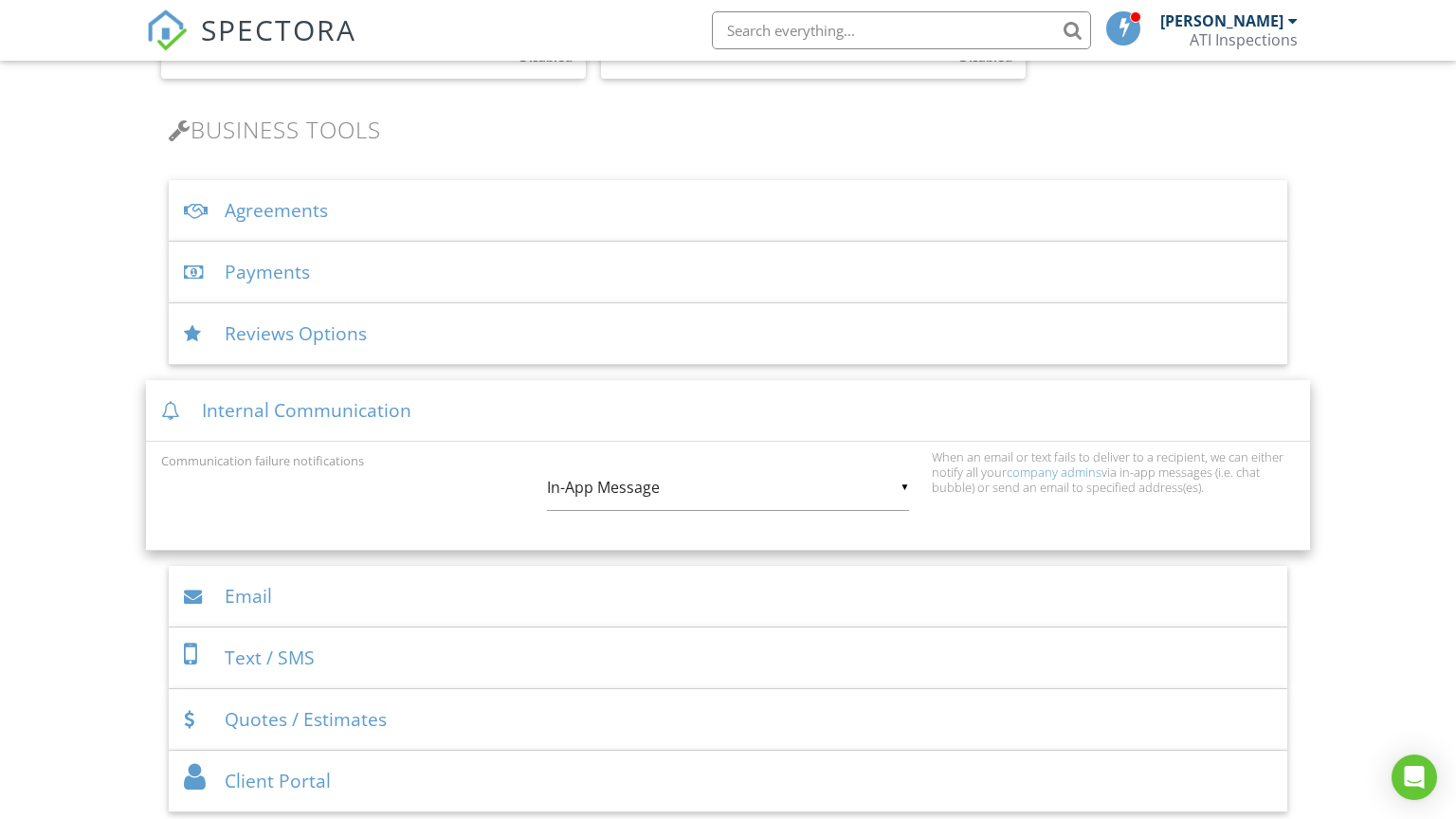 scroll, scrollTop: 581, scrollLeft: 0, axis: vertical 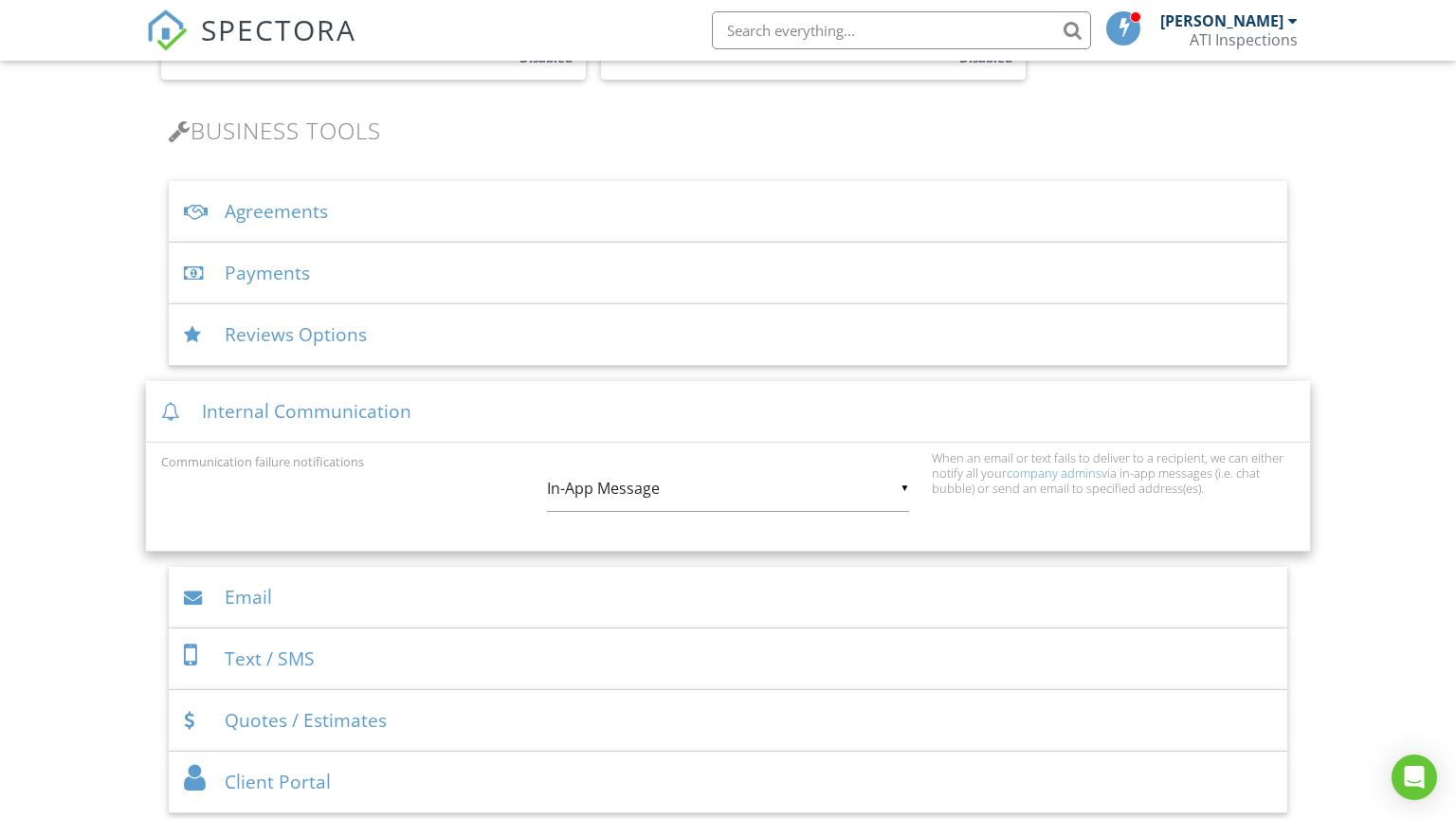click at bounding box center (173, 411) 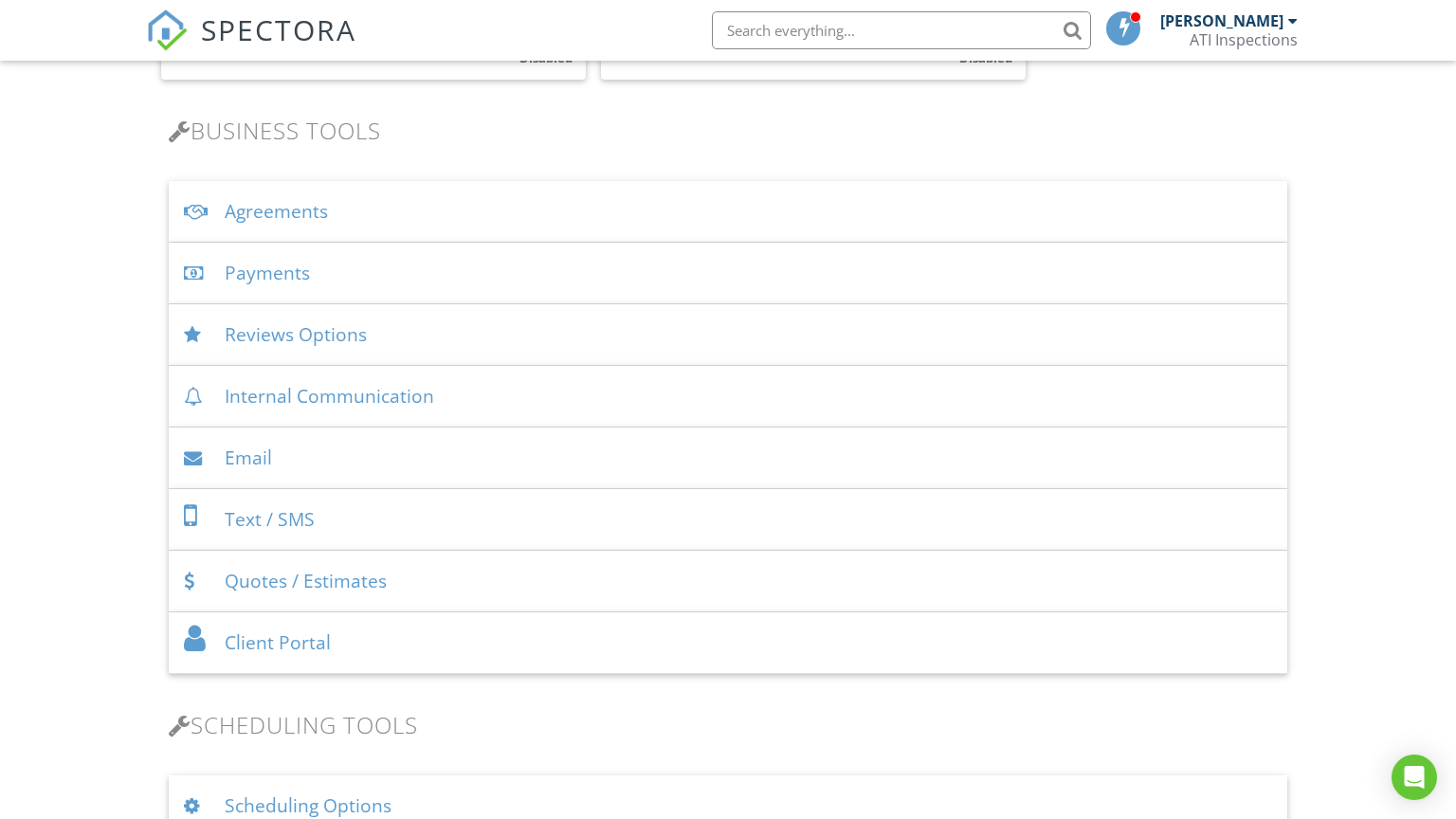 click at bounding box center [196, 458] 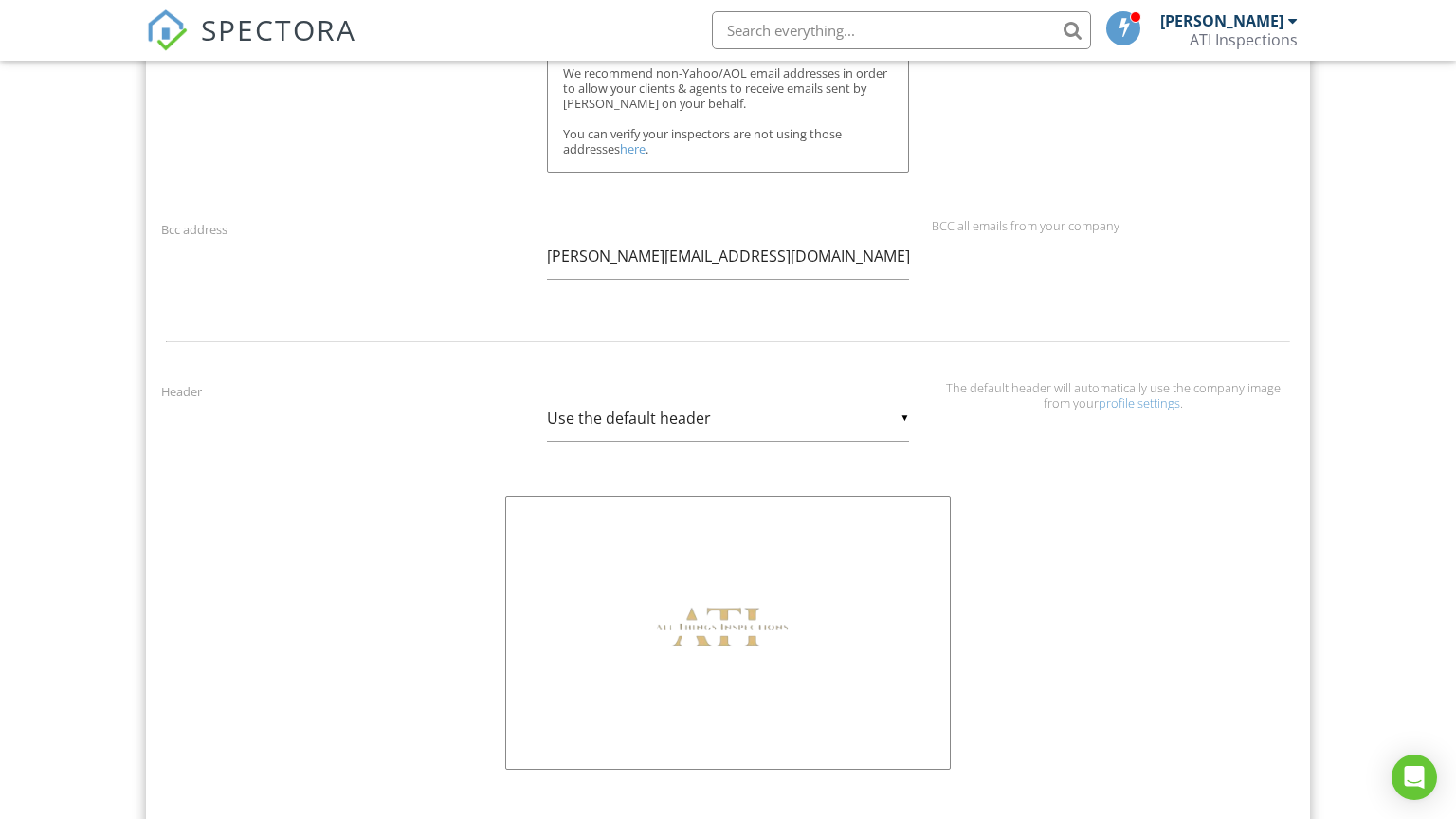 scroll, scrollTop: 1217, scrollLeft: 0, axis: vertical 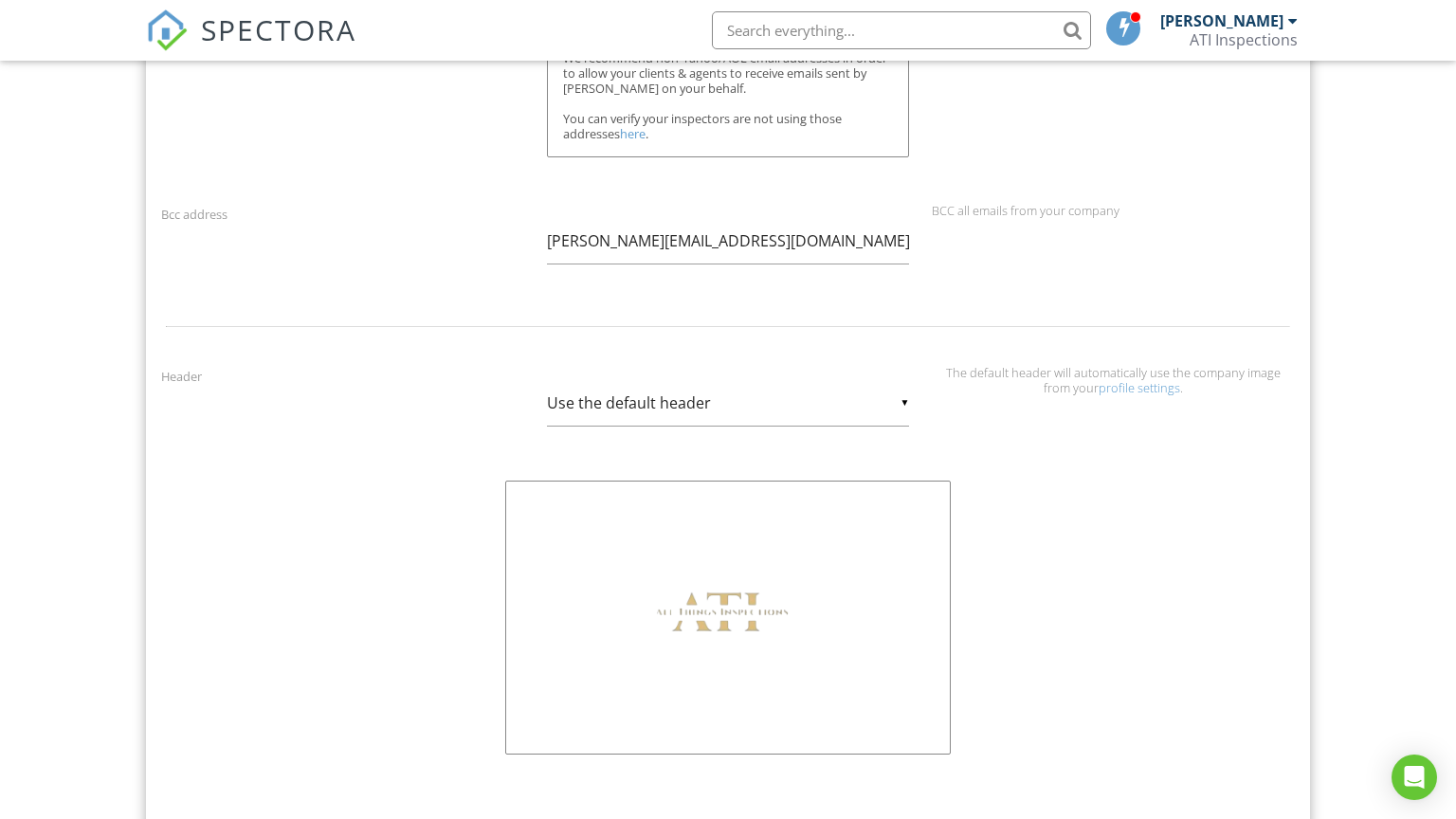 click on "▼ Use the default header Use the default header Custom Header Use the default header
Custom Header" at bounding box center [728, 403] 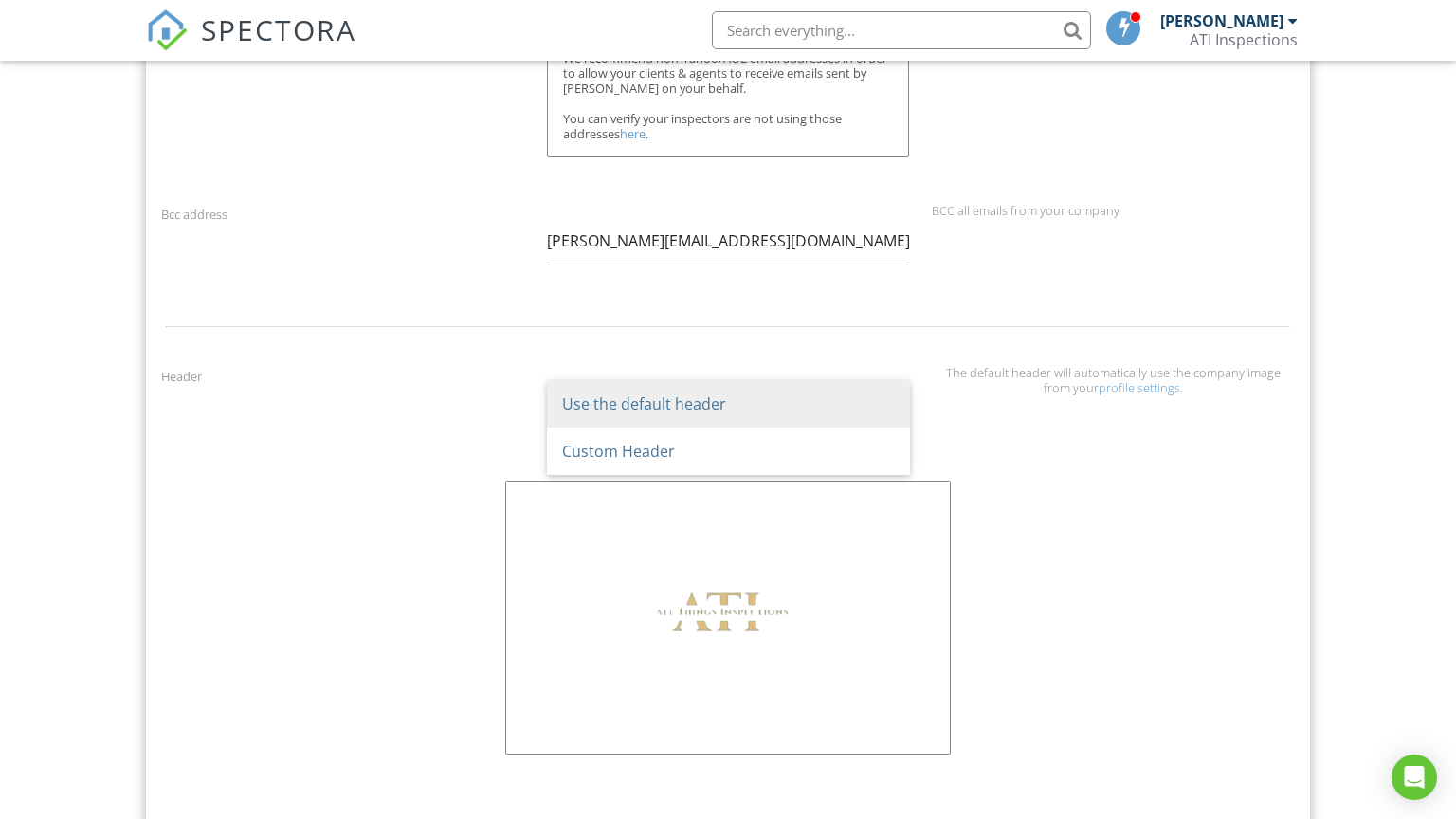 click on "Use the default header" at bounding box center (728, 404) 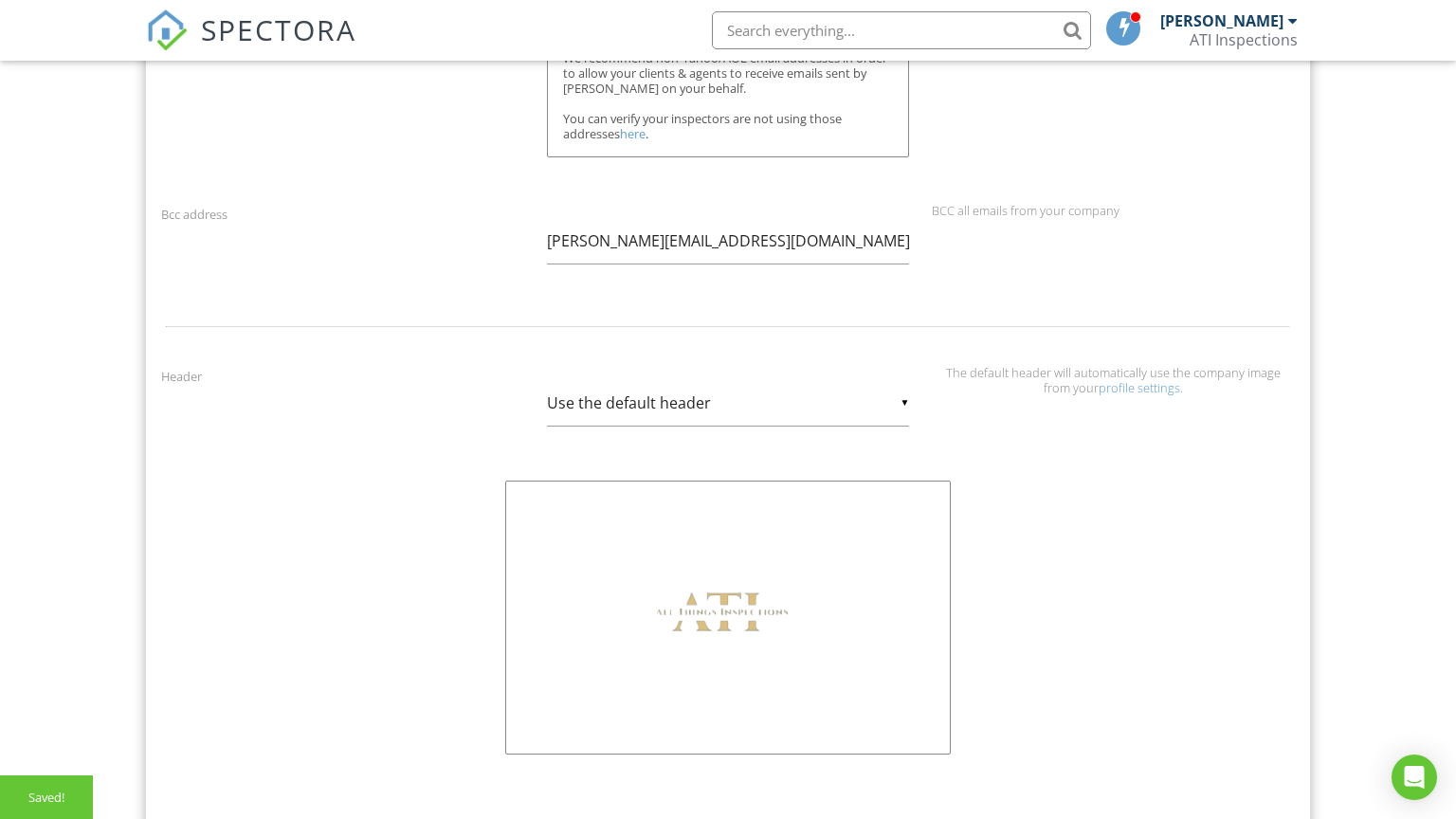 click on "▼ Use the default header Use the default header Custom Header Use the default header
Custom Header" at bounding box center (728, 403) 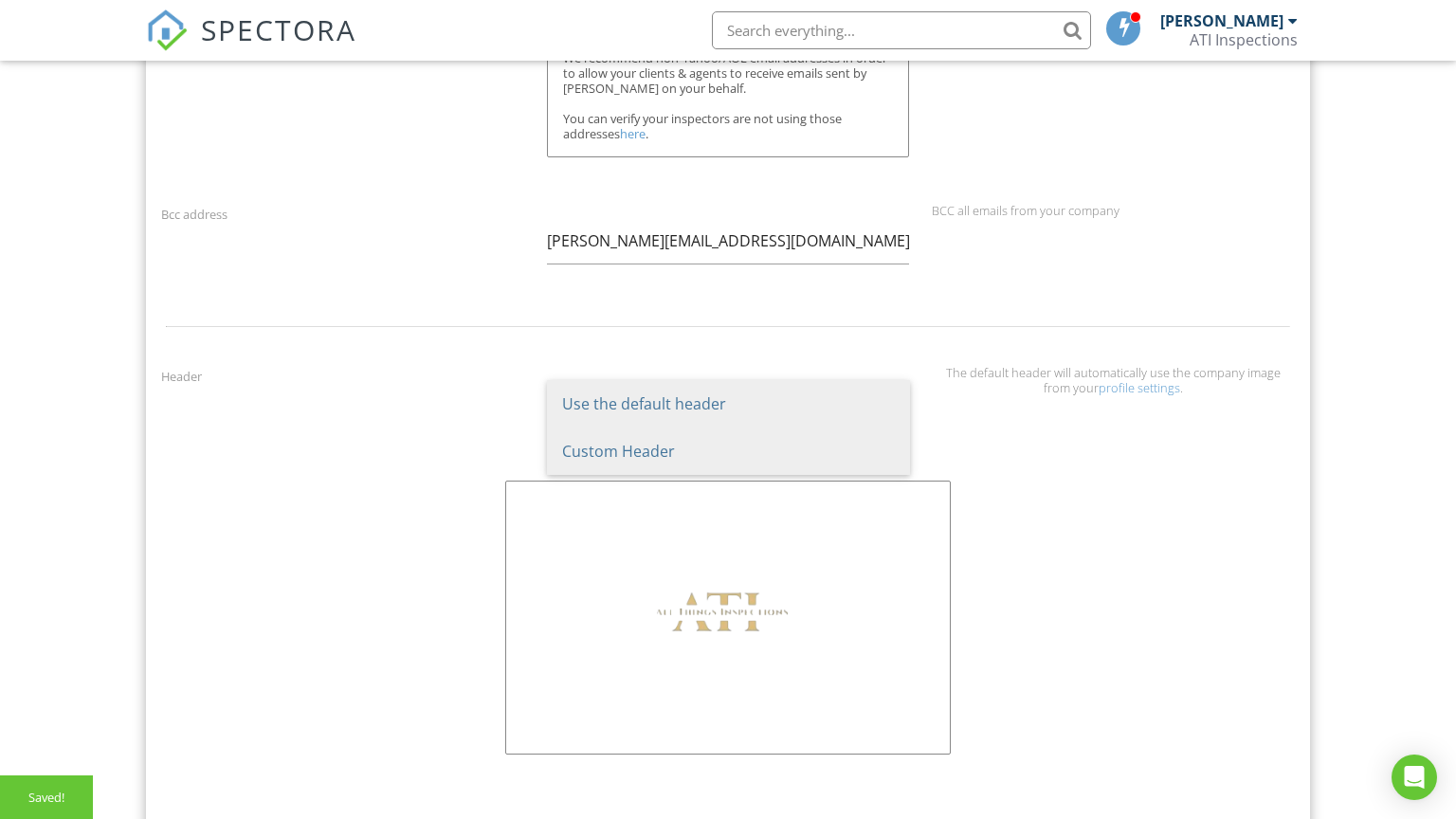 click on "Custom Header" at bounding box center (728, 451) 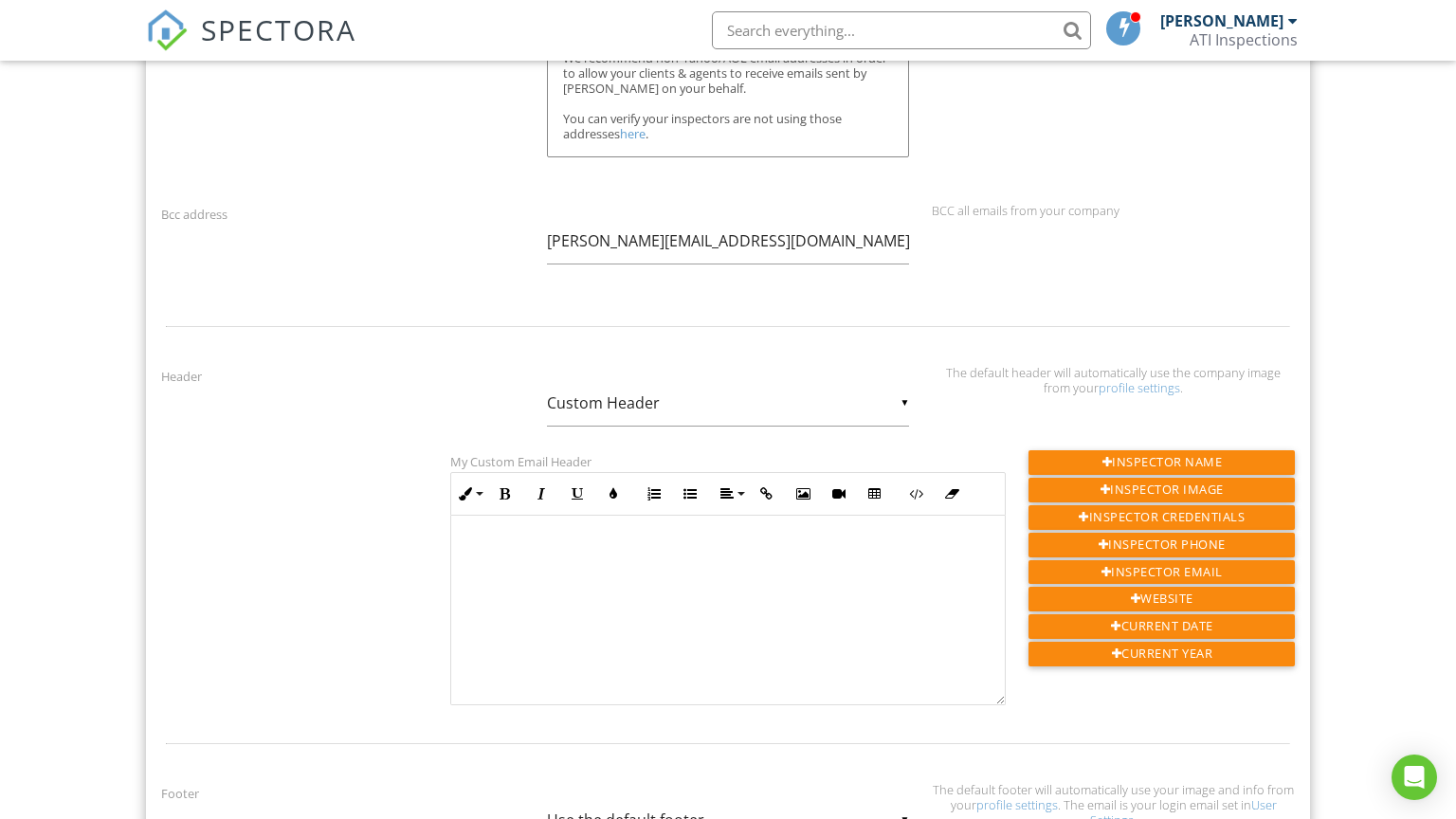 click on "▼ Custom Header Use the default header Custom Header Use the default header
Custom Header" at bounding box center [728, 403] 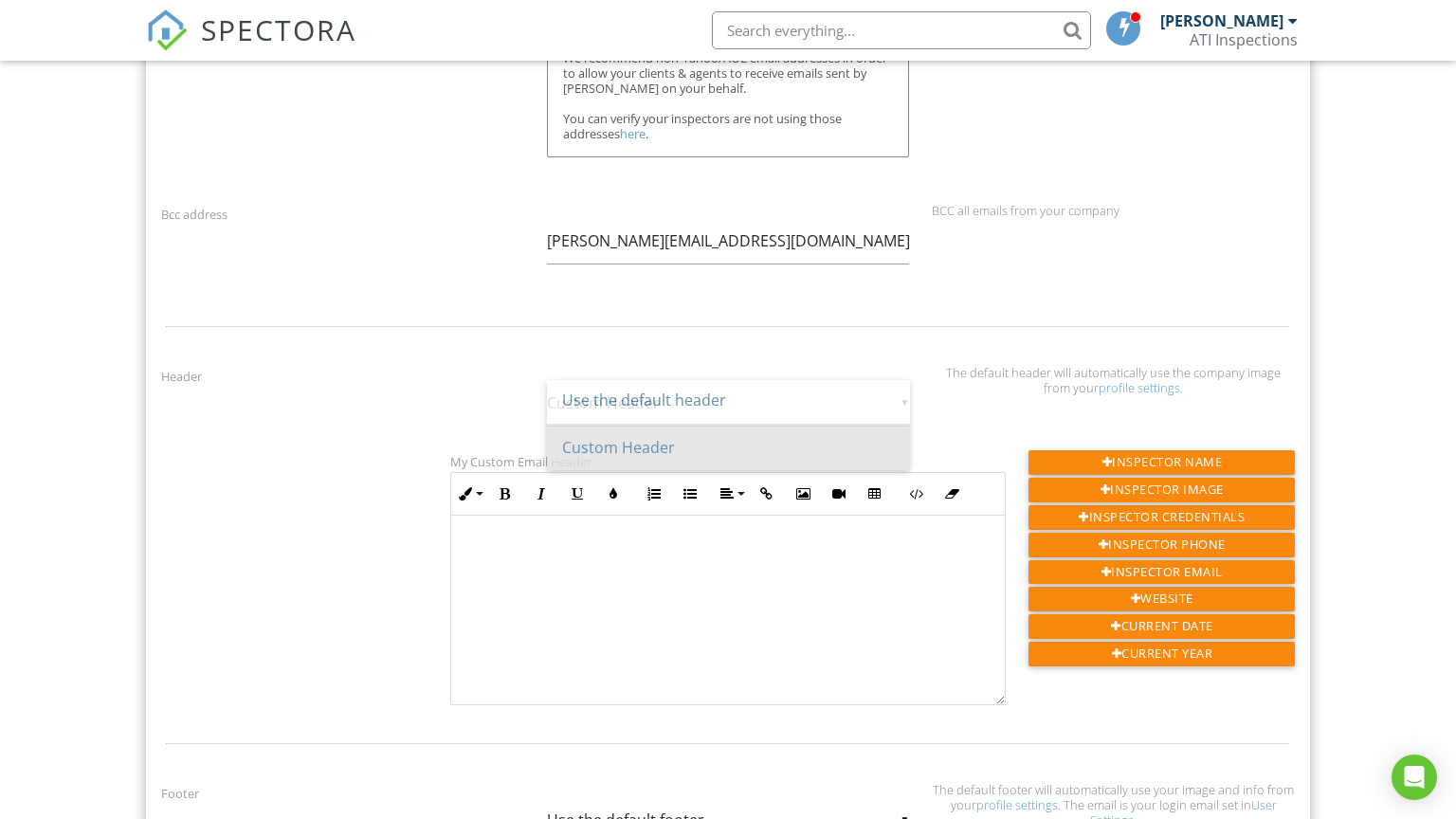 scroll, scrollTop: 0, scrollLeft: 0, axis: both 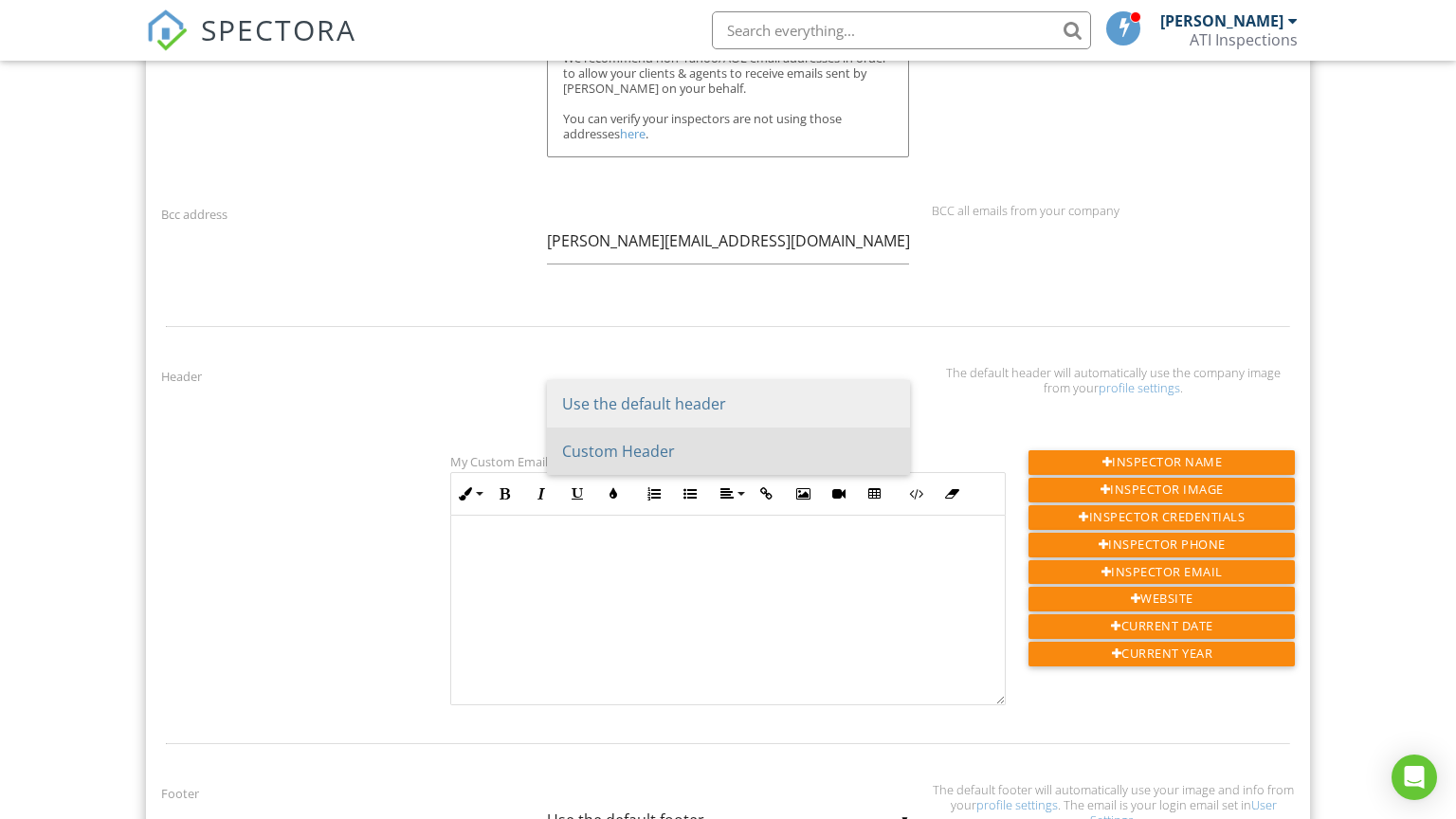click on "Use the default header" at bounding box center (728, 404) 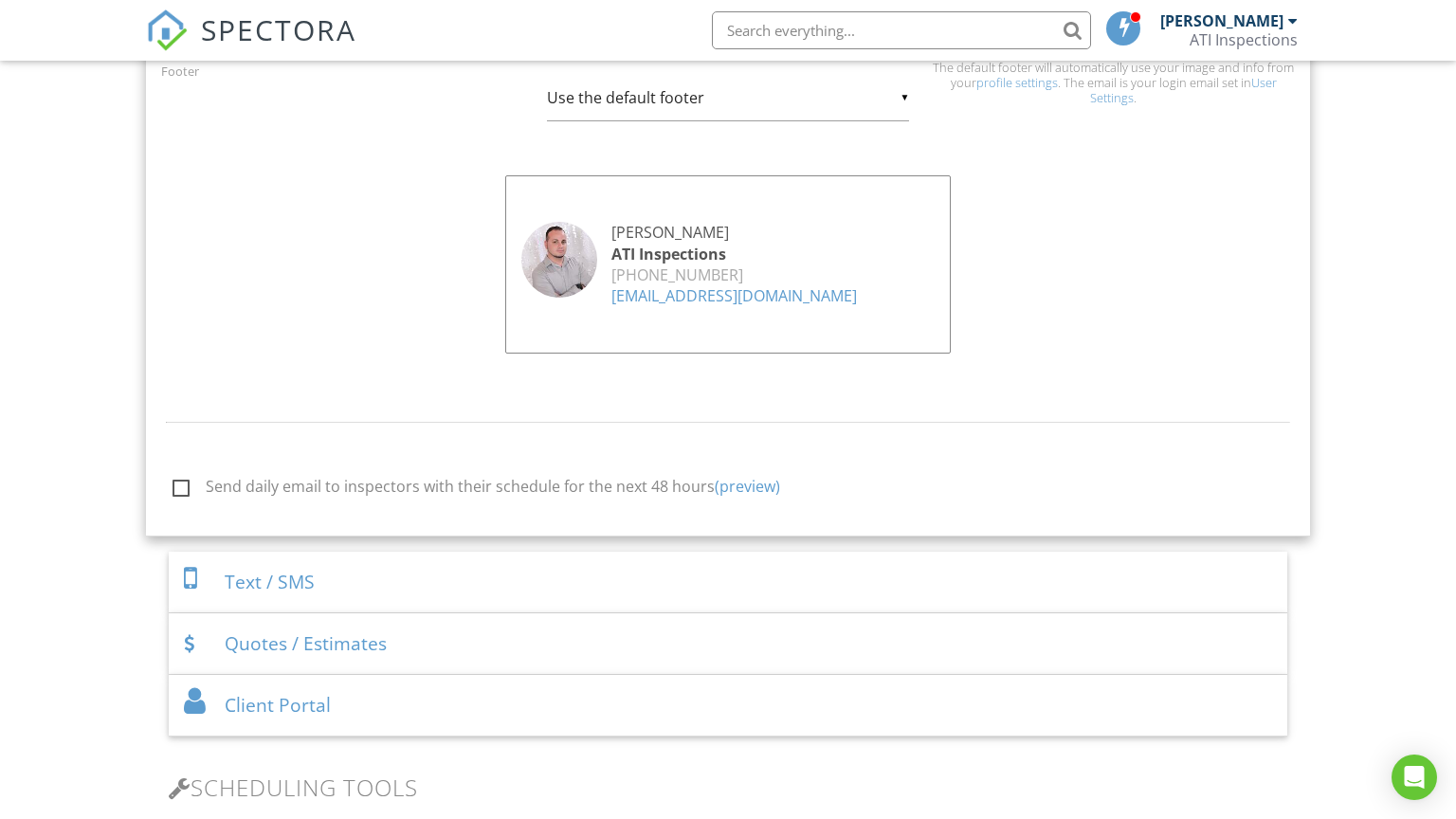 scroll, scrollTop: 2097, scrollLeft: 0, axis: vertical 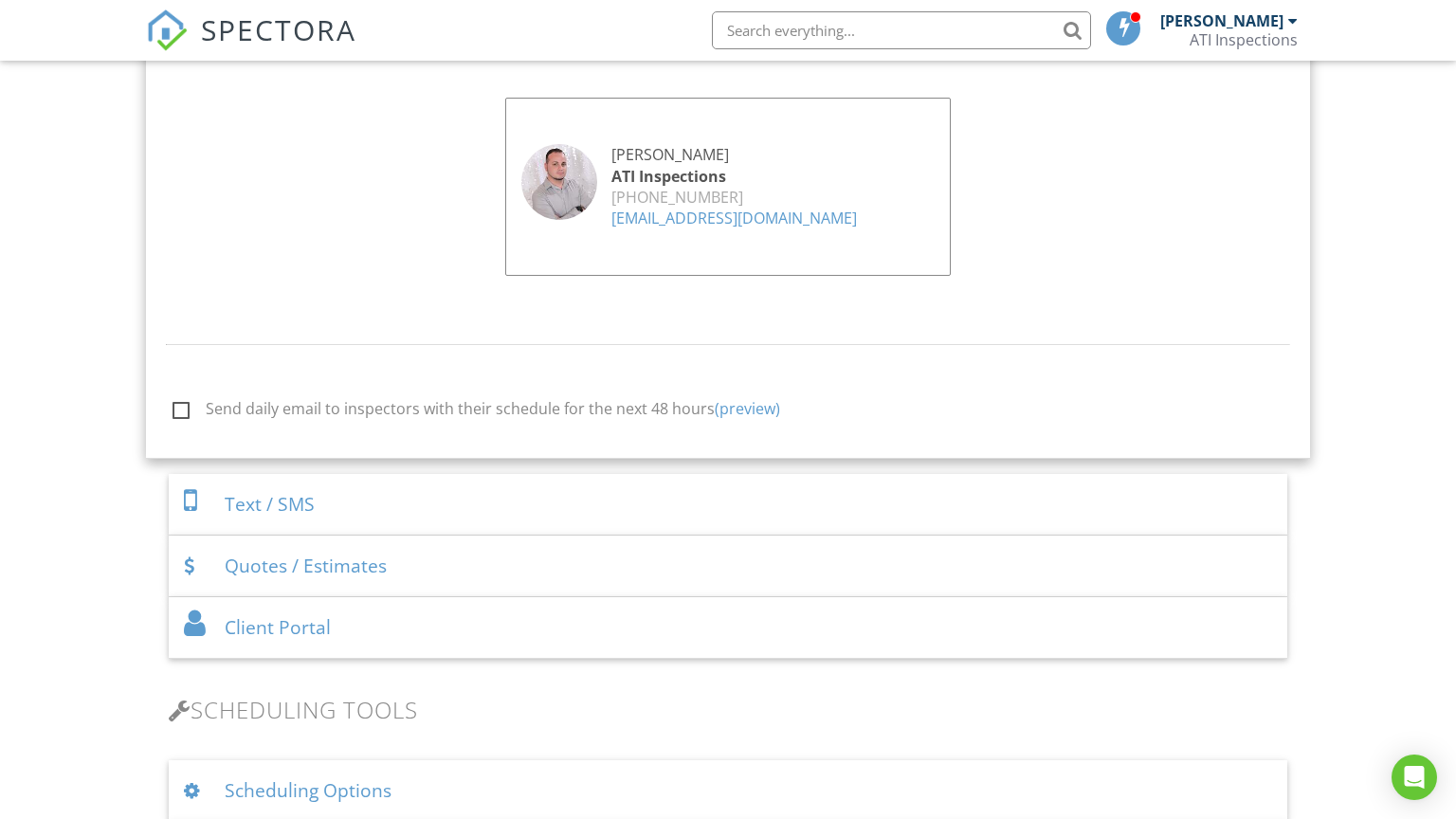 click on "Text / SMS" at bounding box center [728, 504] 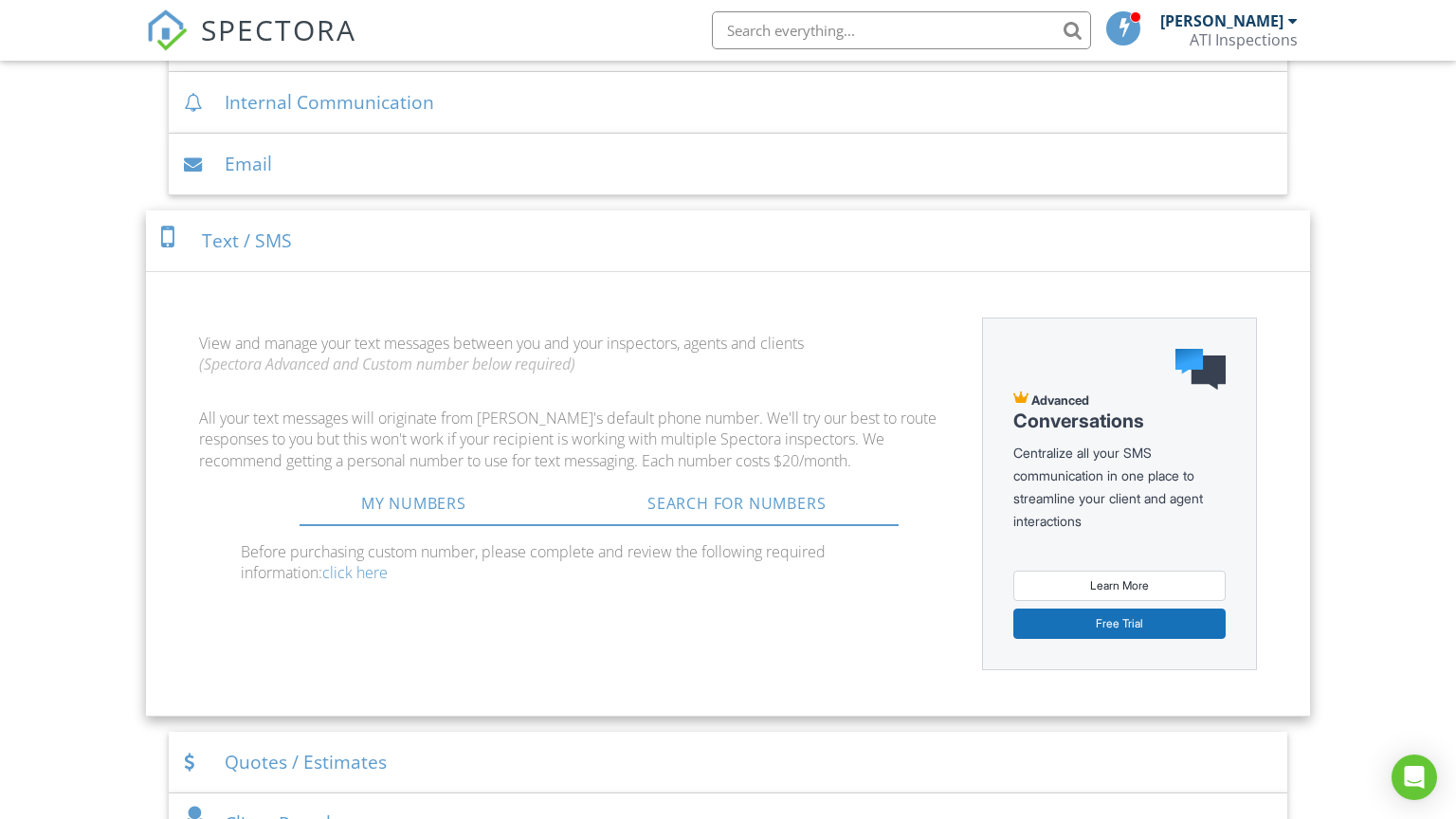 scroll, scrollTop: 841, scrollLeft: 0, axis: vertical 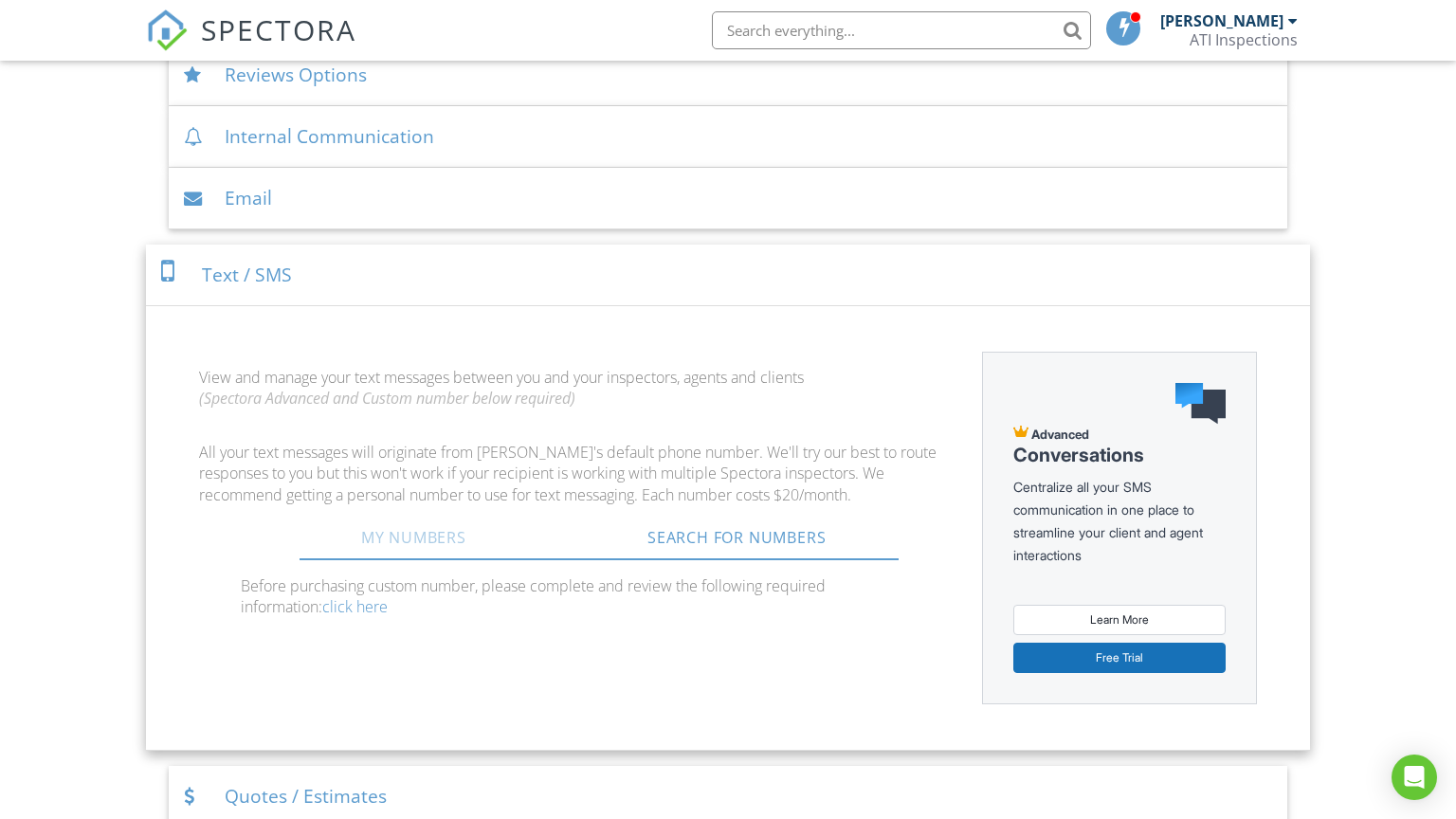 click on "My Numbers" at bounding box center [413, 537] 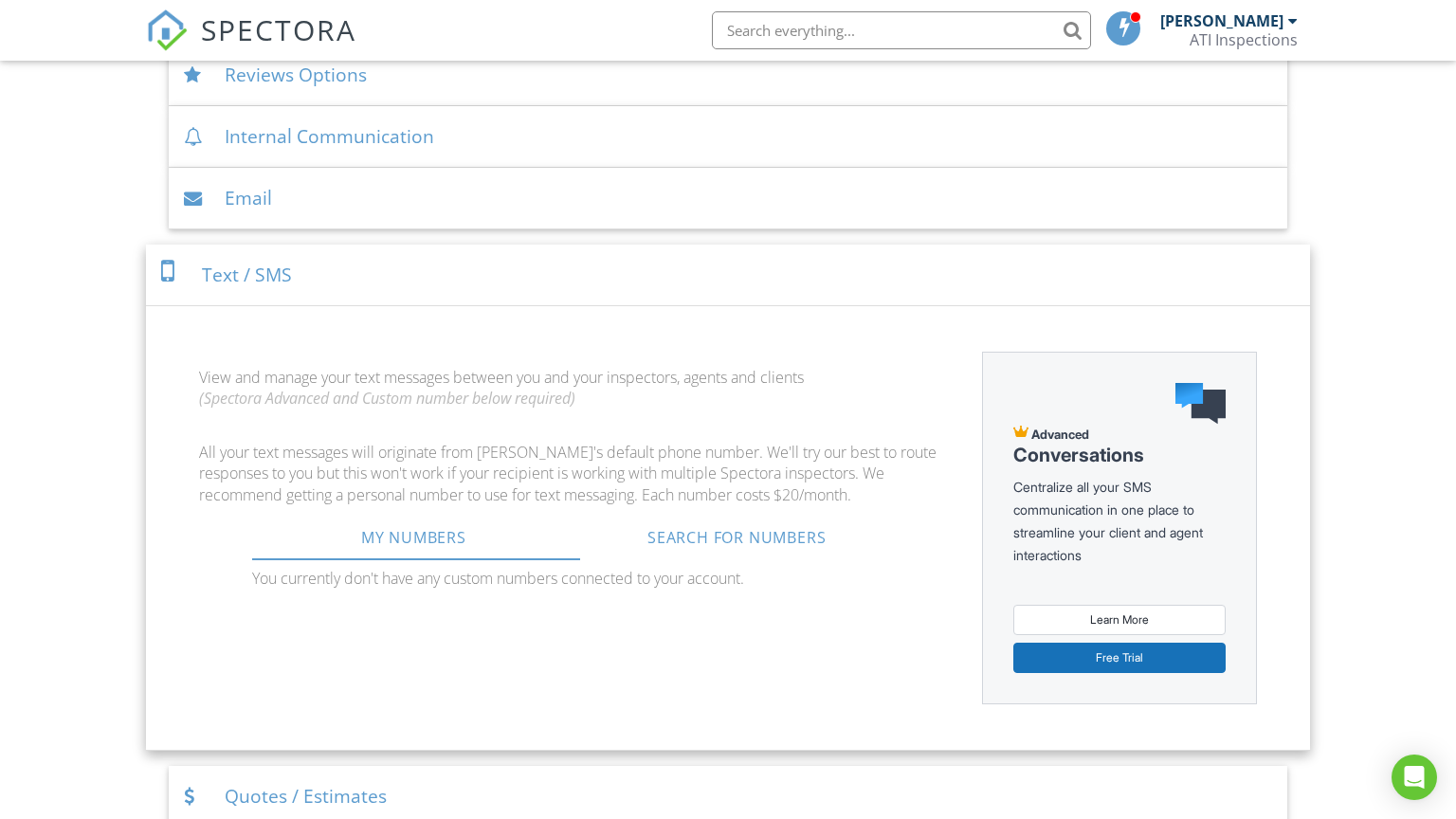 click on "You currently don't have any custom numbers connected to your account." at bounding box center [575, 578] 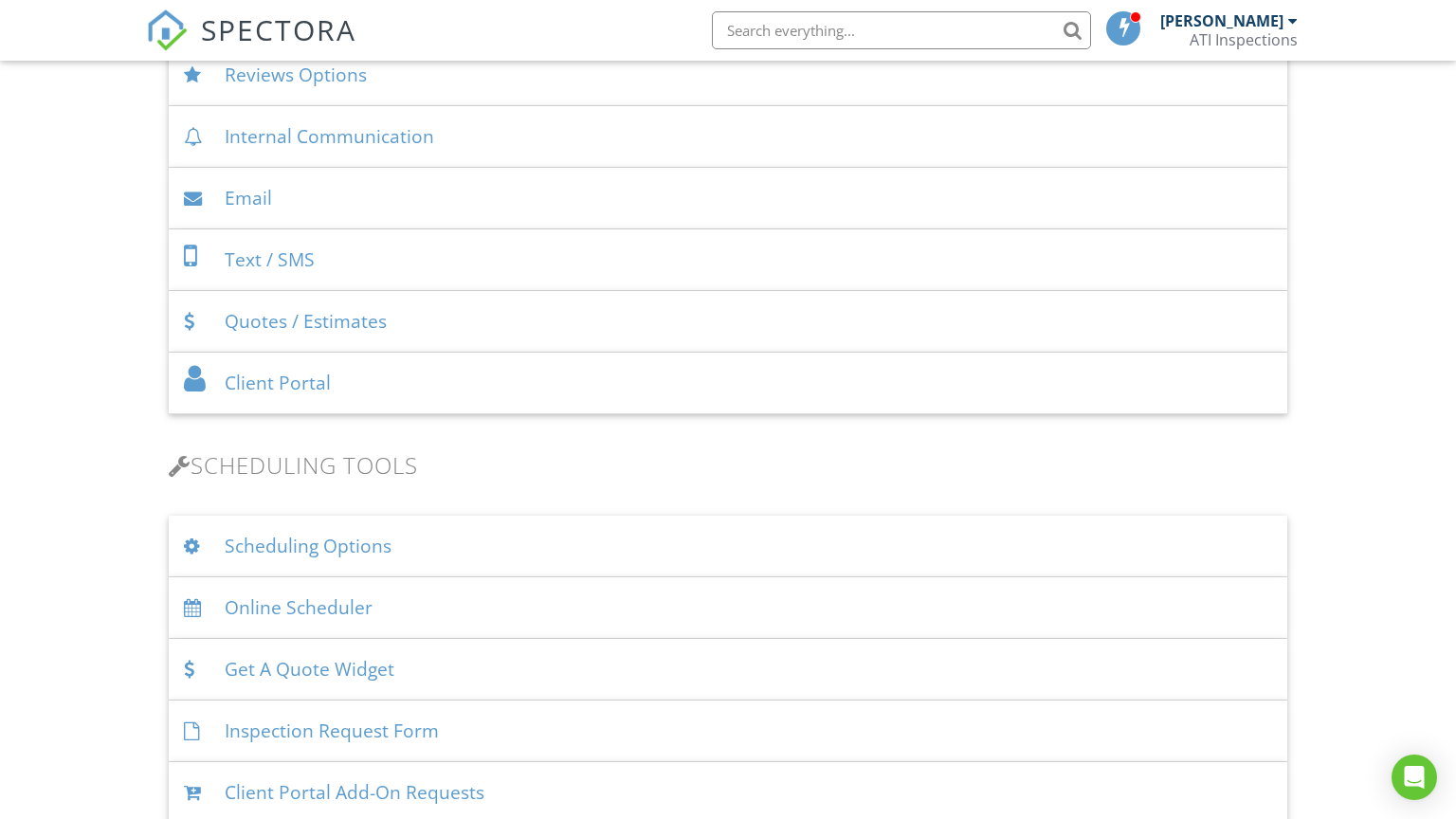 click on "Quotes / Estimates" at bounding box center (728, 321) 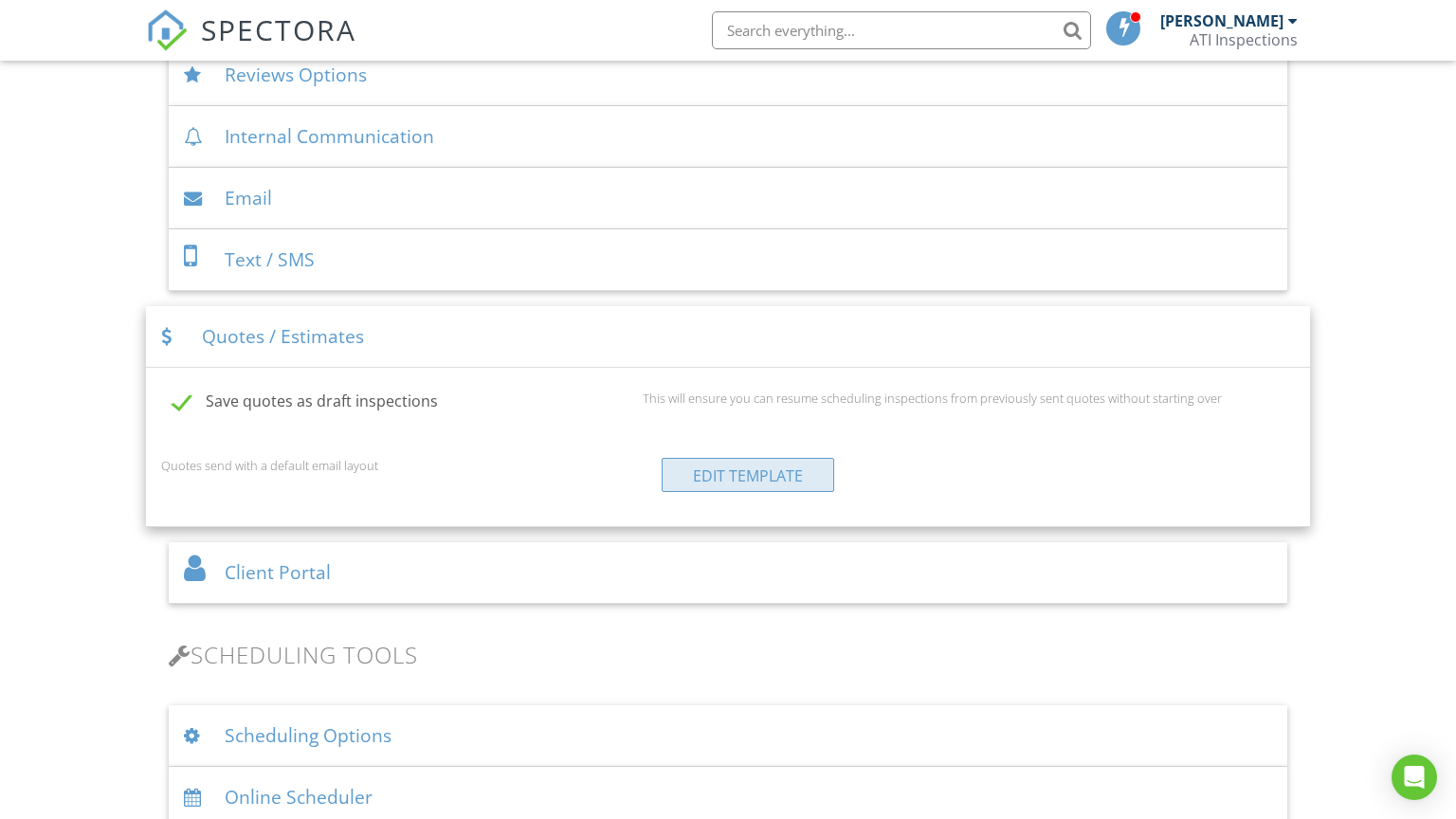 click on "Edit Template" at bounding box center (748, 475) 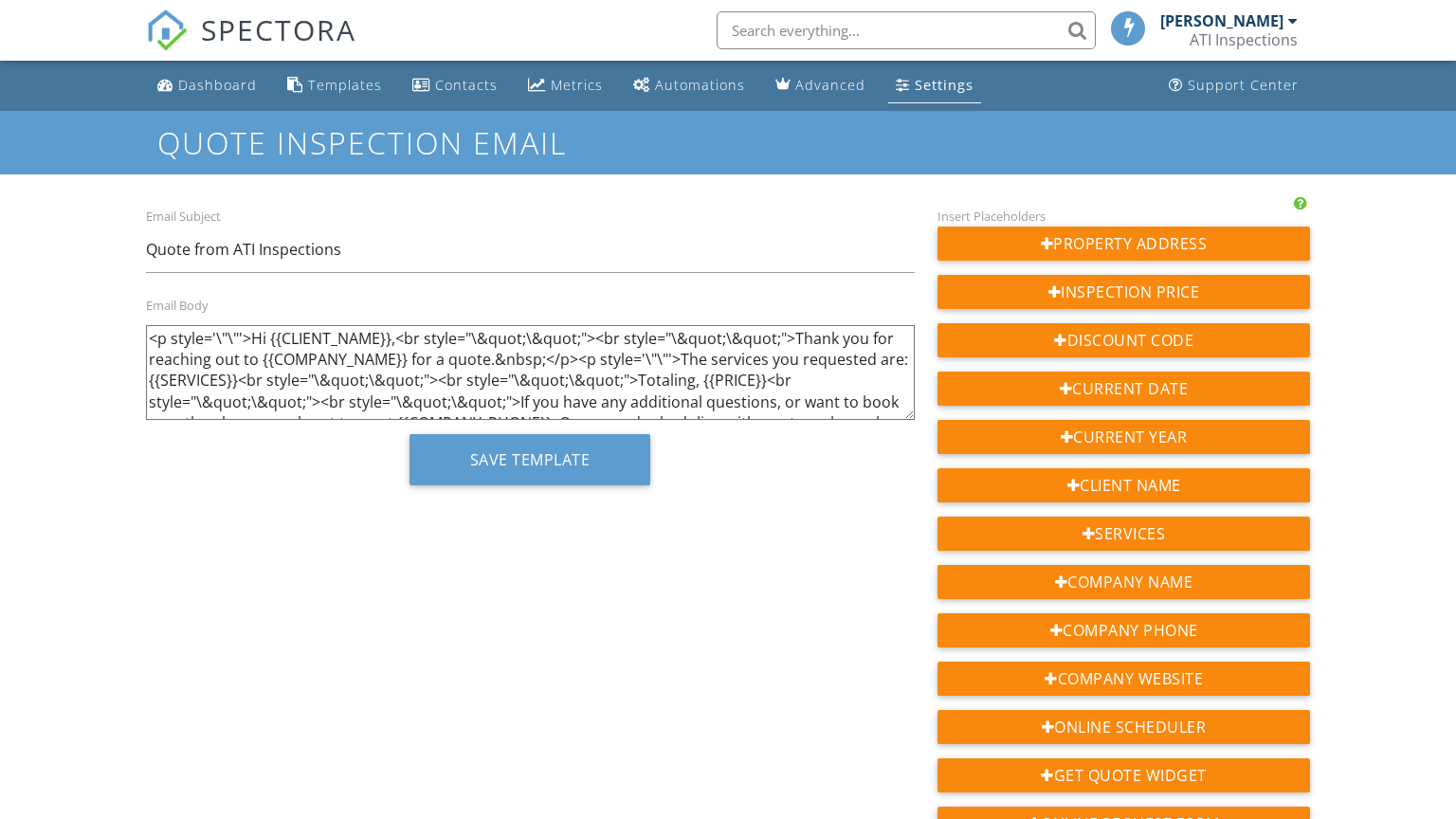 scroll, scrollTop: 0, scrollLeft: 0, axis: both 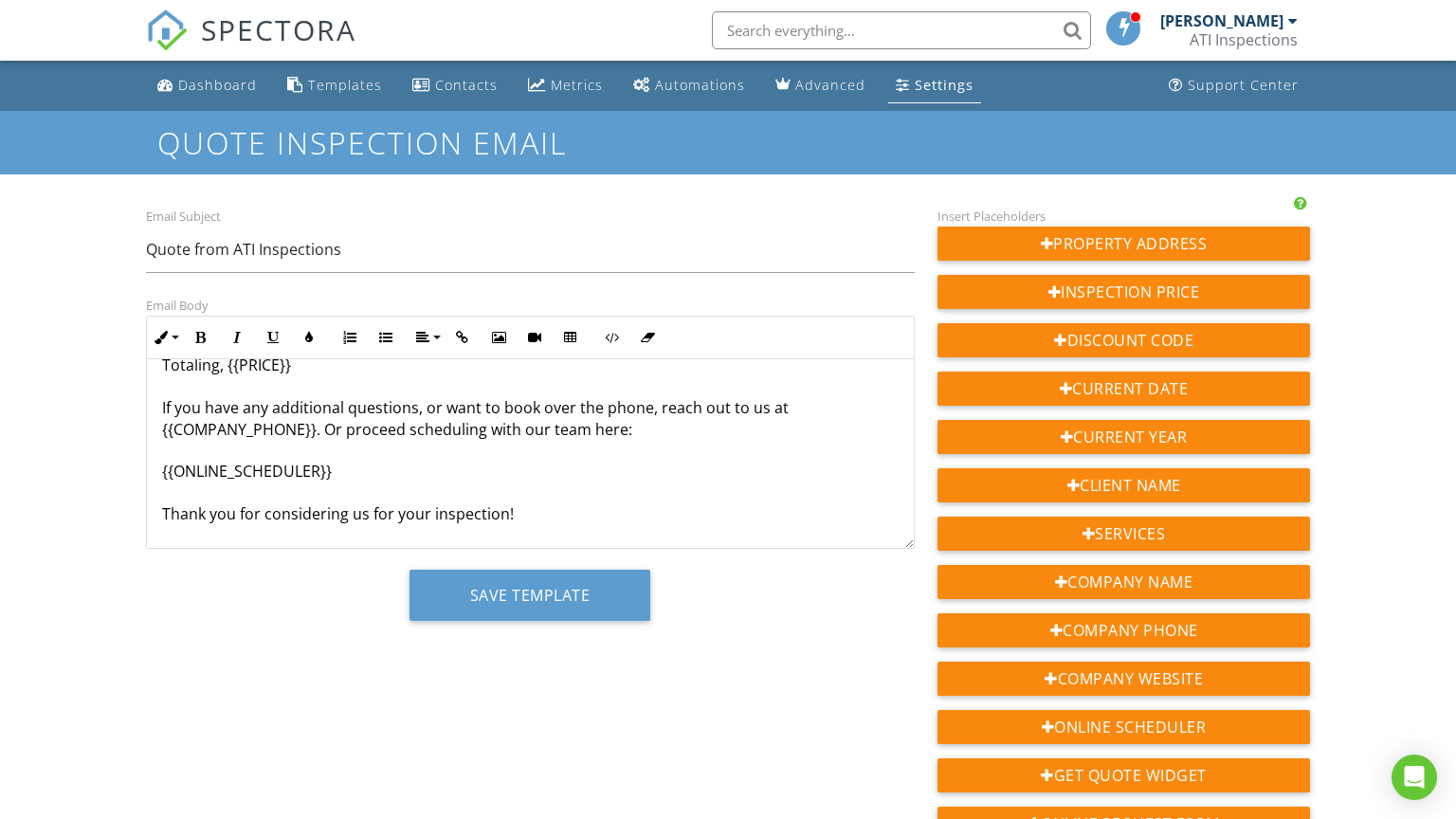 click on "The services you requested are: {{SERVICES}} Totaling, {{PRICE}} If you have any additional questions, or want to book over the phone, reach out to us at {{COMPANY_PHONE}}. Or proceed scheduling with our team here: {{ONLINE_SCHEDULER}} Thank you for considering us for your inspection!" at bounding box center (530, 419) 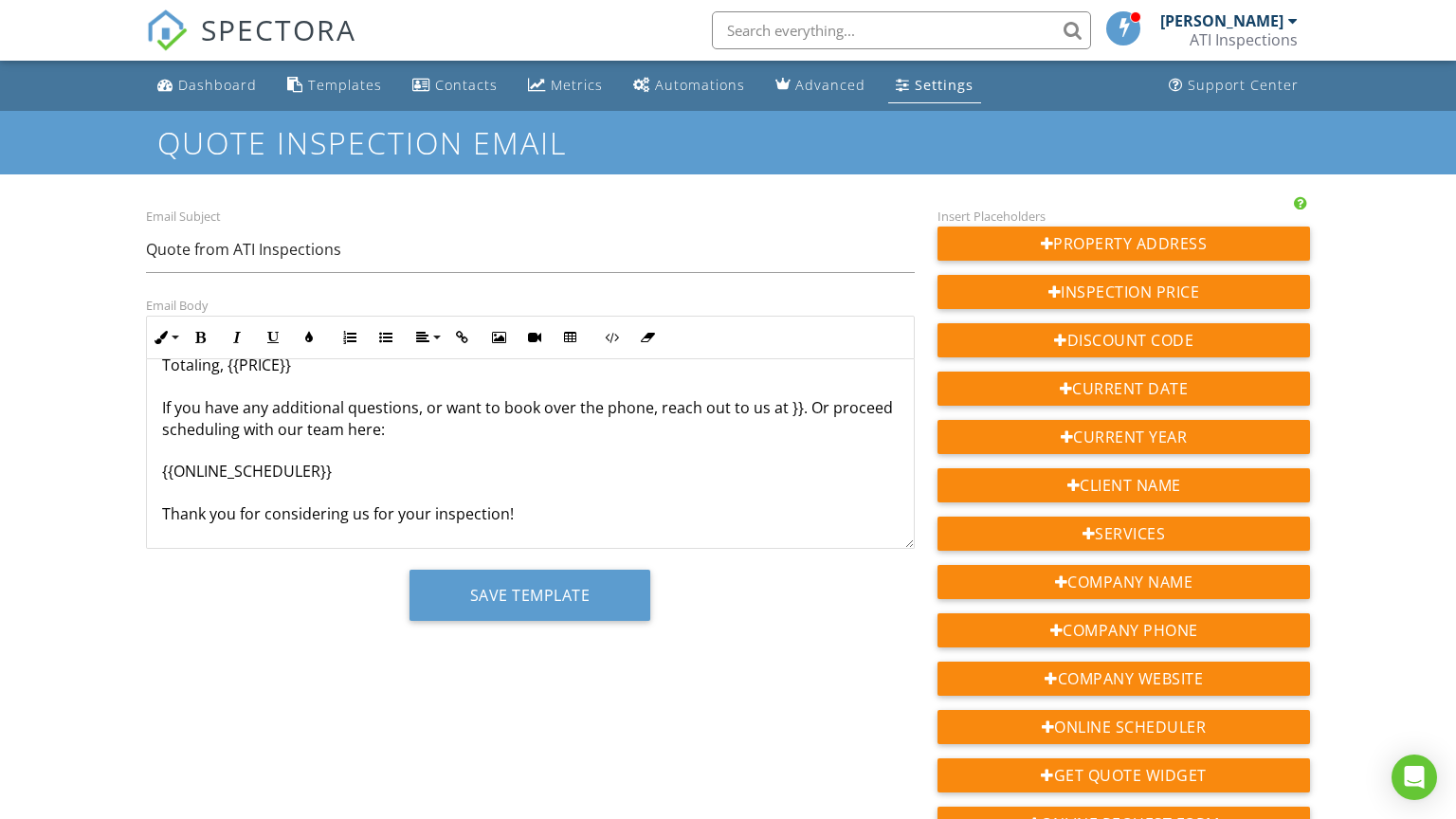 type 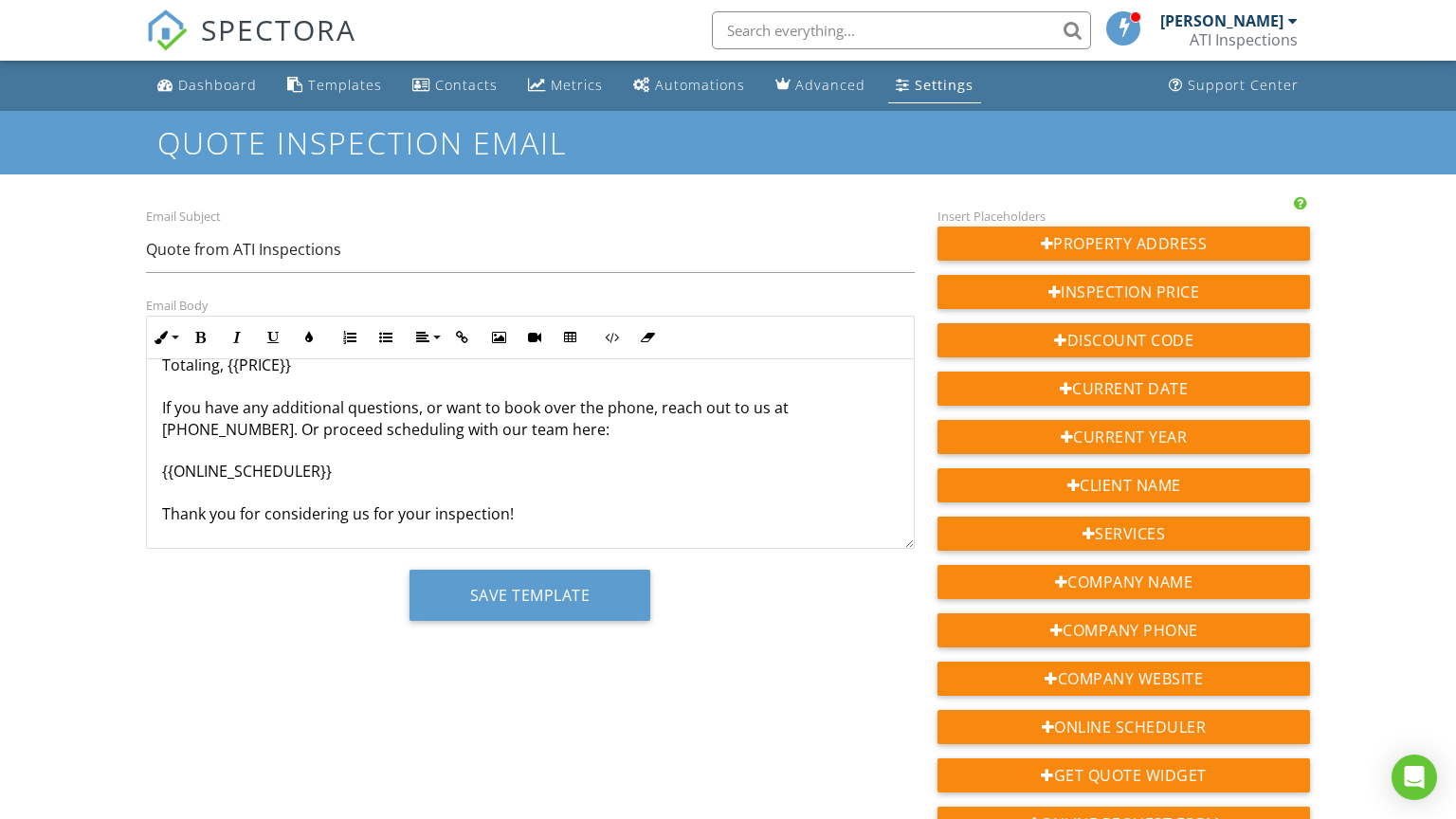 click on "The services you requested are: {{SERVICES}} Totaling, {{PRICE}} If you have any additional questions, or want to book over the phone, reach out to us at [PHONE_NUMBER]. Or proceed scheduling with our team here: {{ONLINE_SCHEDULER}} Thank you for considering us for your inspection!" at bounding box center [530, 419] 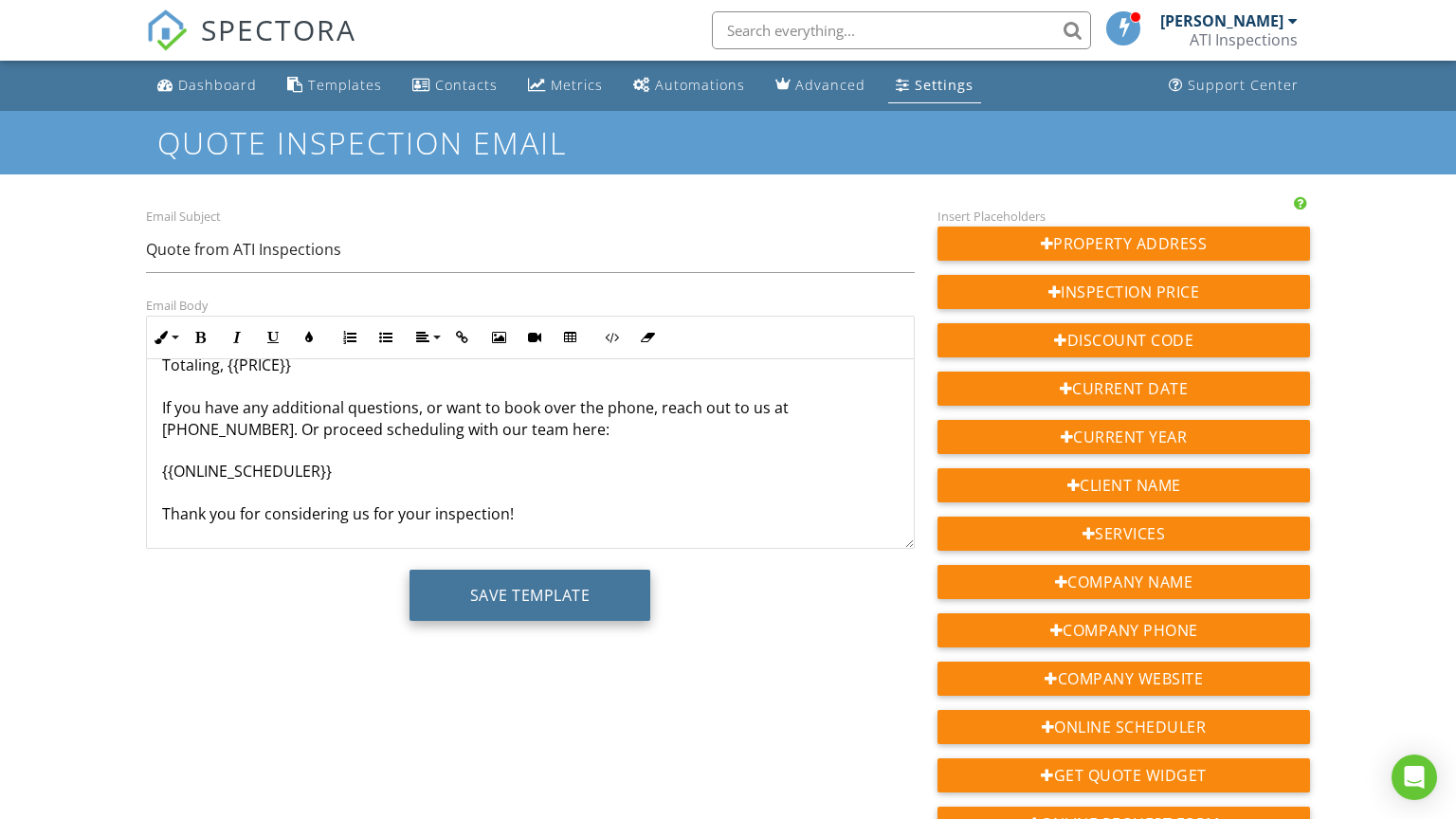 click on "Save Template" at bounding box center (530, 595) 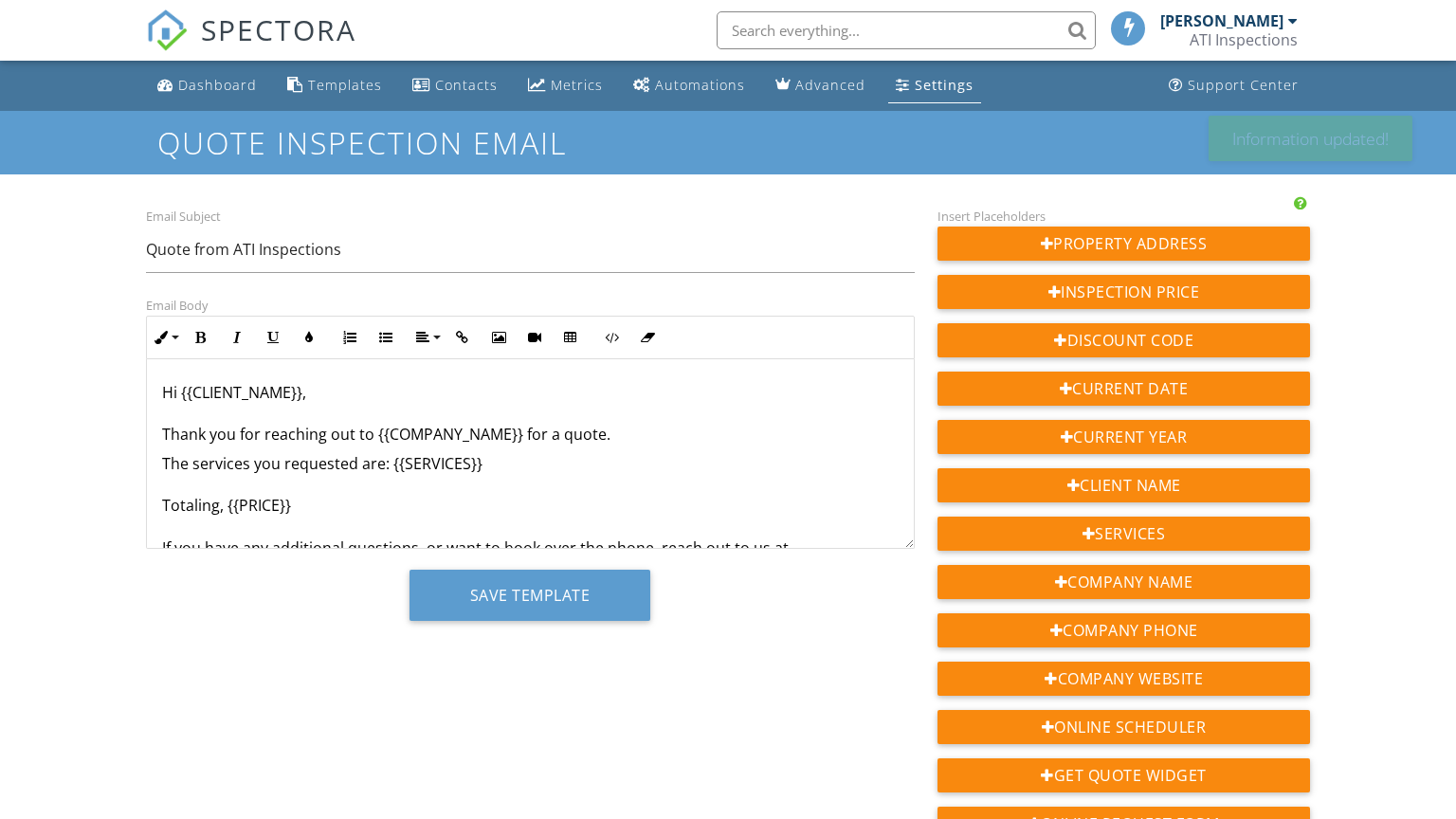scroll, scrollTop: 0, scrollLeft: 0, axis: both 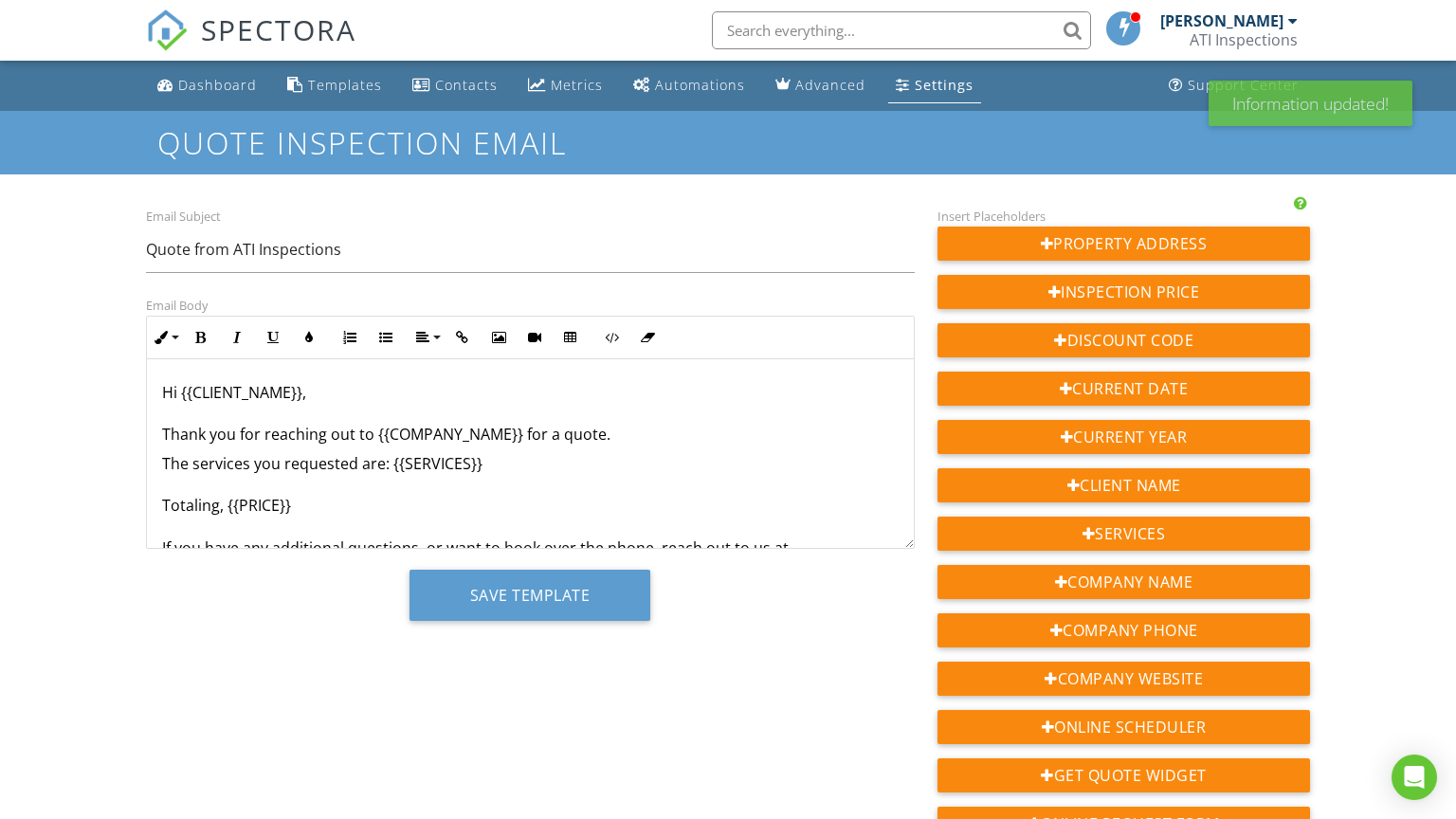 click on "Hi {{CLIENT_NAME}}, Thank you for reaching out to {{COMPANY_NAME}} for a quote." at bounding box center (530, 413) 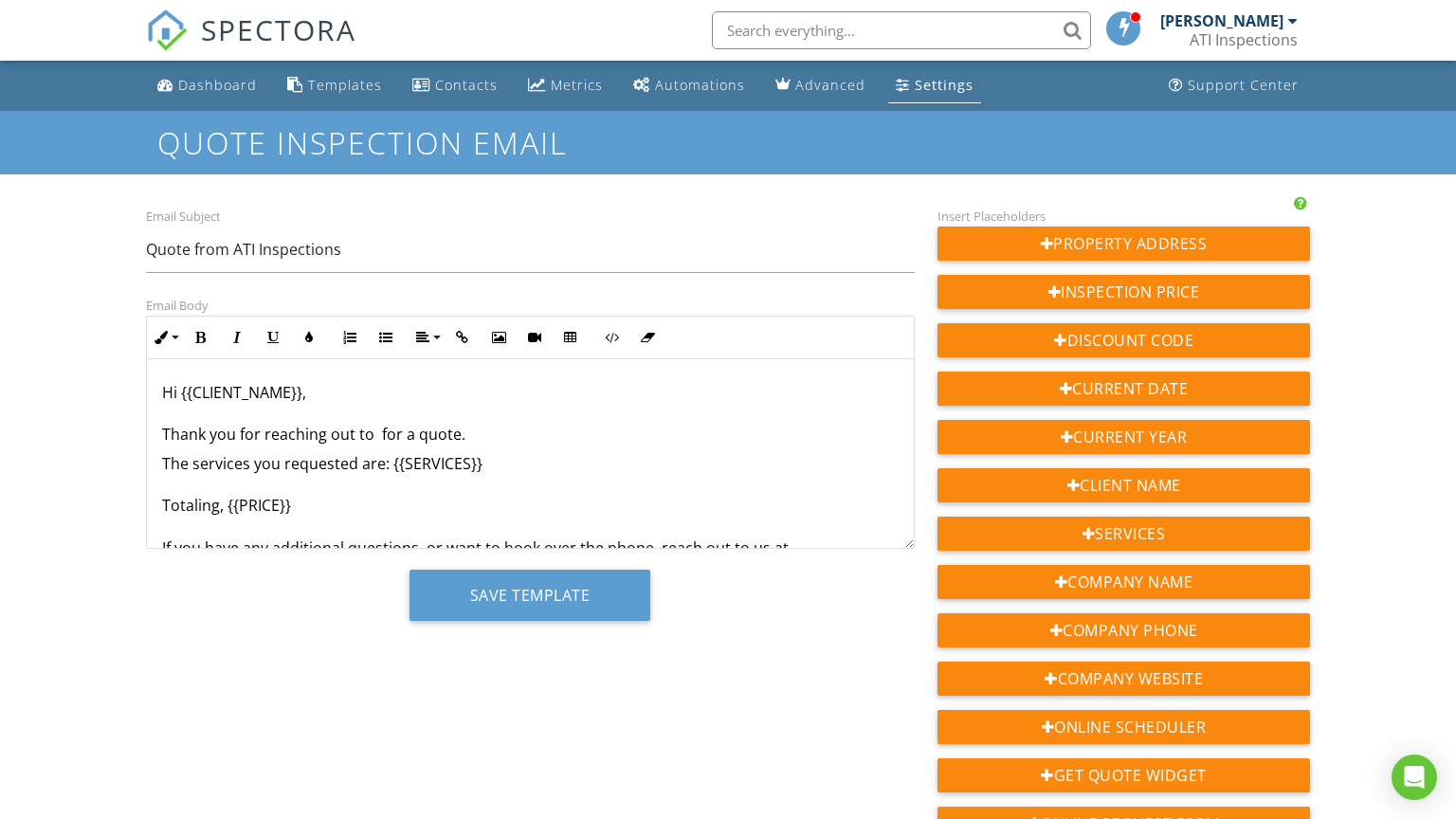 type 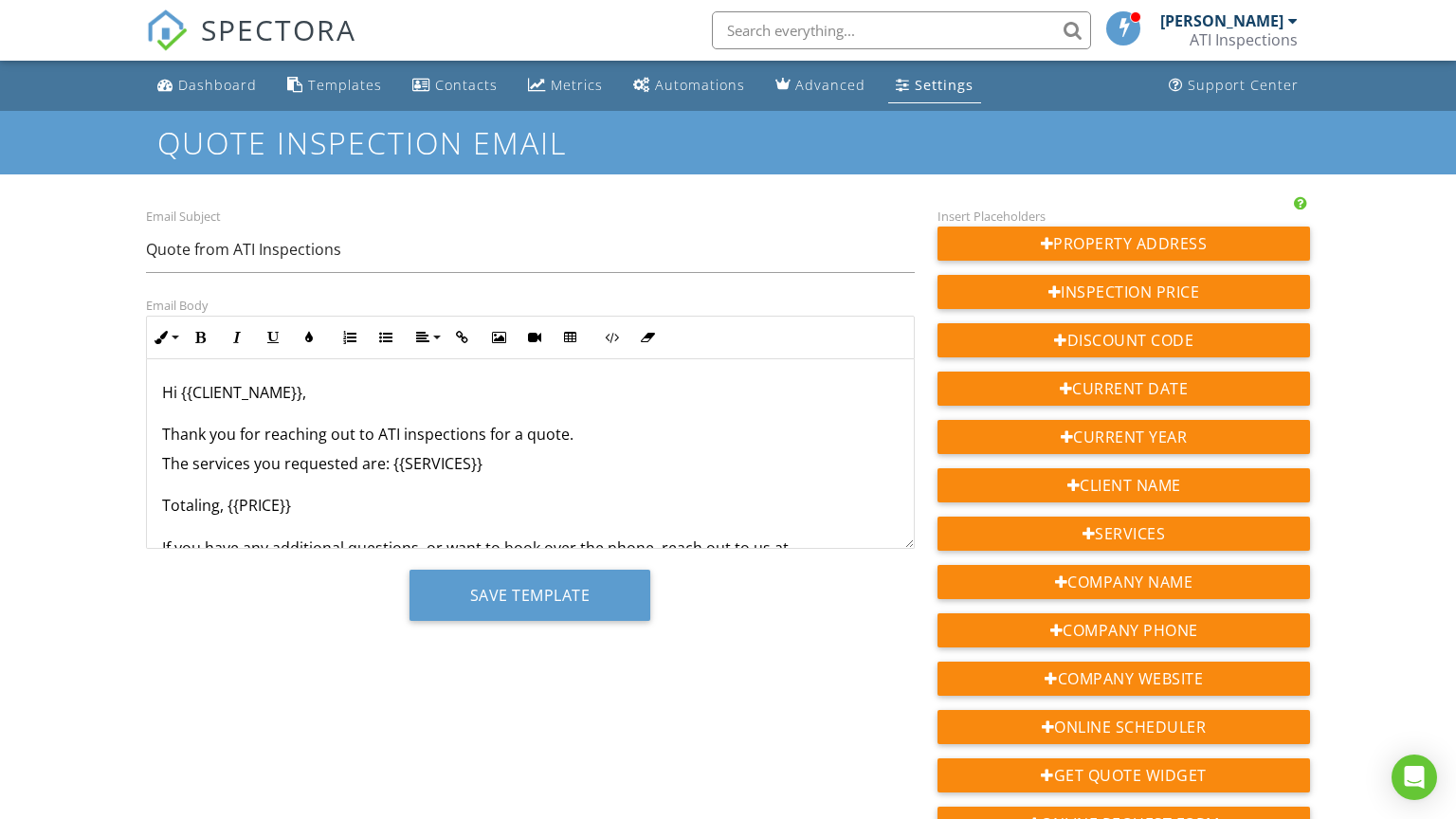 click on "Hi {{CLIENT_NAME}}, Thank you for reaching out to ATI inspections for a quote." at bounding box center [530, 413] 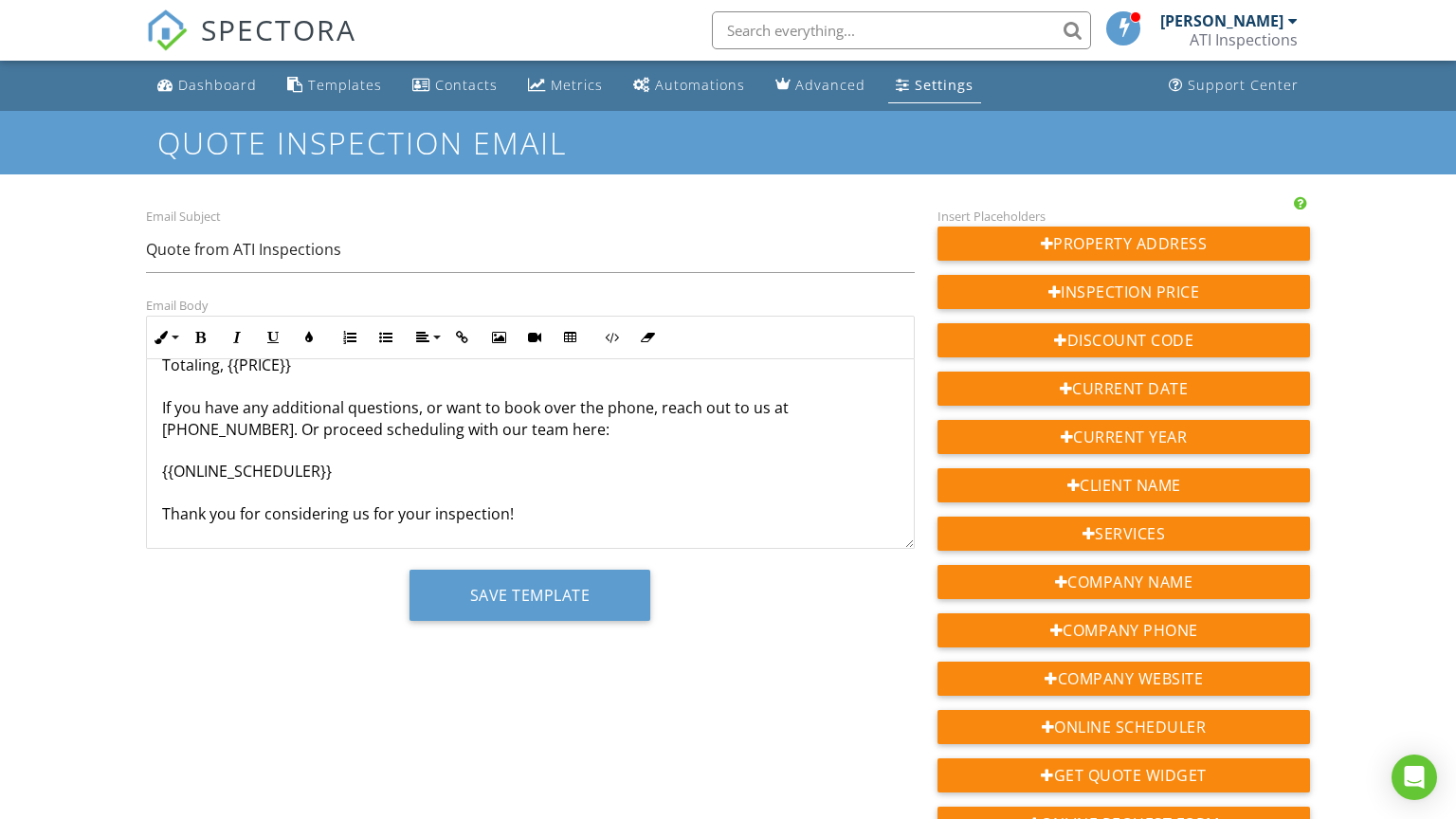 scroll, scrollTop: 0, scrollLeft: 0, axis: both 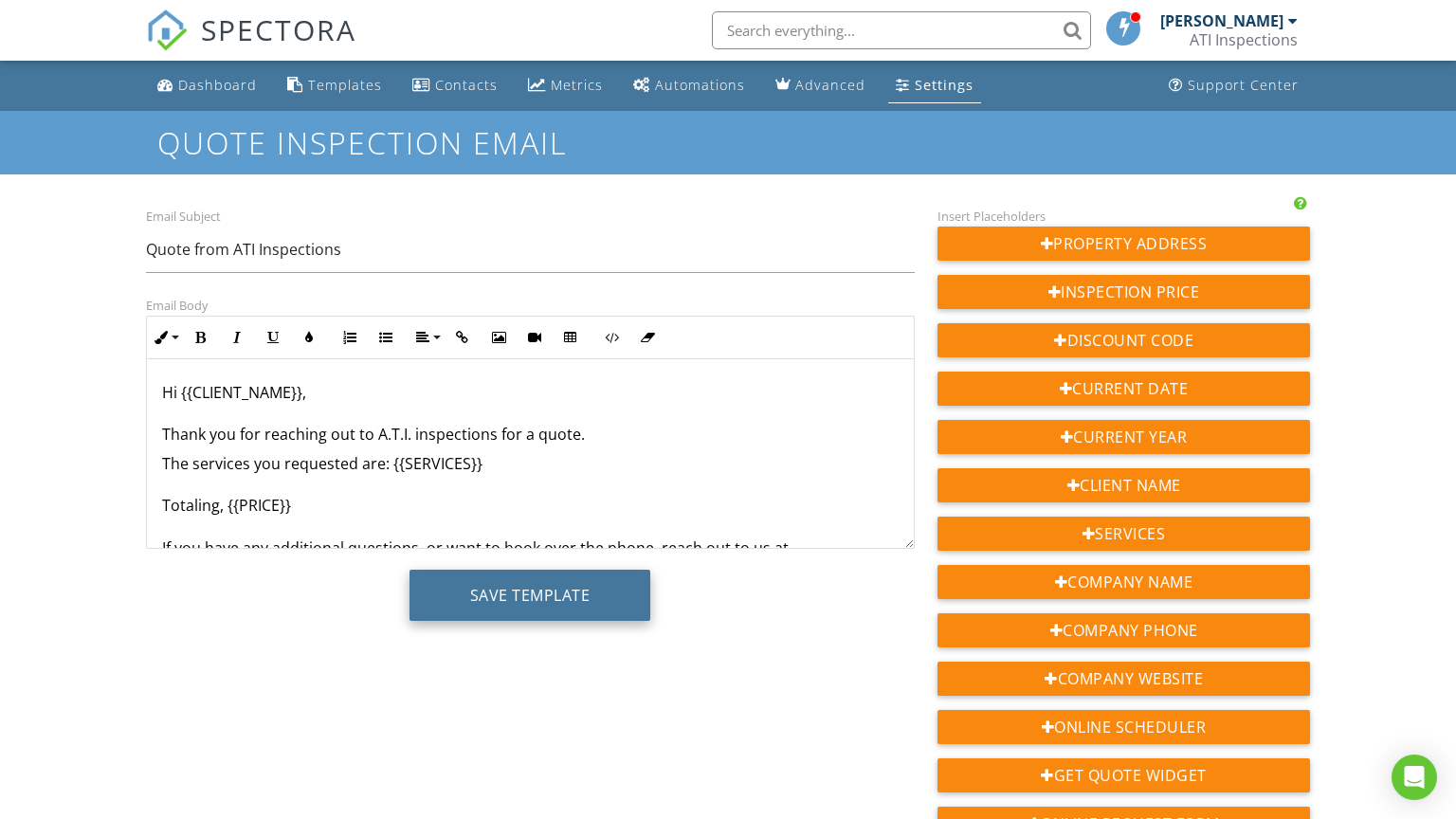 click on "Save Template" at bounding box center (530, 595) 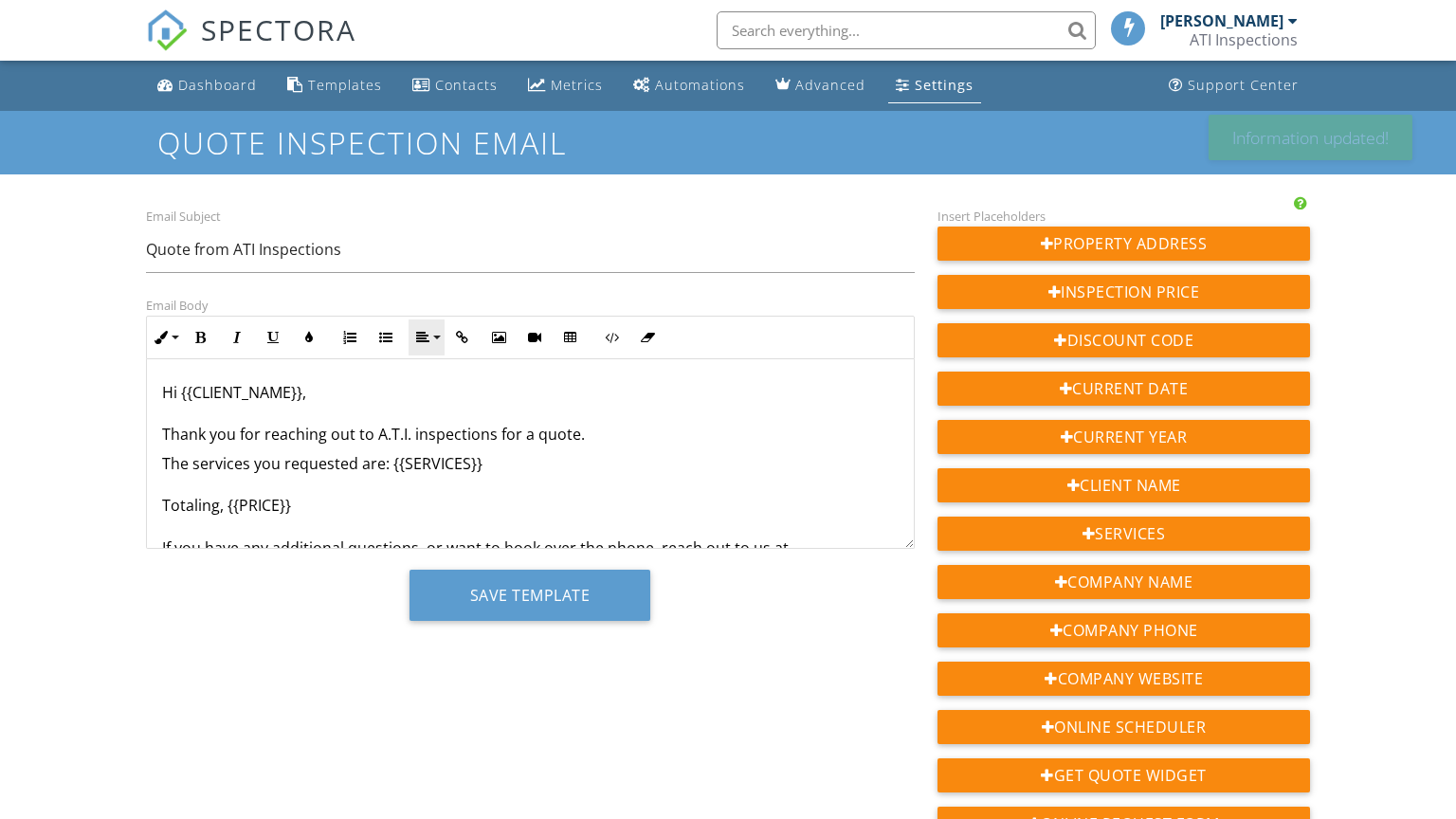 scroll, scrollTop: 0, scrollLeft: 0, axis: both 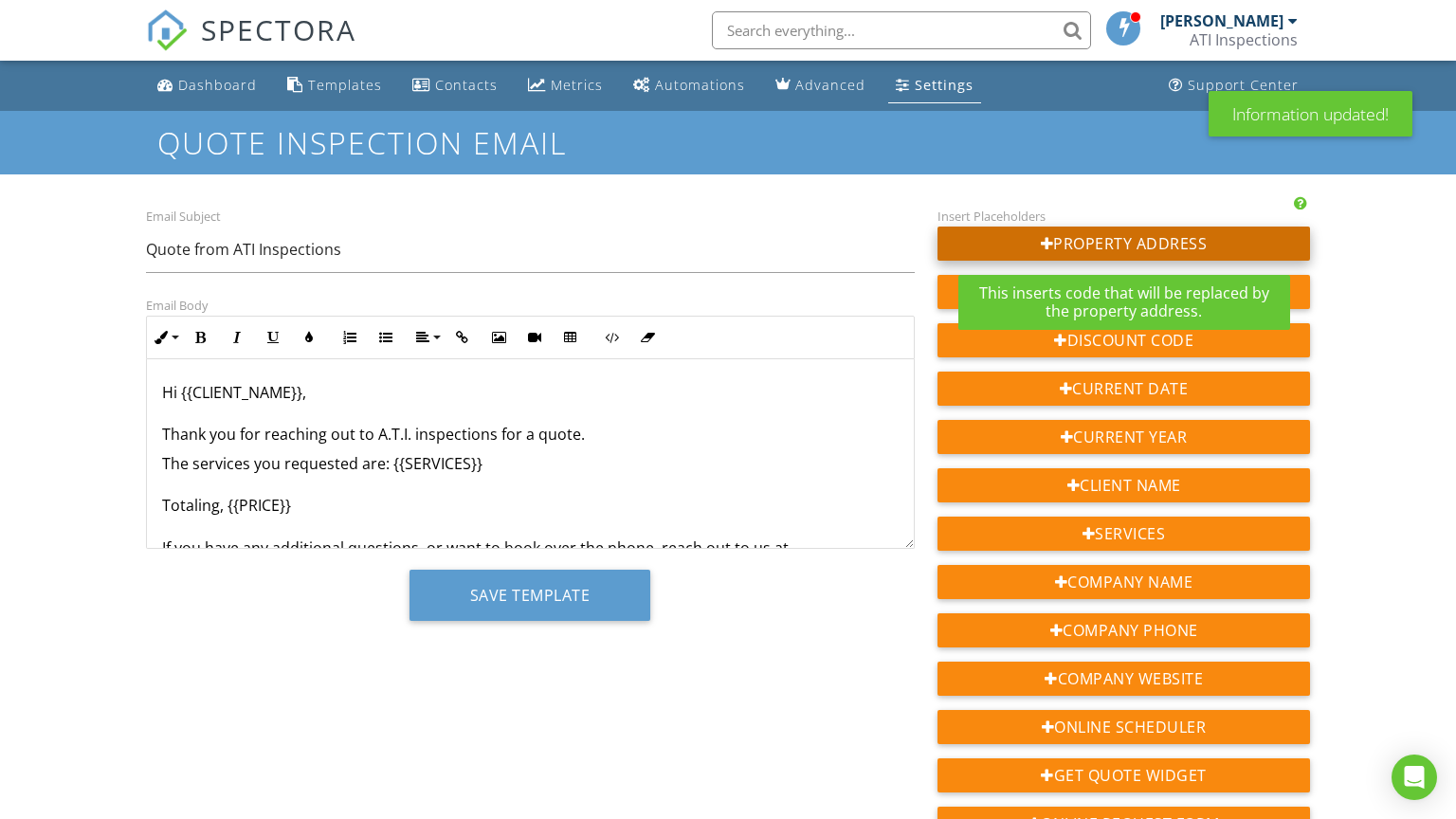 click on "Property Address" at bounding box center [1124, 244] 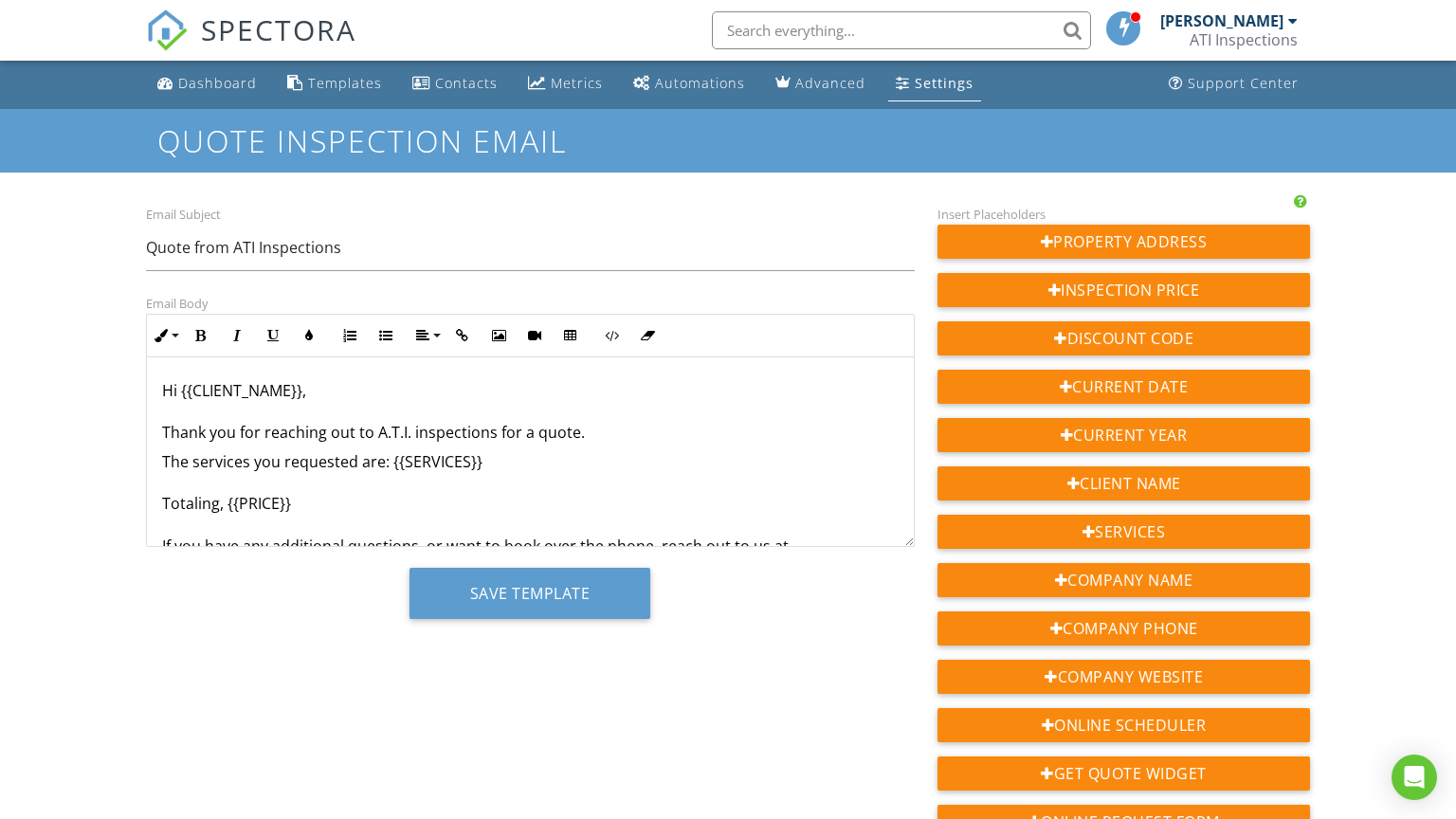 scroll, scrollTop: 0, scrollLeft: 0, axis: both 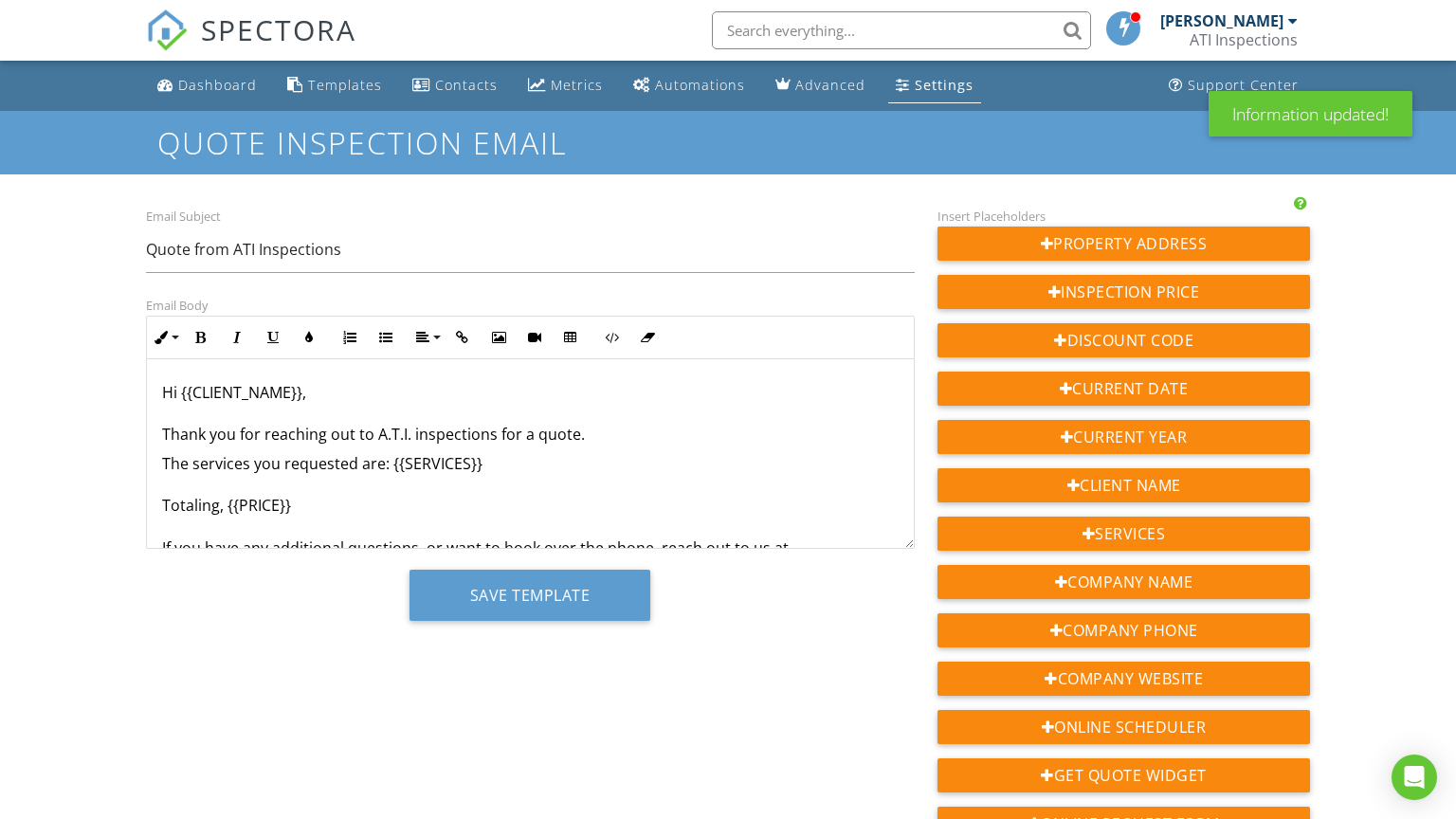 click on "Settings" at bounding box center [935, 85] 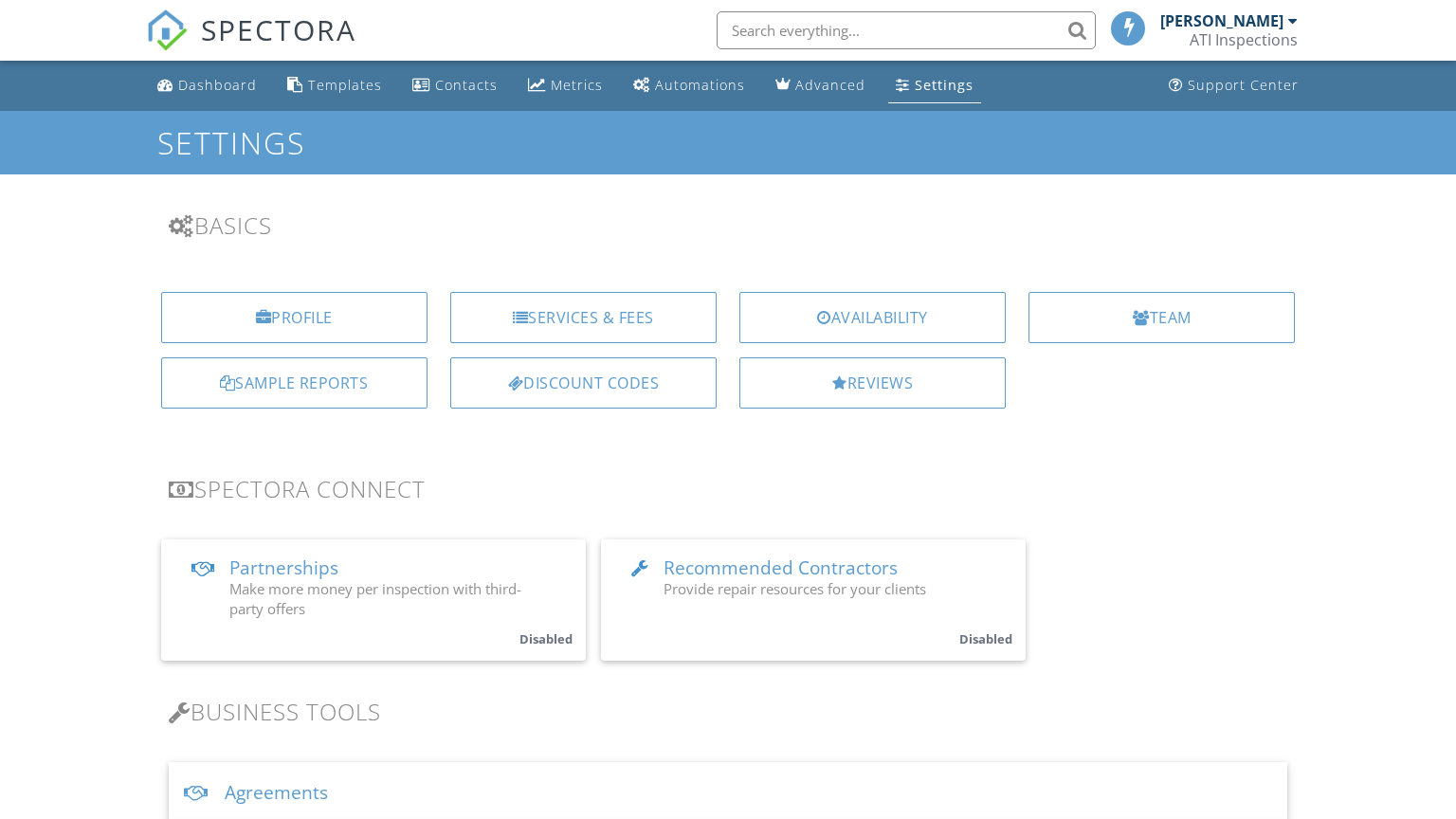 scroll, scrollTop: 348, scrollLeft: 0, axis: vertical 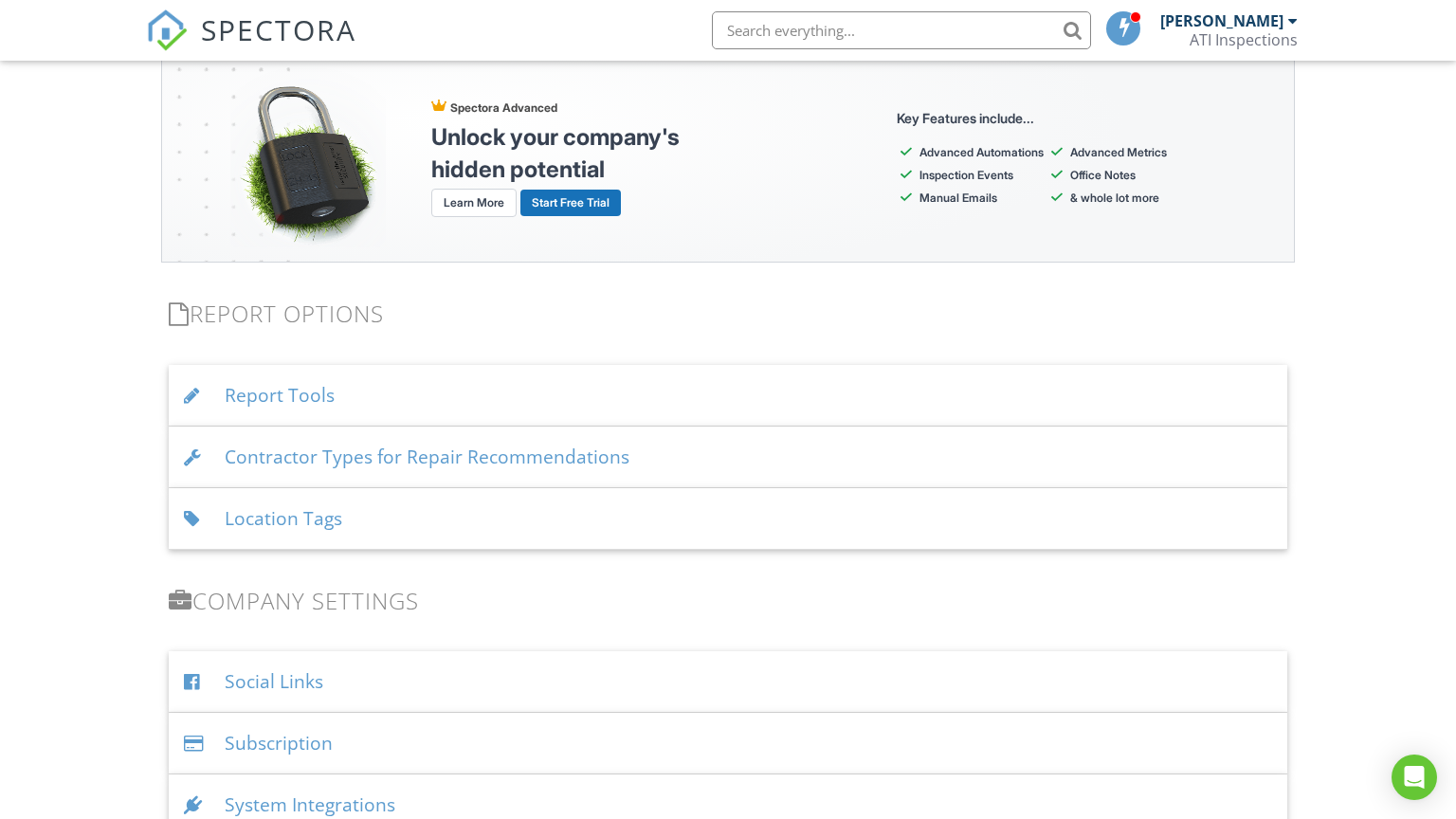 click on "Contractor Types for Repair Recommendations" at bounding box center [728, 457] 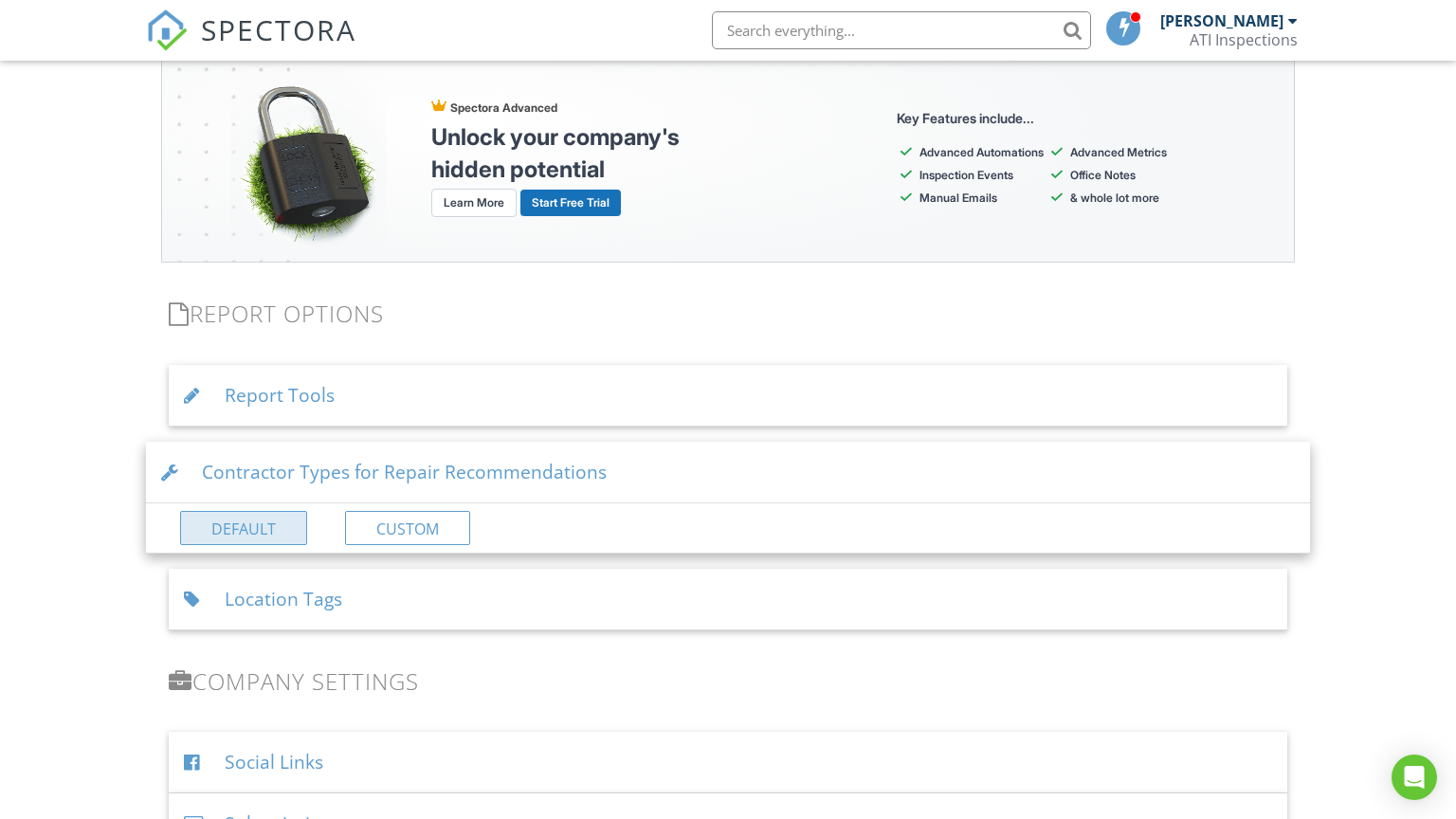 click on "Default" at bounding box center [244, 528] 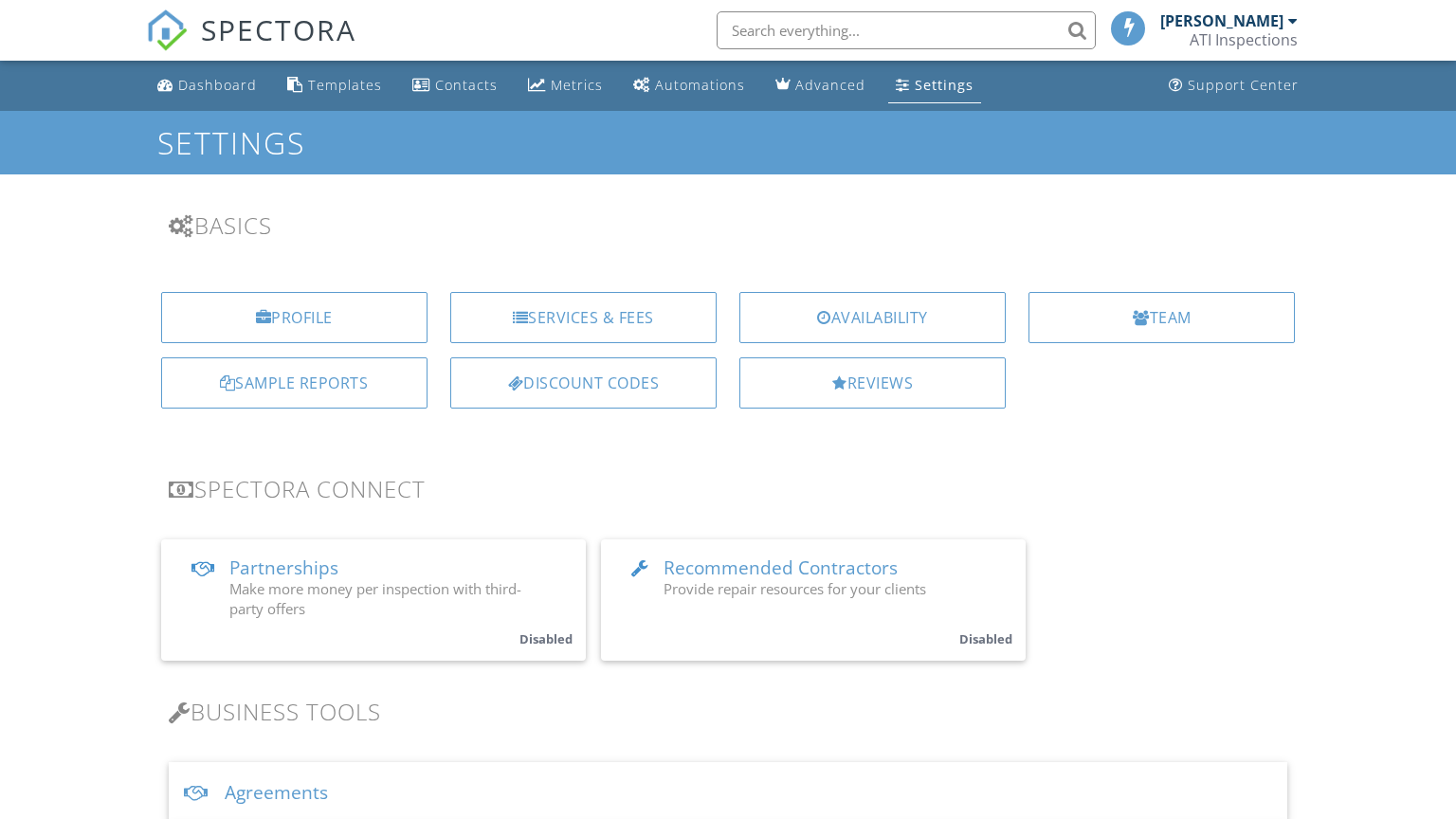 scroll, scrollTop: 1225, scrollLeft: 0, axis: vertical 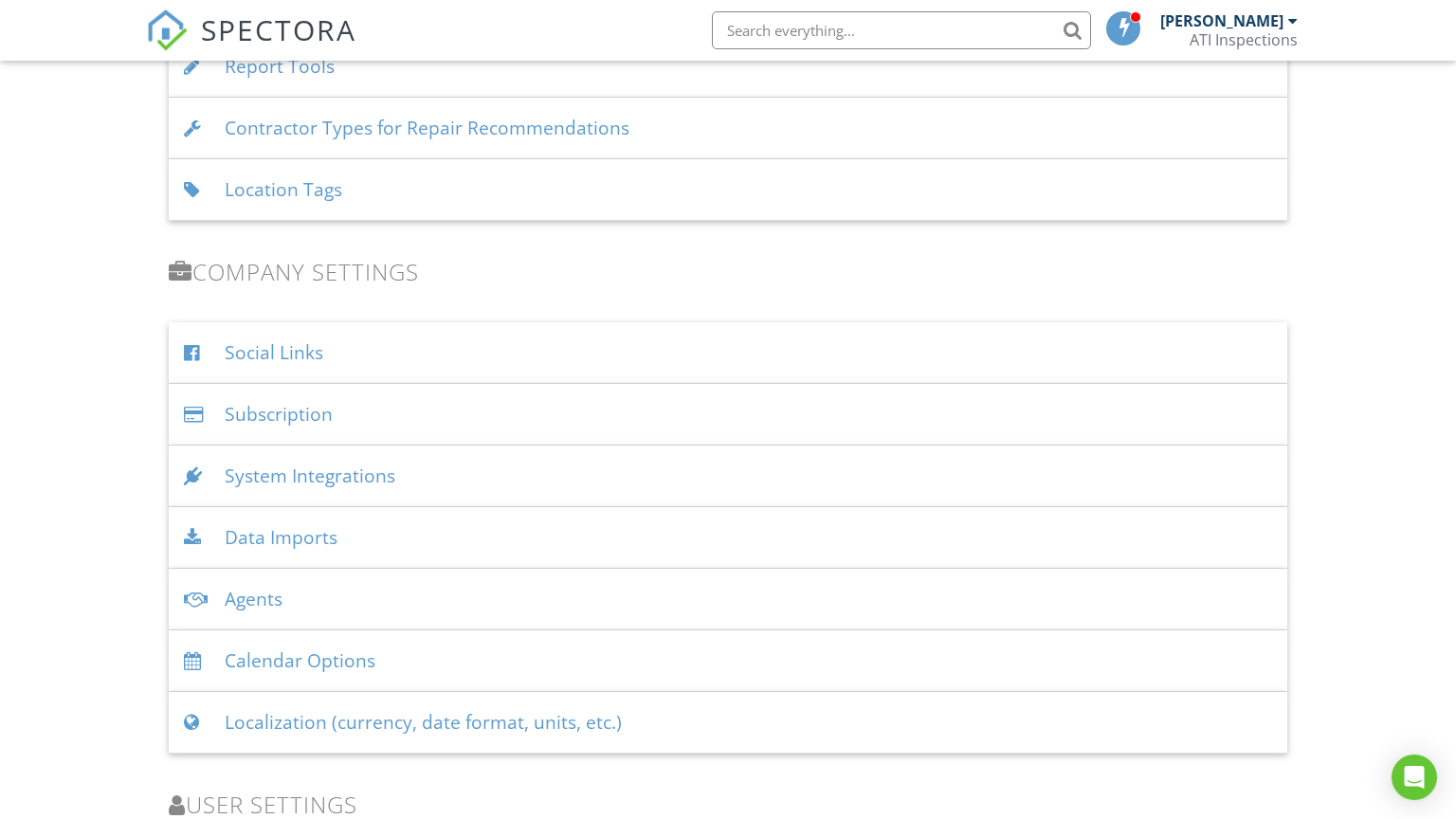 click on "Subscription" at bounding box center [728, 414] 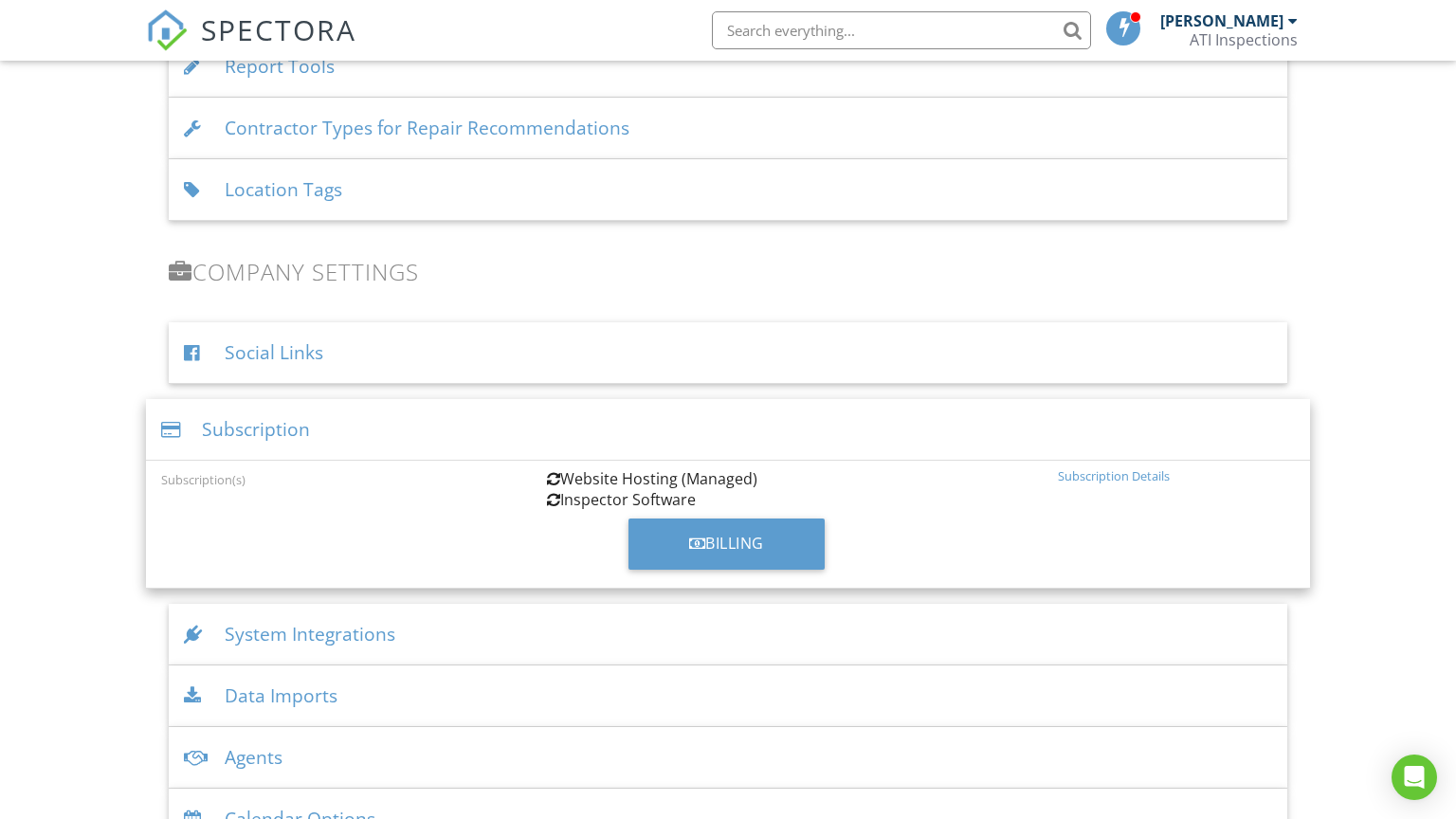 click on "Subscription" at bounding box center [728, 429] 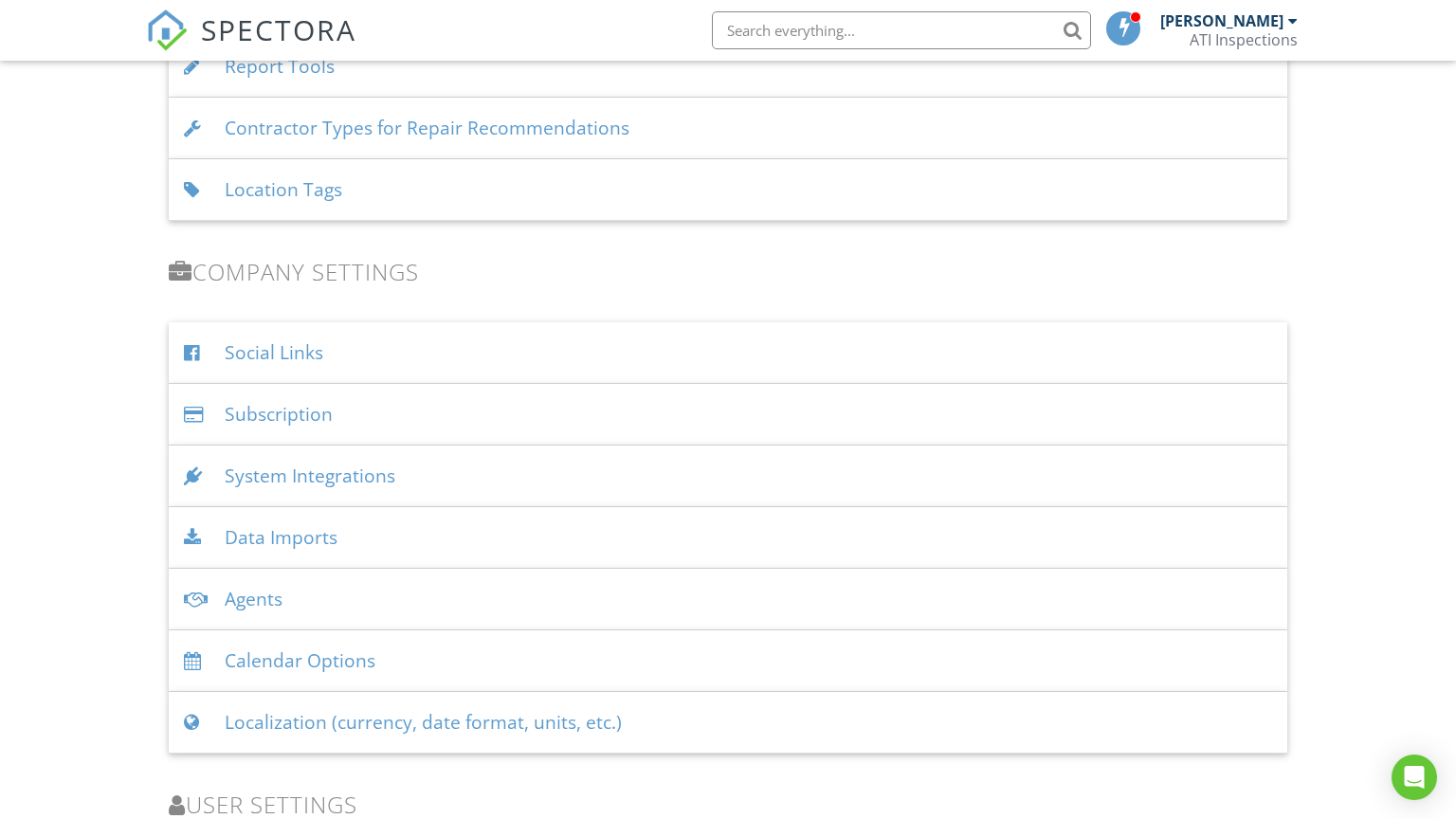 click on "System Integrations" at bounding box center (728, 476) 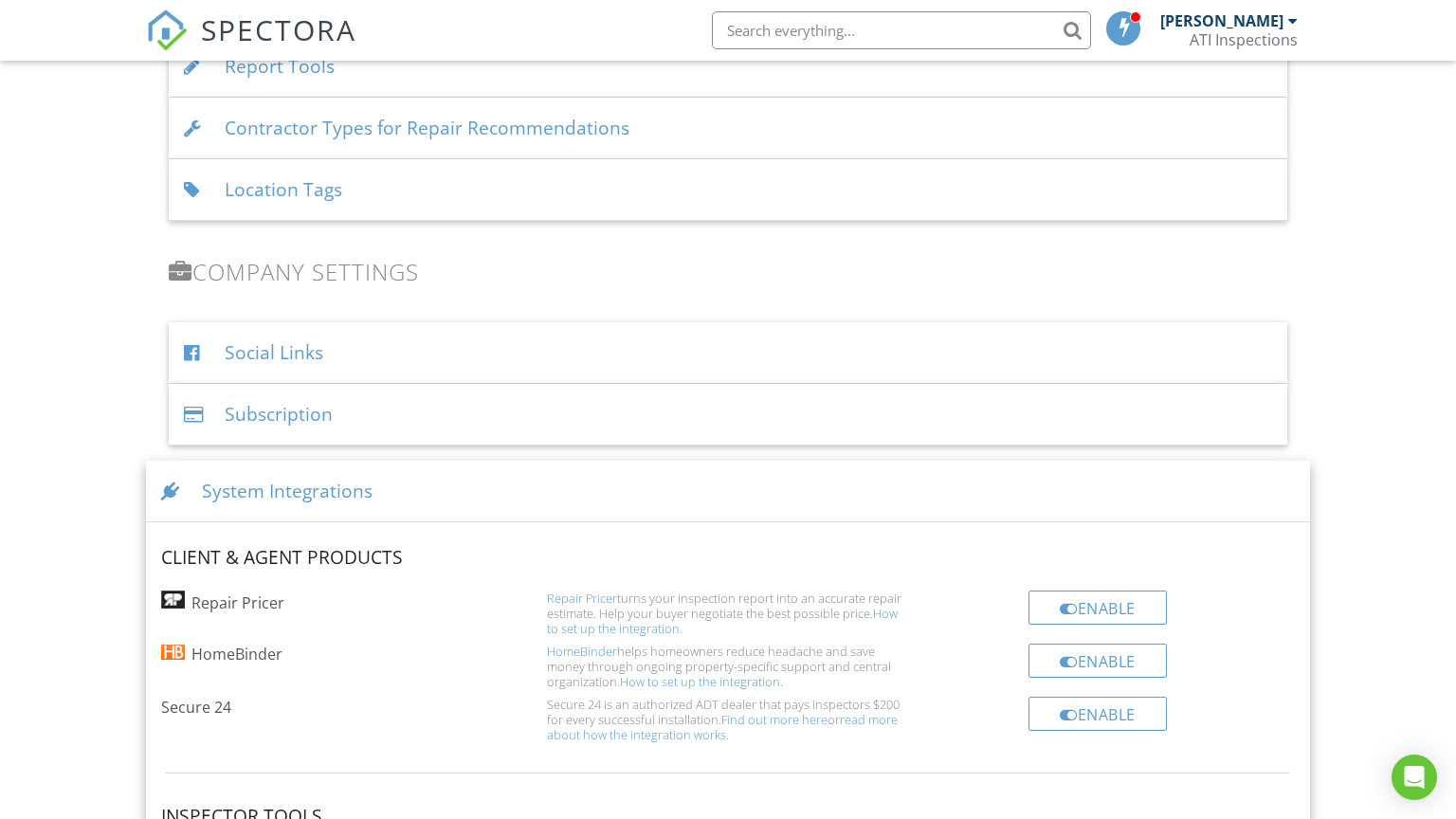click on "System Integrations" at bounding box center [728, 491] 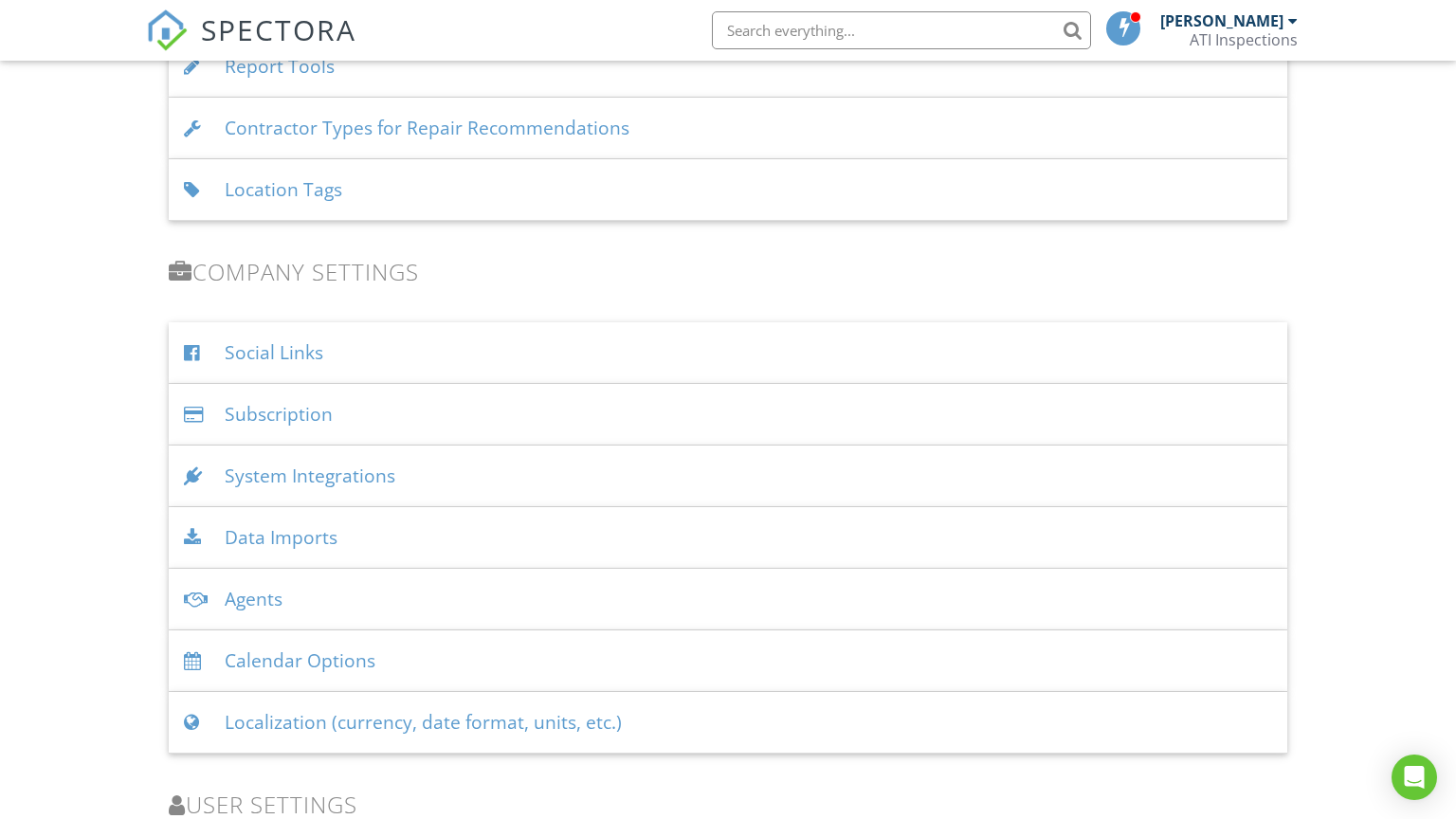 click on "Data Imports" at bounding box center [728, 537] 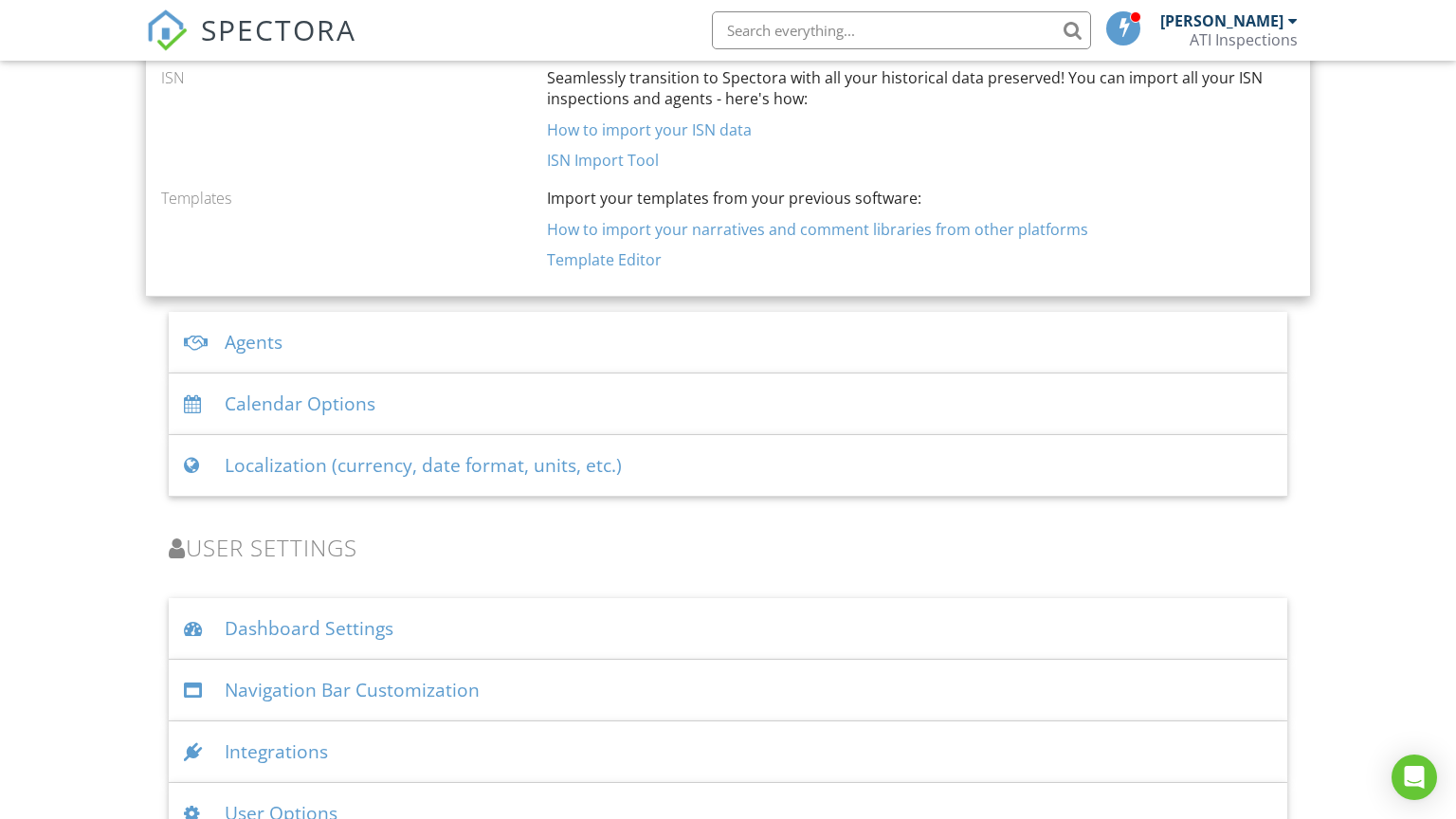 scroll, scrollTop: 2601, scrollLeft: 0, axis: vertical 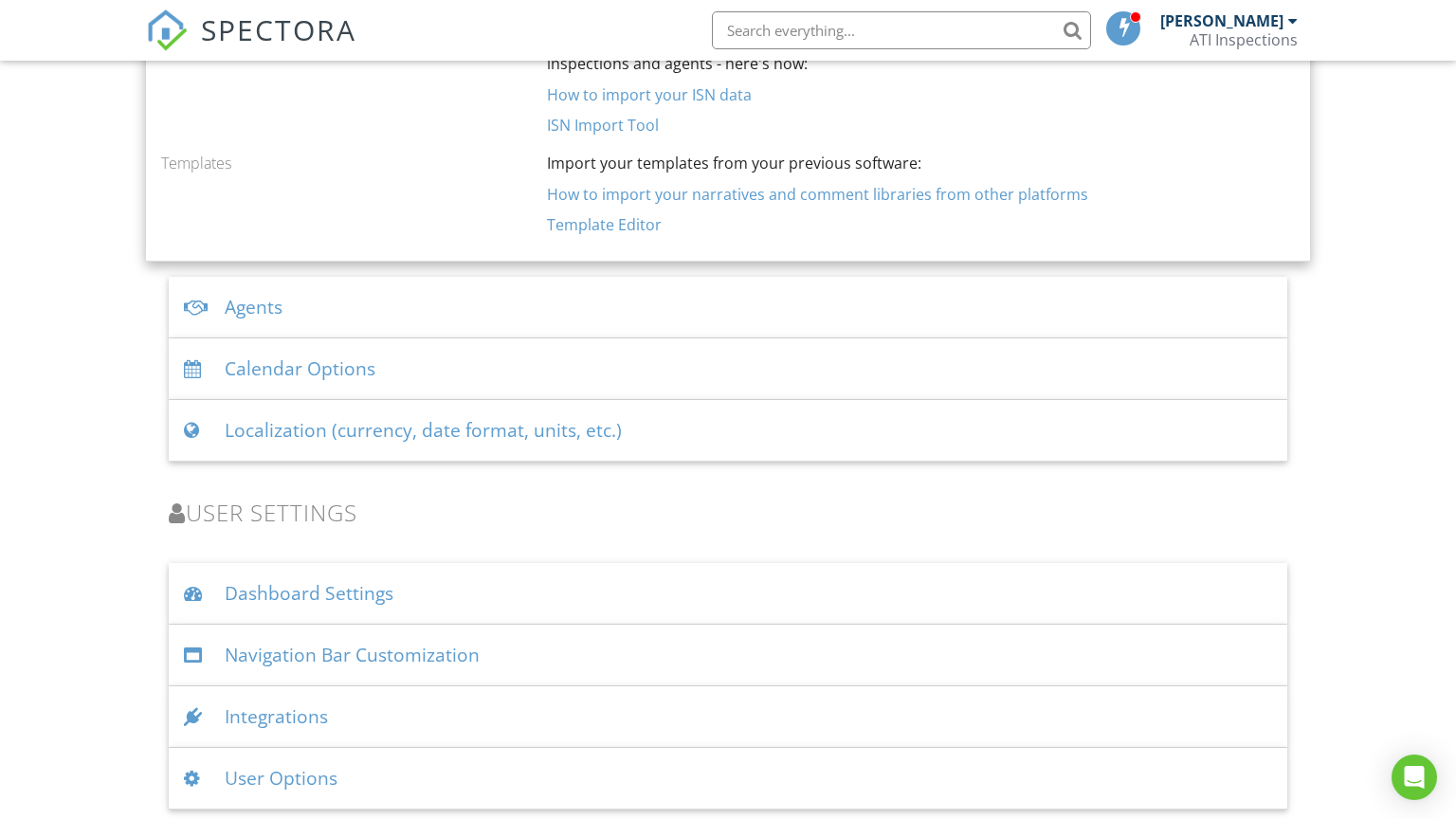 click on "Dashboard Settings" at bounding box center [728, 593] 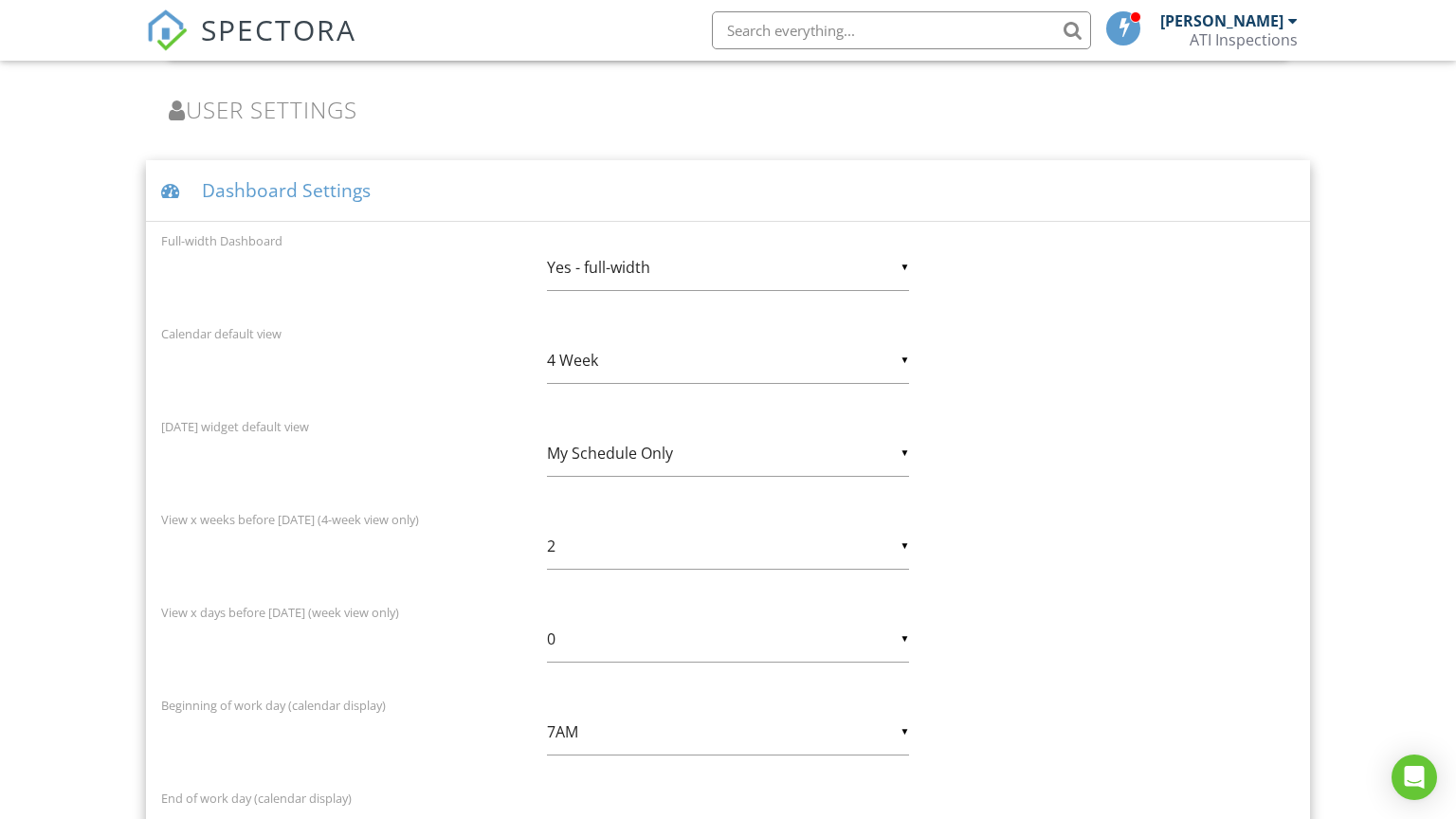 scroll, scrollTop: 3006, scrollLeft: 0, axis: vertical 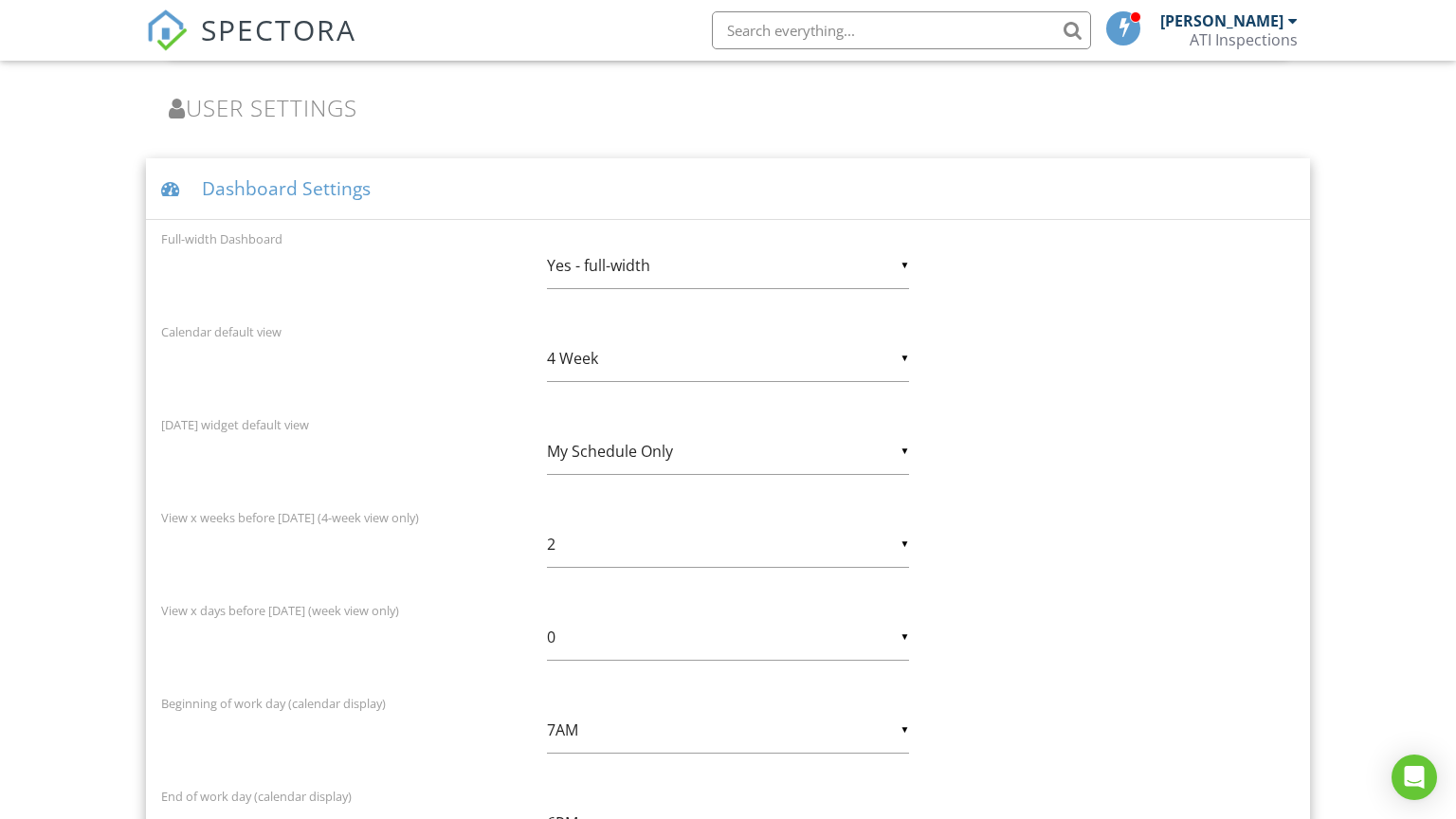 click on "▼ 2 0 1 2 0
1
2" at bounding box center [728, 544] 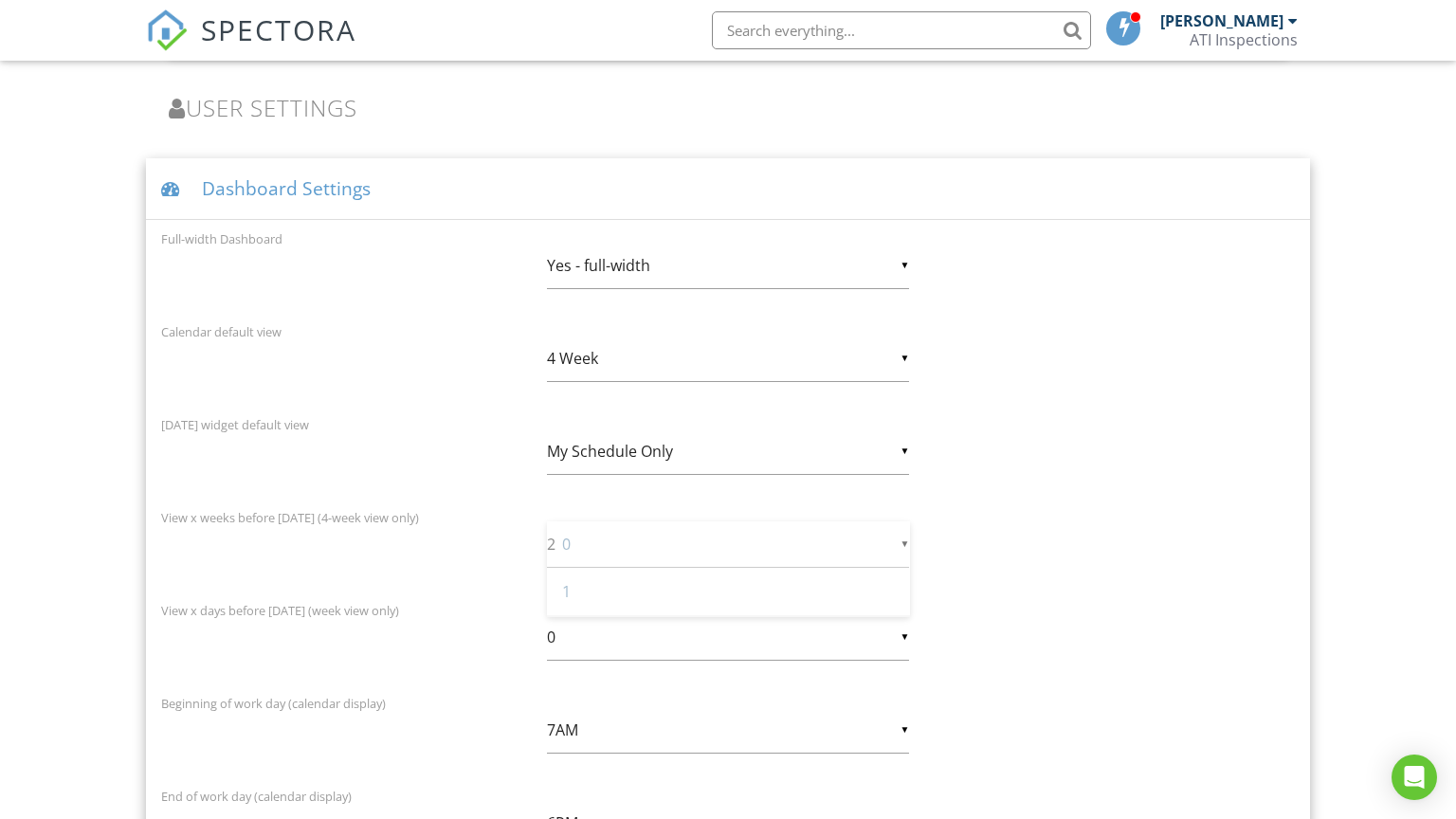 scroll, scrollTop: 0, scrollLeft: 0, axis: both 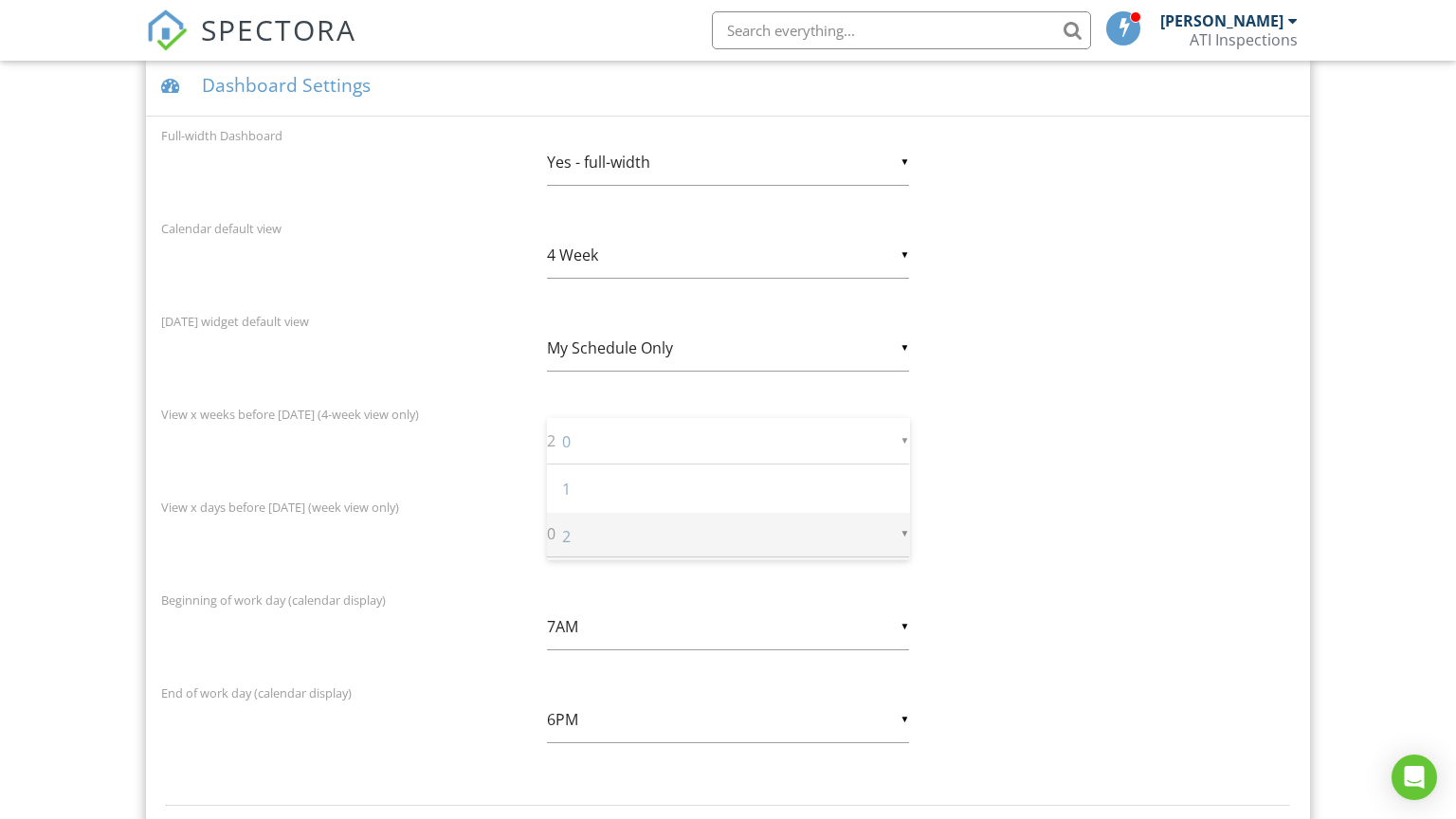 click on "2" at bounding box center (728, 537) 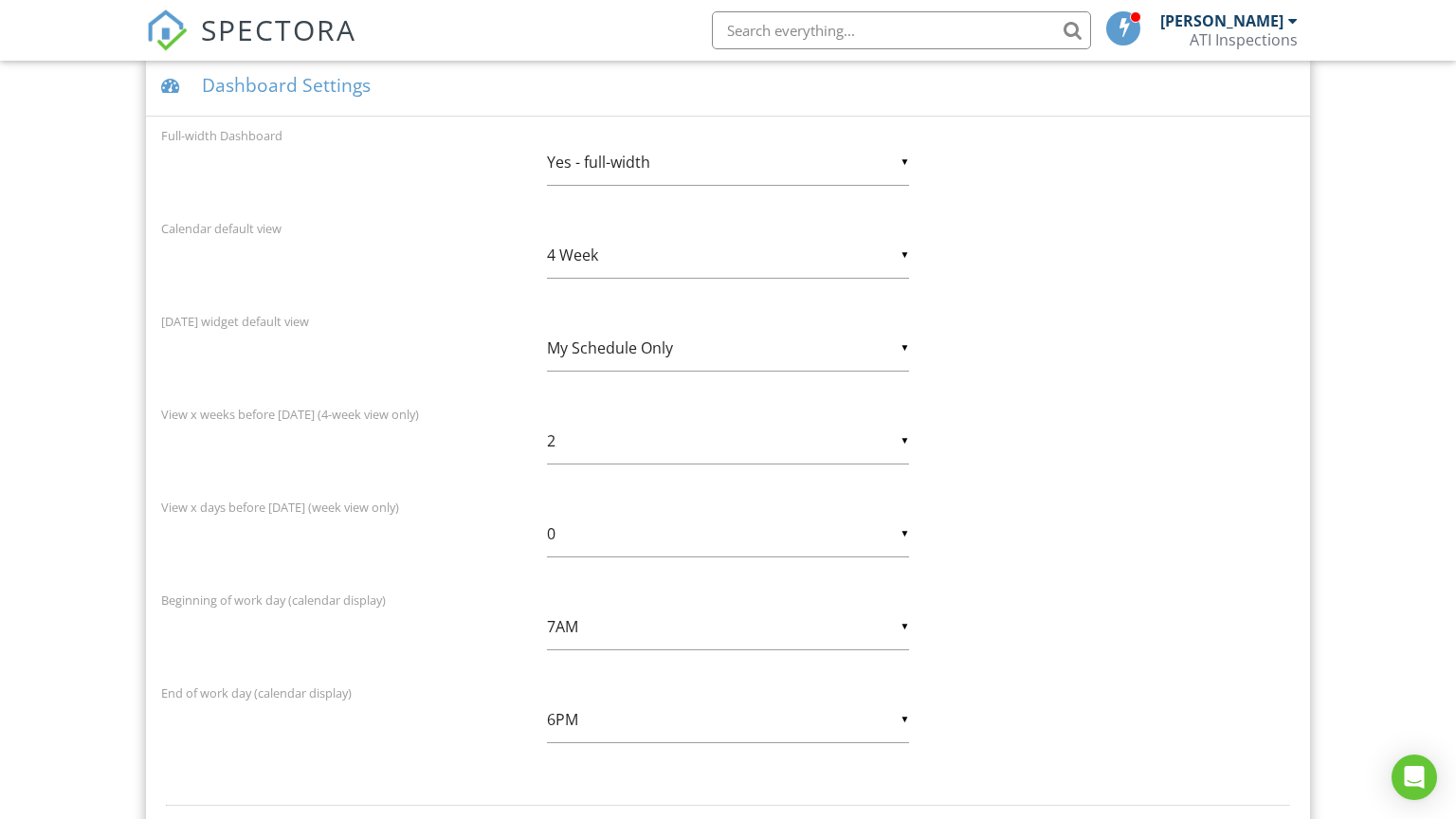 click on "0" at bounding box center [728, 534] 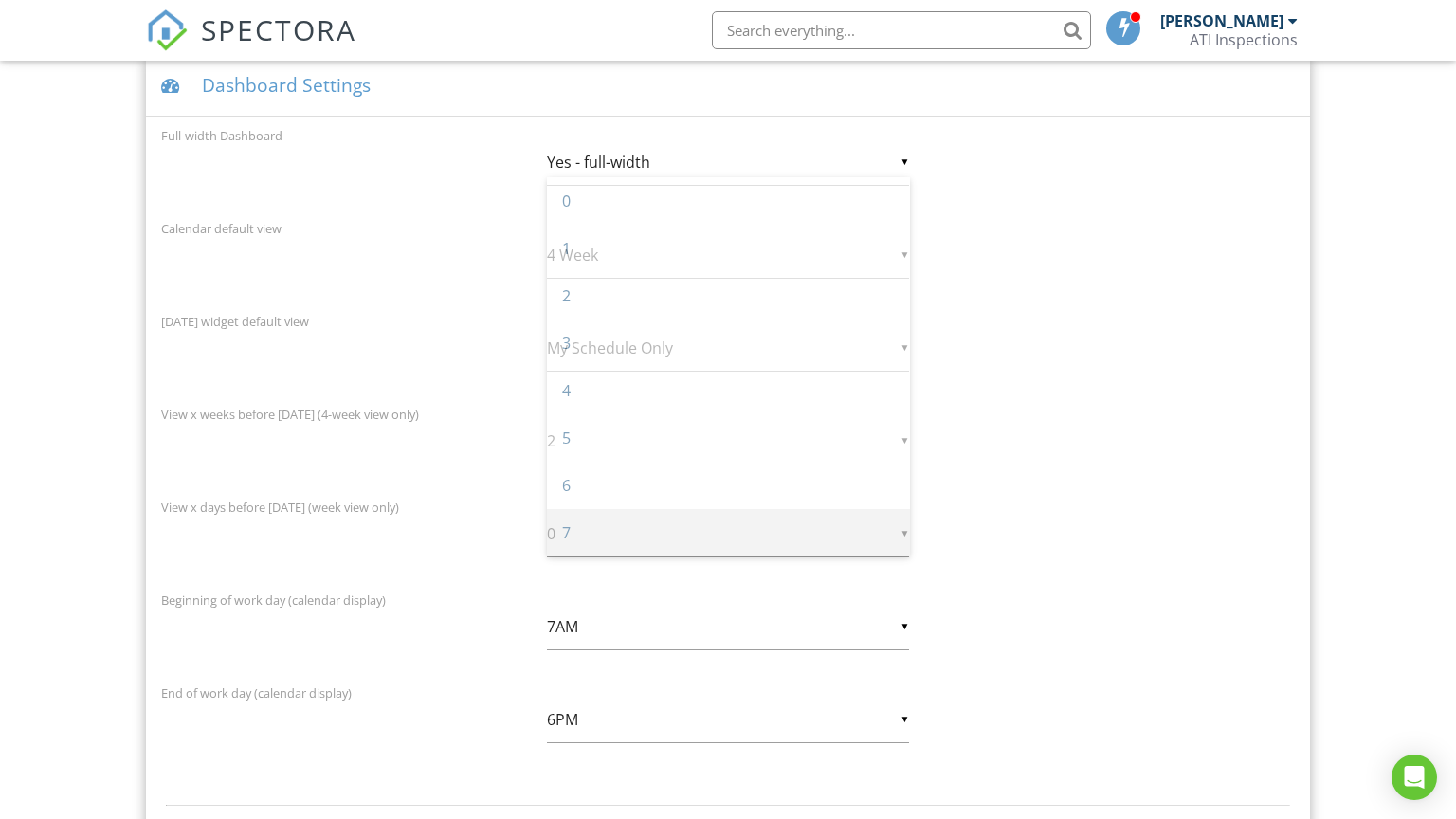 click on "7" at bounding box center [728, 533] 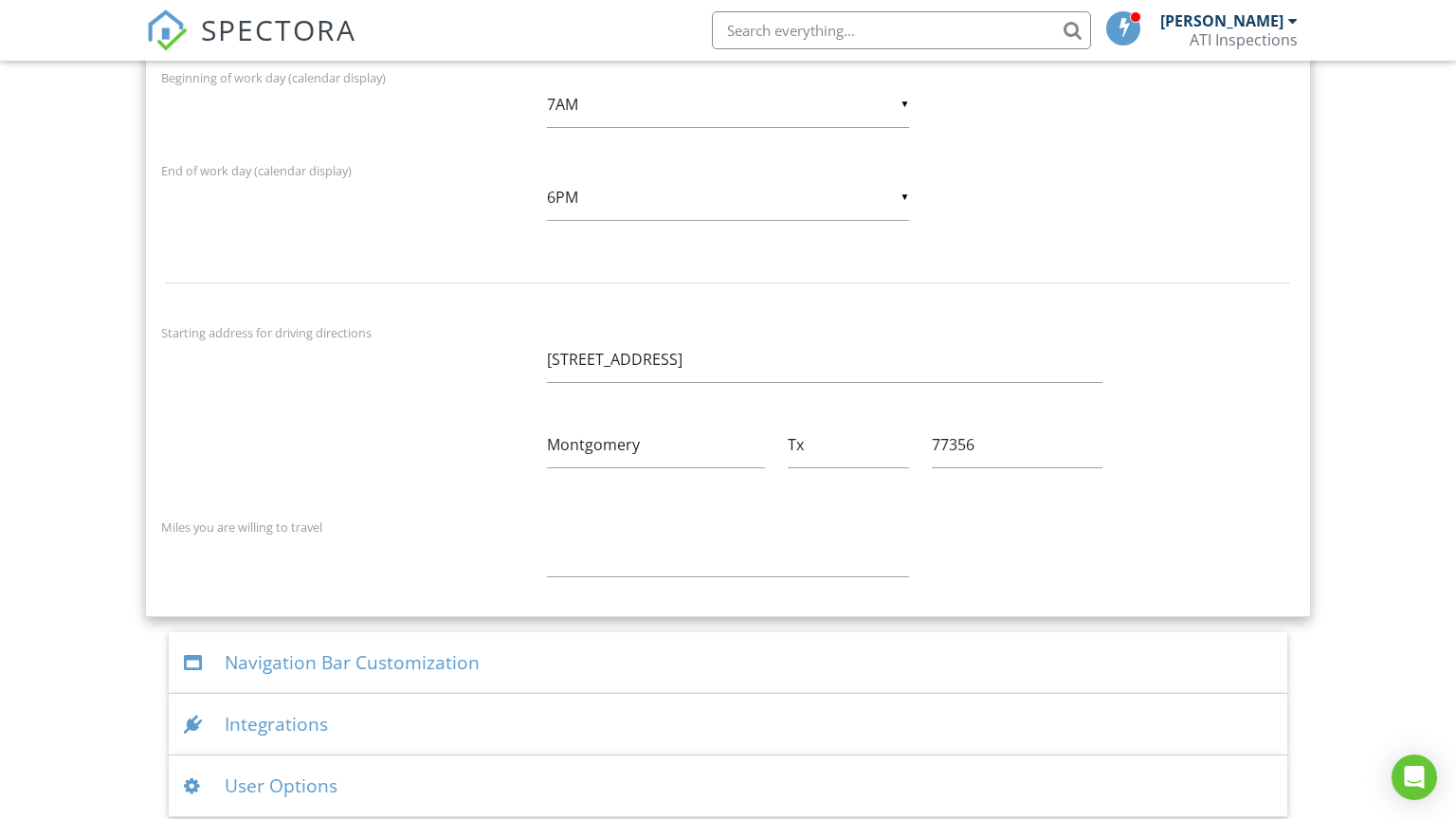 scroll, scrollTop: 3632, scrollLeft: 0, axis: vertical 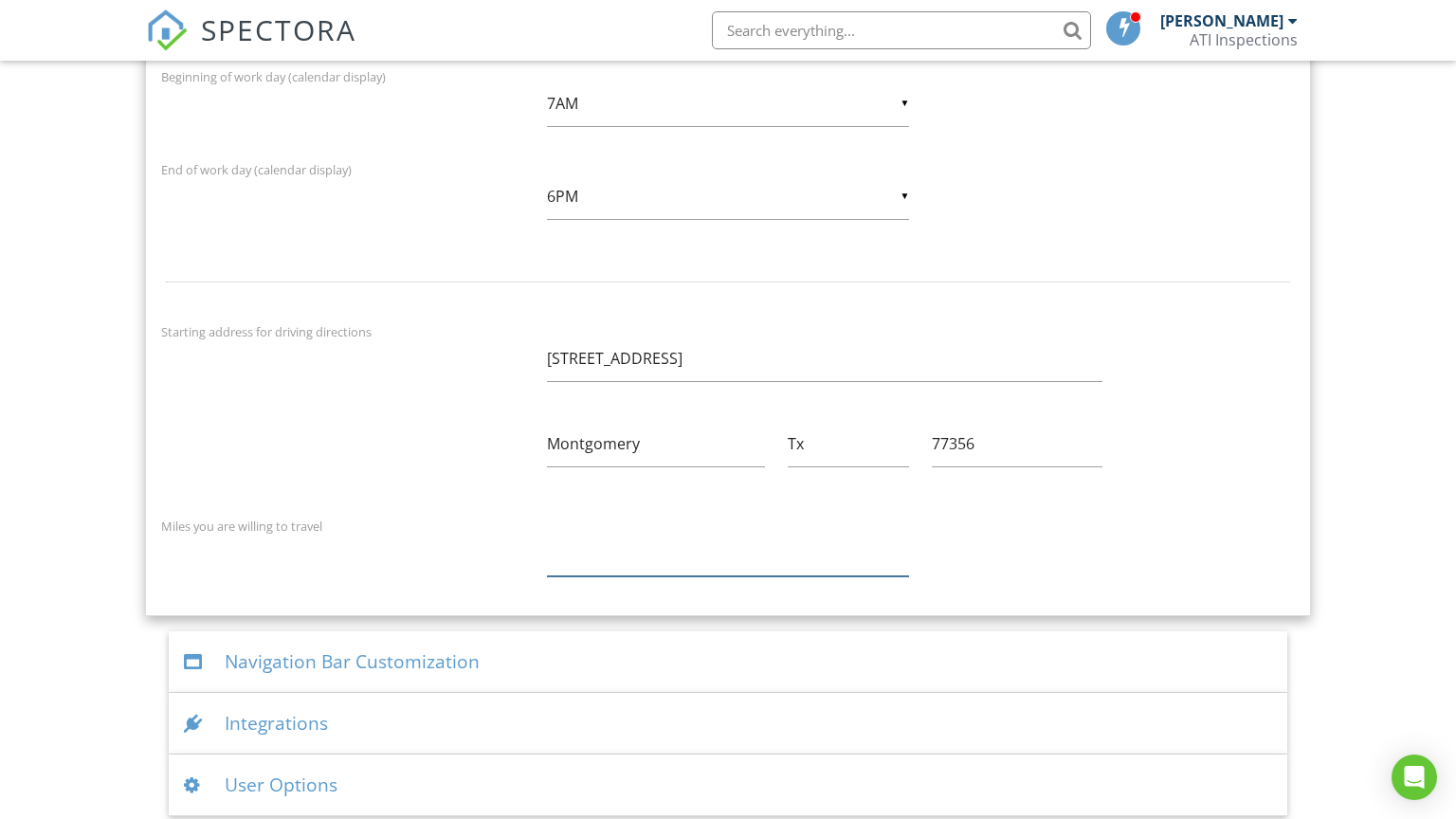 click at bounding box center (728, 553) 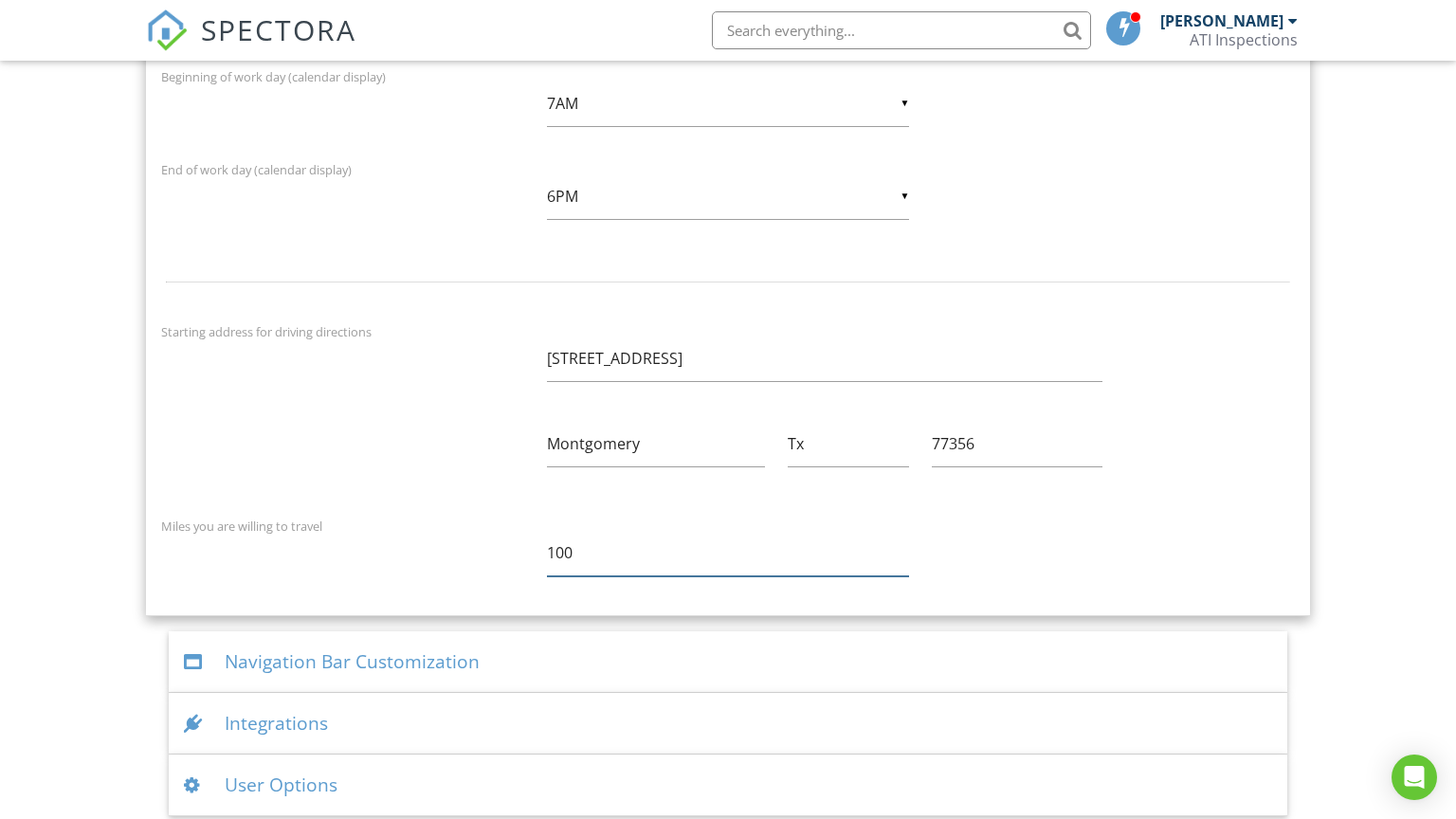 type on "100" 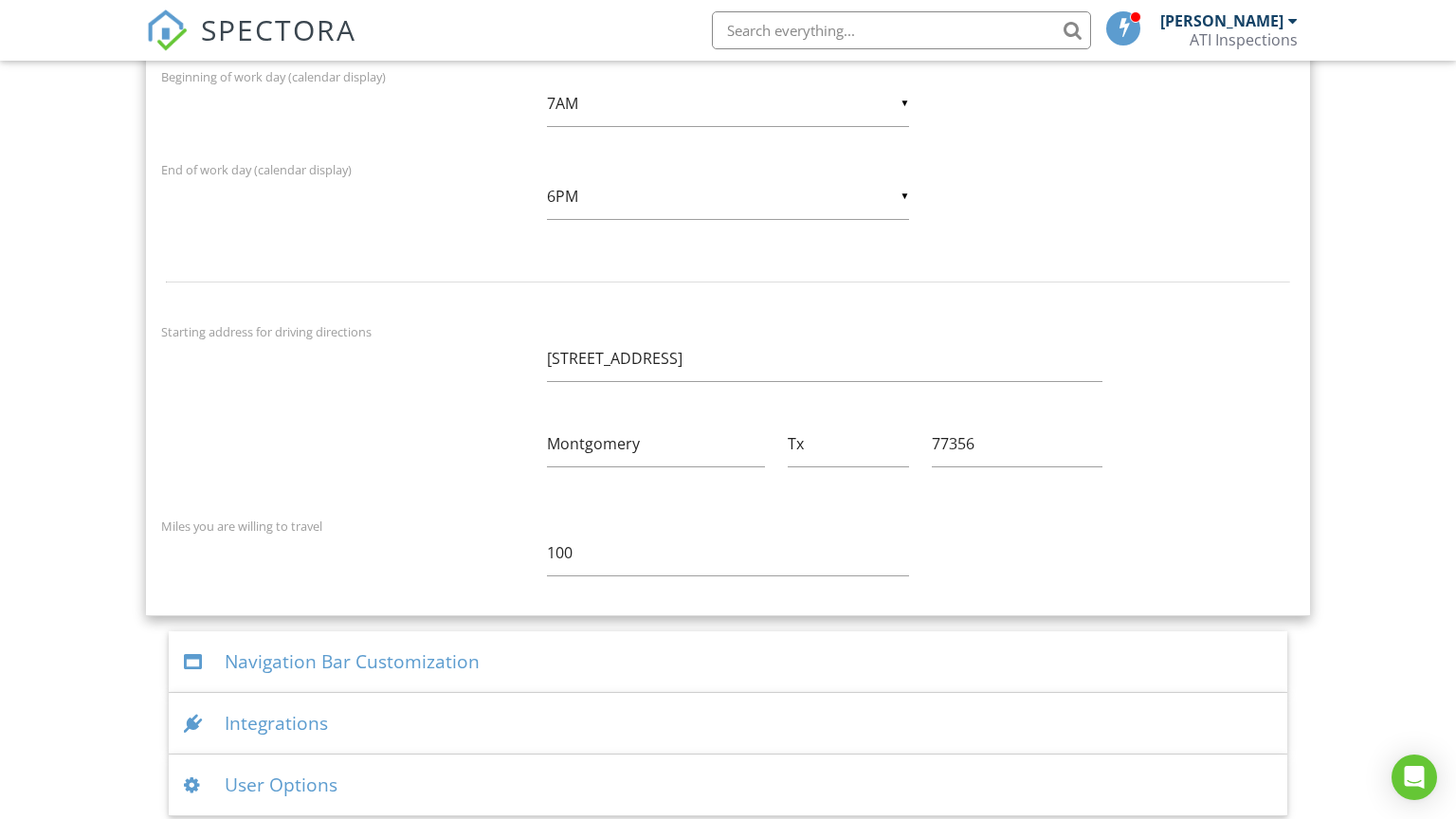 click on "Miles you are willing to travel
100" at bounding box center (728, 557) 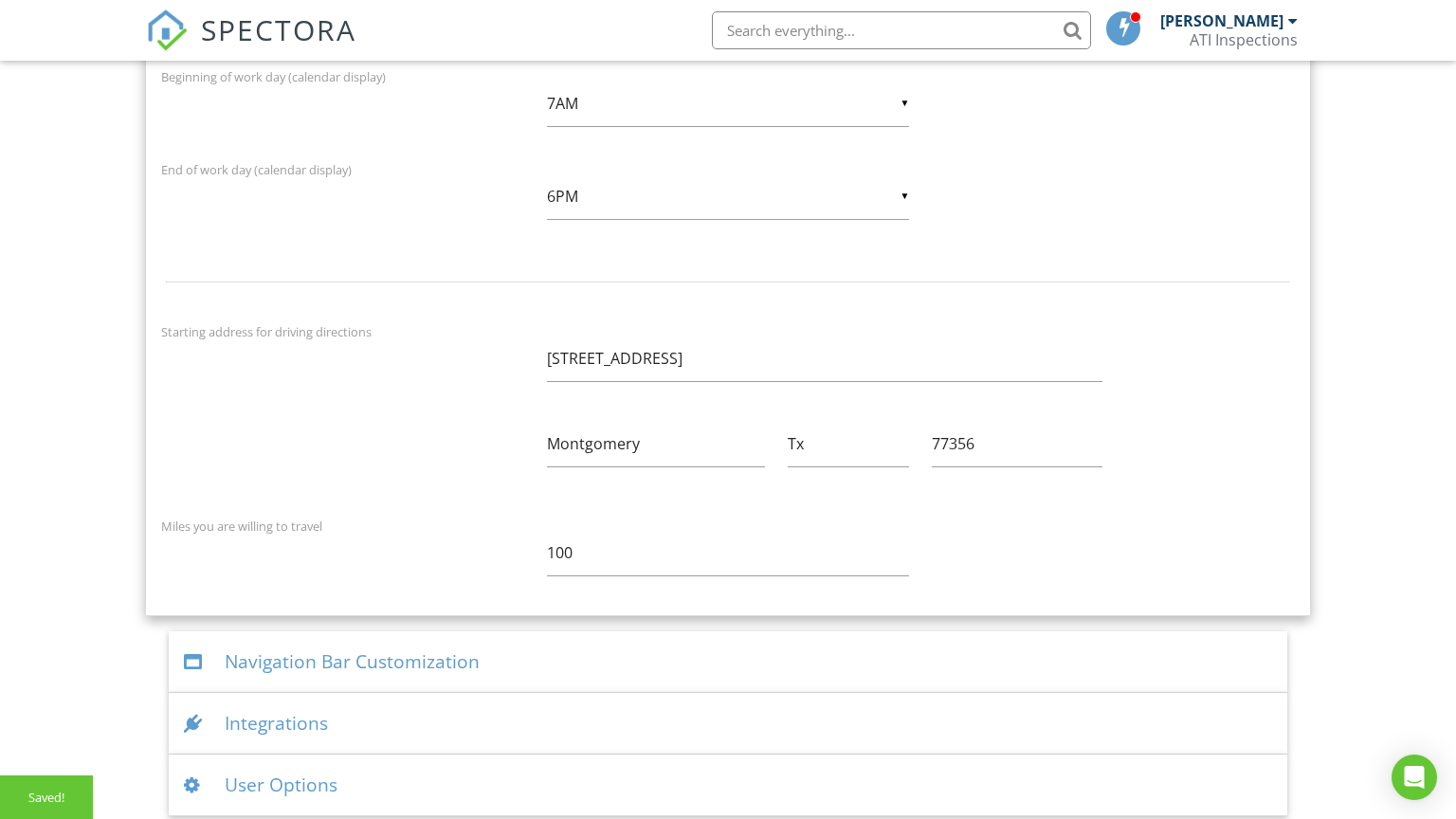 scroll, scrollTop: 3636, scrollLeft: 0, axis: vertical 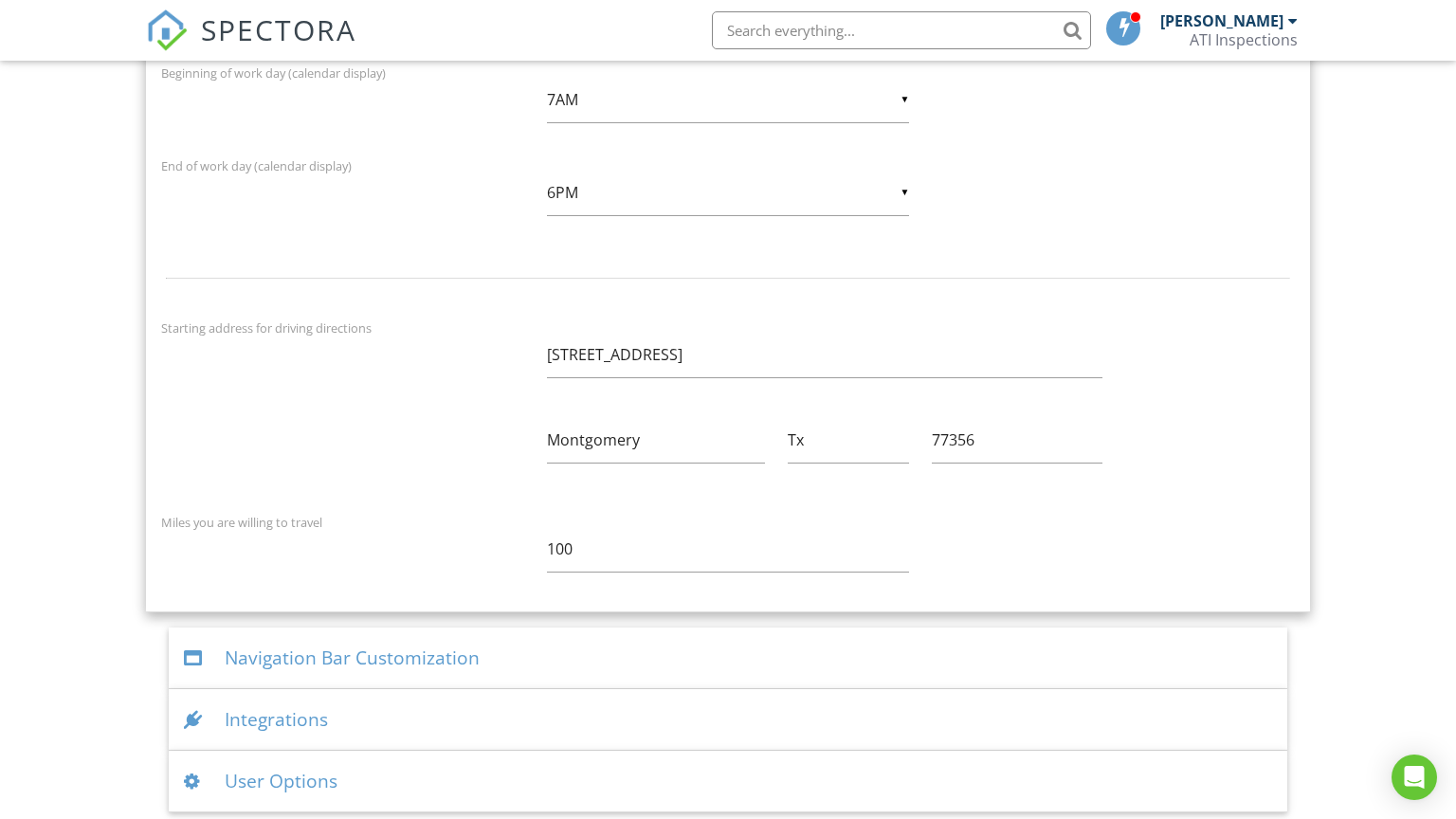 click on "Navigation Bar Customization" at bounding box center (728, 658) 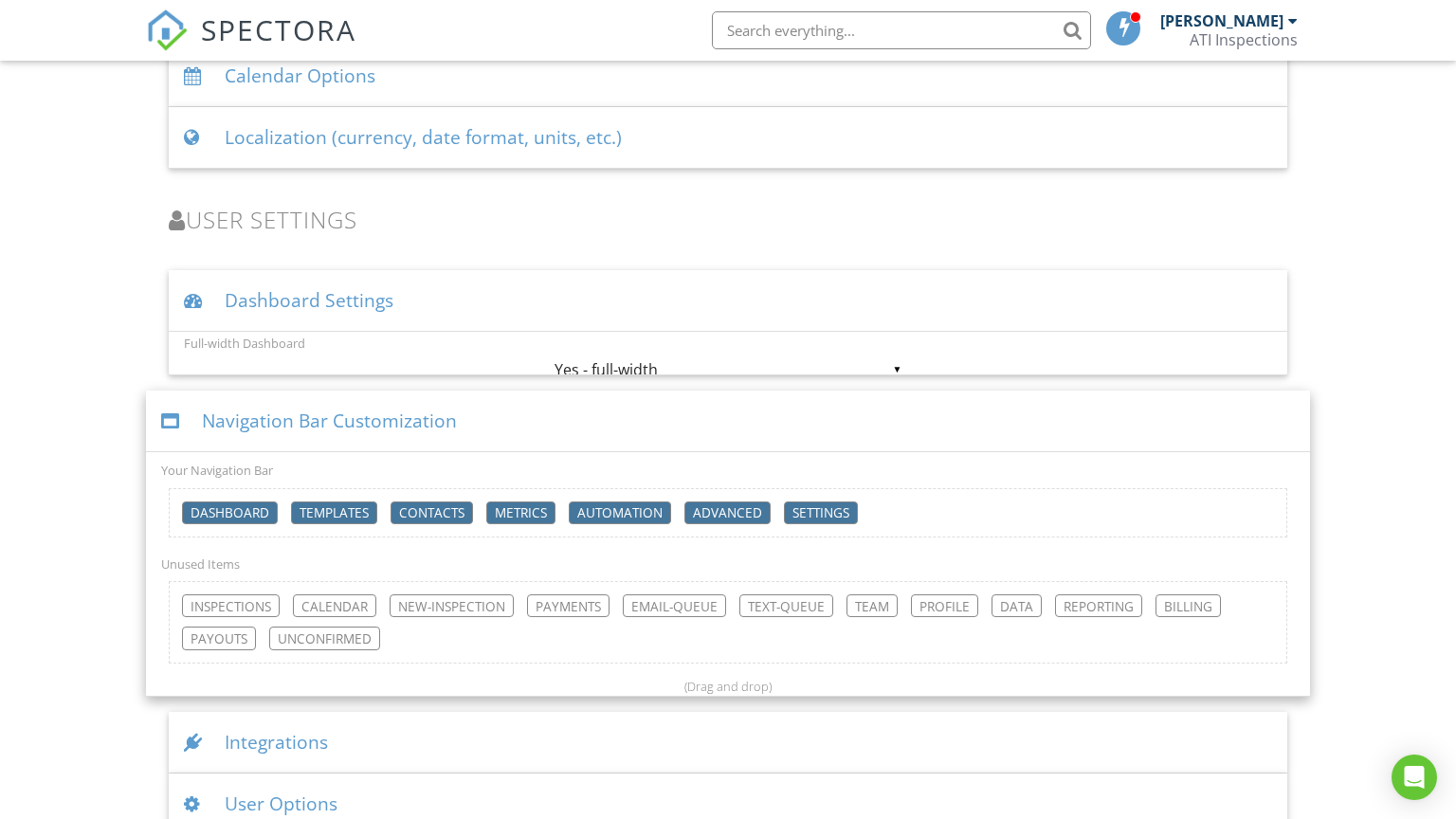 scroll, scrollTop: 2887, scrollLeft: 0, axis: vertical 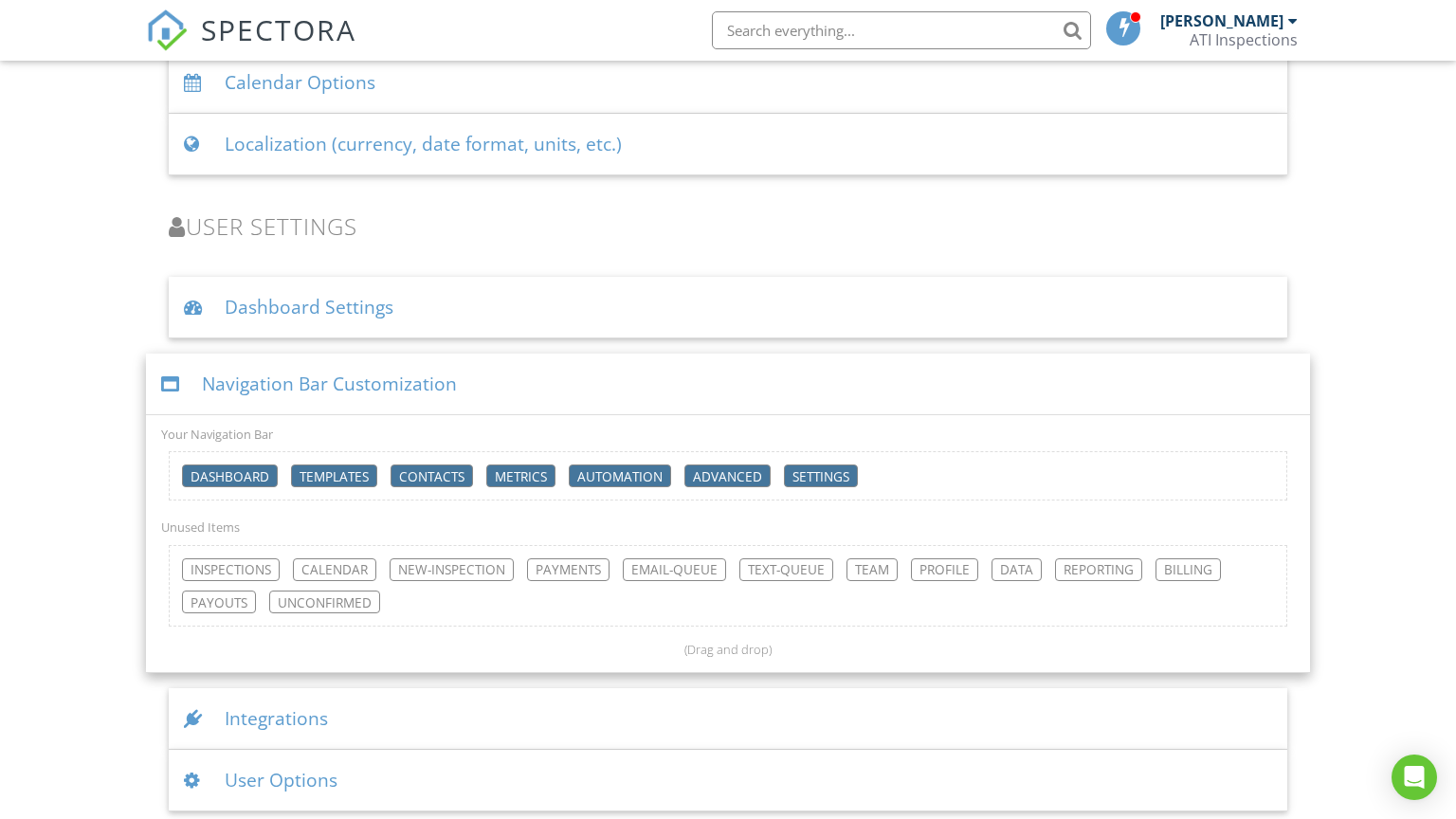 click on "Integrations" at bounding box center (728, 719) 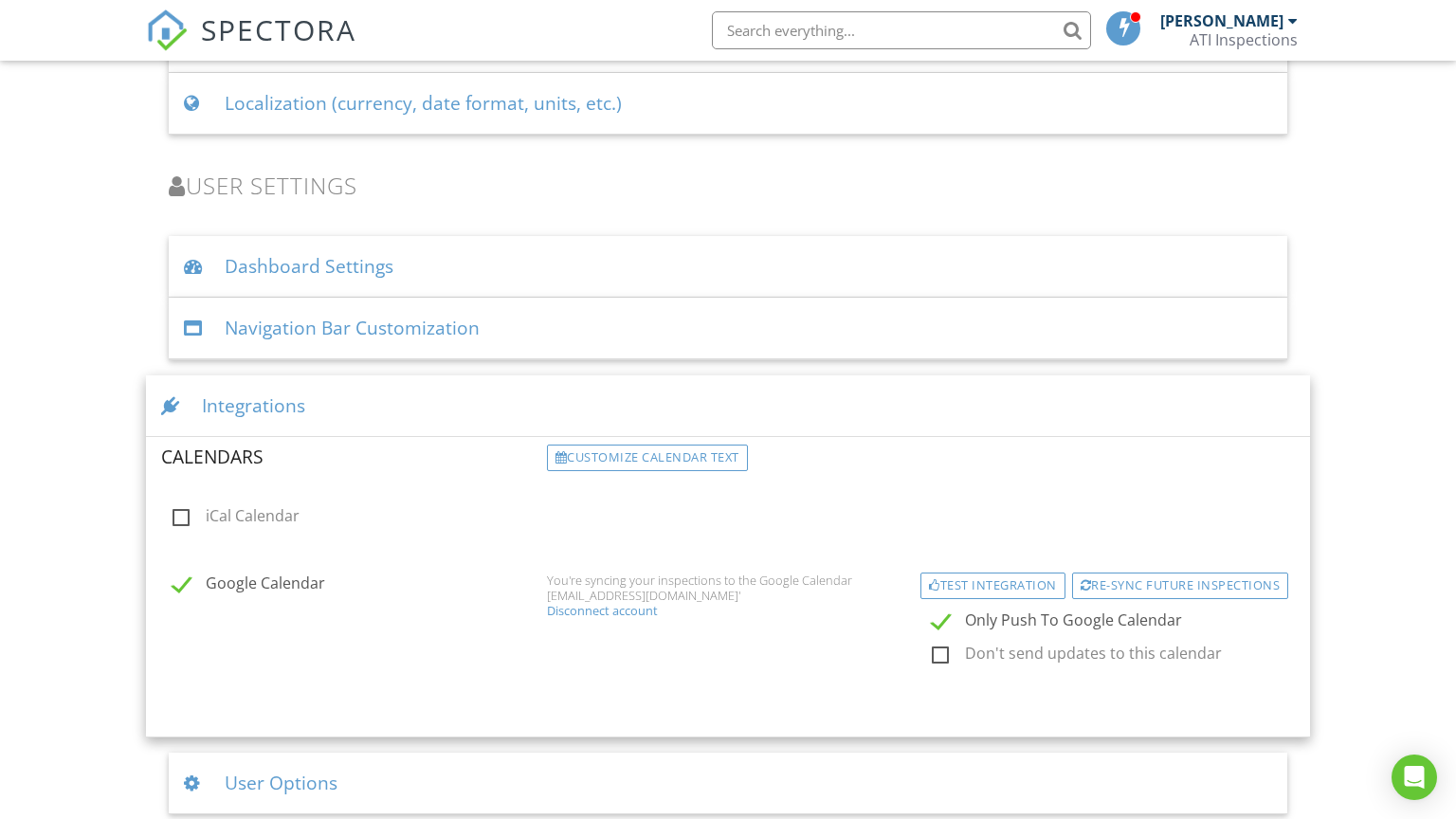 scroll, scrollTop: 2903, scrollLeft: 0, axis: vertical 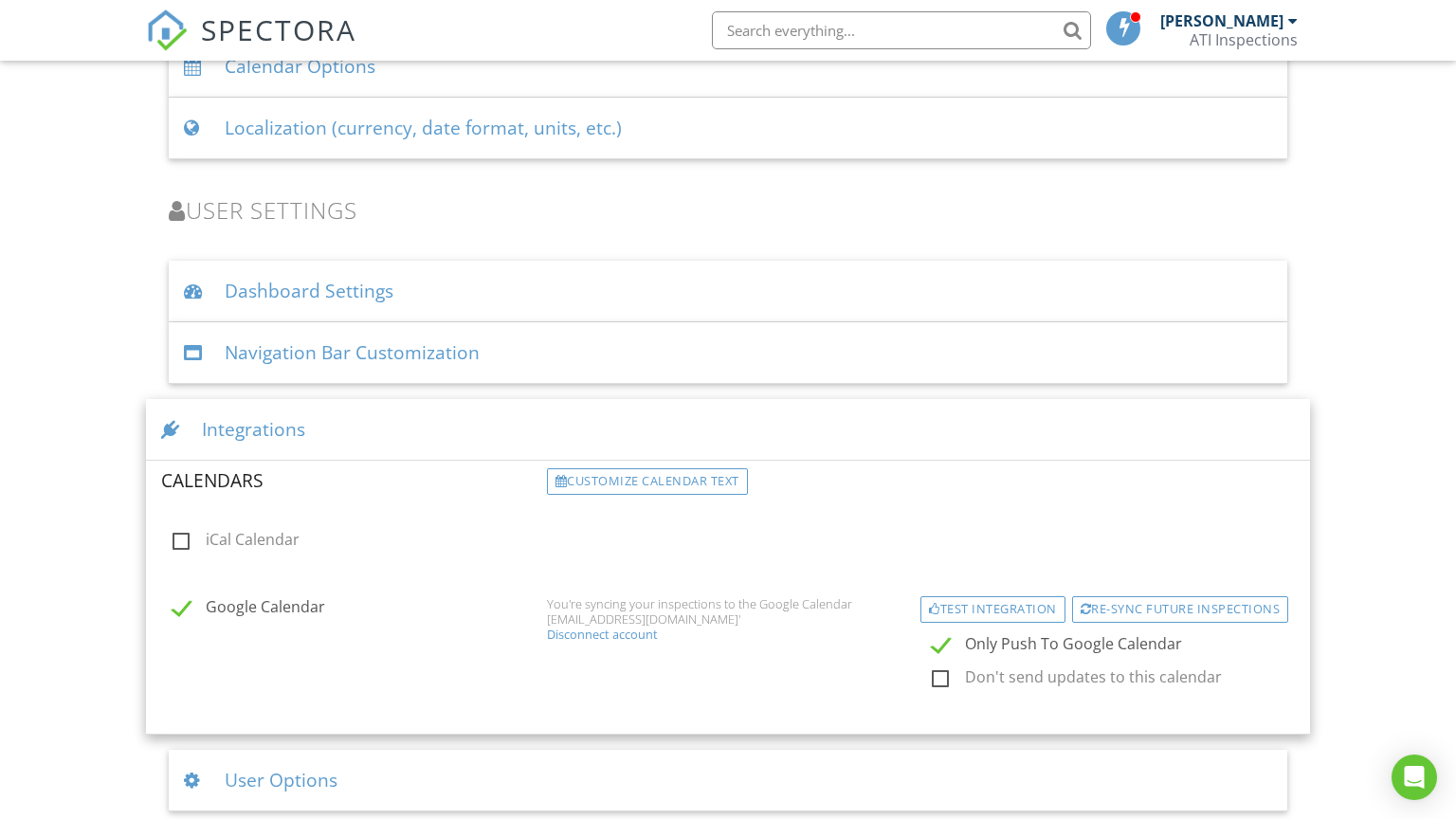 click on "User Options" at bounding box center [728, 780] 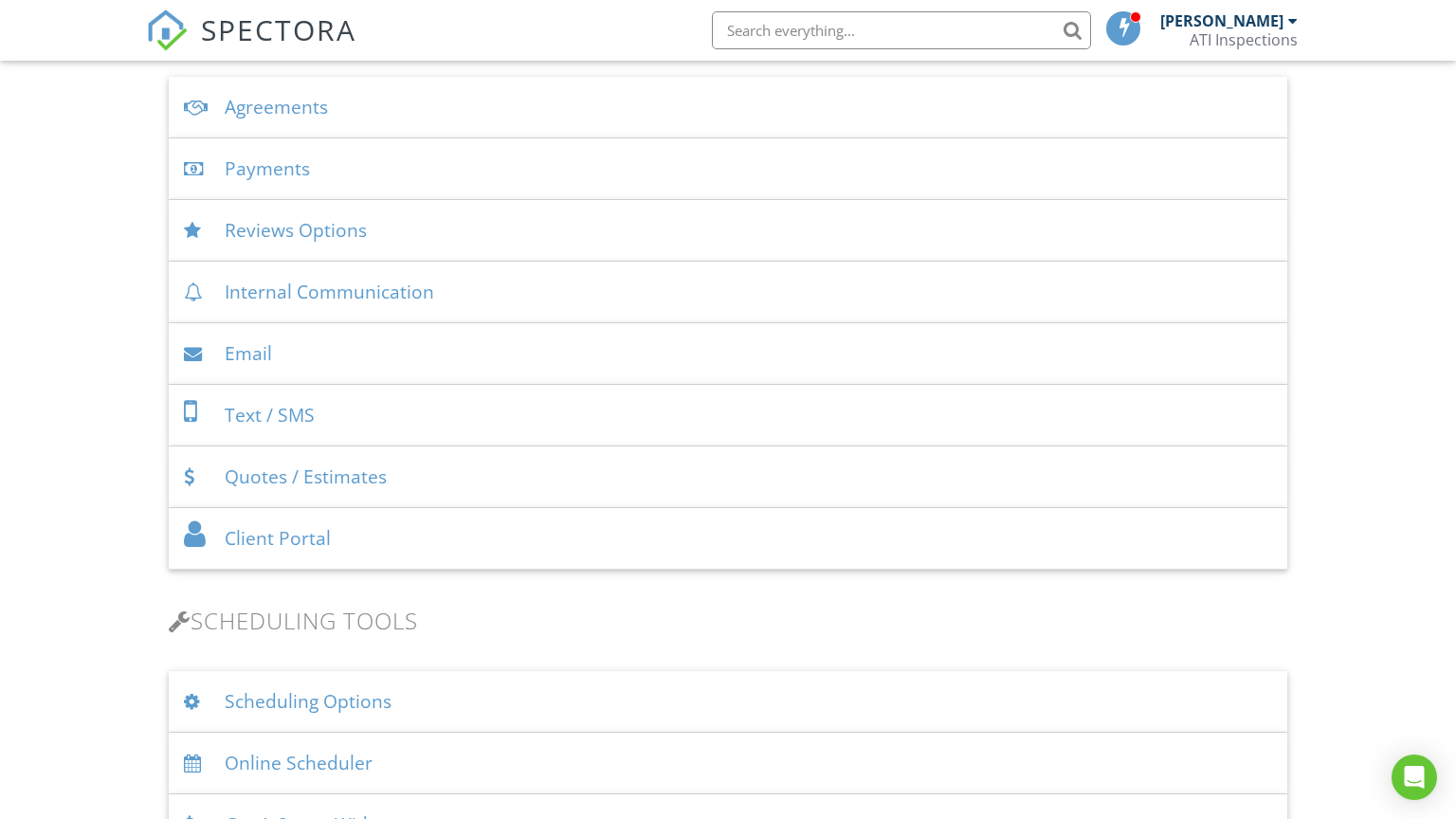 scroll, scrollTop: 0, scrollLeft: 0, axis: both 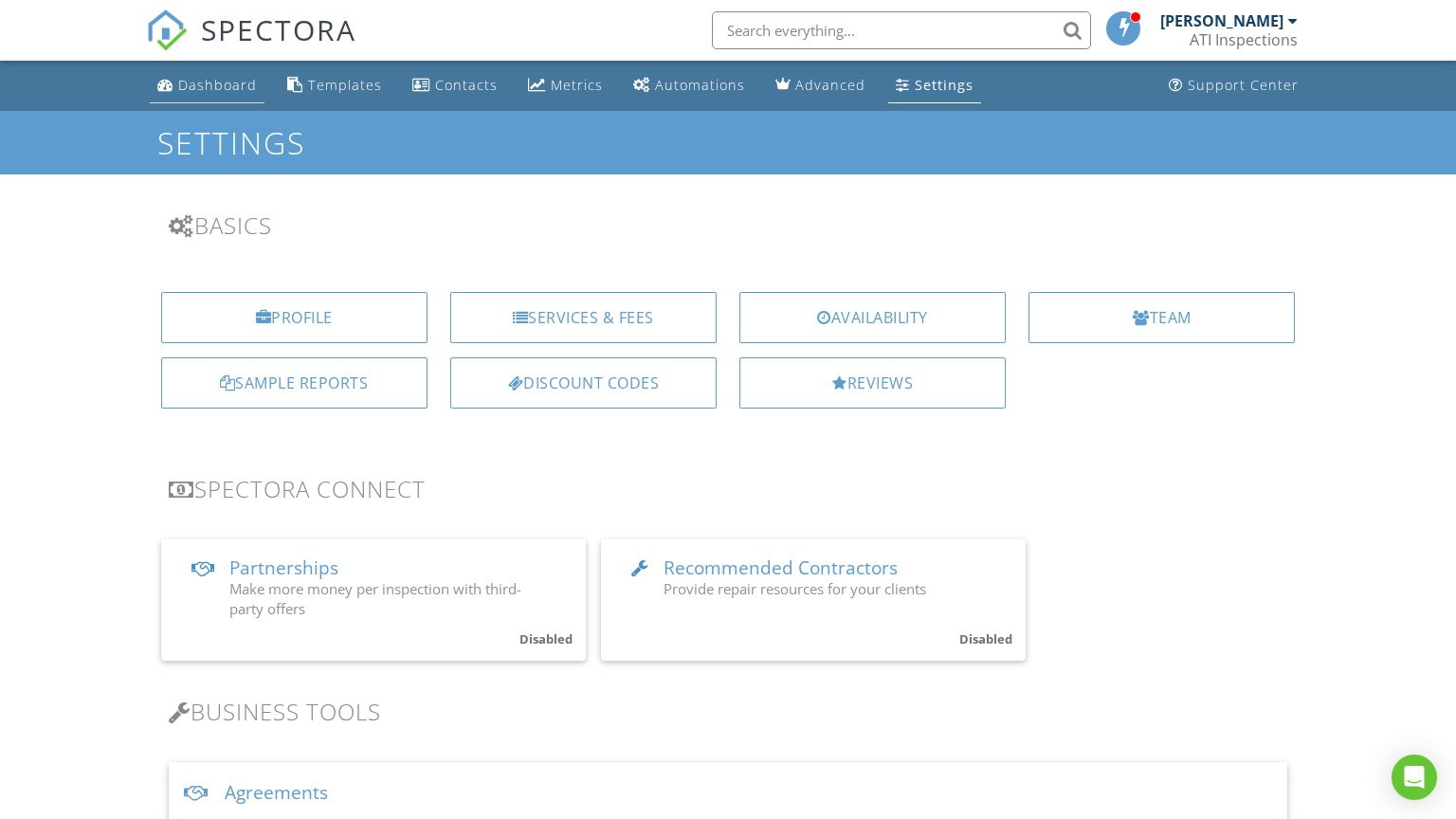 click on "Dashboard" at bounding box center [217, 84] 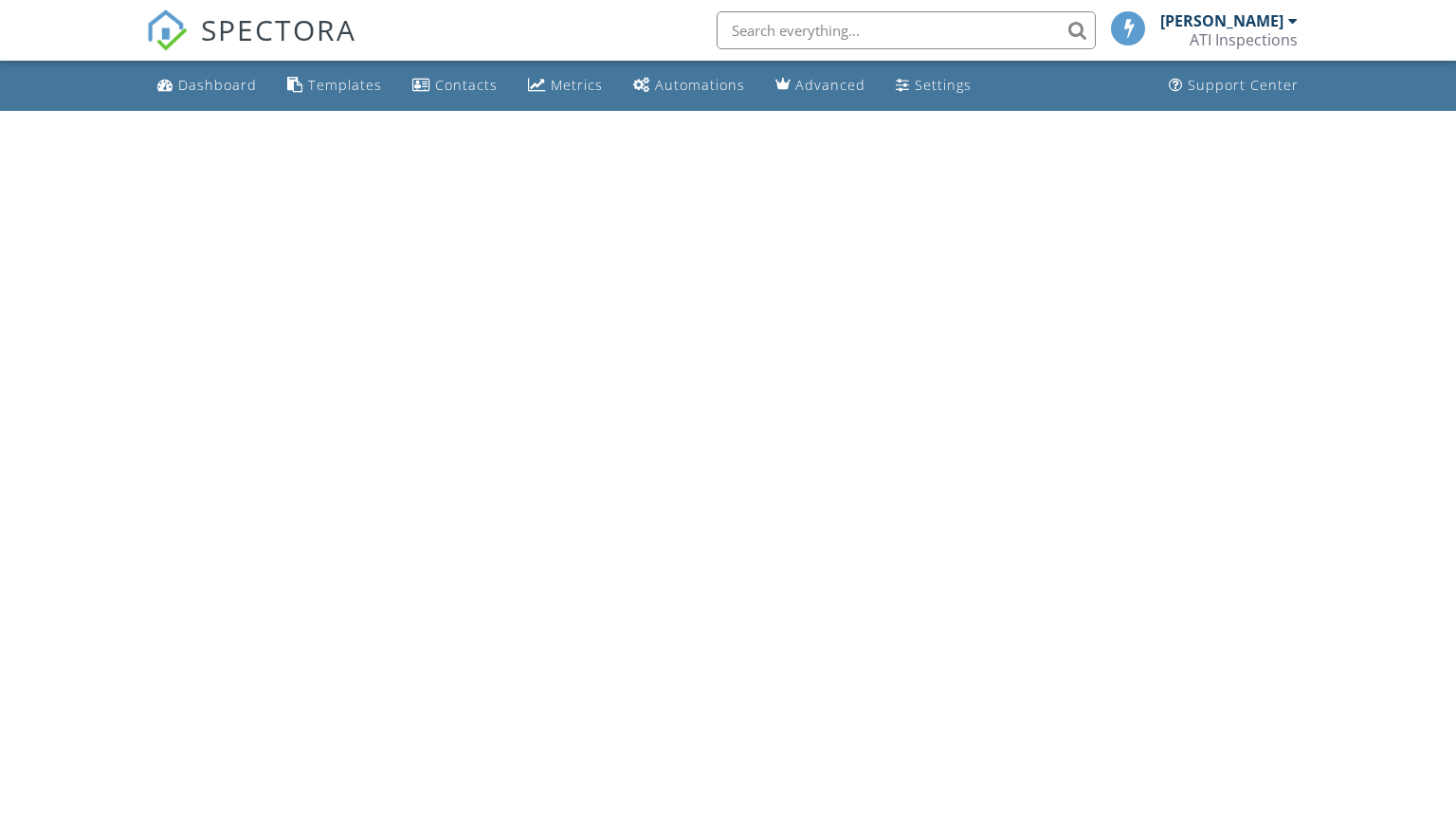 scroll, scrollTop: 0, scrollLeft: 0, axis: both 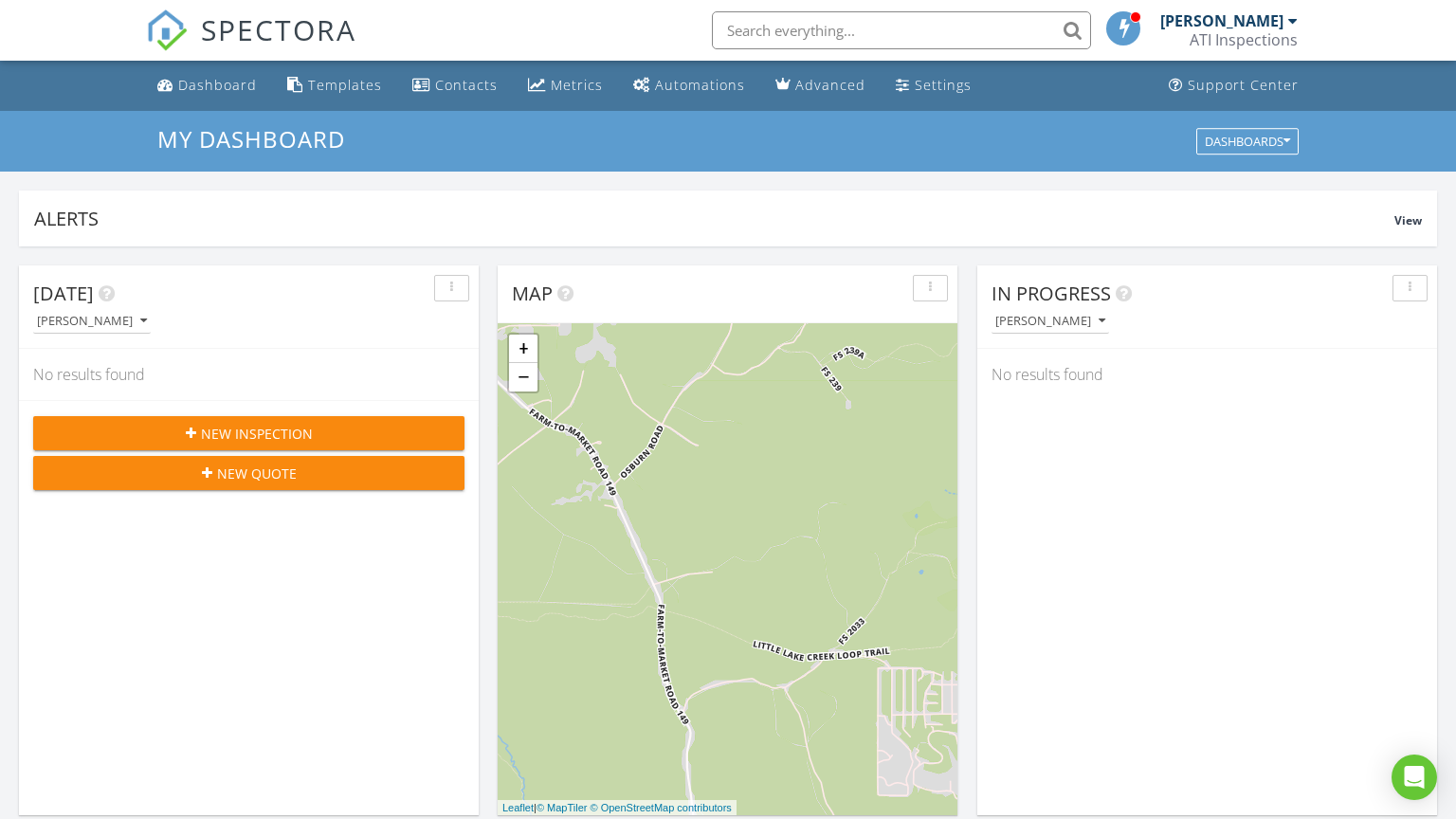 click on "Dashboard" at bounding box center [217, 84] 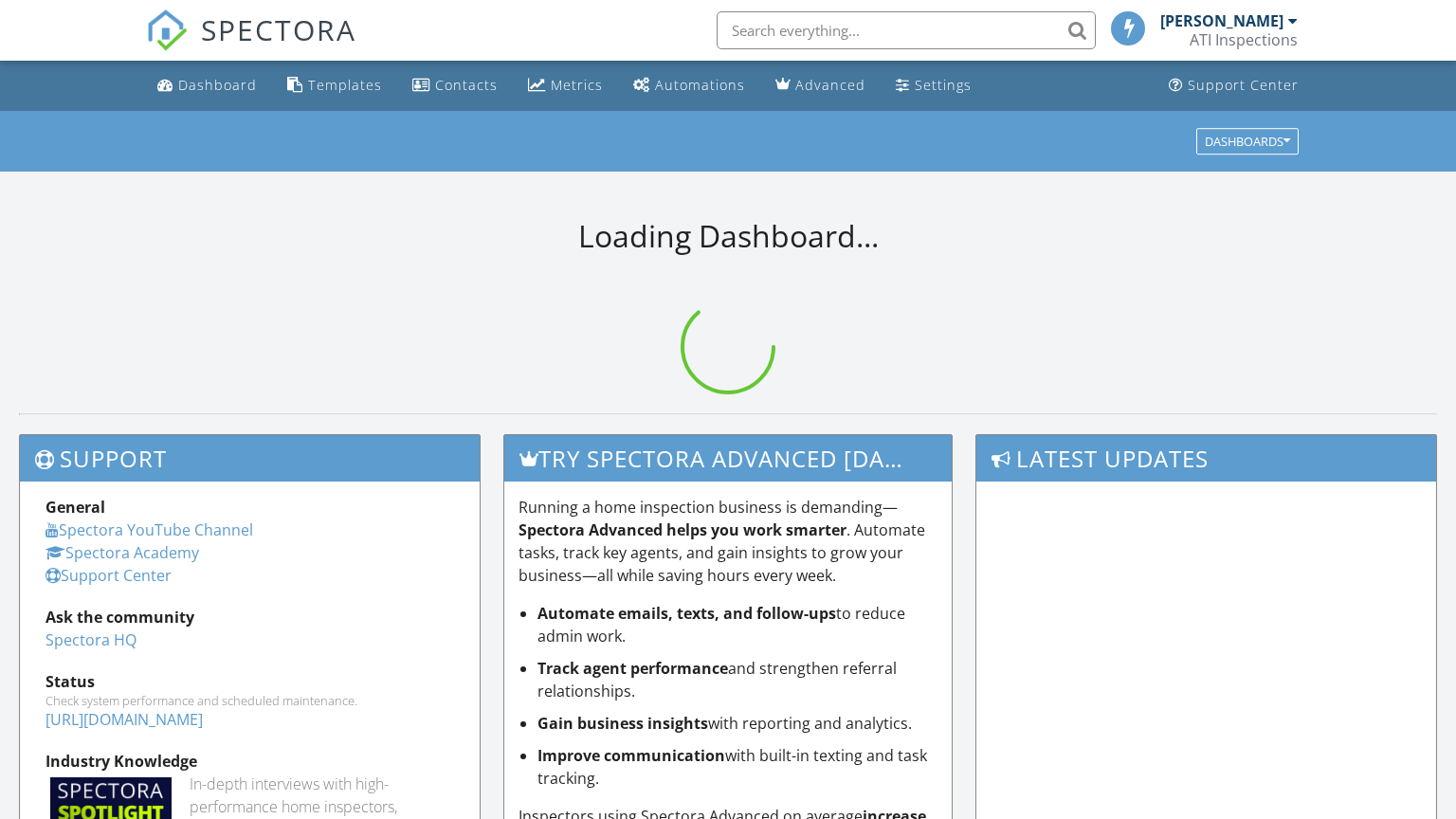 scroll, scrollTop: 0, scrollLeft: 0, axis: both 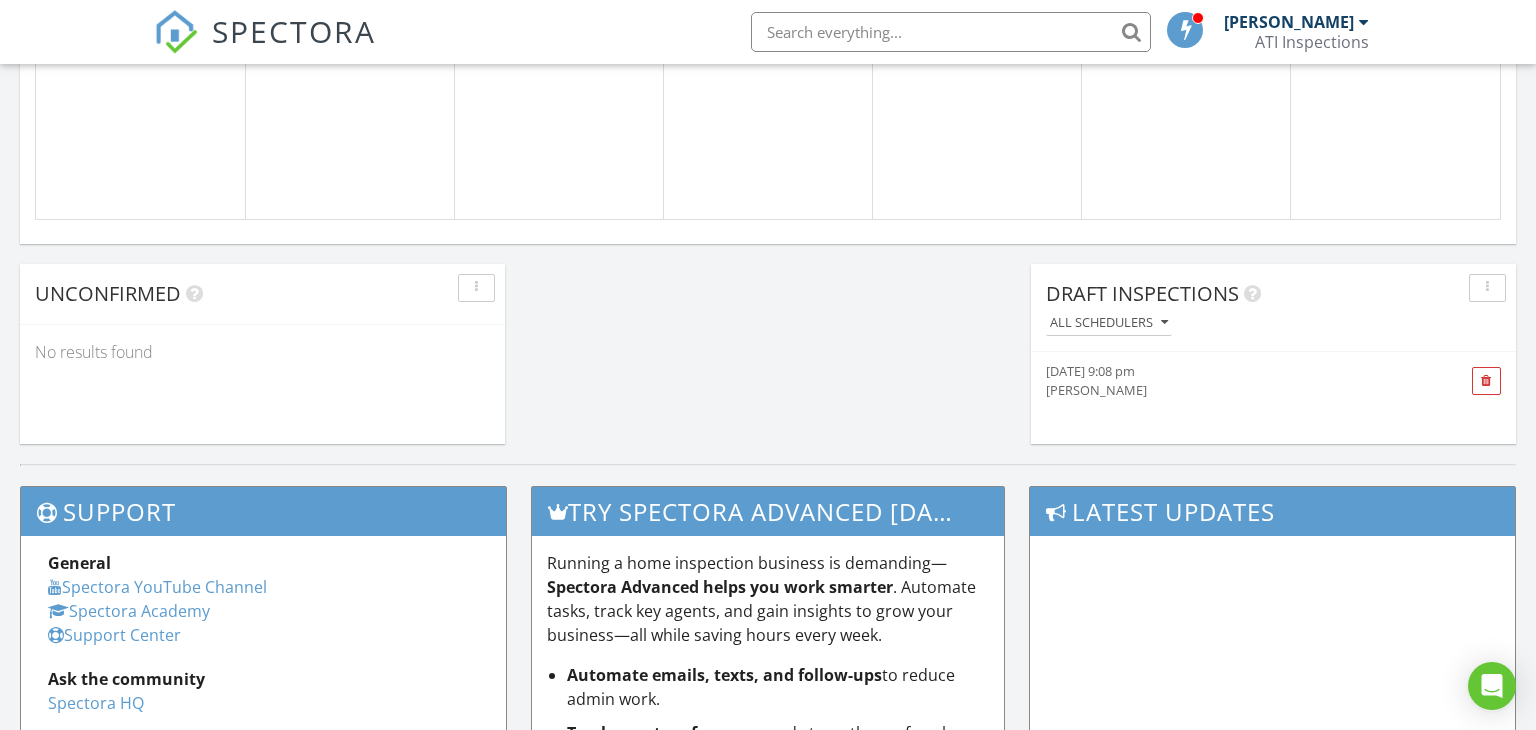 click on "[PERSON_NAME]" at bounding box center [1235, 390] 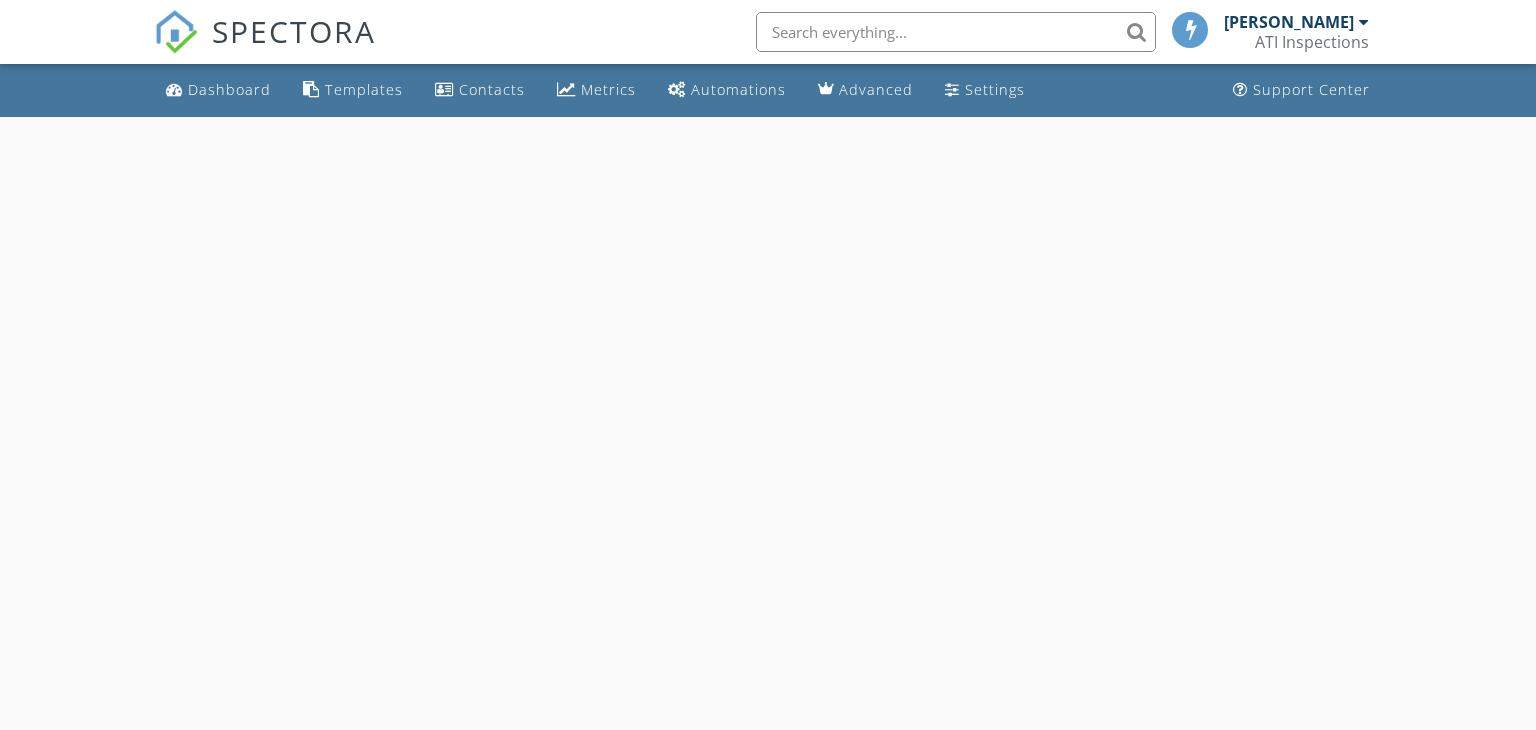 scroll, scrollTop: 0, scrollLeft: 0, axis: both 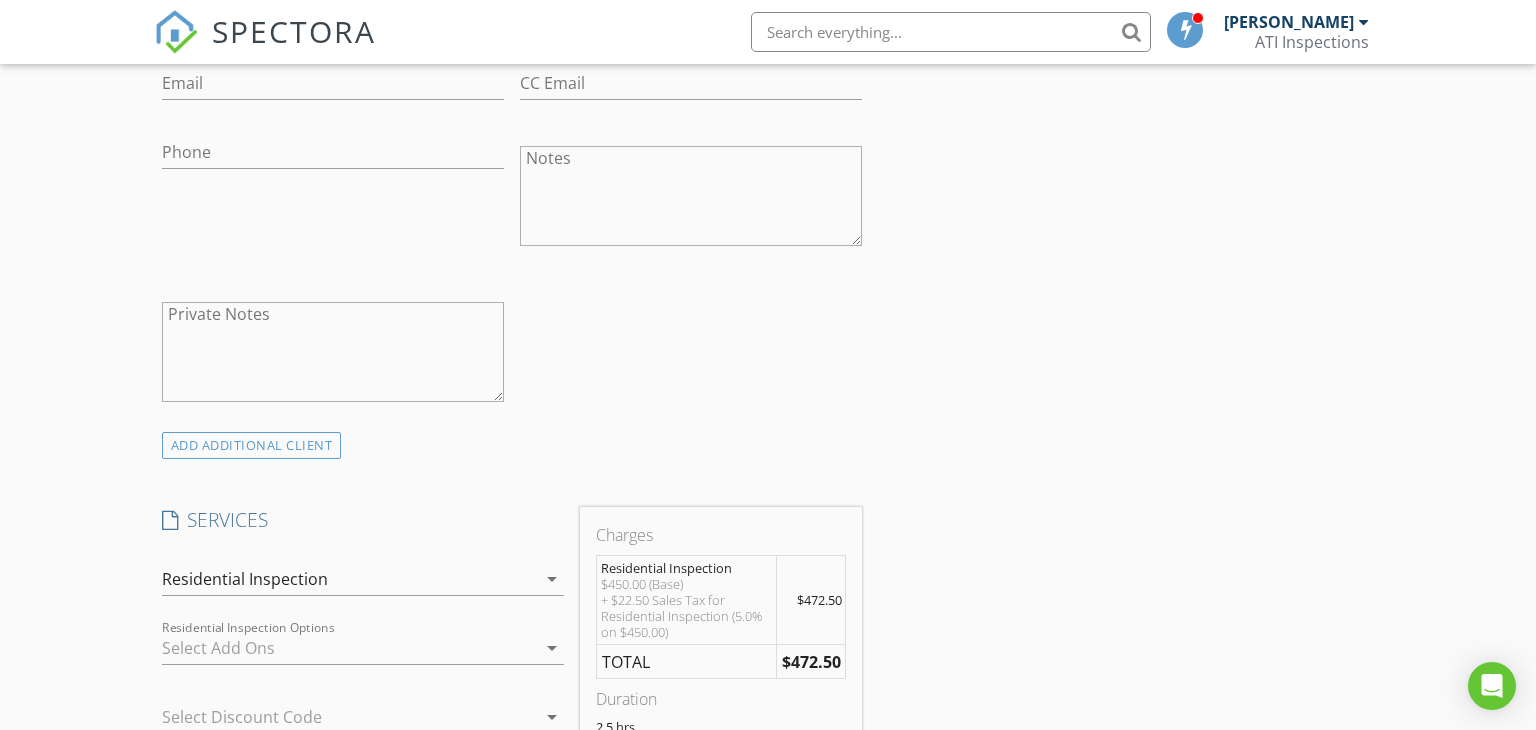 click on "arrow_drop_down" at bounding box center (550, 579) 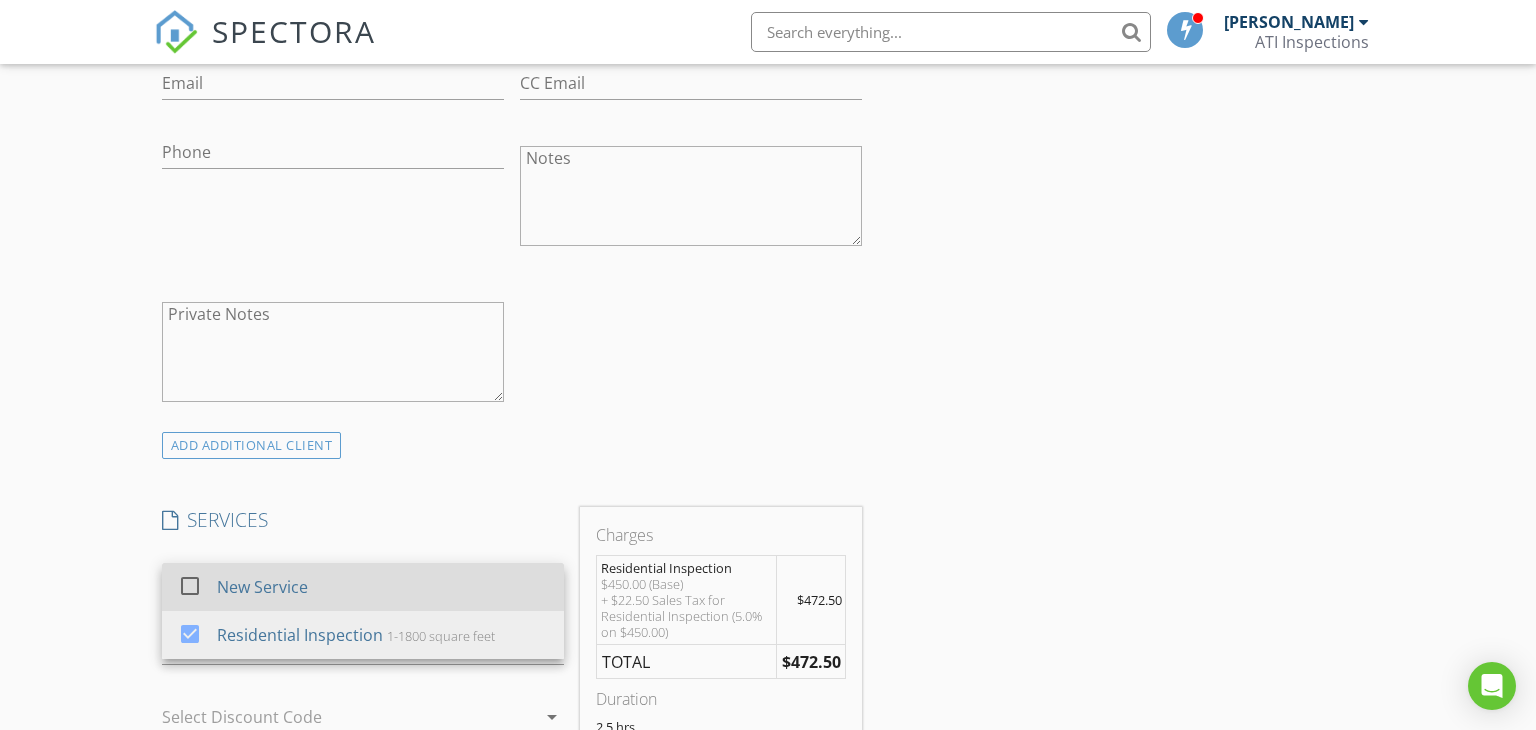 click on "New Service" at bounding box center (261, 587) 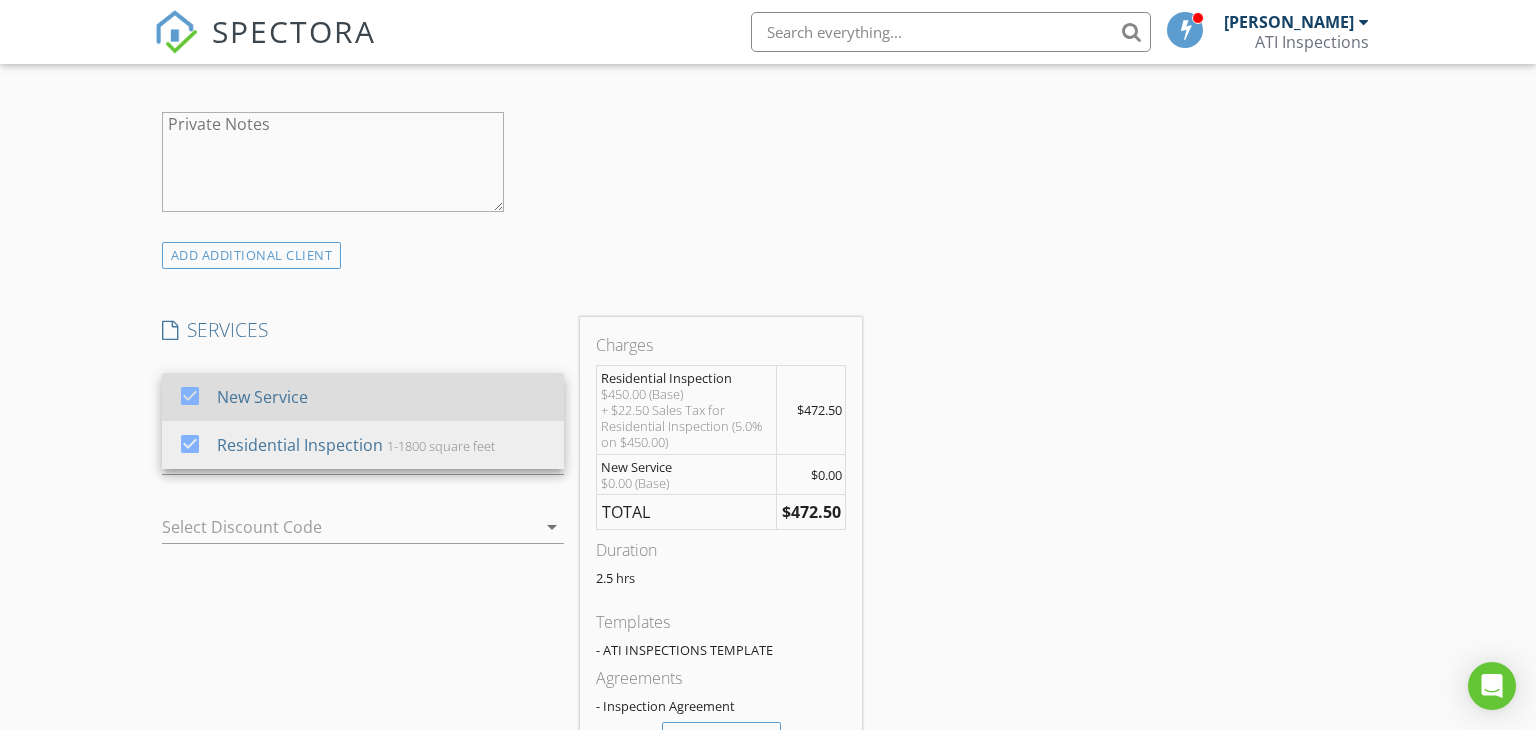scroll, scrollTop: 988, scrollLeft: 0, axis: vertical 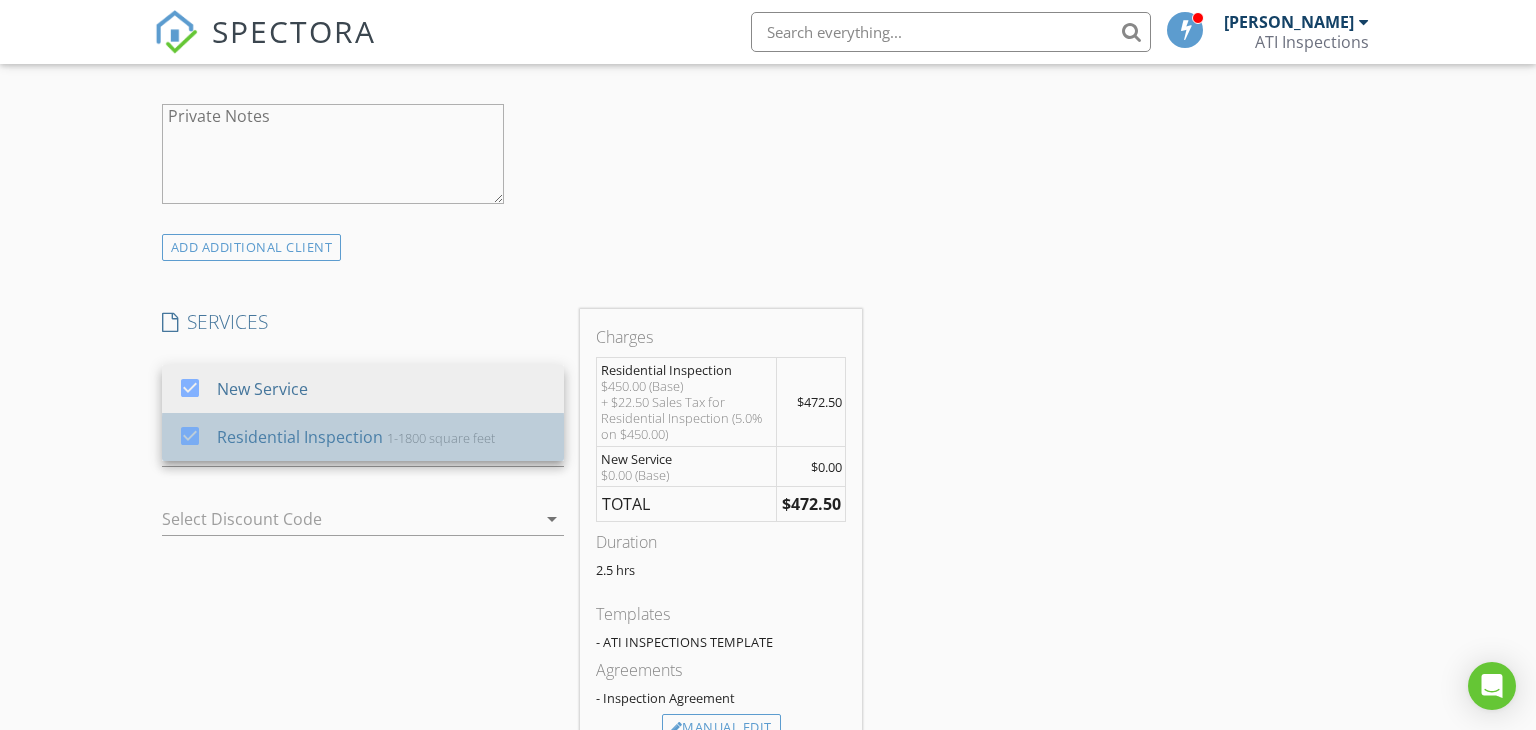 click on "Residential Inspection" at bounding box center [299, 437] 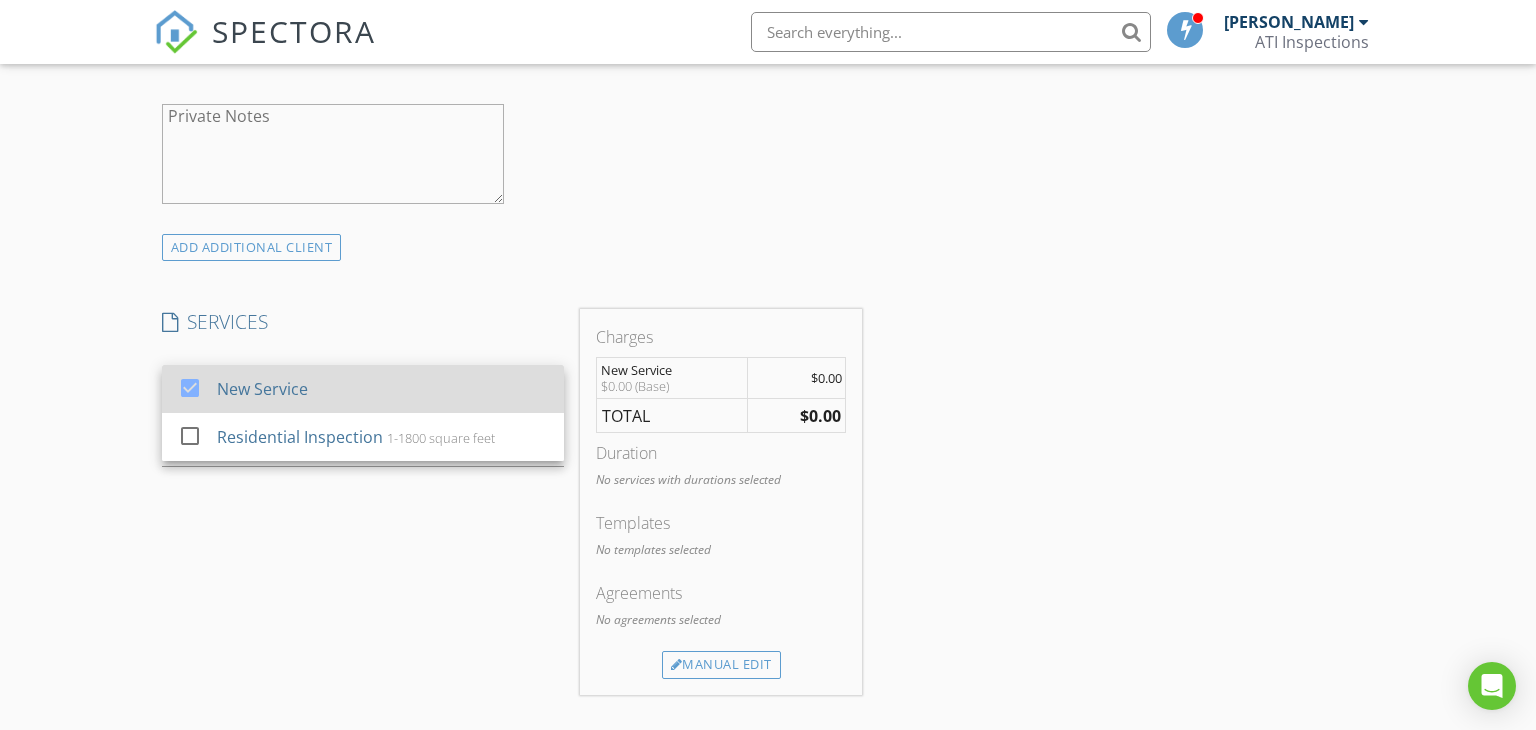click on "New Service" at bounding box center (381, 389) 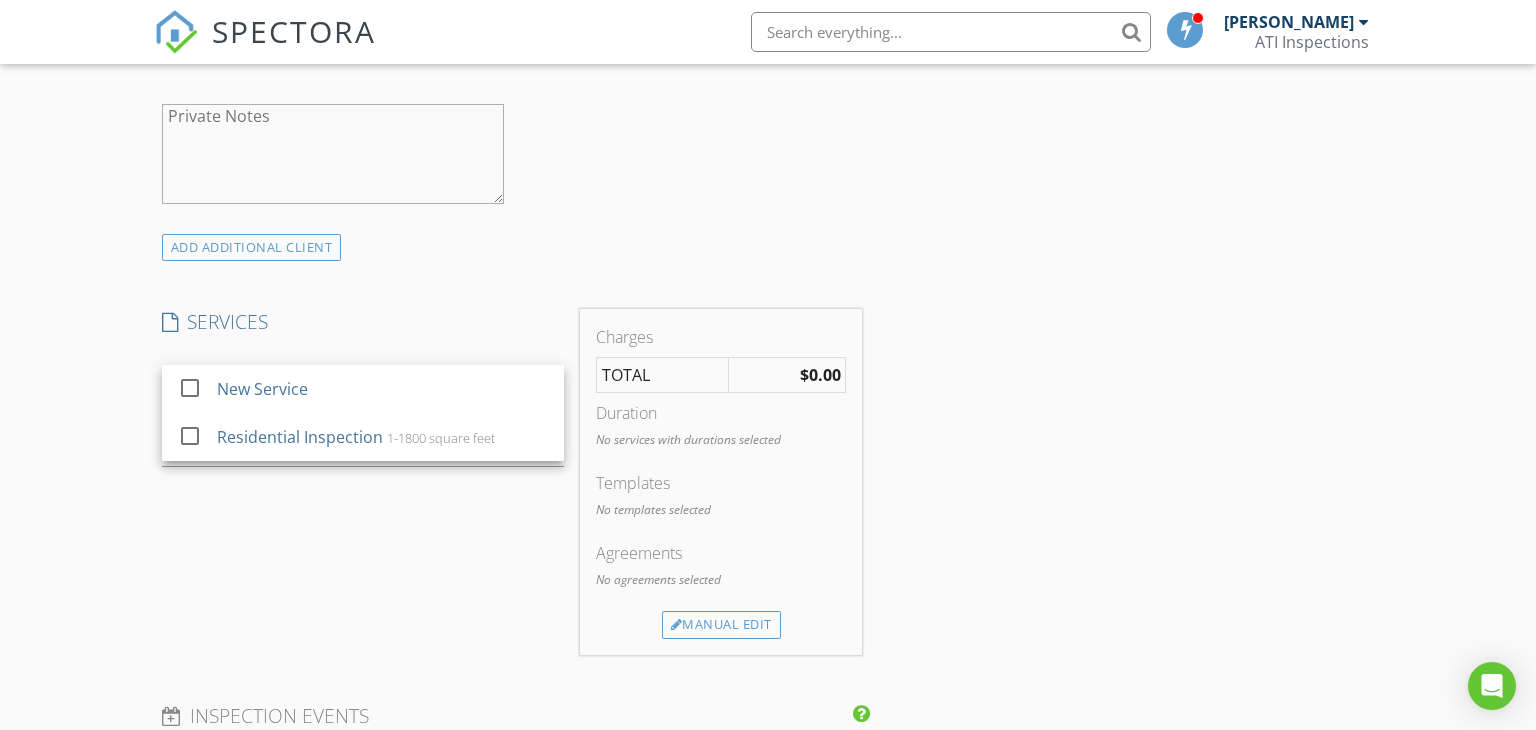 click on "SERVICES
check_box_outline_blank   New Service   check_box_outline_blank   Residential Inspection   1-1800 square feet arrow_drop_down     Select Discount Code arrow_drop_down" at bounding box center (363, 481) 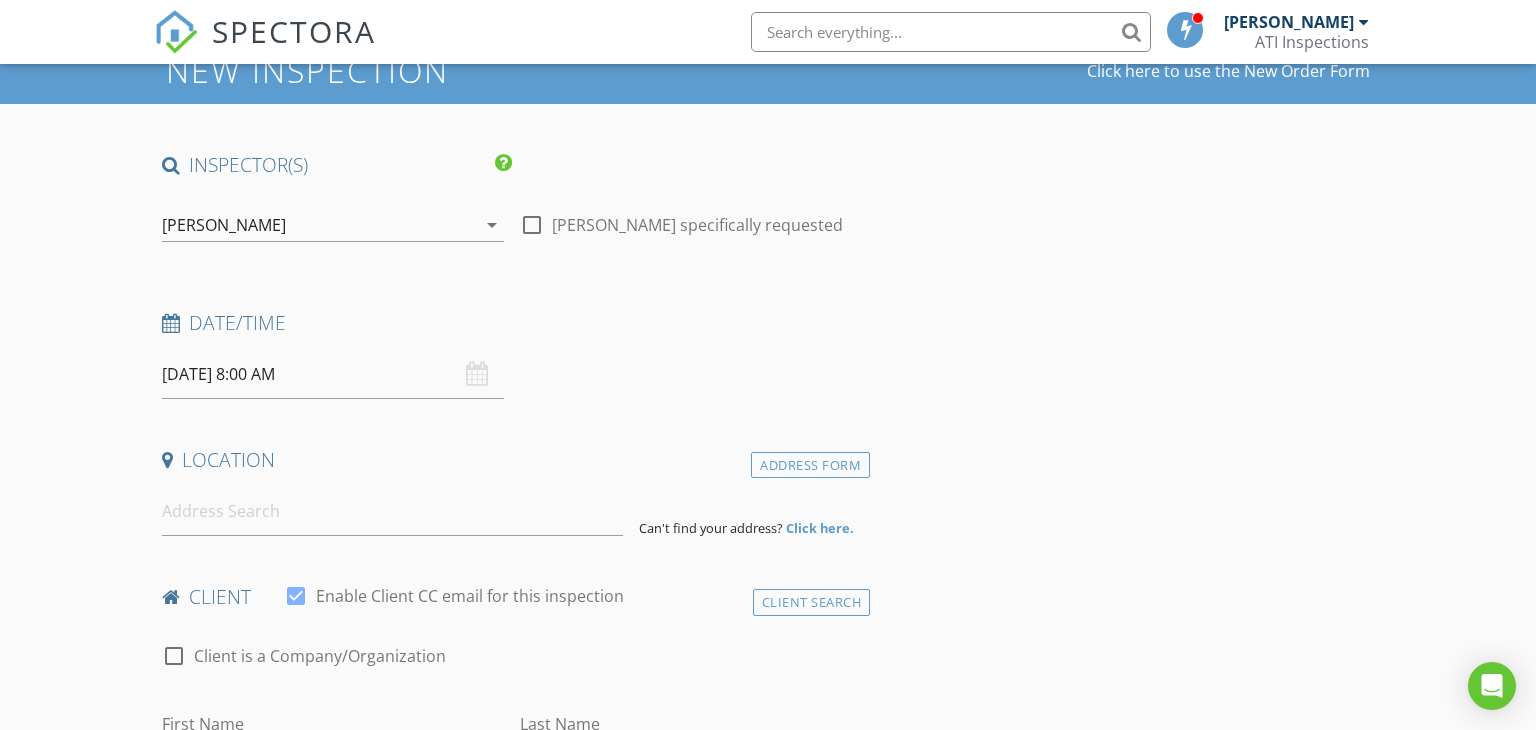 scroll, scrollTop: 0, scrollLeft: 0, axis: both 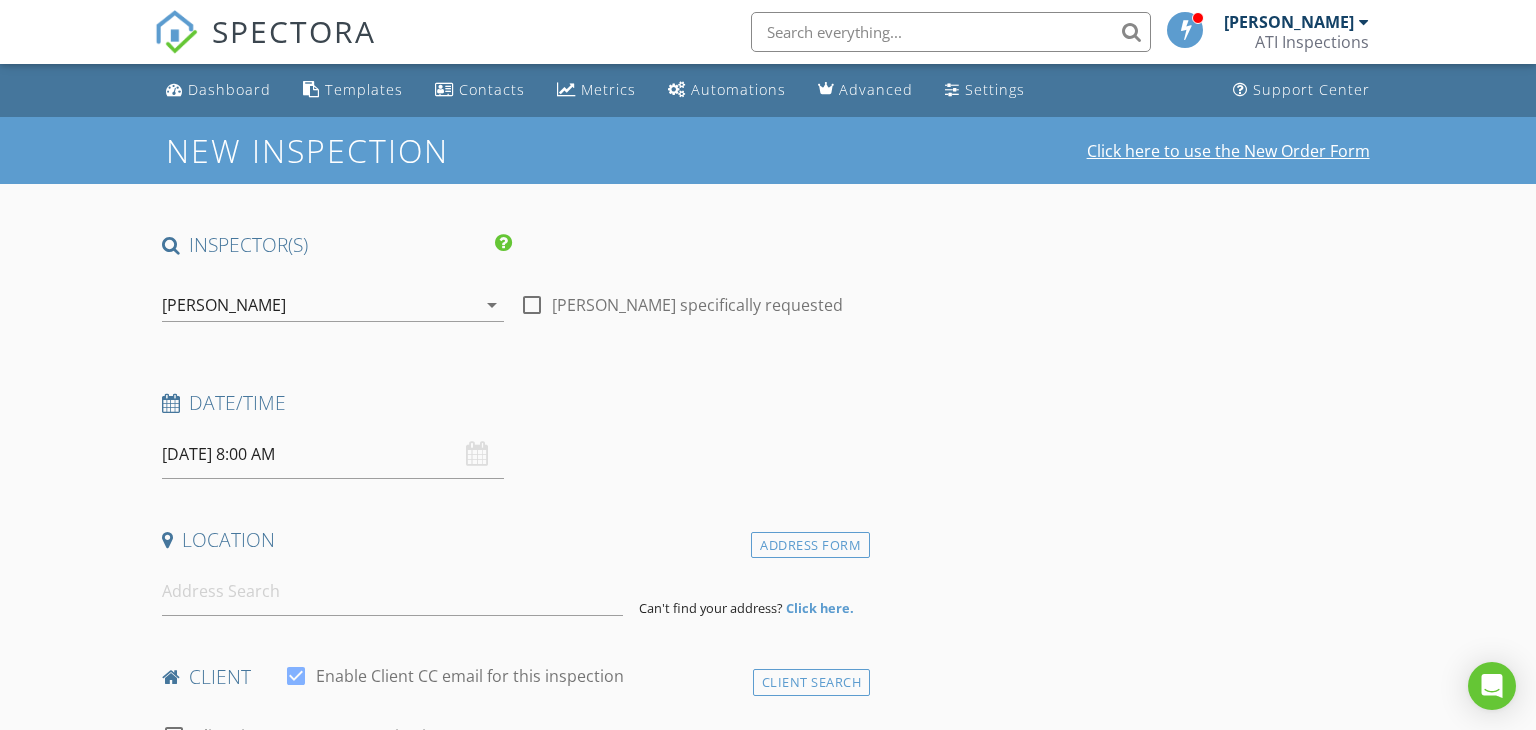 click on "Click here to use the New Order Form" at bounding box center (1228, 151) 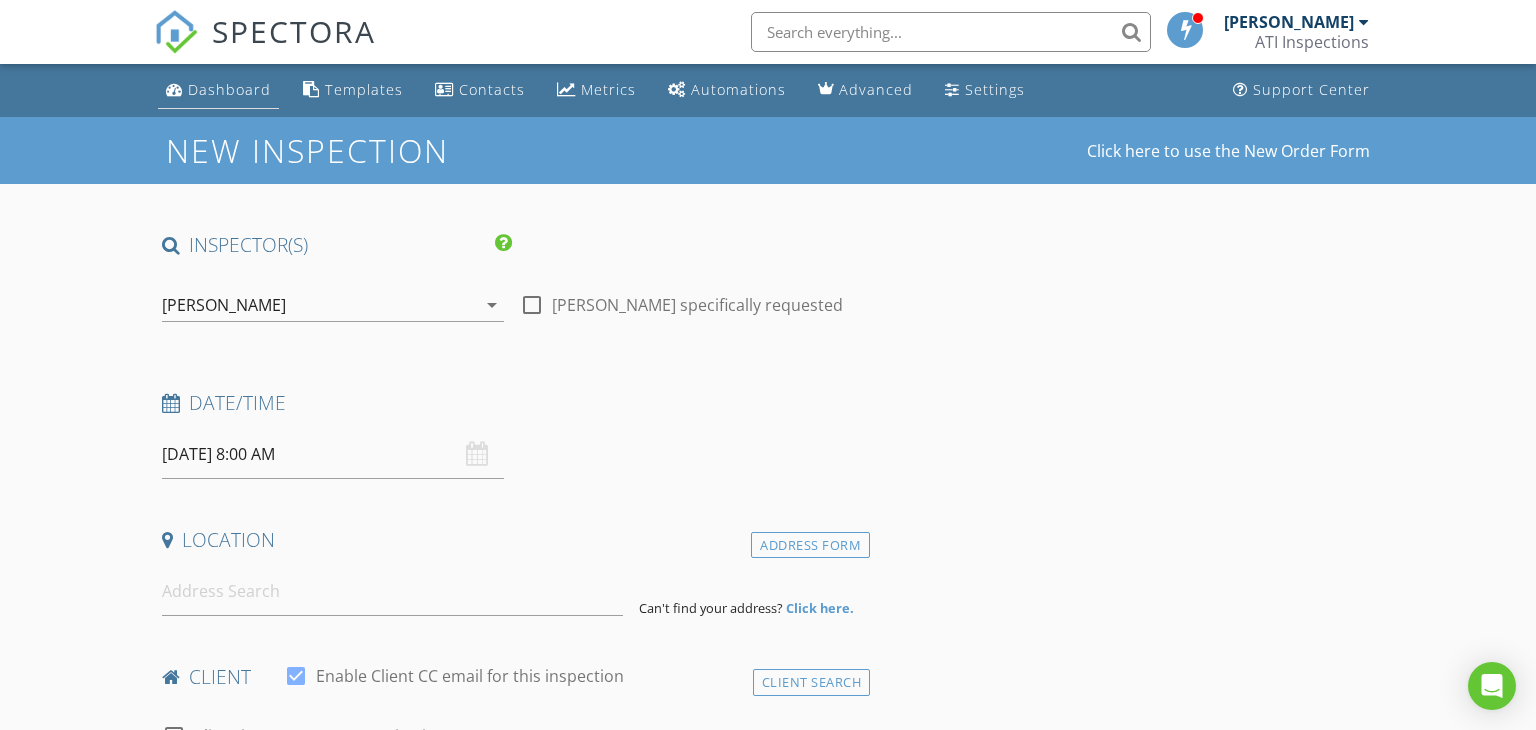 click on "Dashboard" at bounding box center [218, 90] 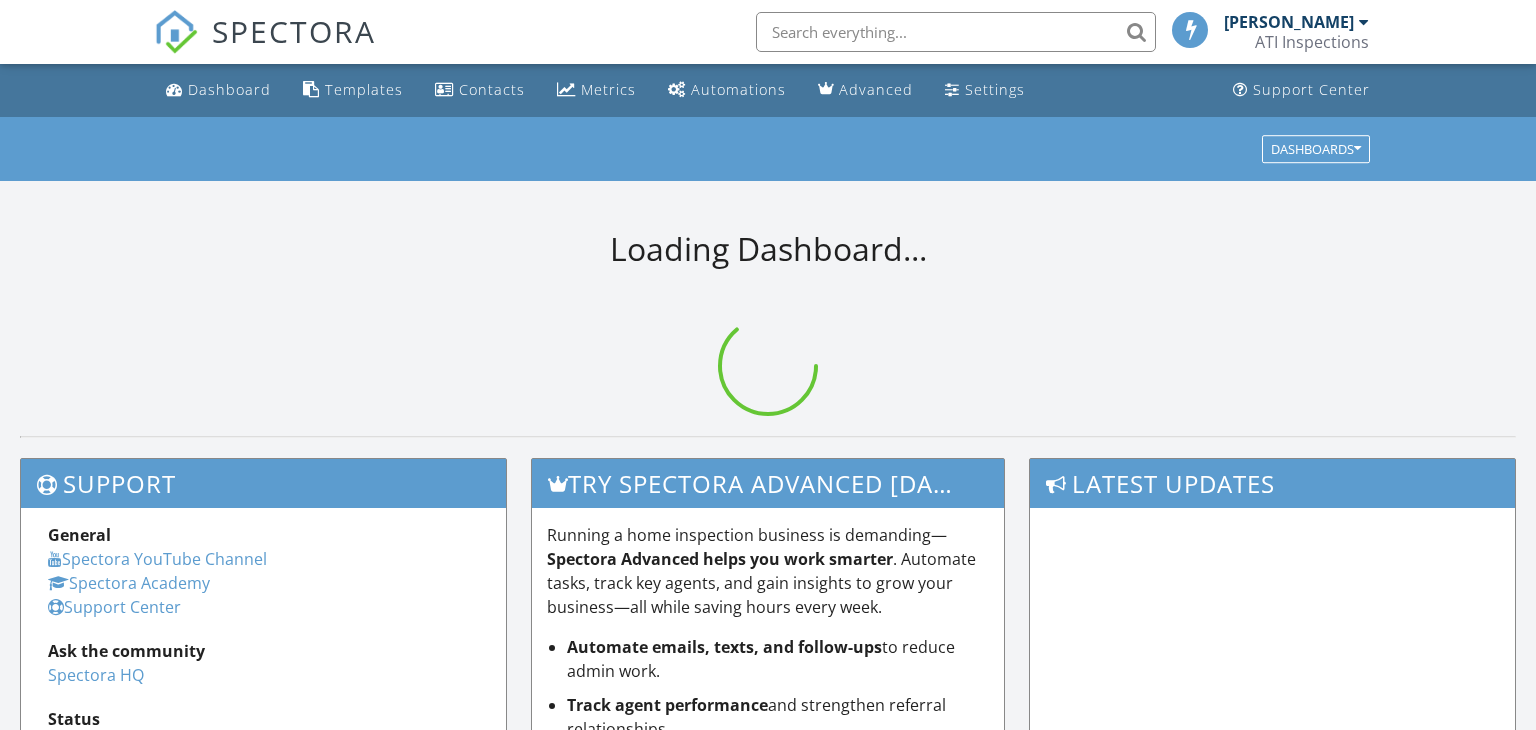 scroll, scrollTop: 0, scrollLeft: 0, axis: both 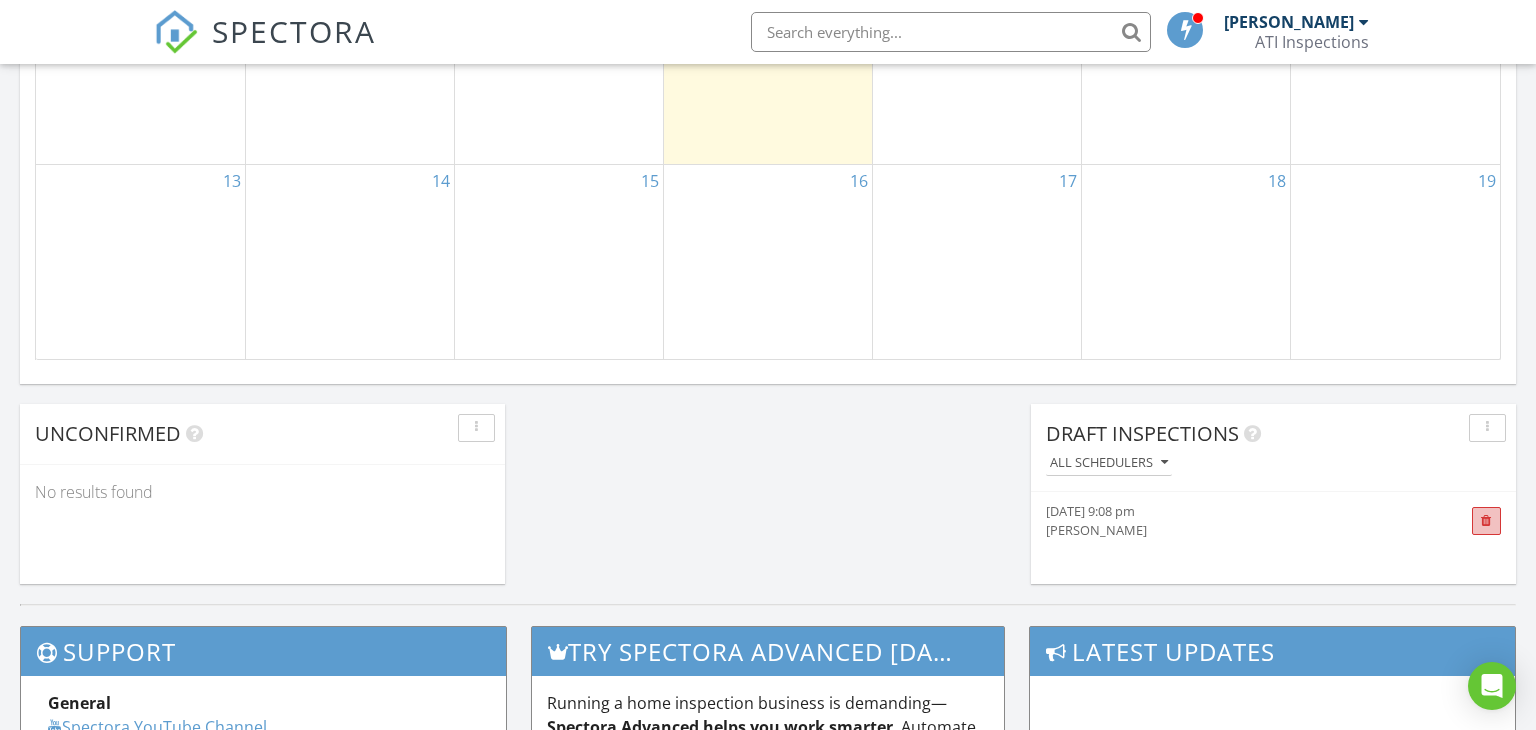 click at bounding box center (1486, 521) 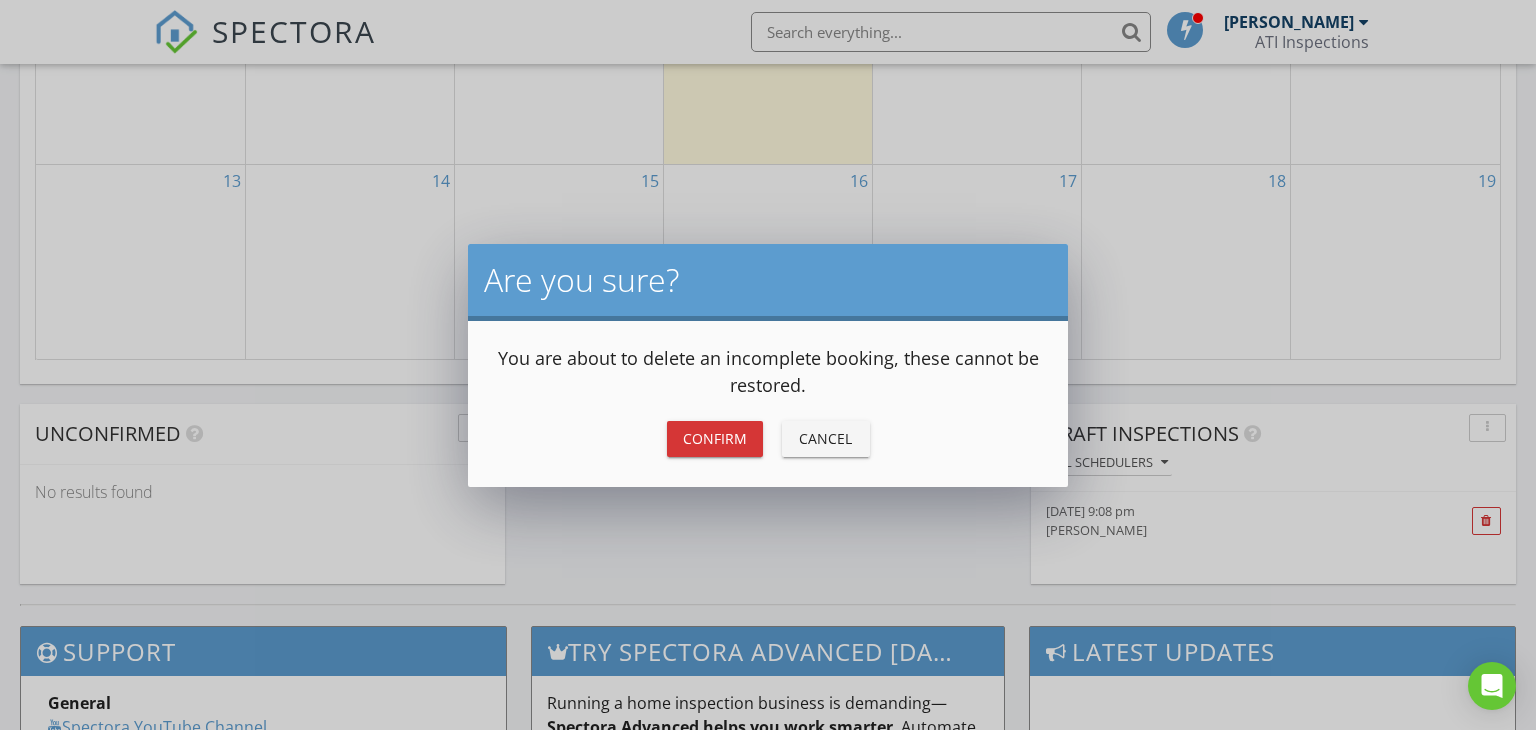 click on "Confirm" at bounding box center (715, 438) 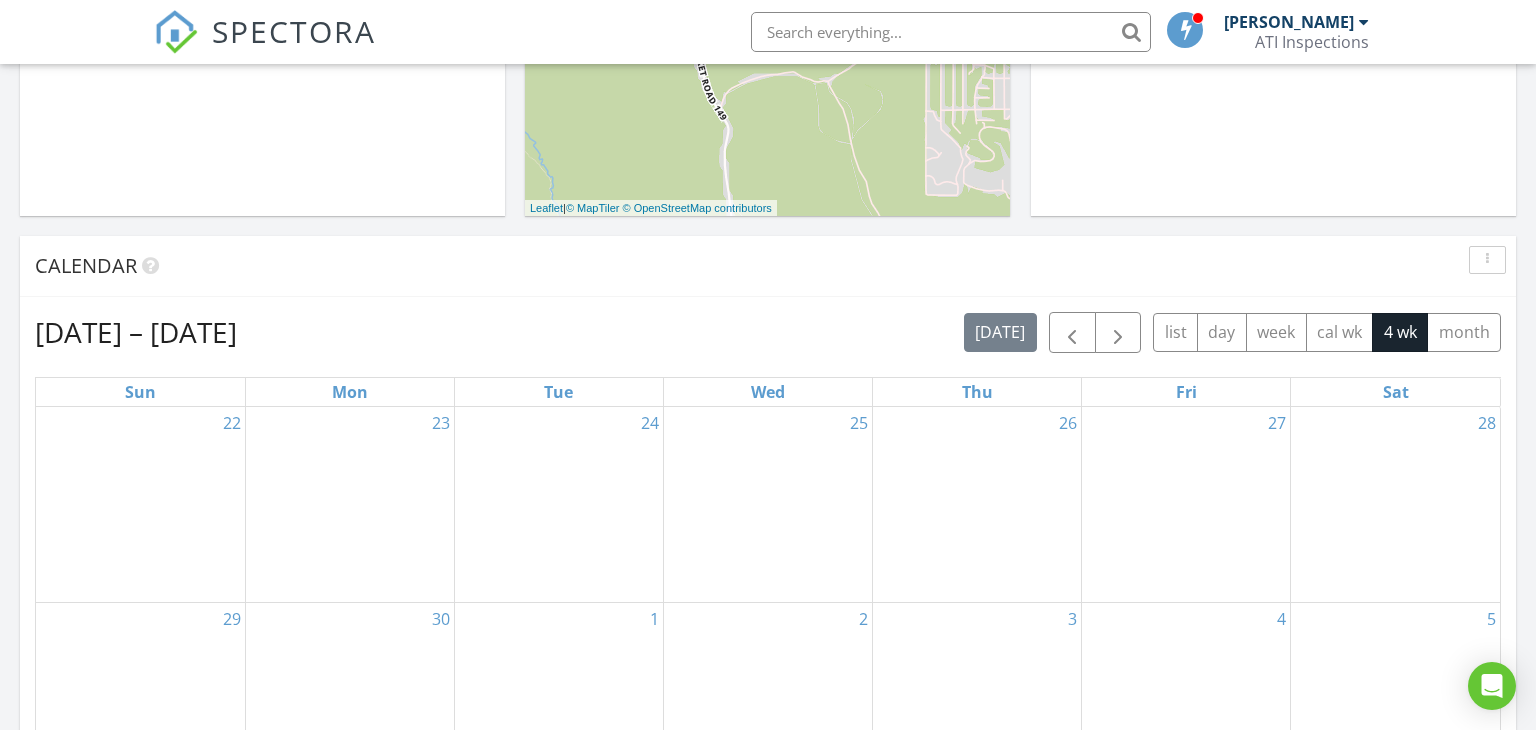 scroll, scrollTop: 206, scrollLeft: 0, axis: vertical 